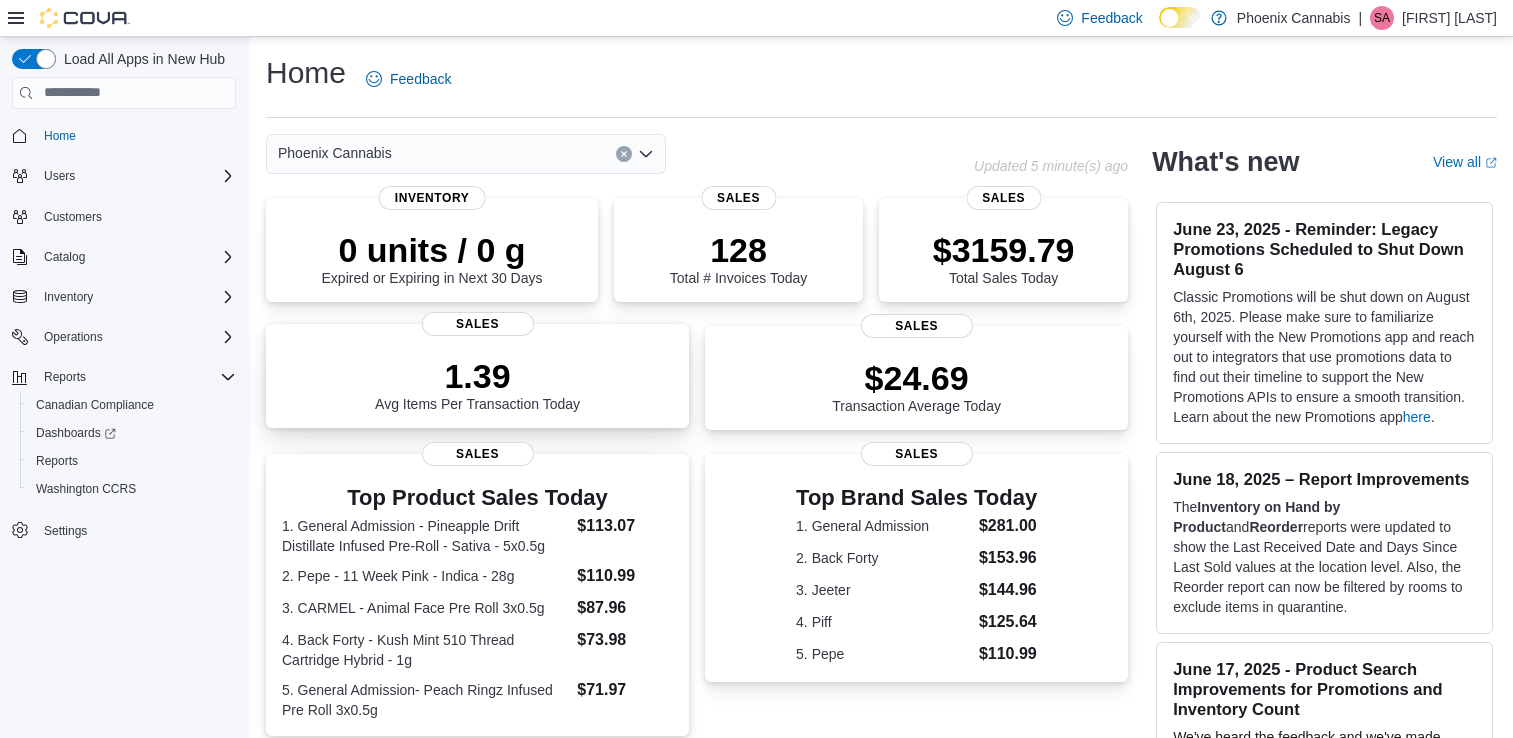 scroll, scrollTop: 0, scrollLeft: 0, axis: both 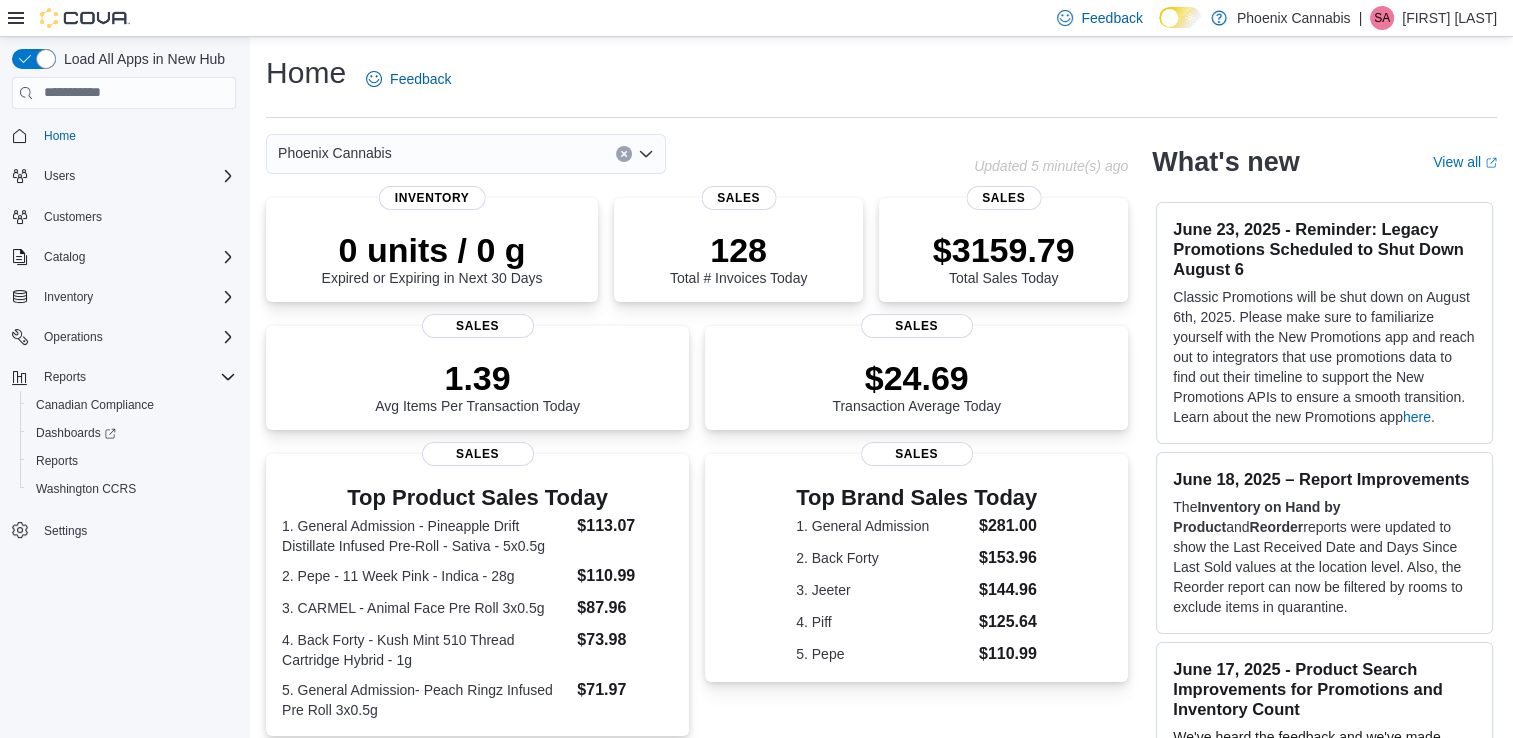 click 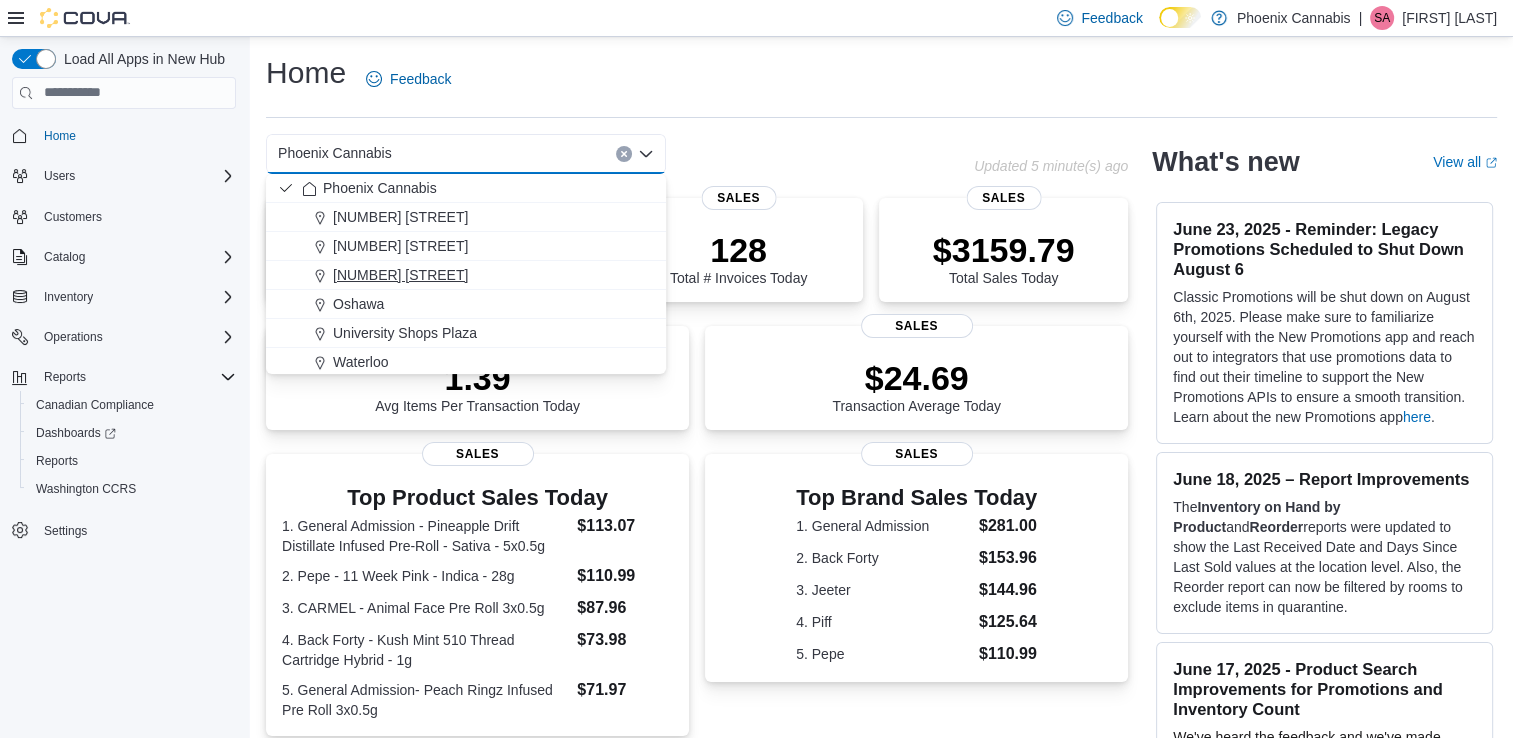 click on "[NUMBER] [STREET]" at bounding box center (400, 275) 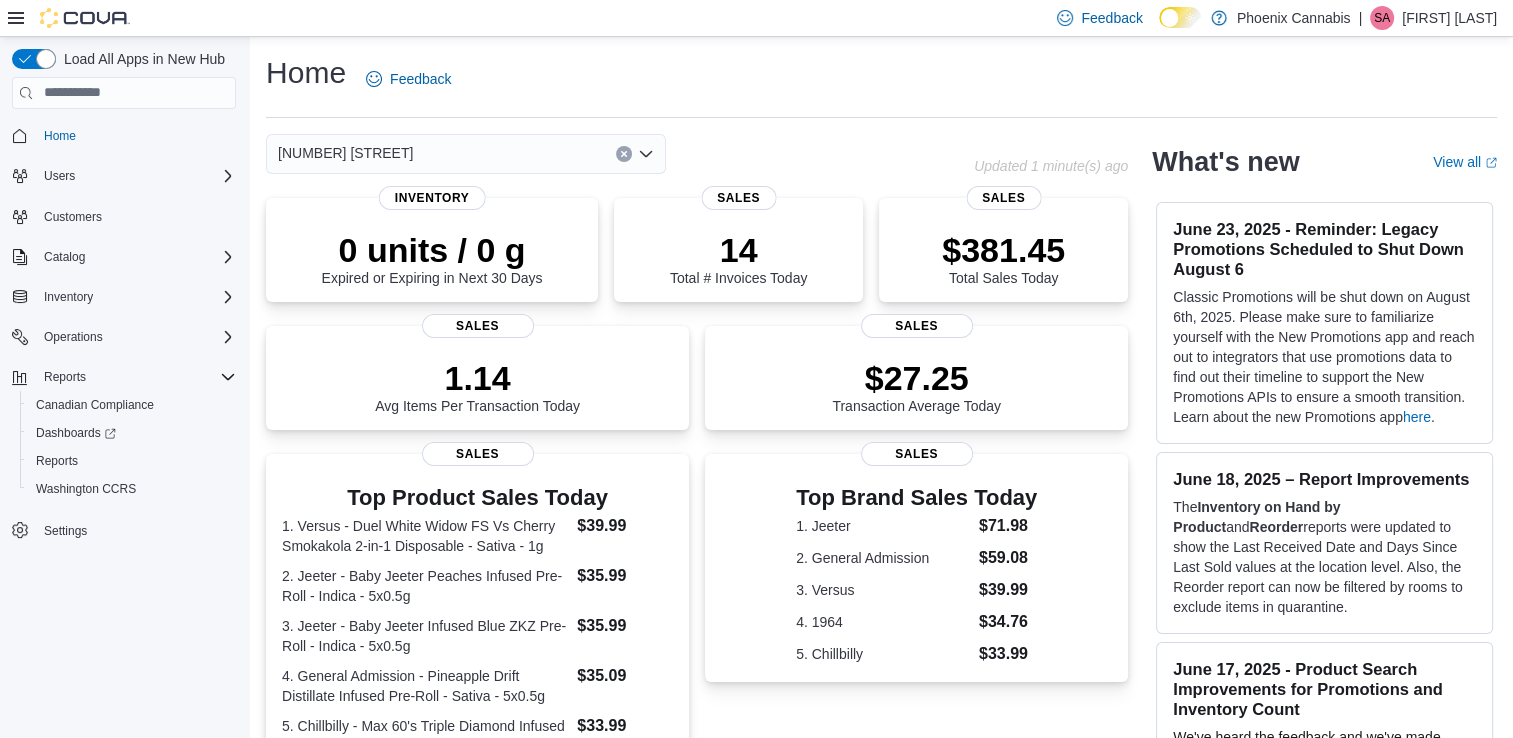 click 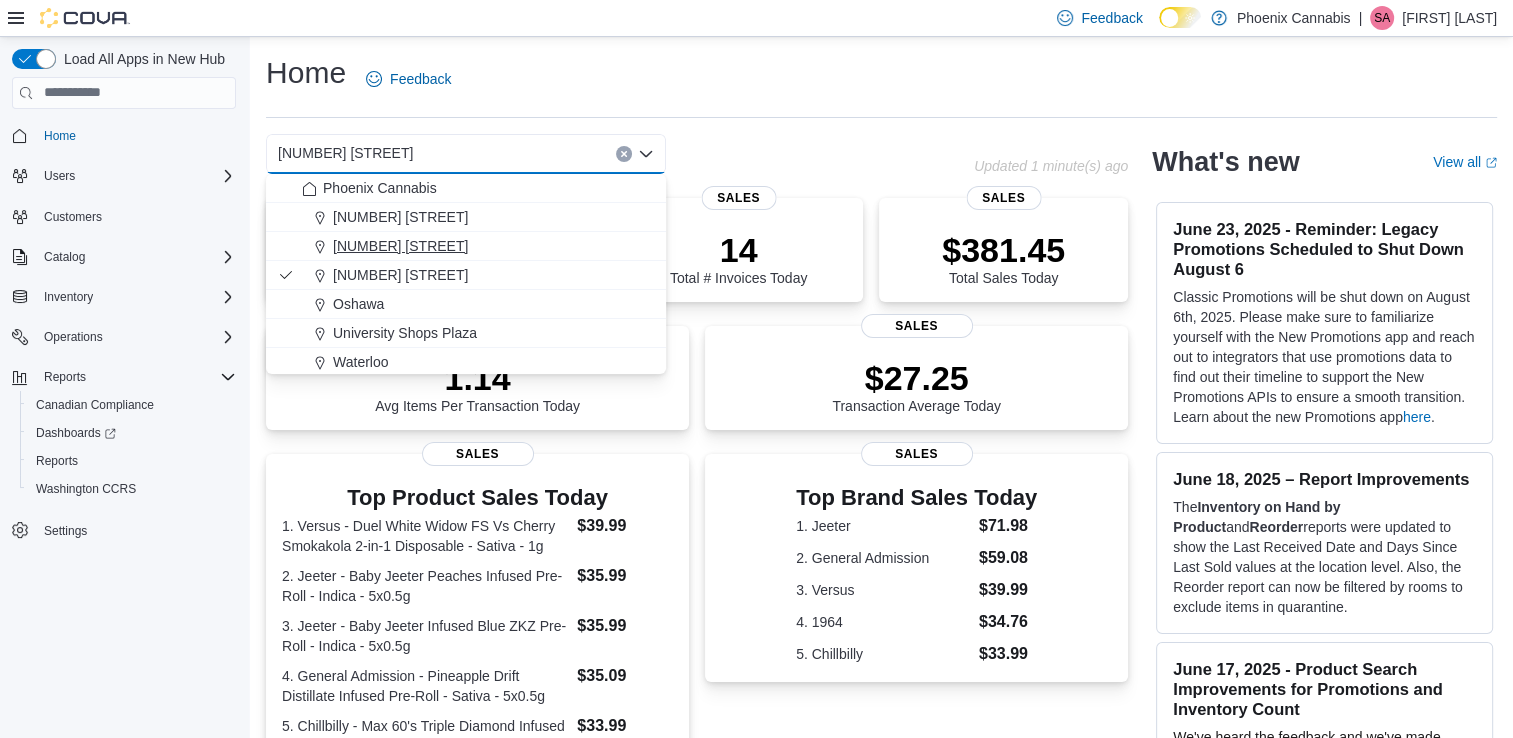 click on "315 King St W" at bounding box center (400, 246) 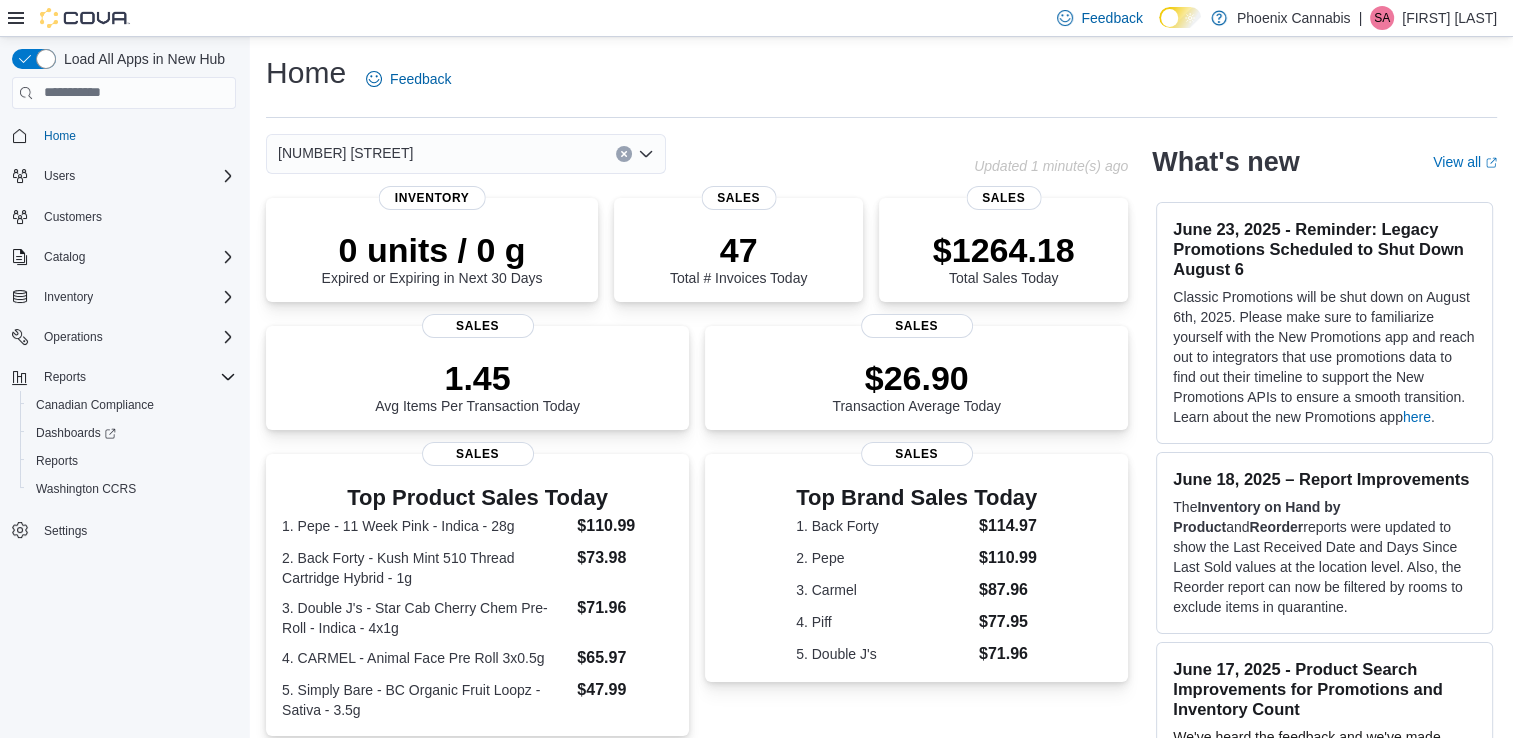 click 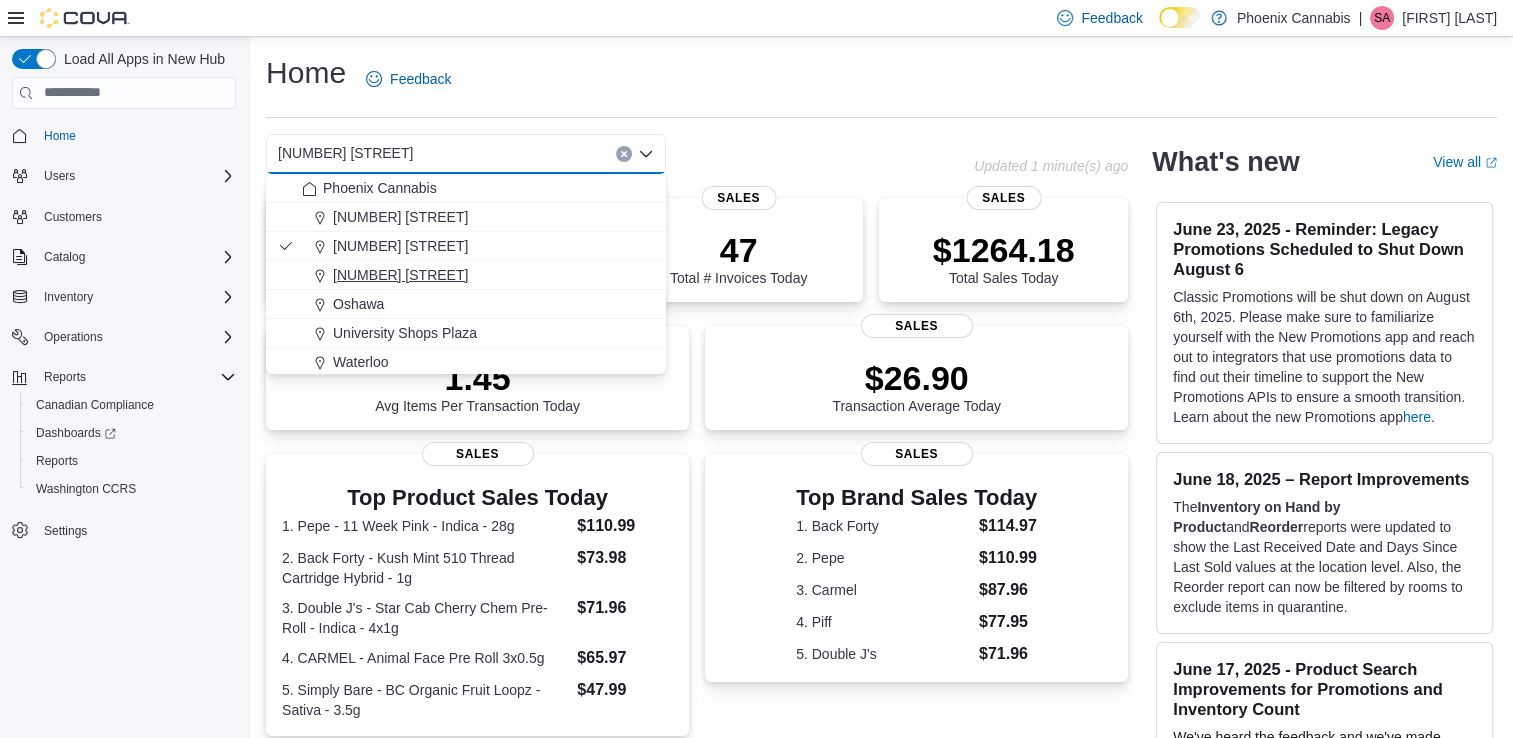click on "615 King St W" at bounding box center (400, 275) 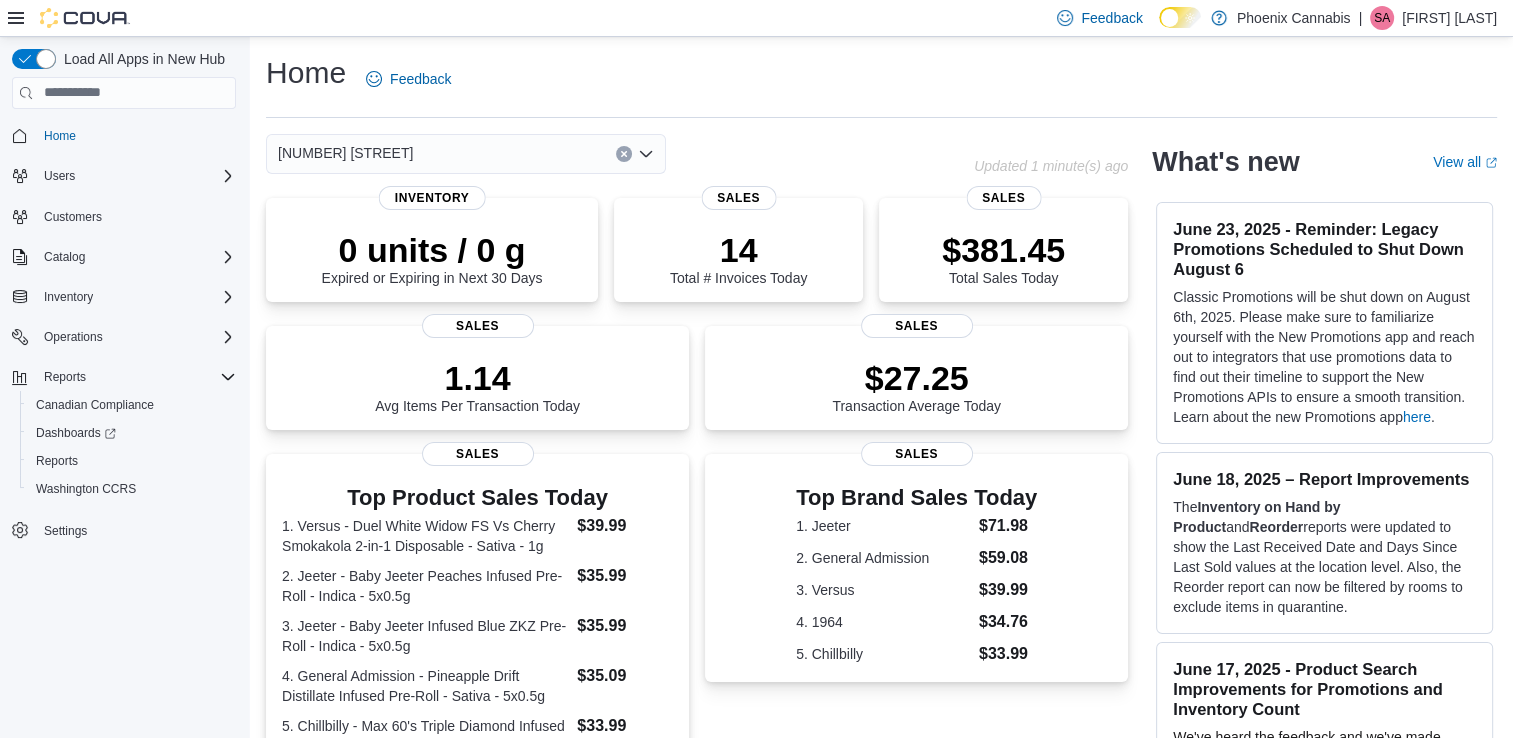 click 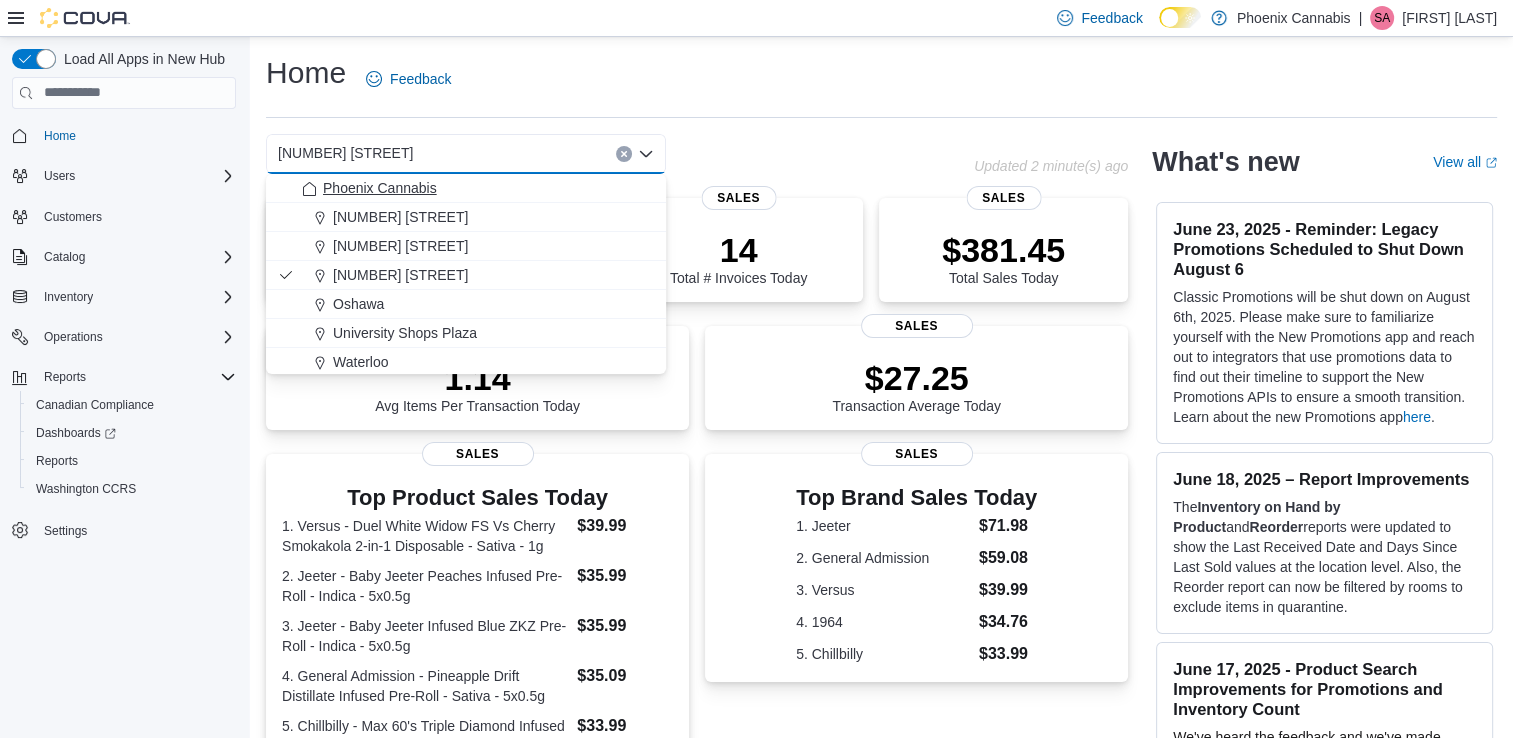 click on "Phoenix Cannabis" at bounding box center [380, 188] 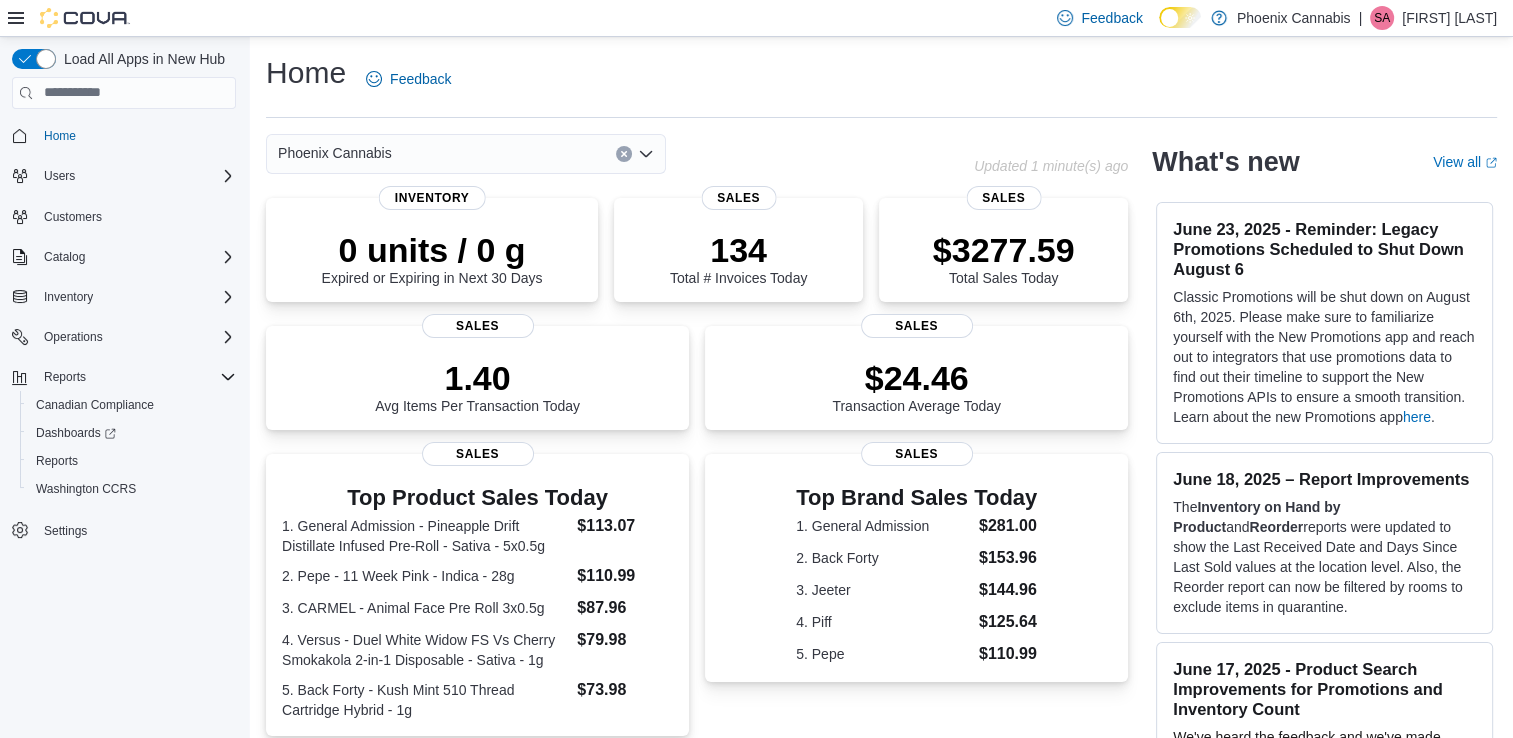 click 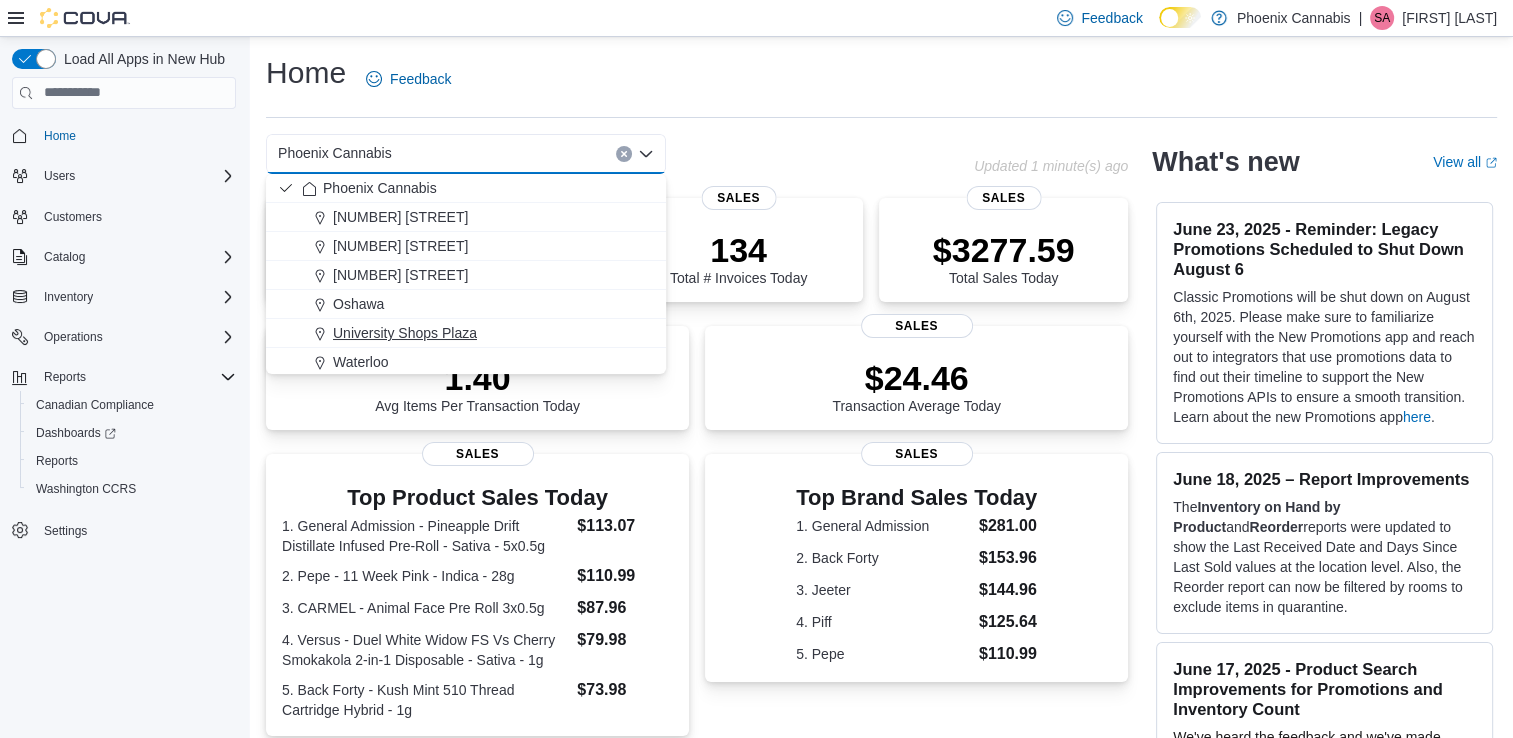 click on "University Shops Plaza" at bounding box center (405, 333) 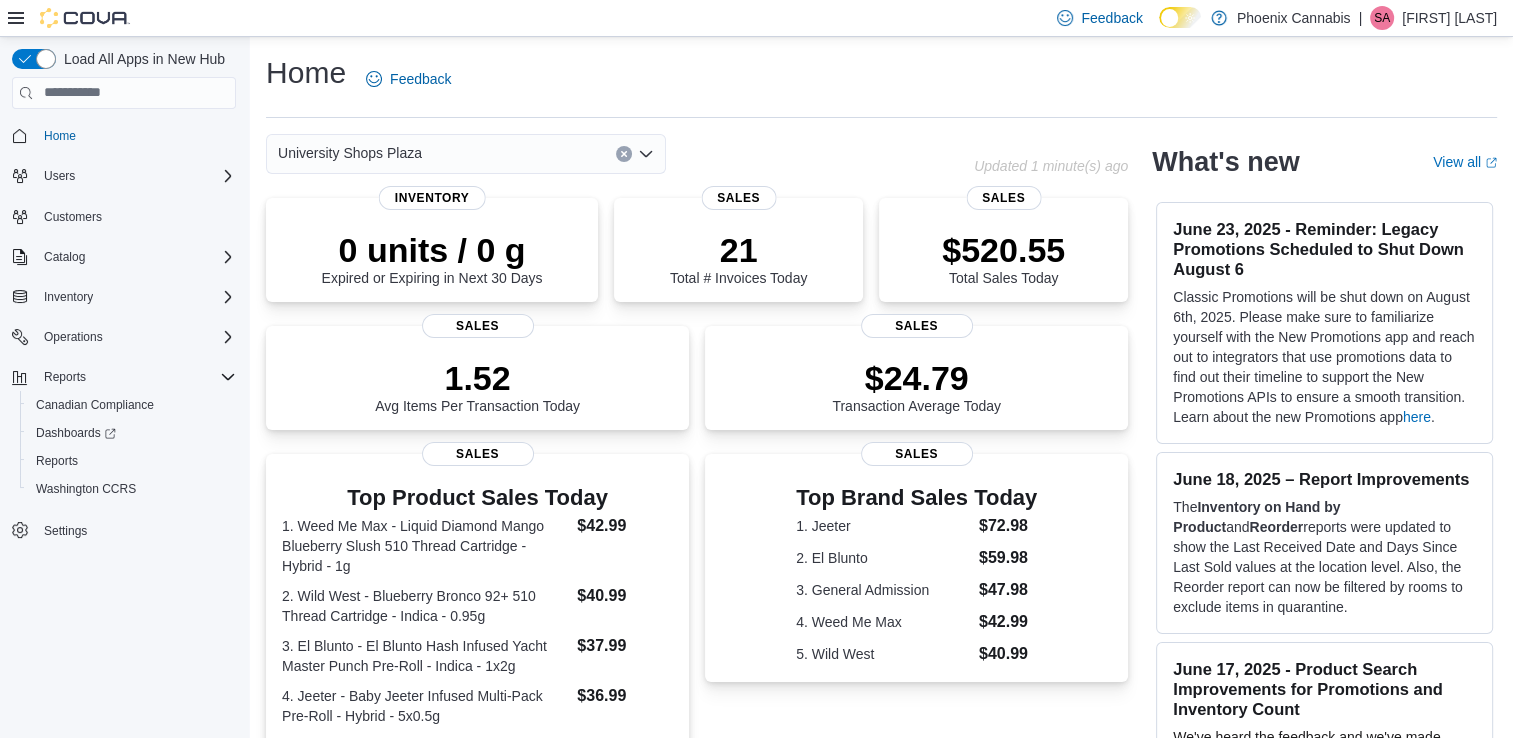click 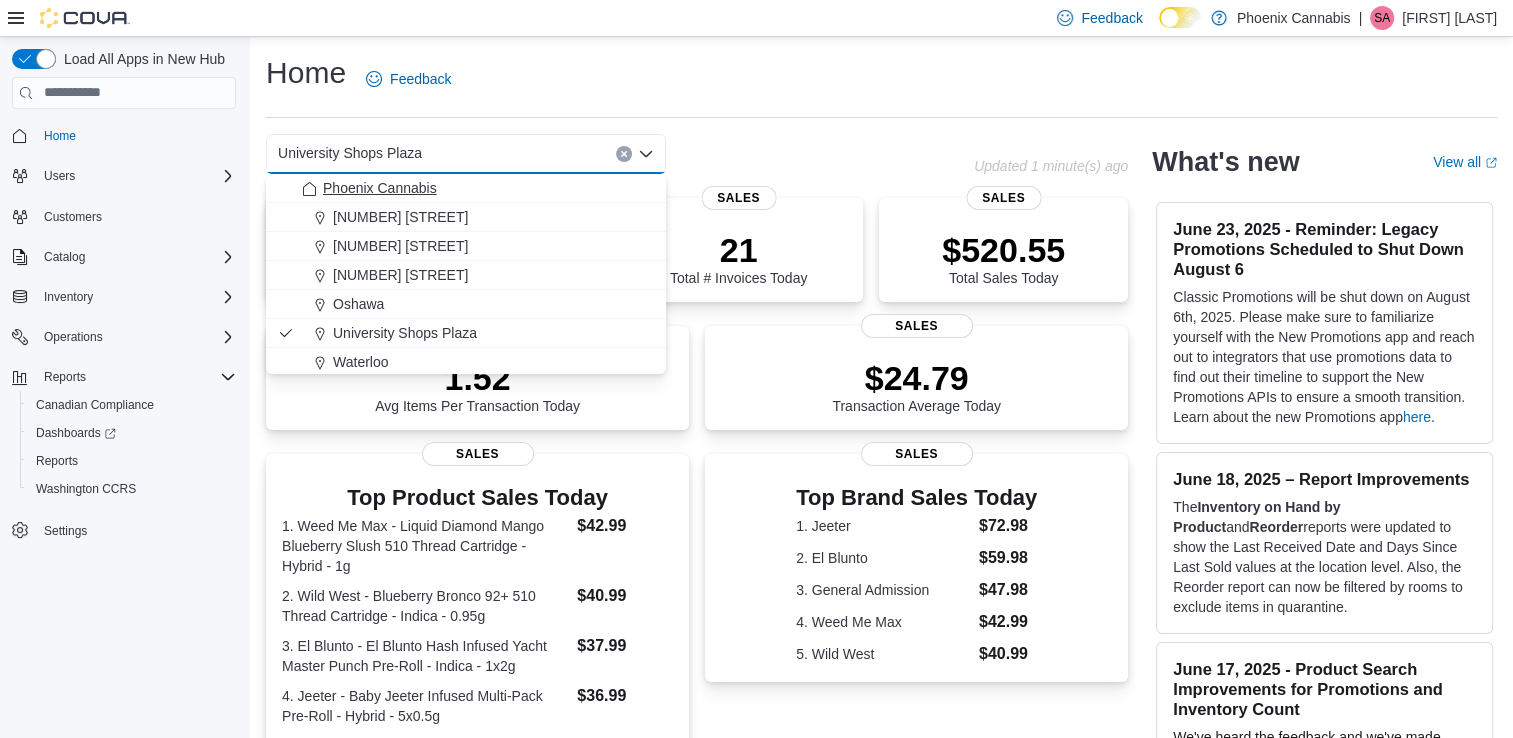 click on "Phoenix Cannabis" at bounding box center (380, 188) 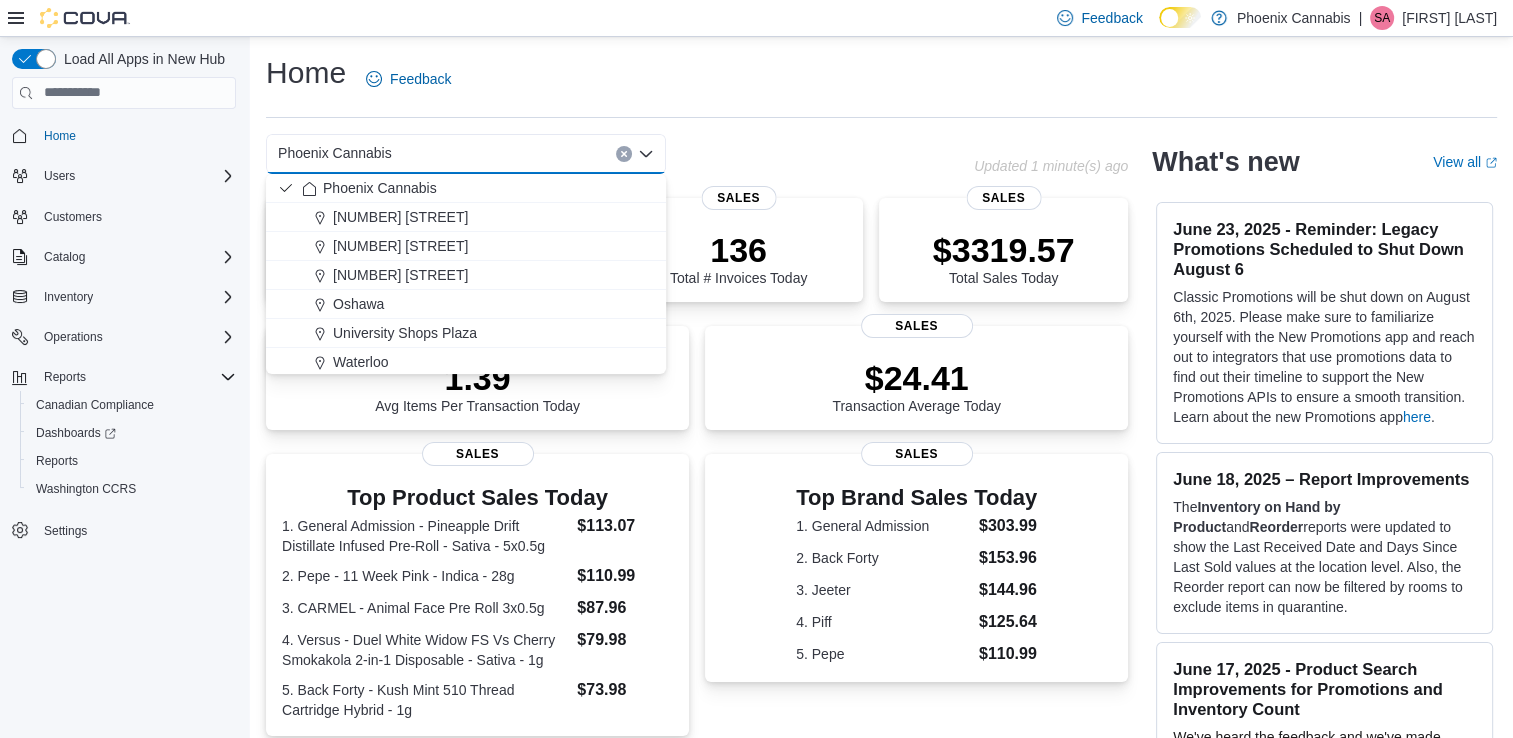 click on "Phoenix Cannabis Combo box. Selected. Phoenix Cannabis. Press Backspace to delete Phoenix Cannabis. Combo box input. Select a Location. Type some text or, to display a list of choices, press Down Arrow. To exit the list of choices, press Escape." at bounding box center [466, 154] 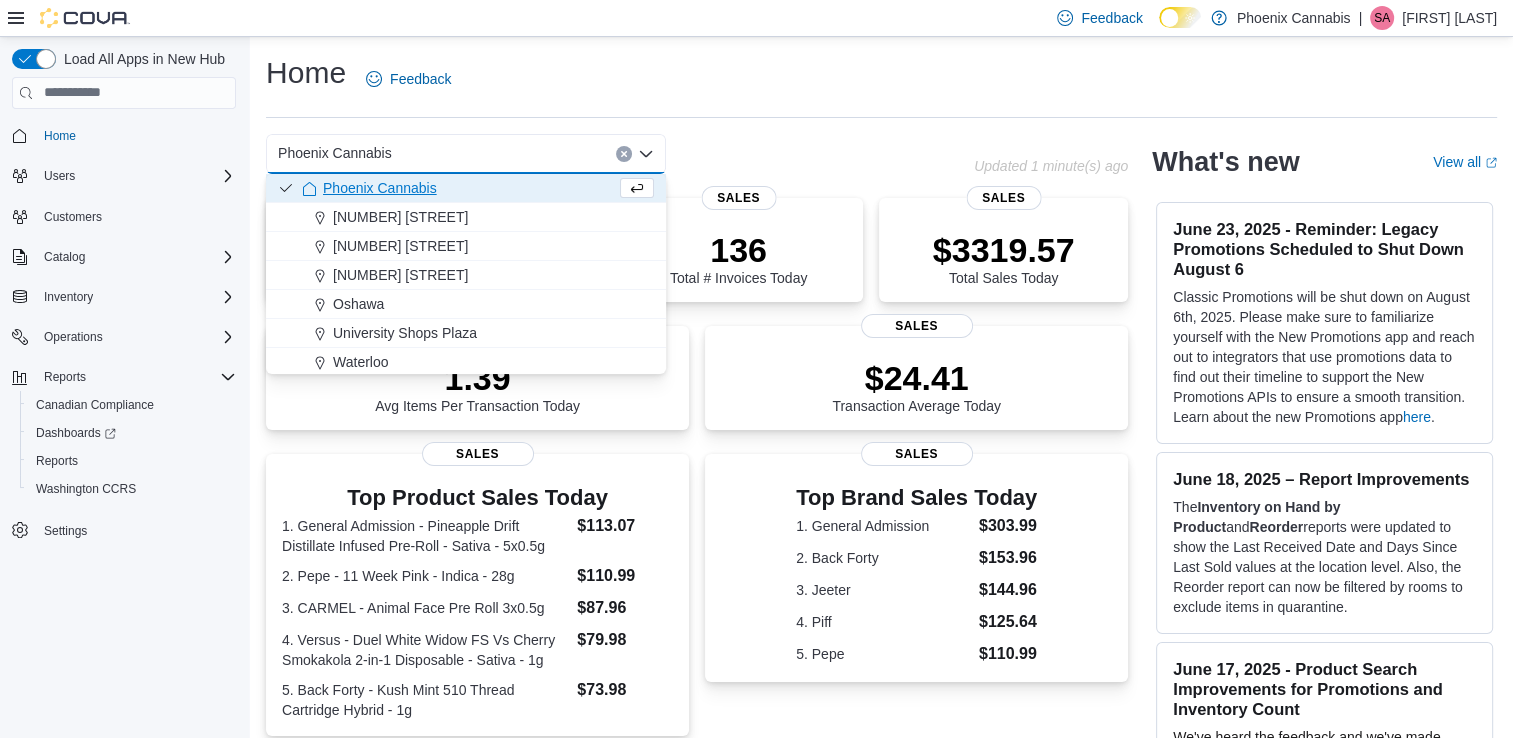 click on "Phoenix Cannabis" at bounding box center [459, 188] 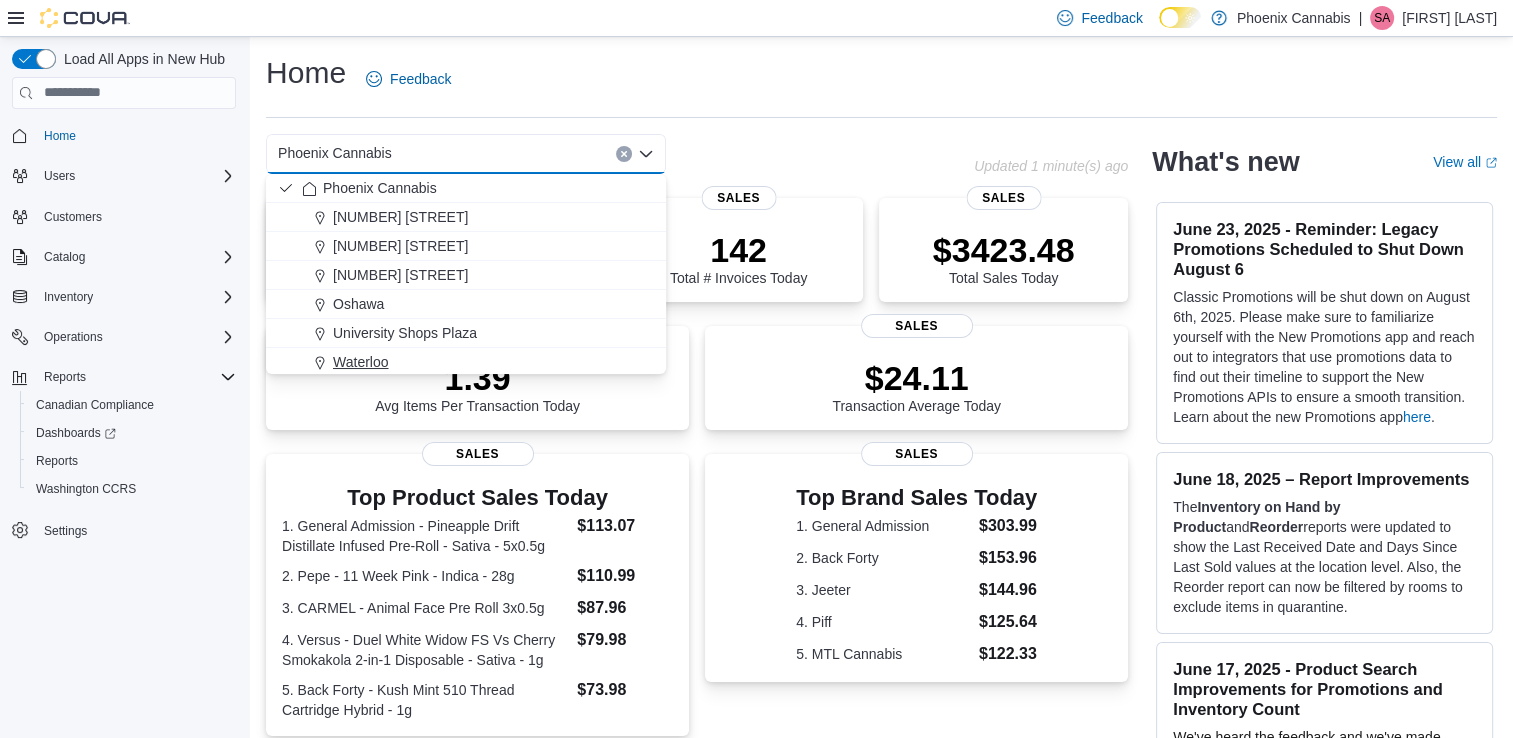 click on "Waterloo" at bounding box center (361, 362) 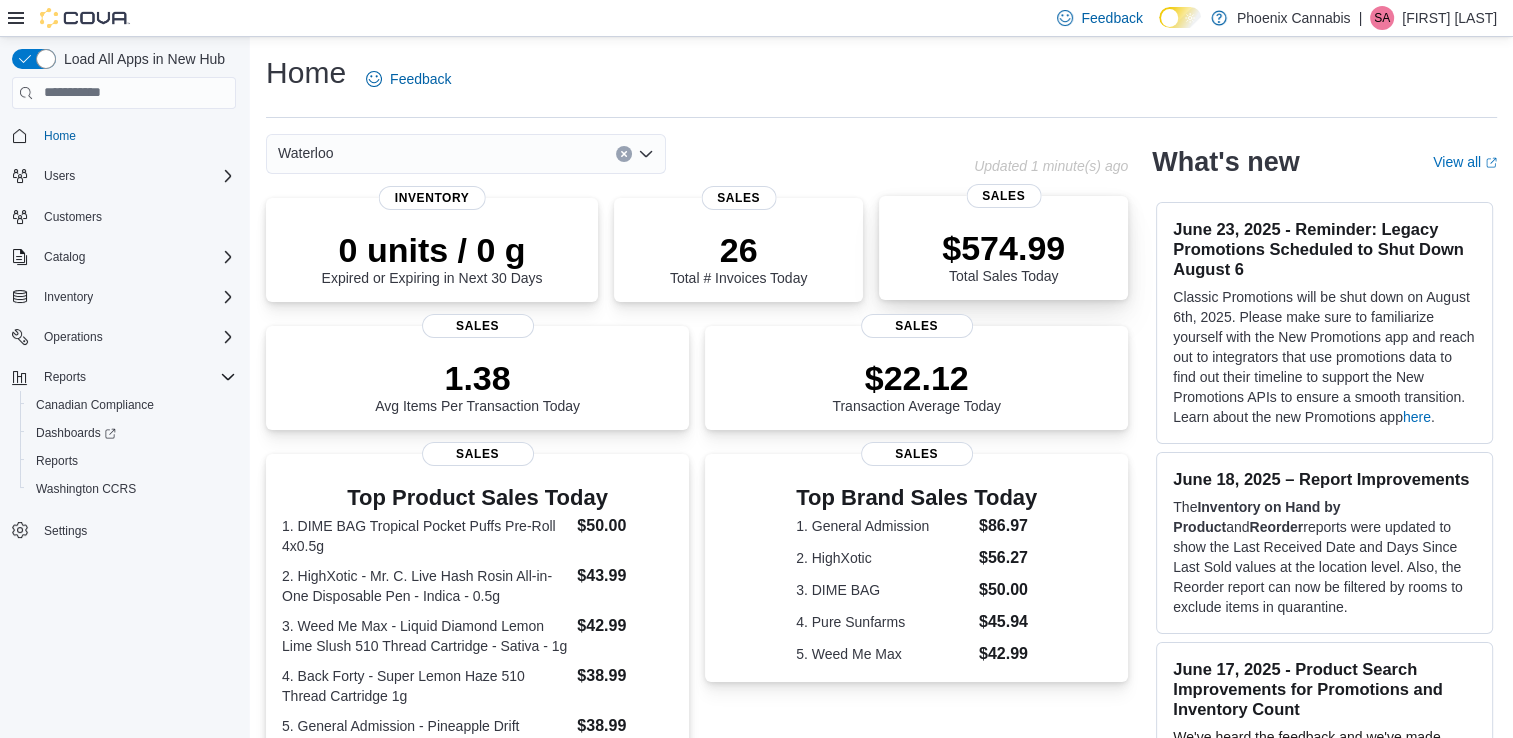 click on "$574.99" at bounding box center (1003, 248) 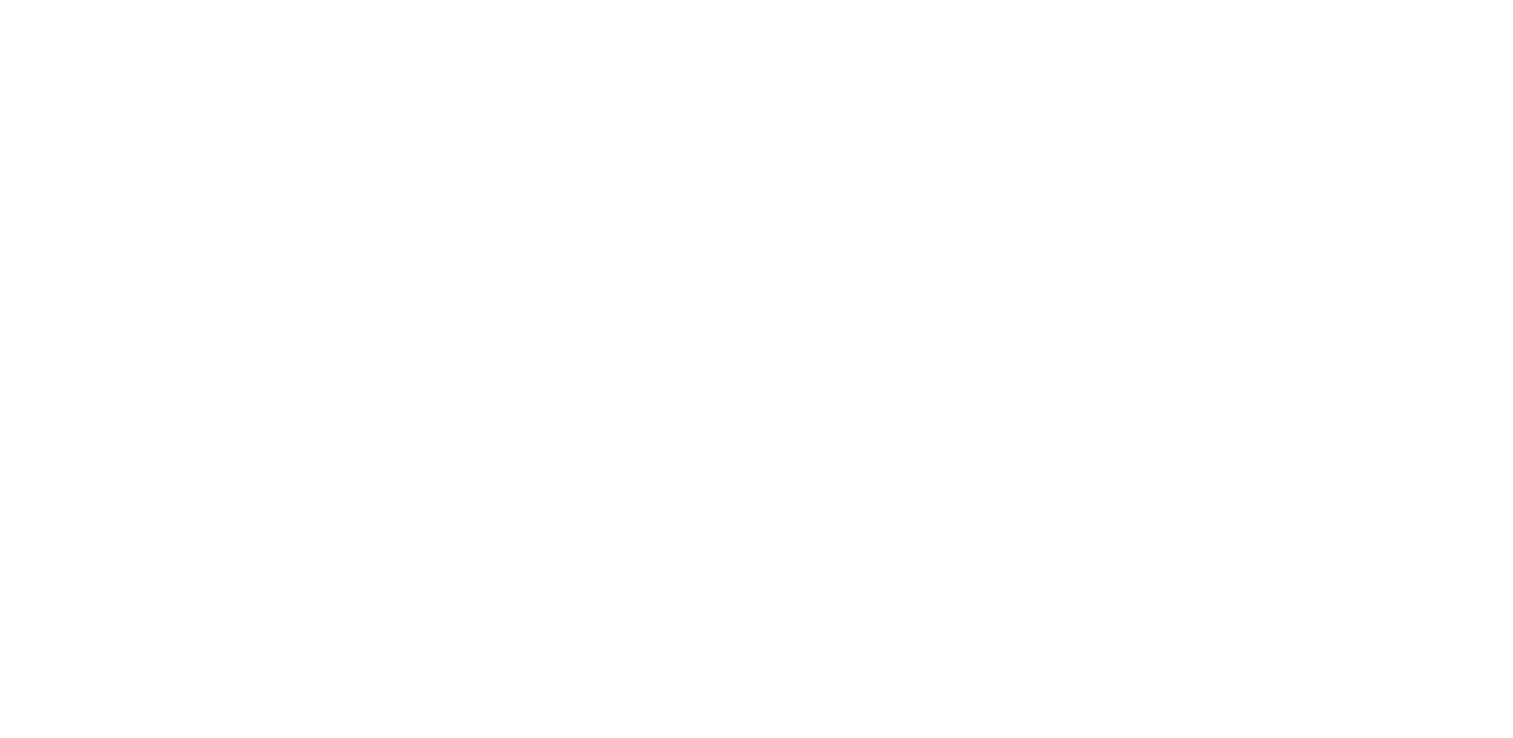 scroll, scrollTop: 0, scrollLeft: 0, axis: both 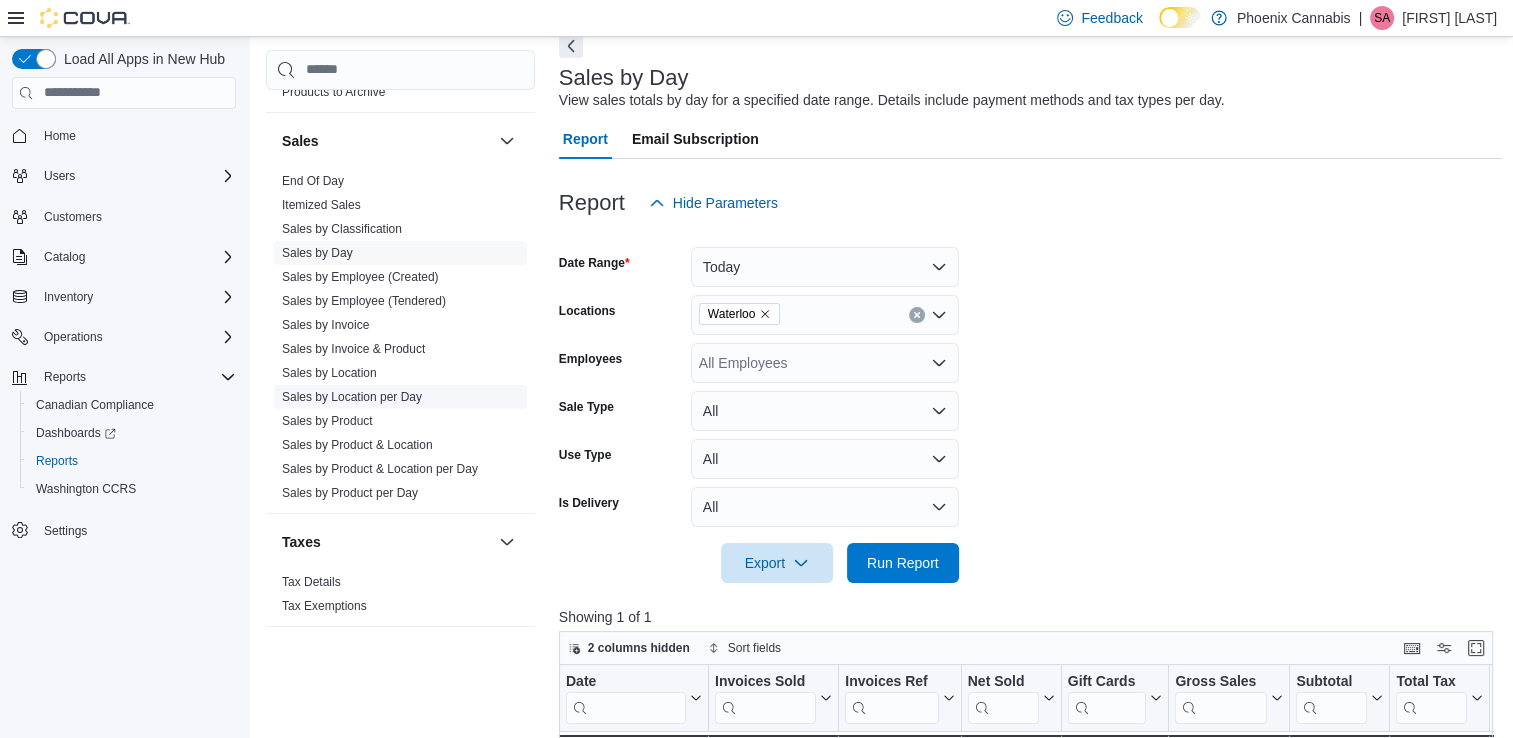 click on "Sales by Location per Day" at bounding box center [400, 397] 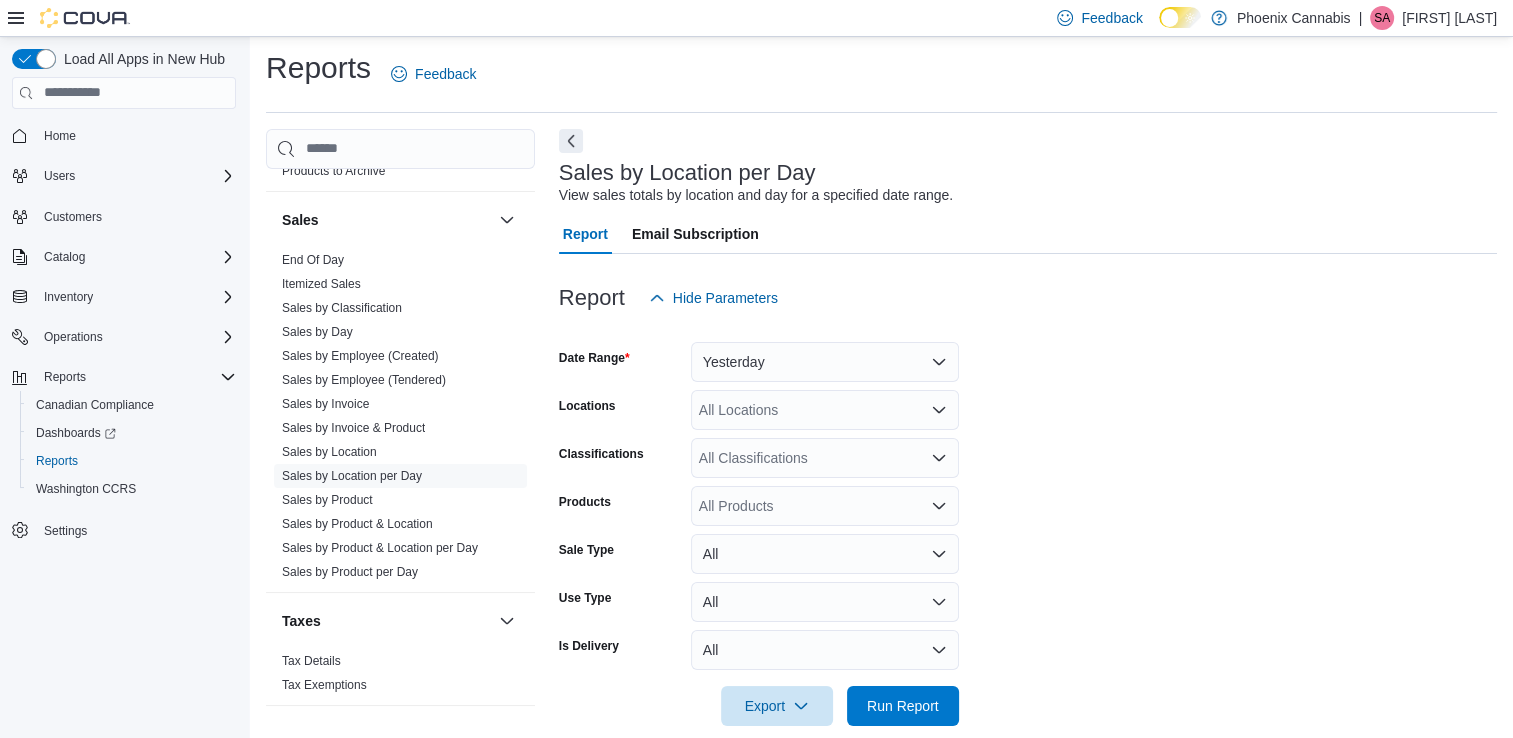 scroll, scrollTop: 32, scrollLeft: 0, axis: vertical 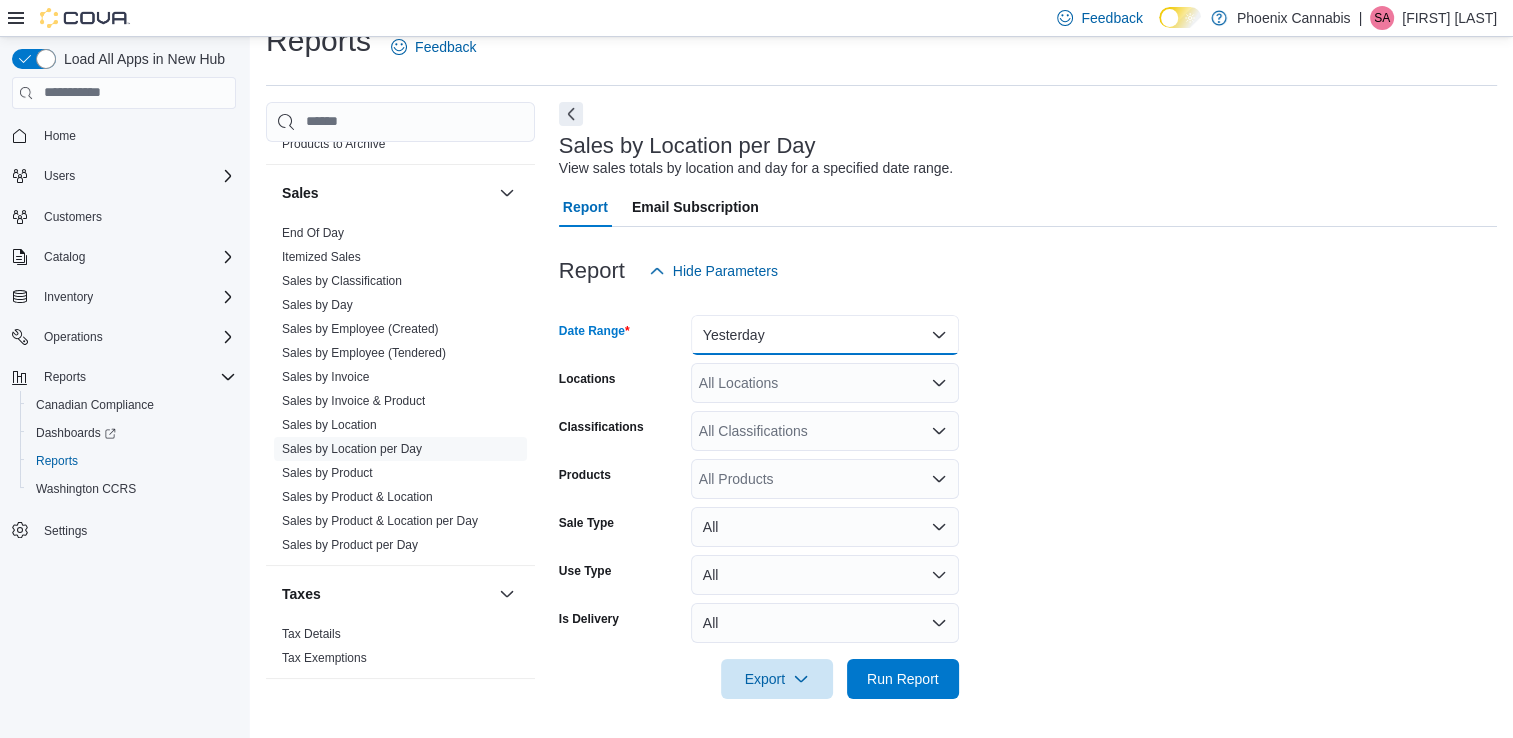 click on "Yesterday" at bounding box center [825, 335] 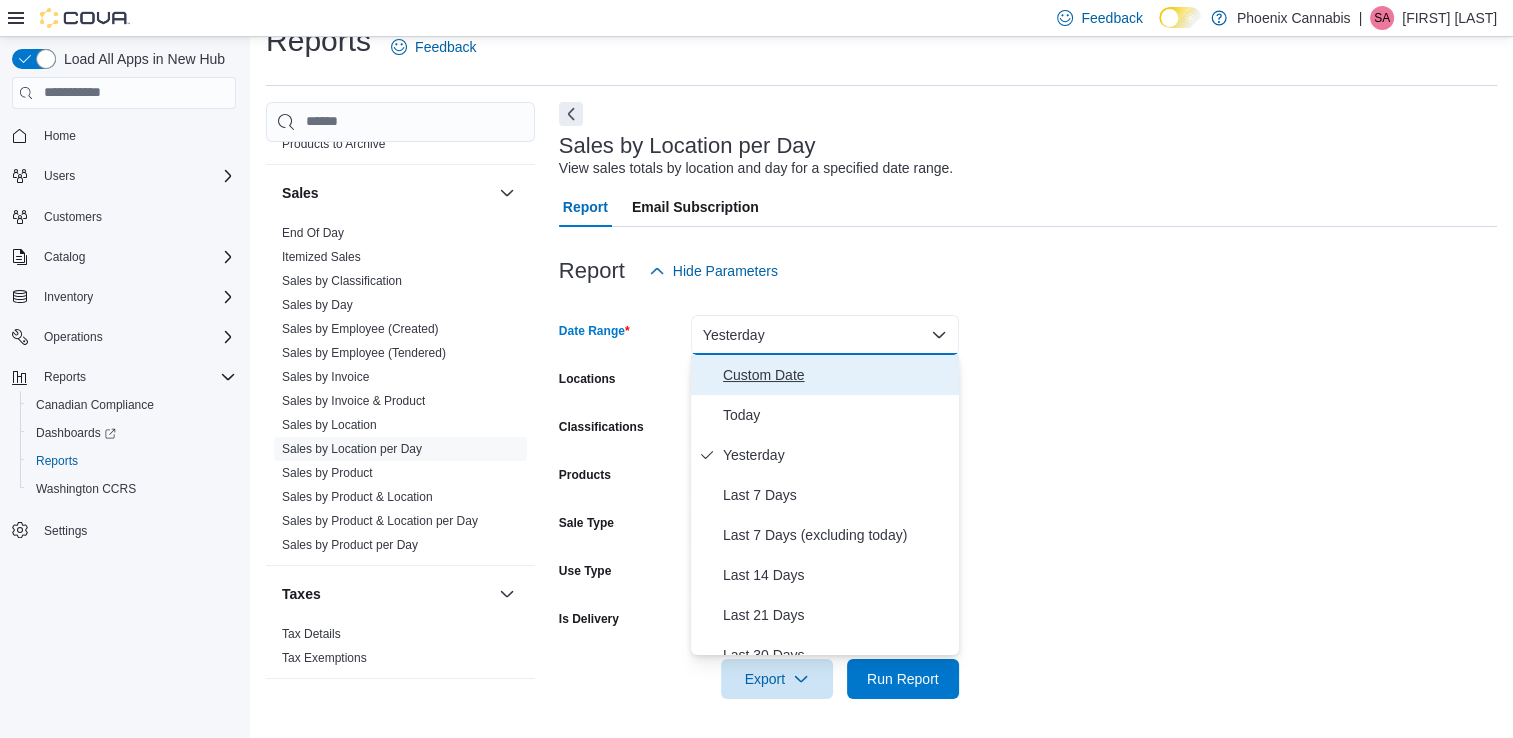 click on "Custom Date" at bounding box center (837, 375) 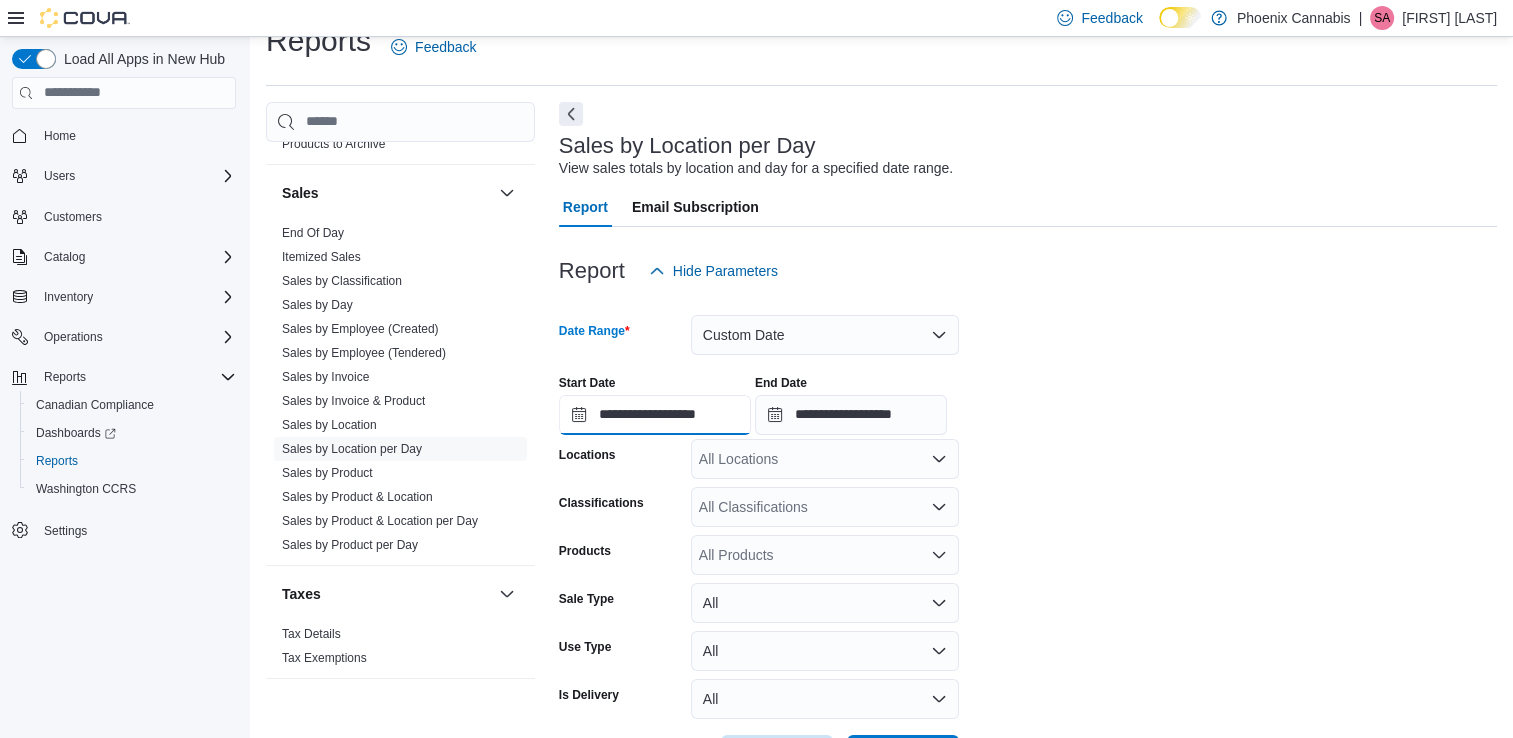 click on "**********" at bounding box center [655, 415] 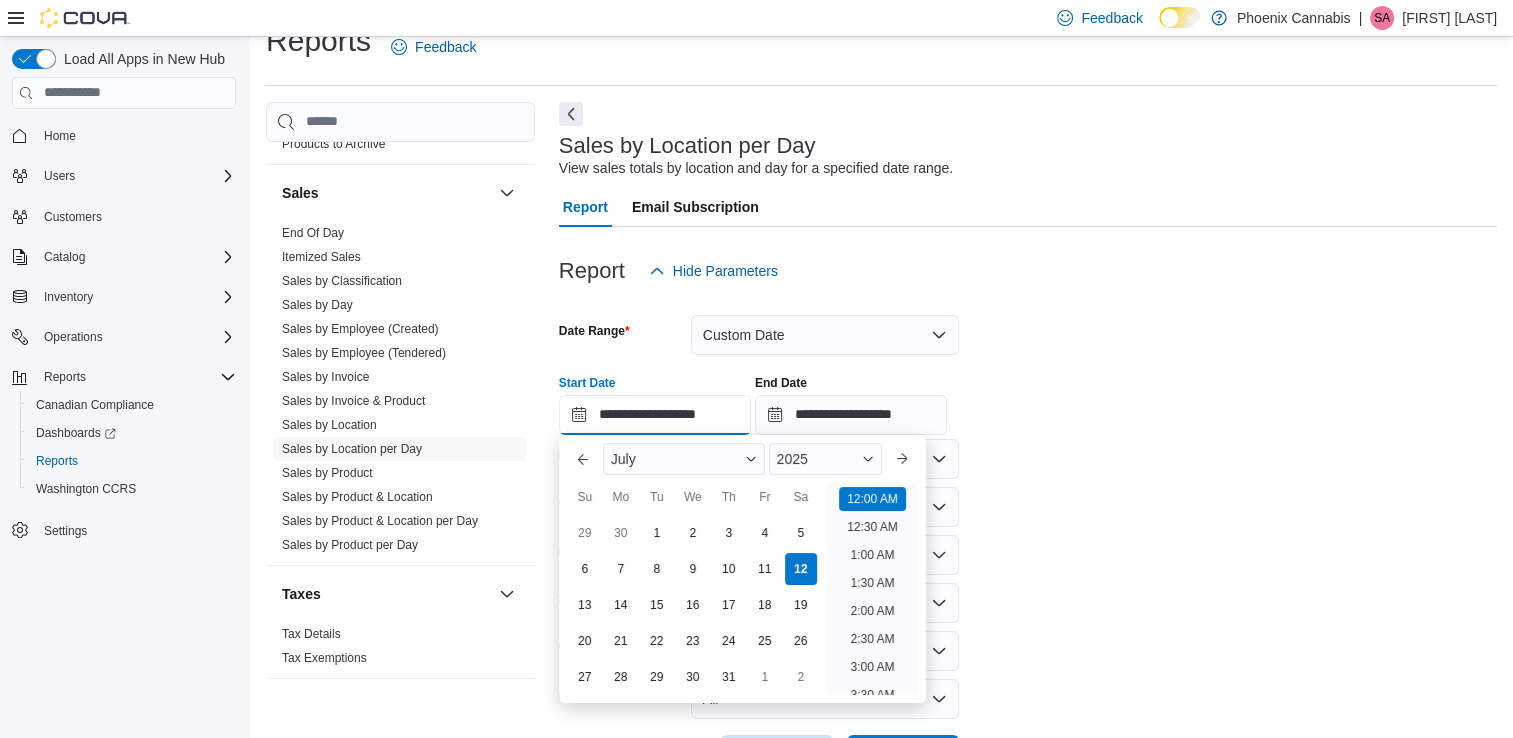 scroll, scrollTop: 62, scrollLeft: 0, axis: vertical 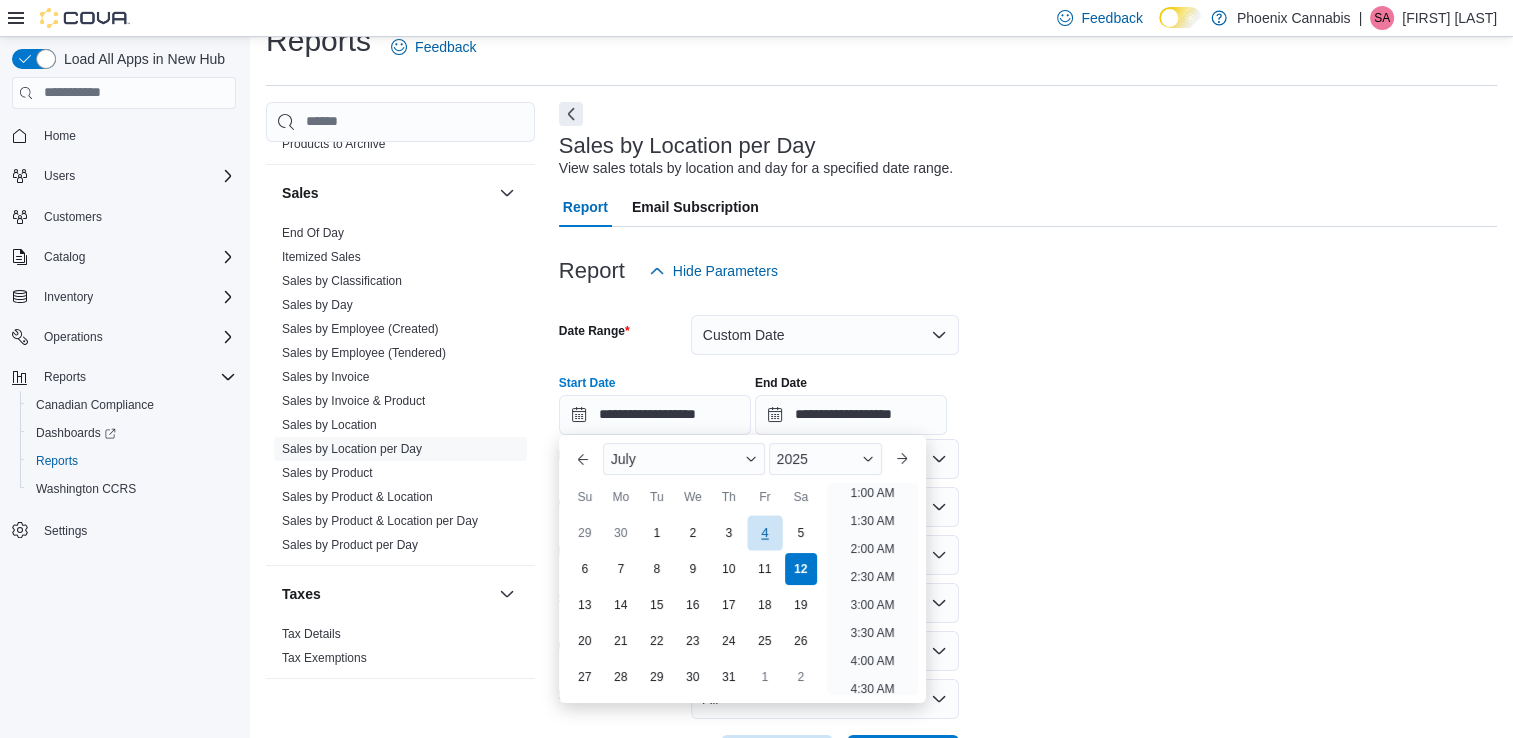 click on "4" at bounding box center (764, 532) 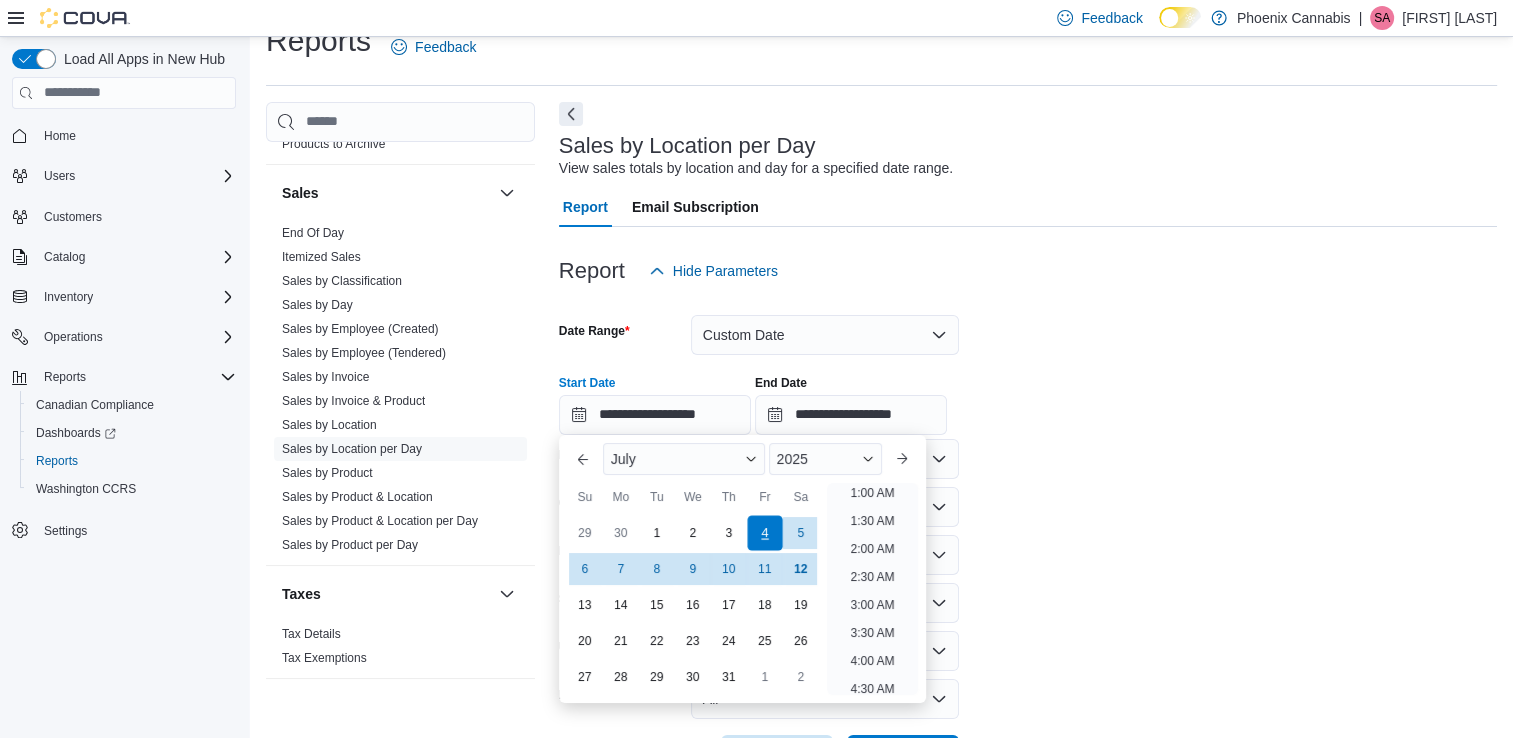 scroll, scrollTop: 4, scrollLeft: 0, axis: vertical 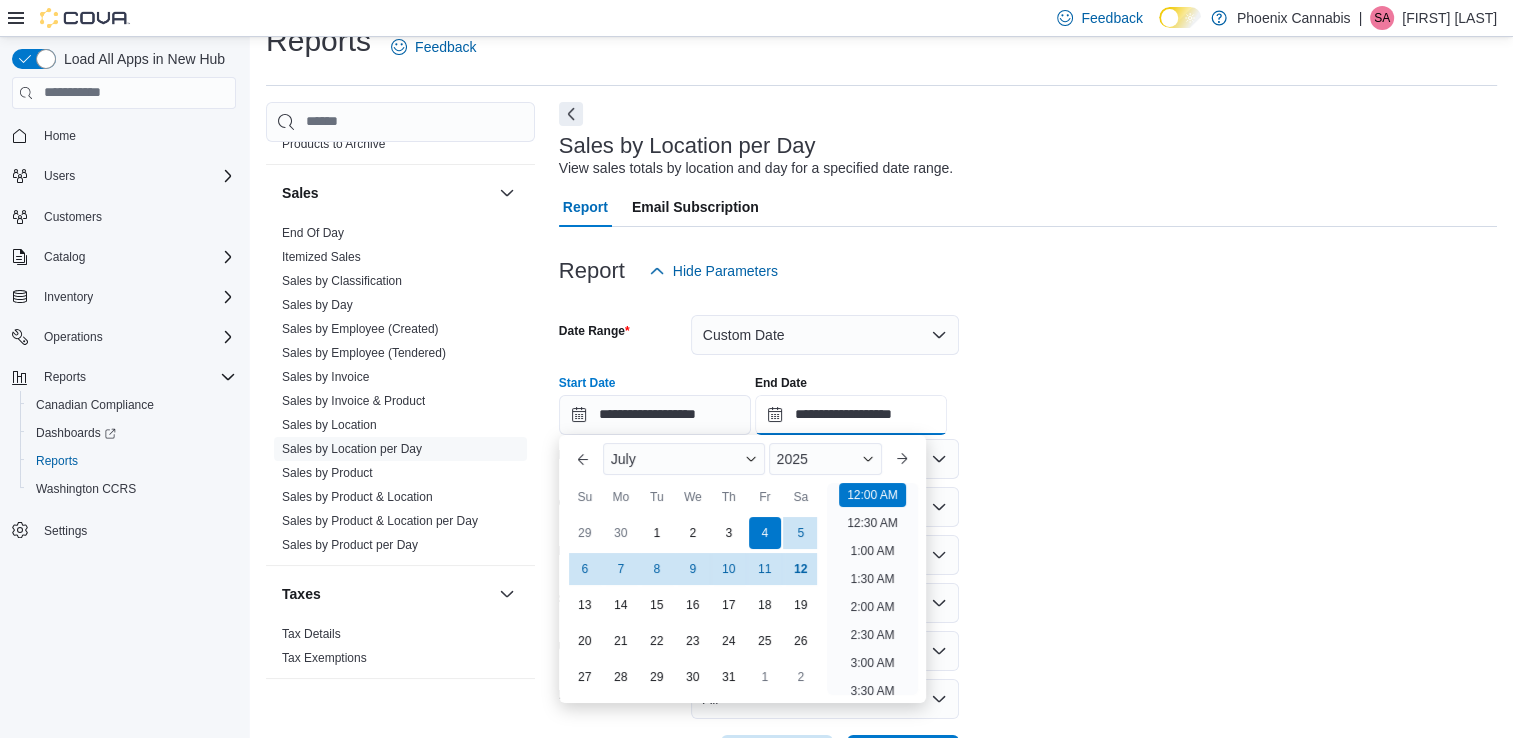 click on "**********" at bounding box center [851, 415] 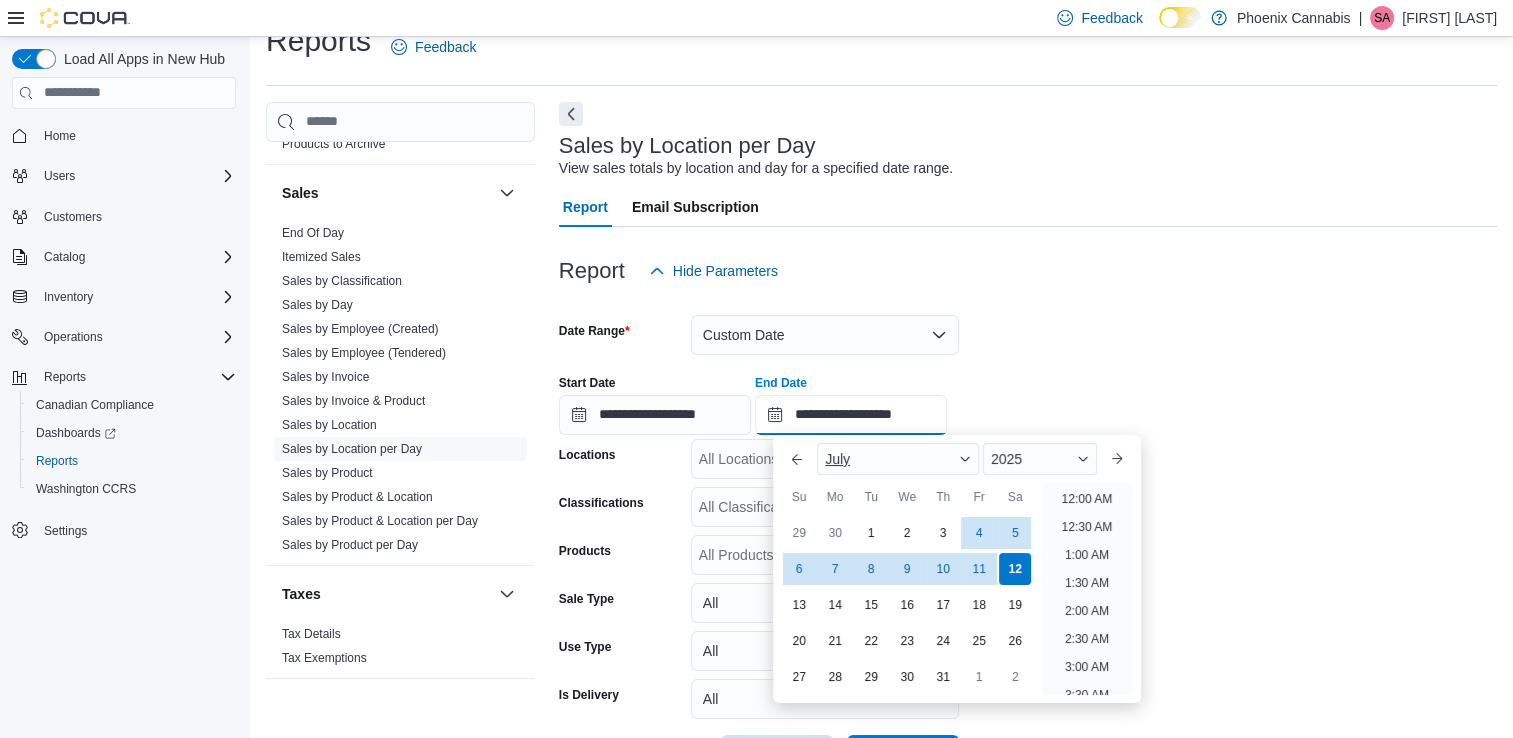 scroll, scrollTop: 1136, scrollLeft: 0, axis: vertical 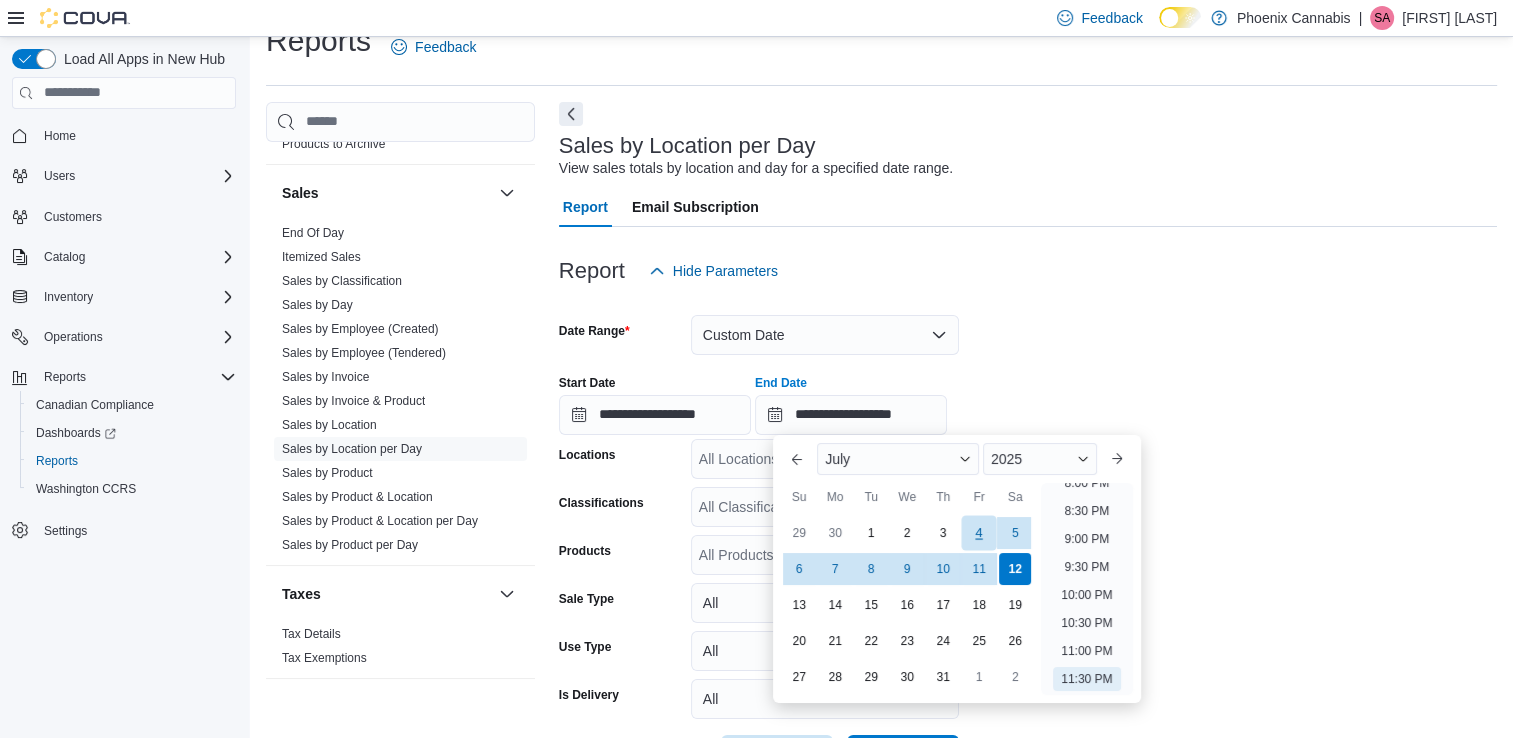 click on "4" at bounding box center [979, 532] 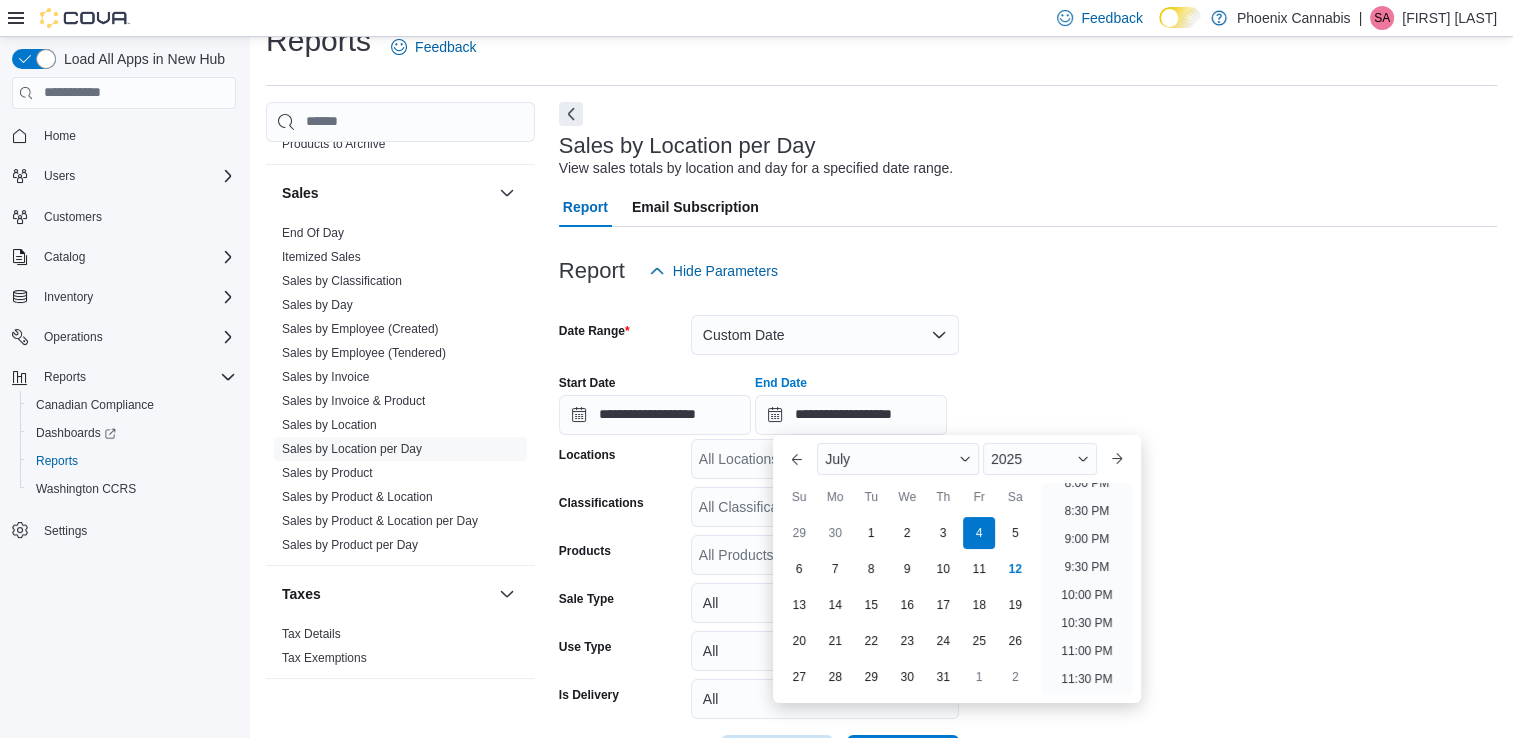 click on "Report Hide Parameters" at bounding box center [1028, 271] 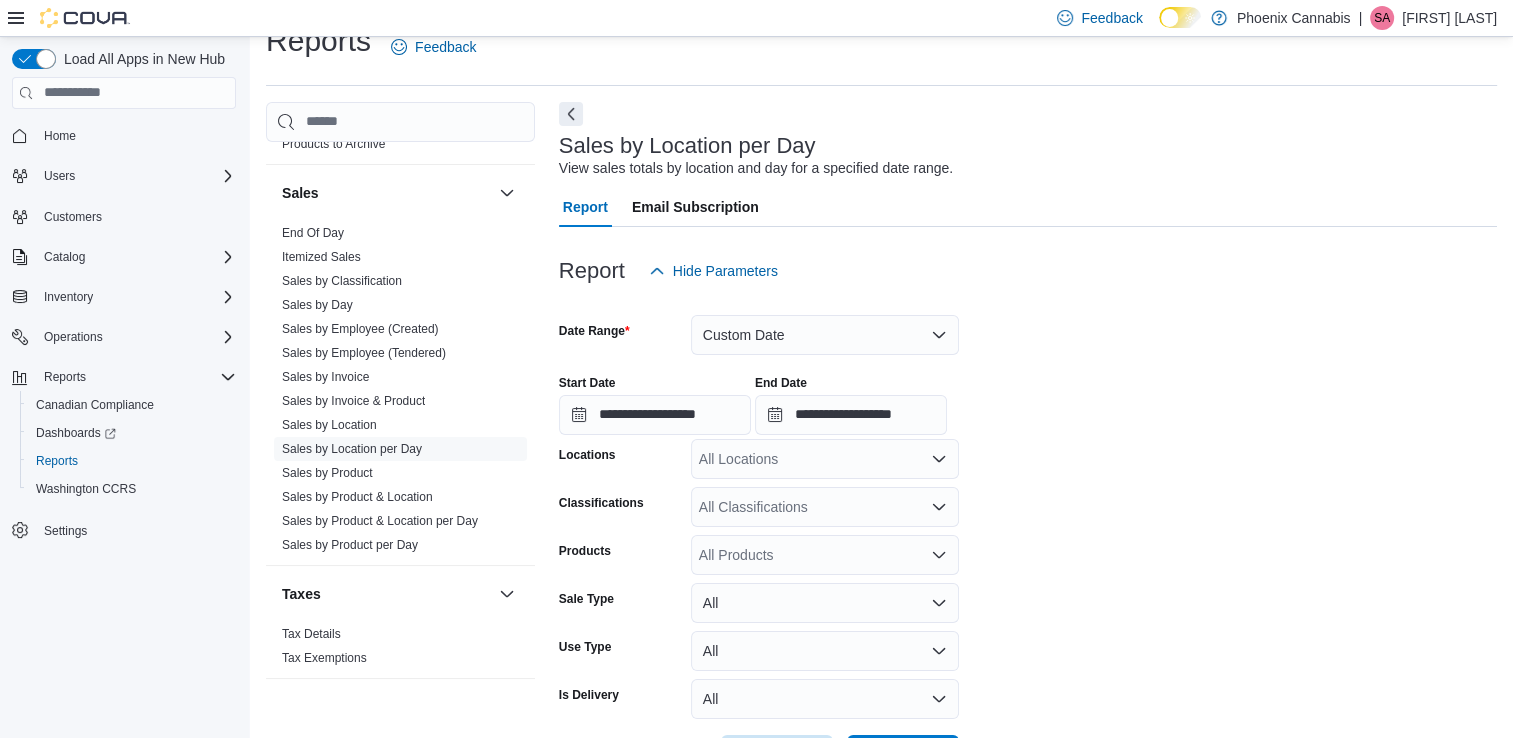 click 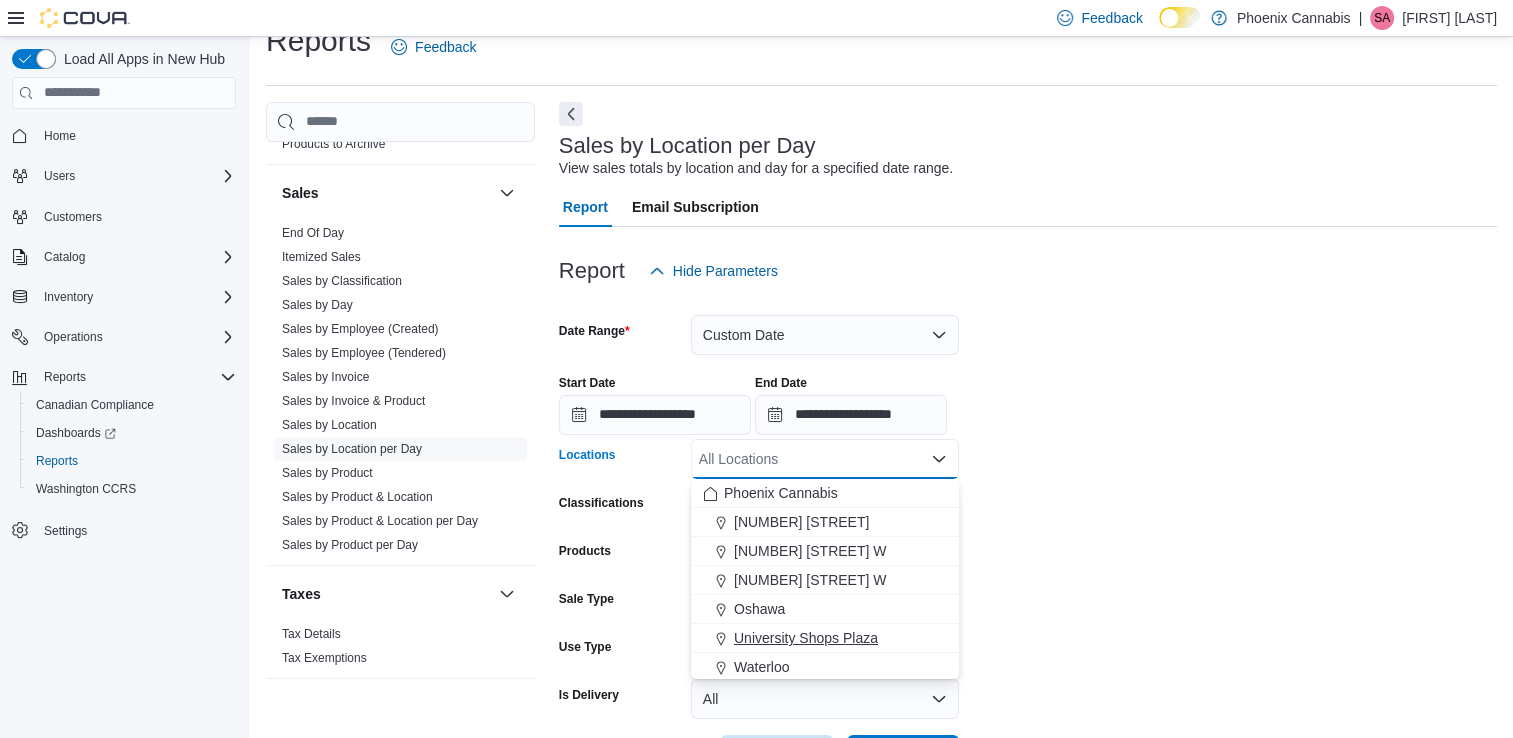 click on "University Shops Plaza" at bounding box center [806, 638] 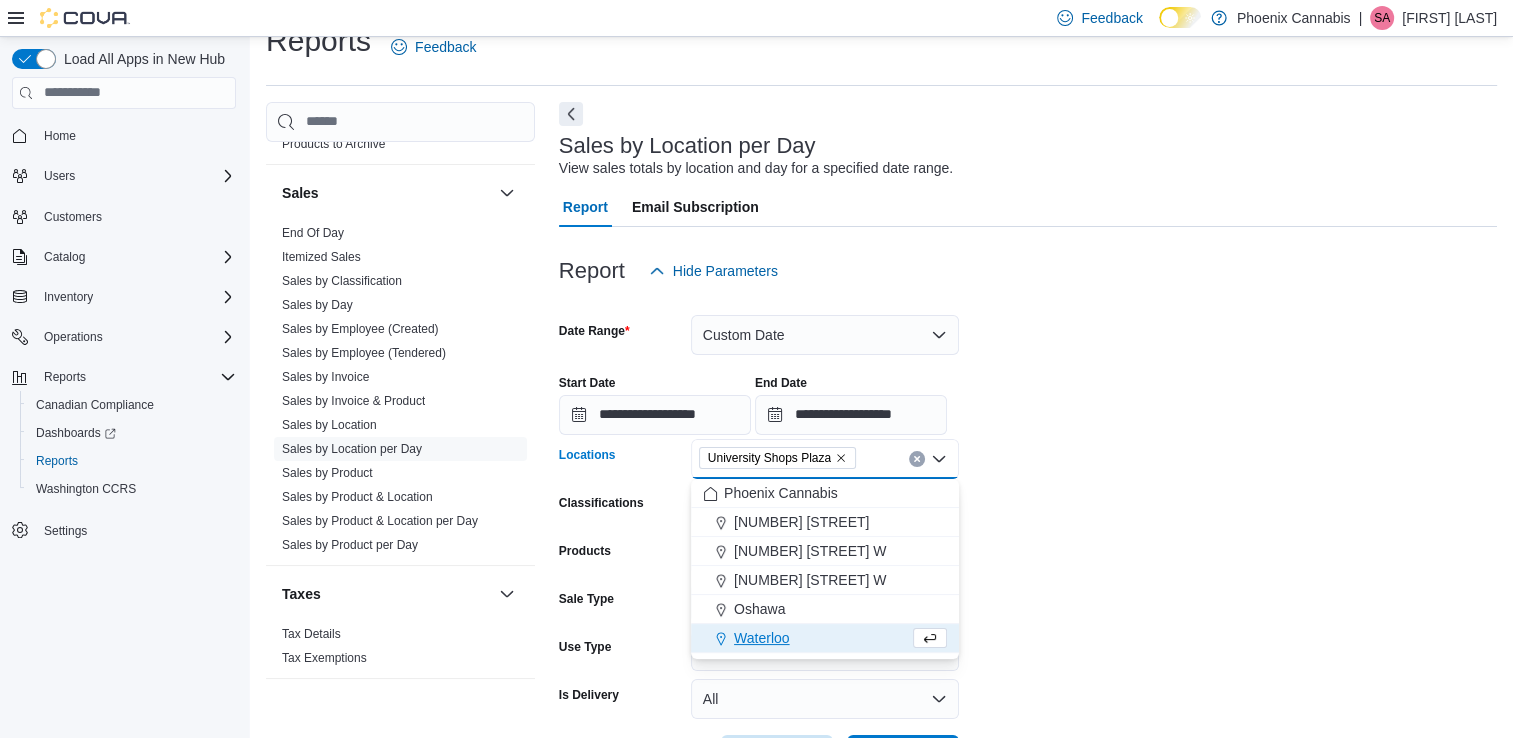 click on "**********" at bounding box center [1028, 533] 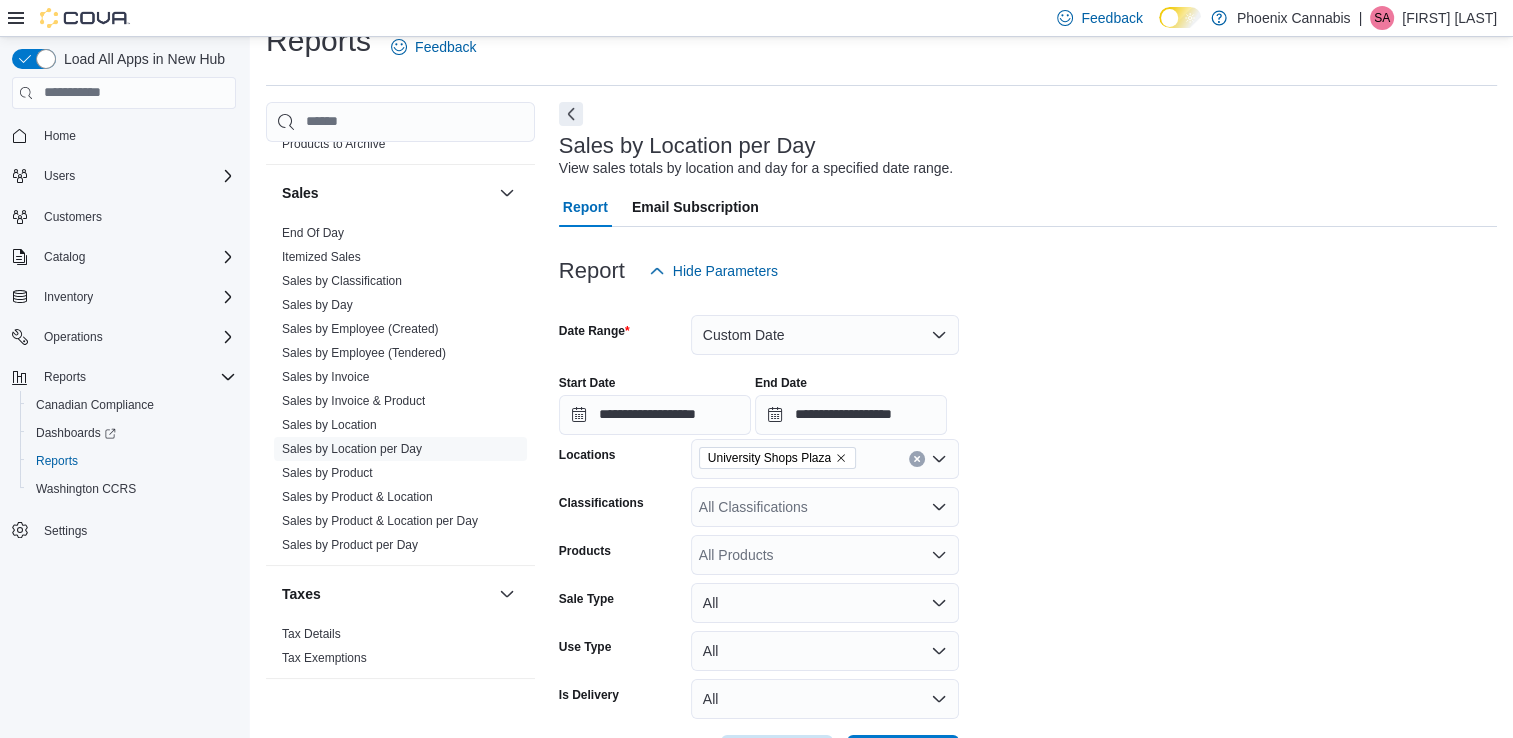 scroll, scrollTop: 108, scrollLeft: 0, axis: vertical 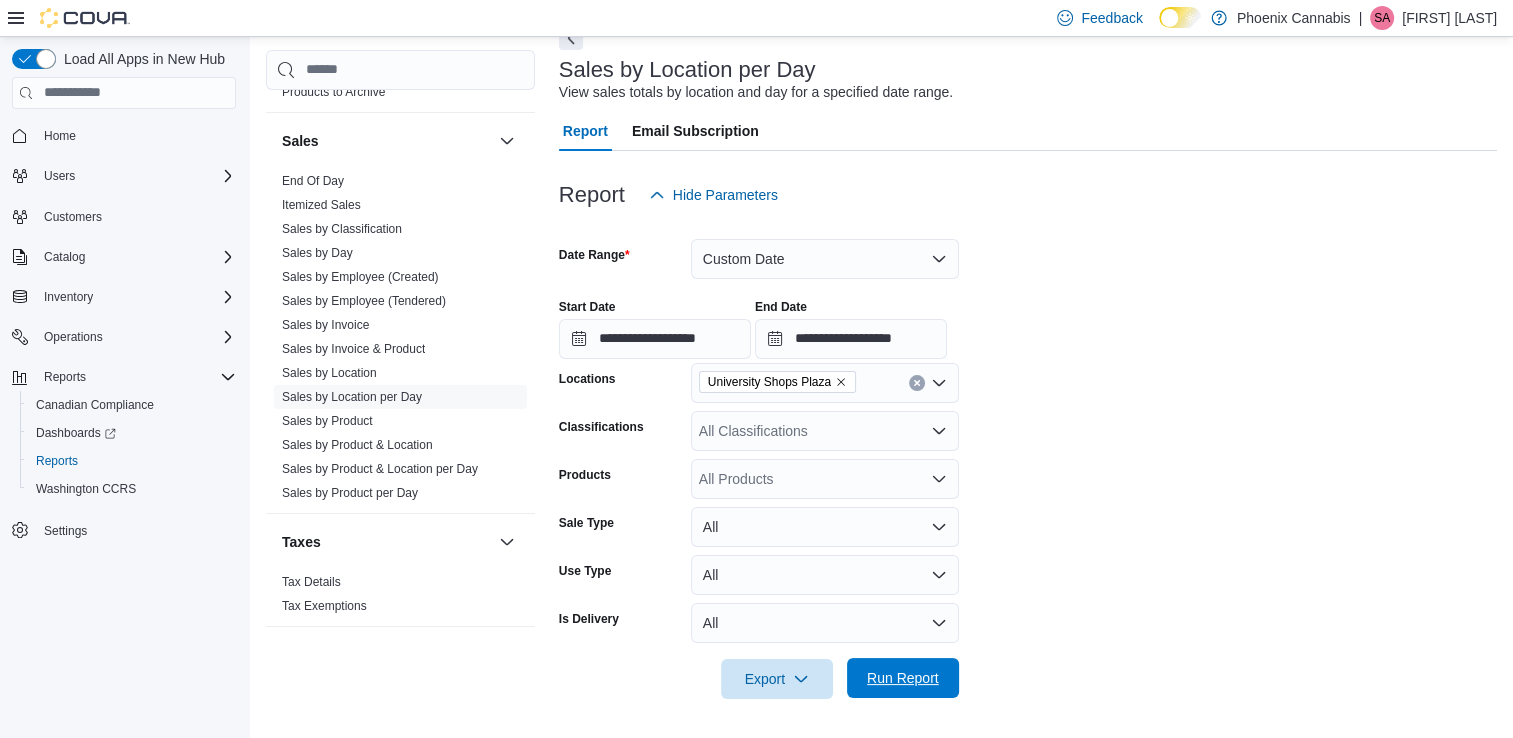 click on "Run Report" at bounding box center [903, 678] 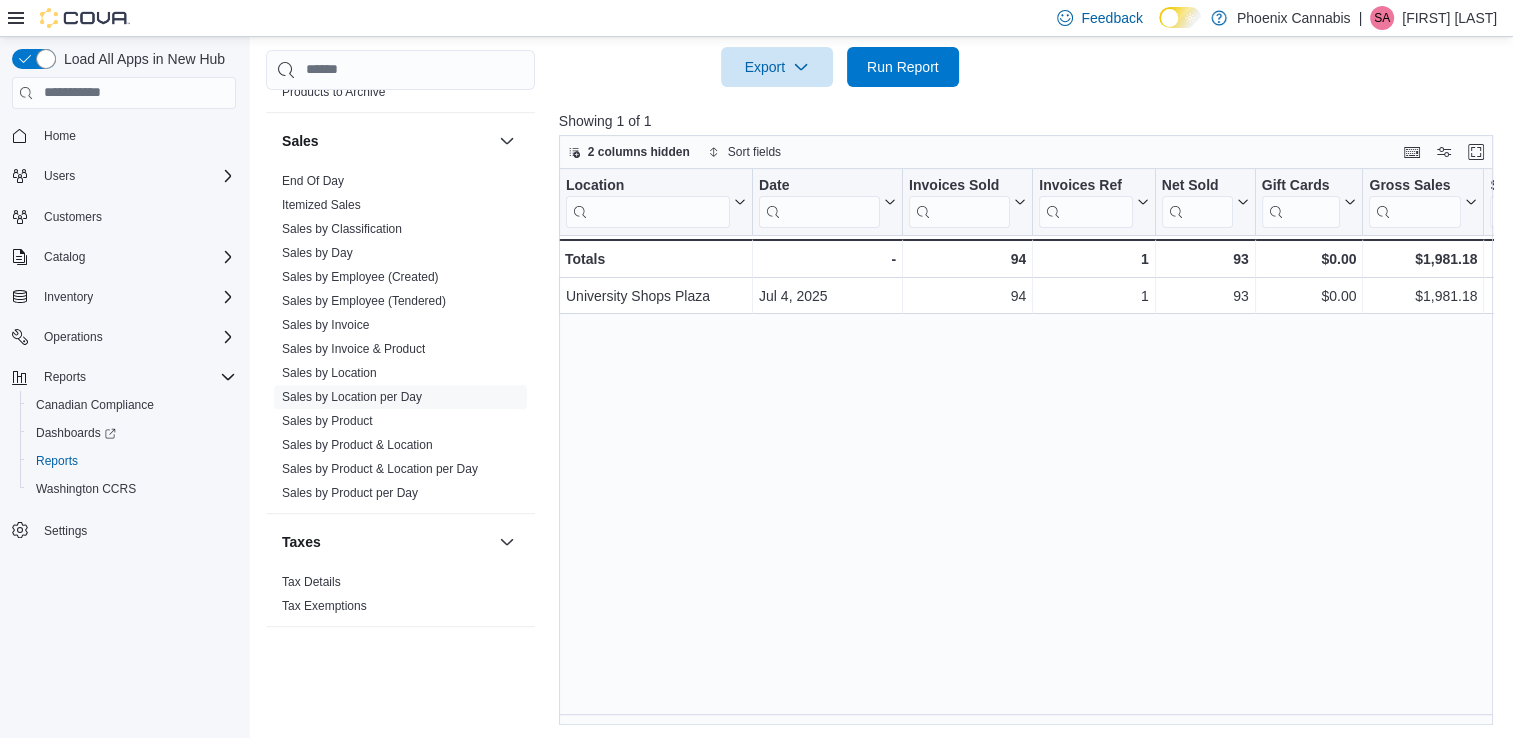 scroll, scrollTop: 723, scrollLeft: 0, axis: vertical 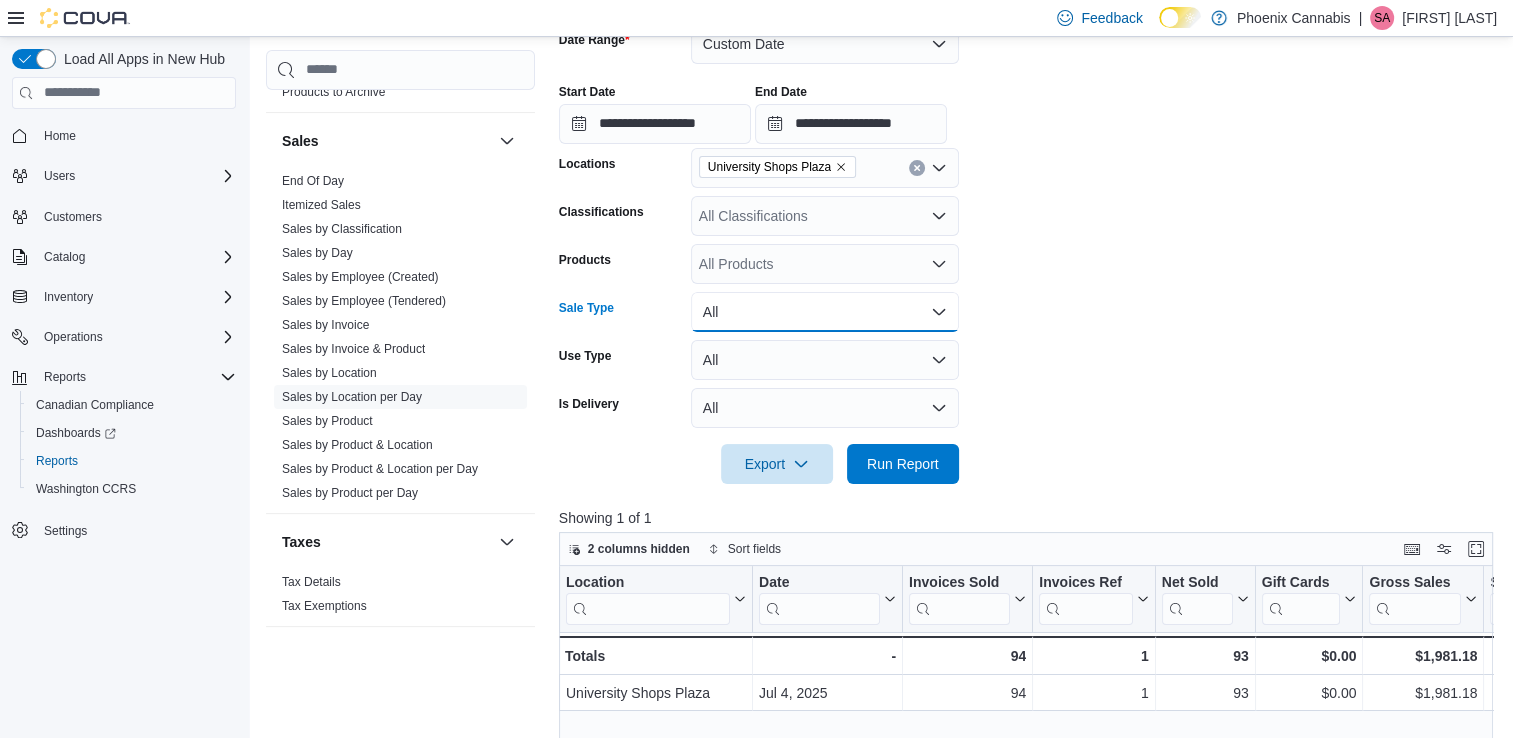 click on "All" at bounding box center (825, 312) 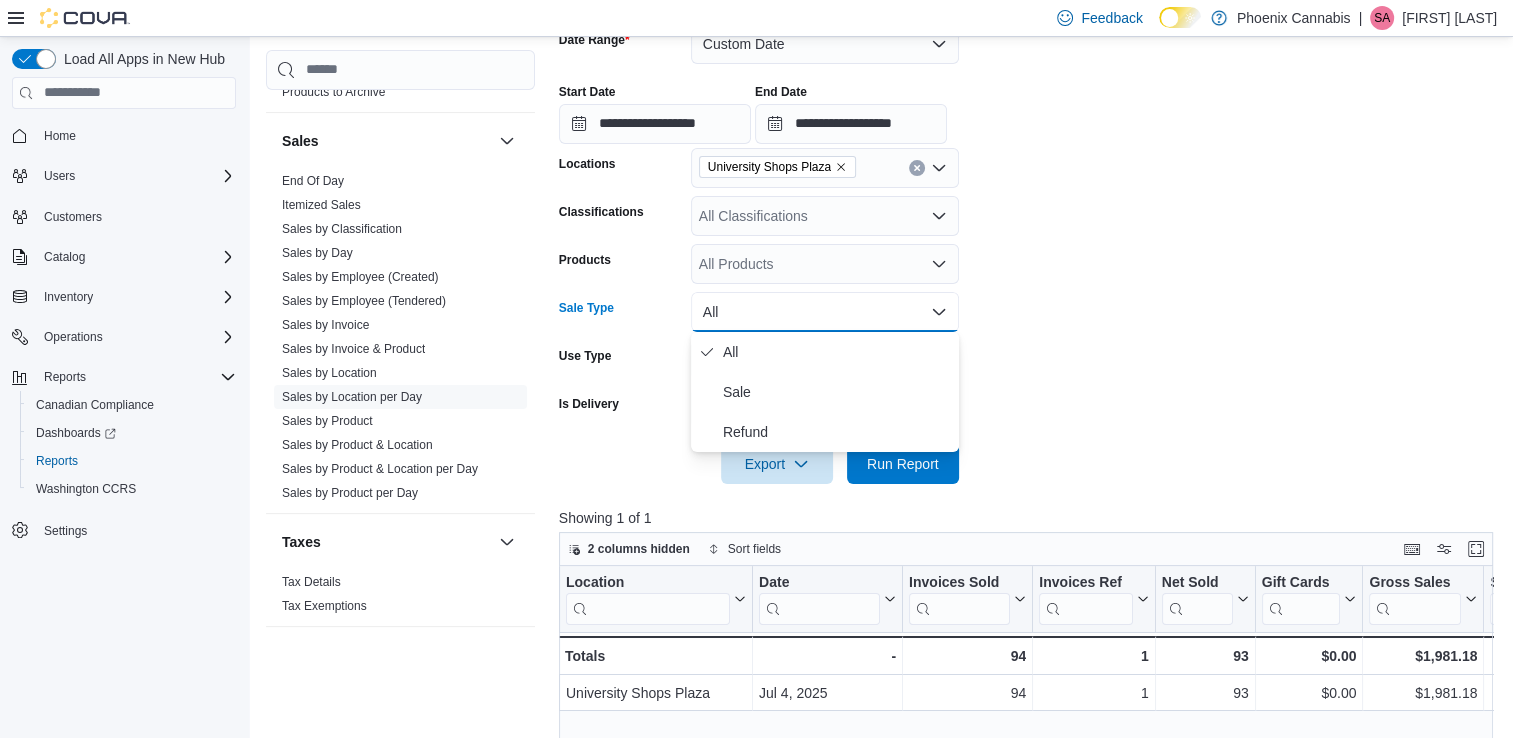 click on "All" at bounding box center [825, 312] 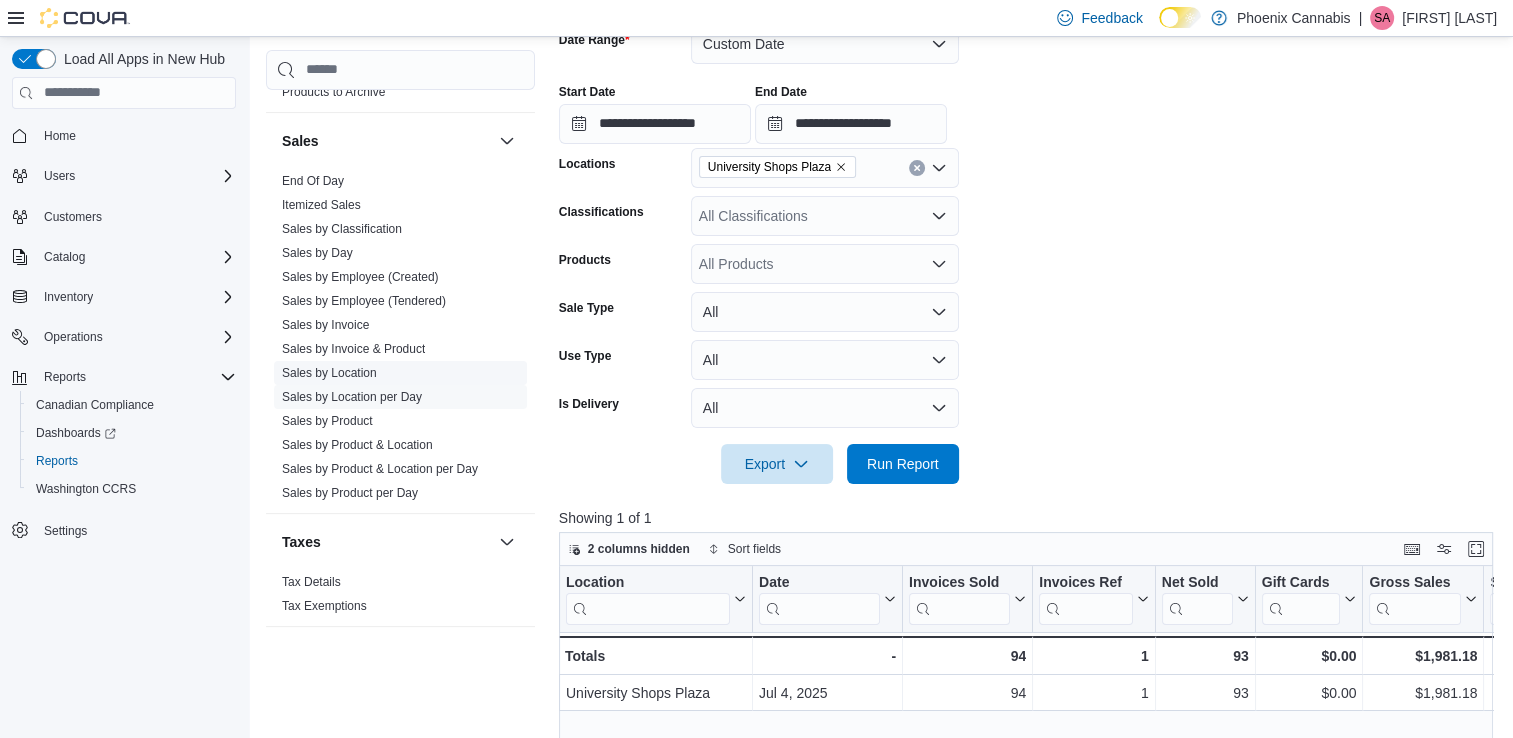 click on "Sales by Location" at bounding box center [329, 373] 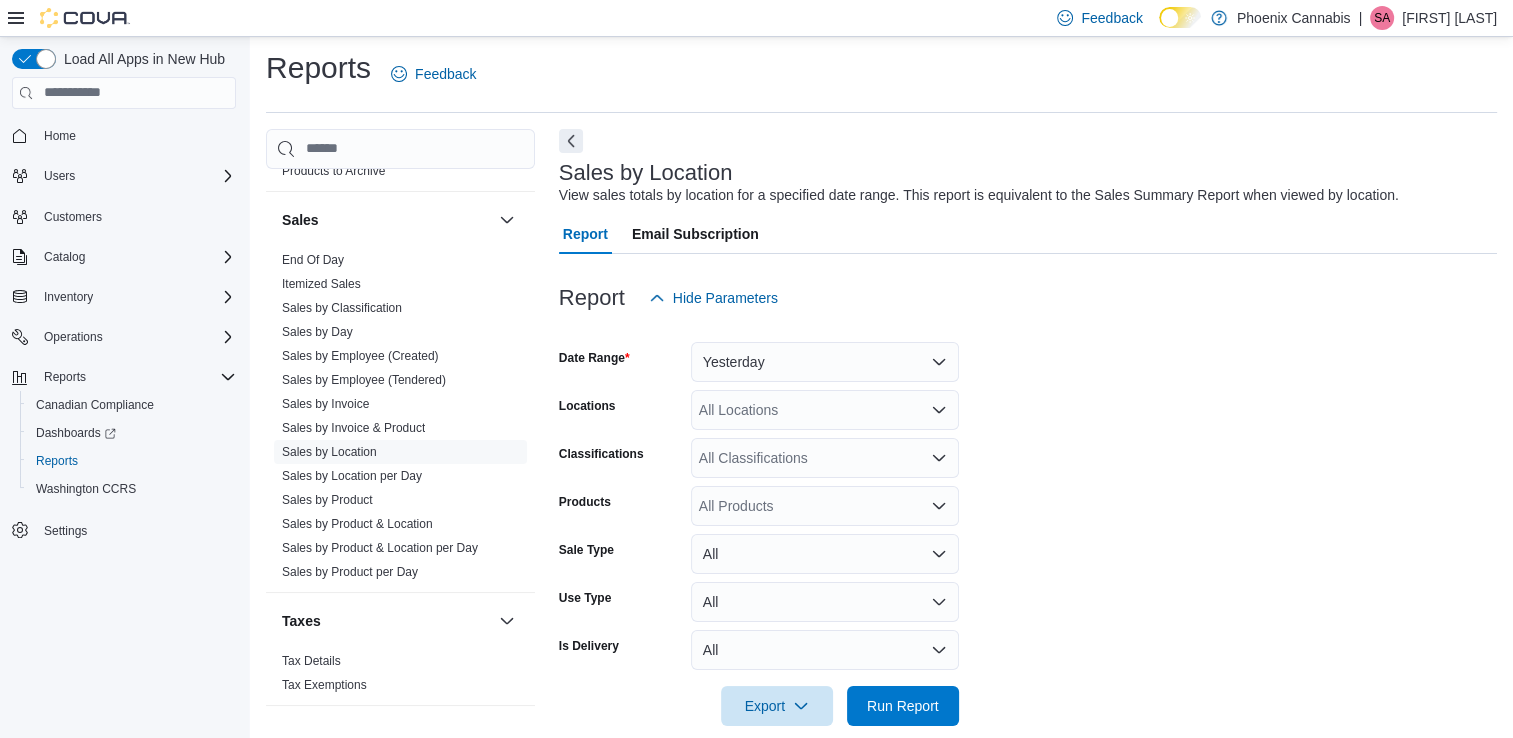 scroll, scrollTop: 32, scrollLeft: 0, axis: vertical 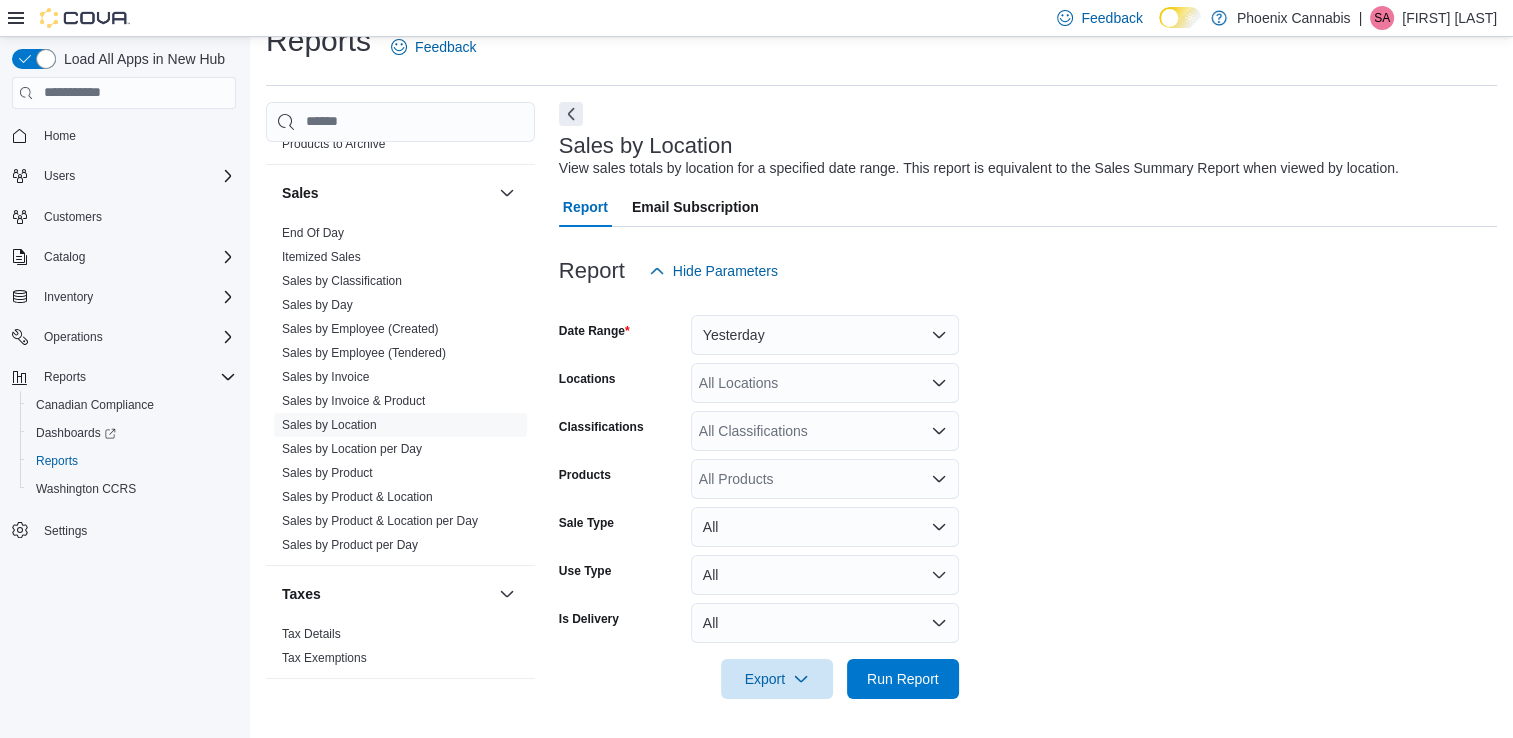 click 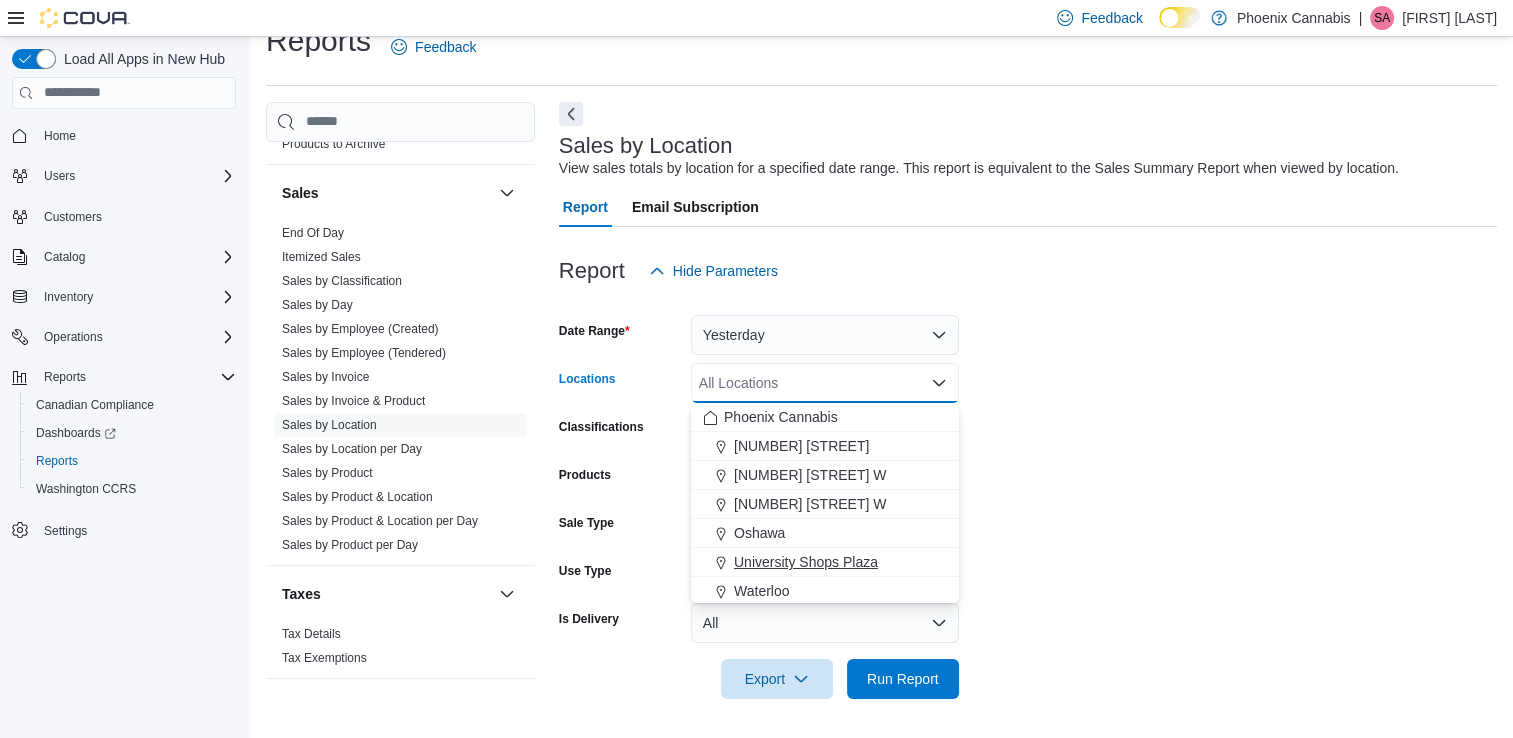 click on "University Shops Plaza" at bounding box center [806, 562] 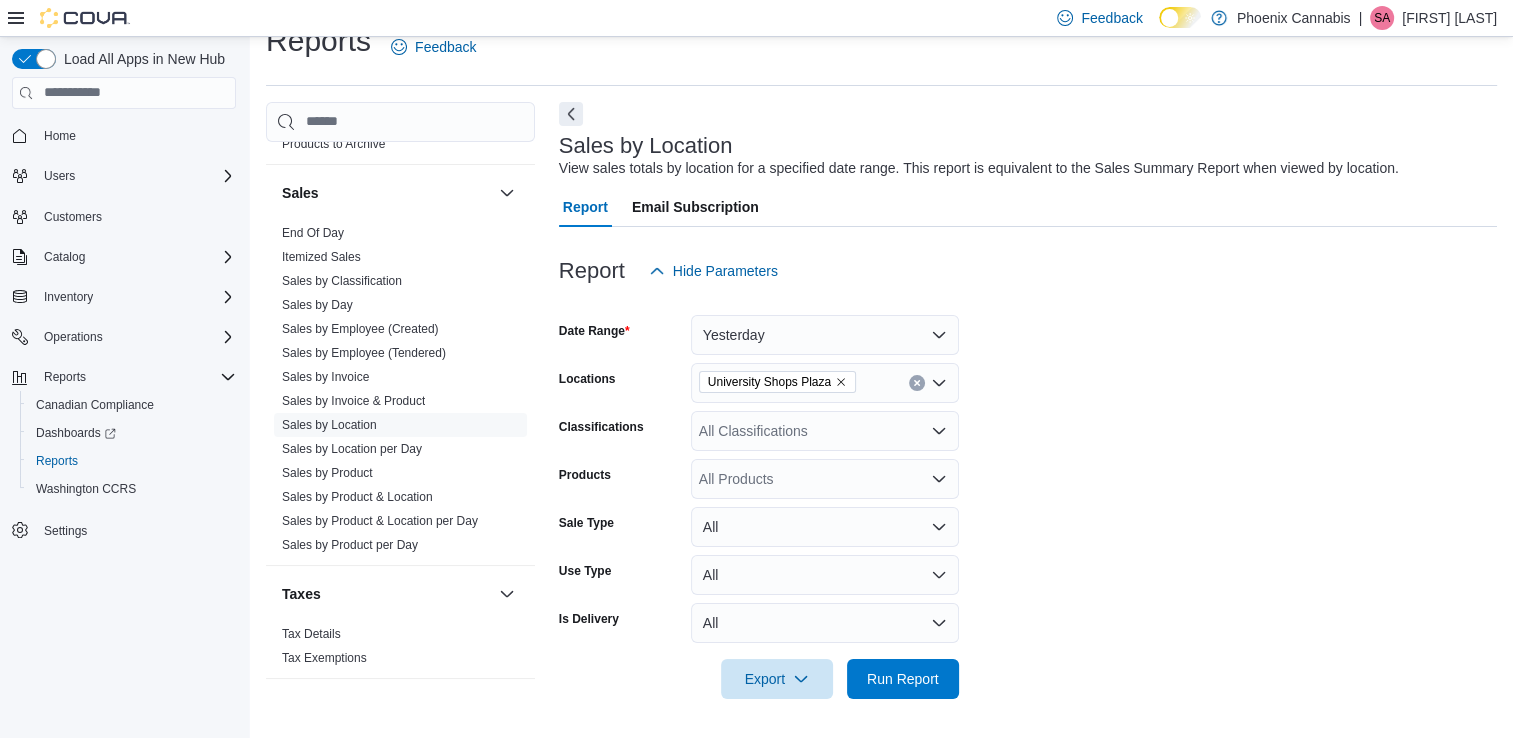 click on "Date Range Yesterday Locations University Shops Plaza Classifications All Classifications Products All Products Sale Type All Use Type All Is Delivery All Export  Run Report" at bounding box center (1028, 495) 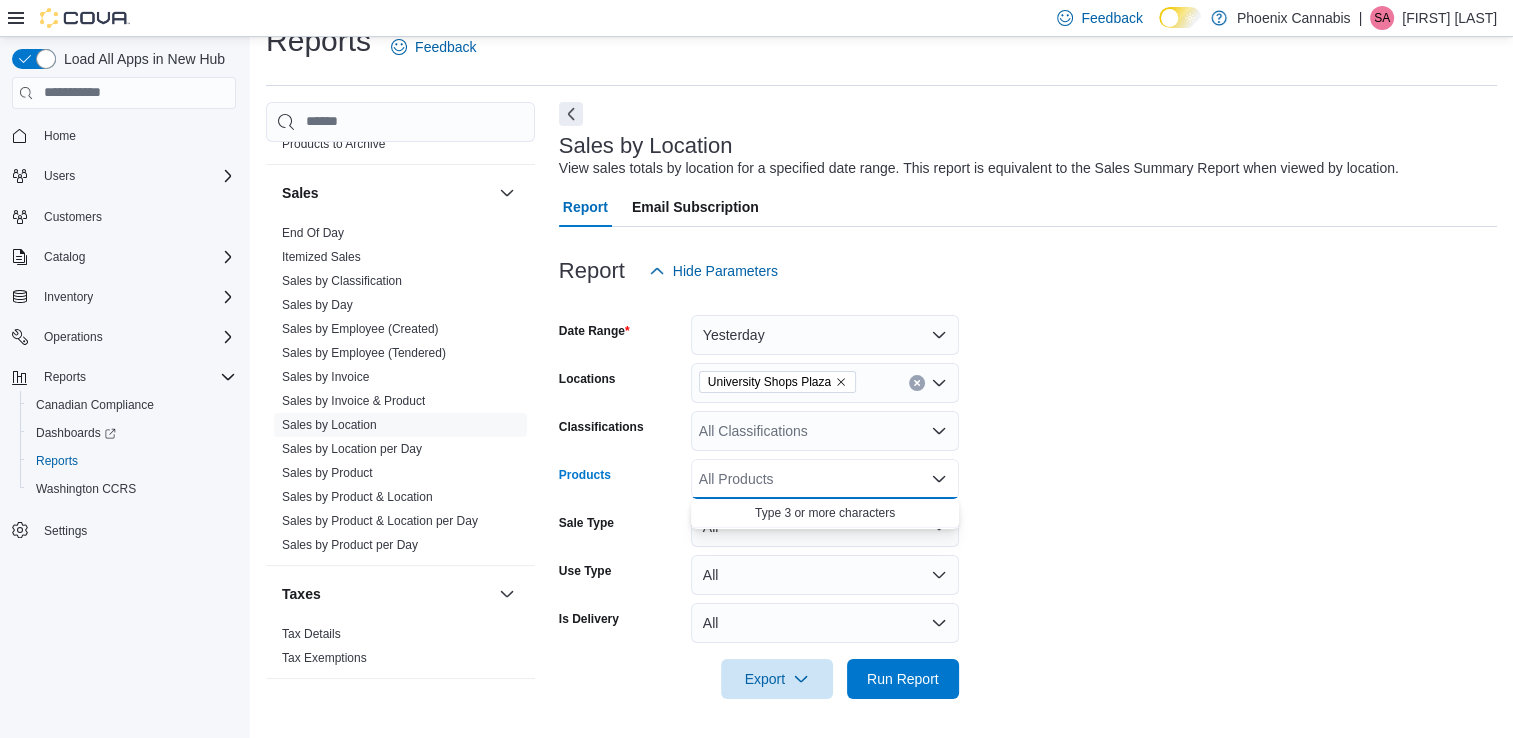 click on "All Products" at bounding box center (825, 479) 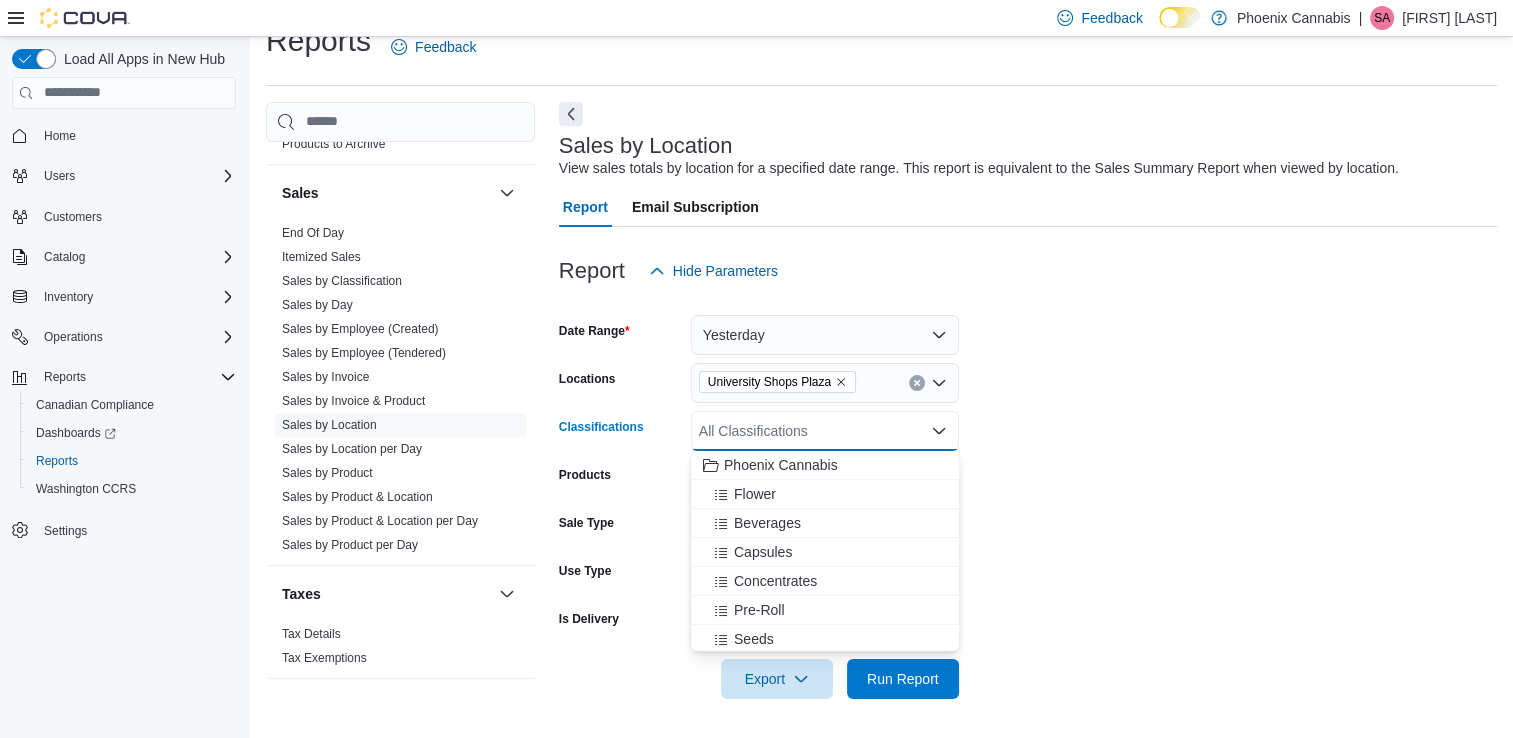 click 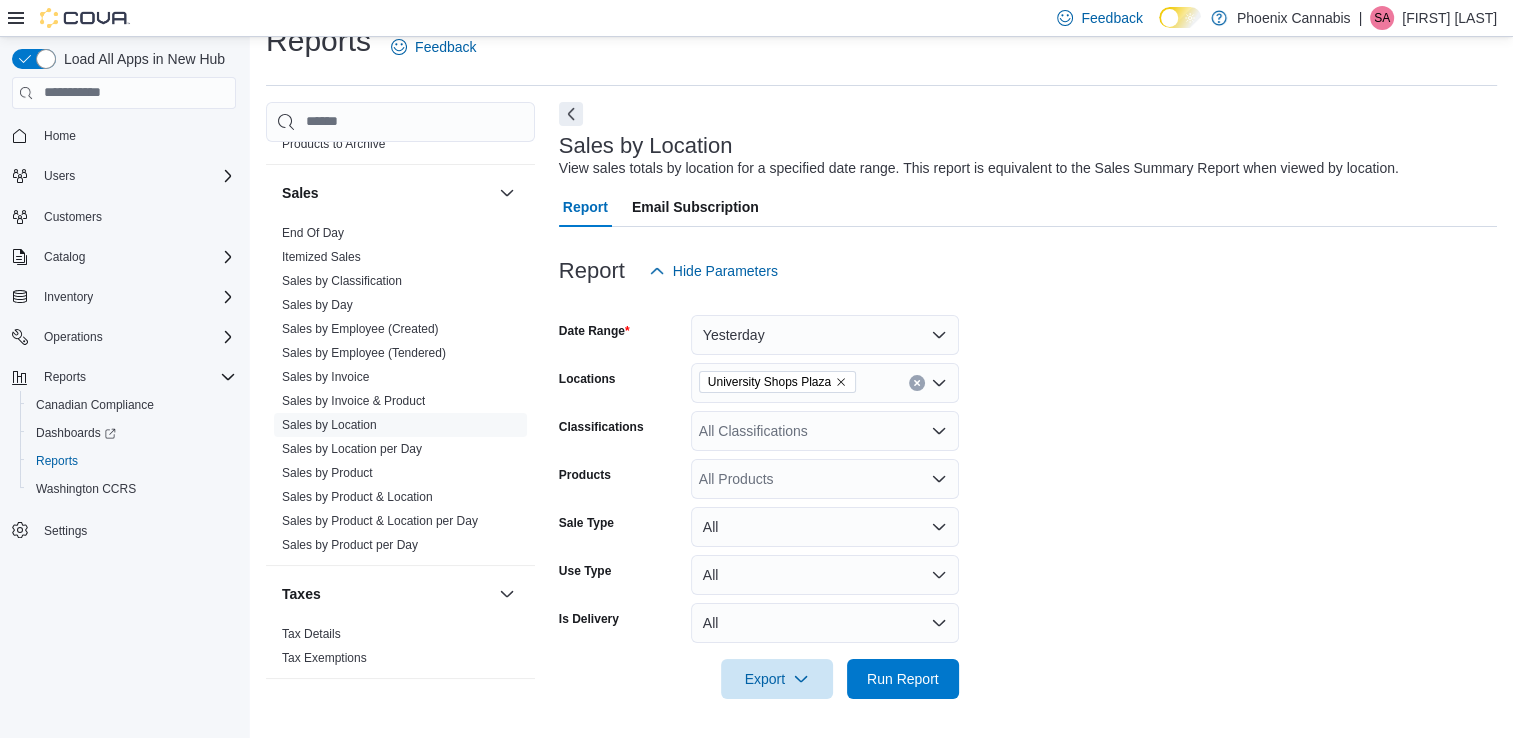 drag, startPoint x: 1064, startPoint y: 423, endPoint x: 1015, endPoint y: 459, distance: 60.80296 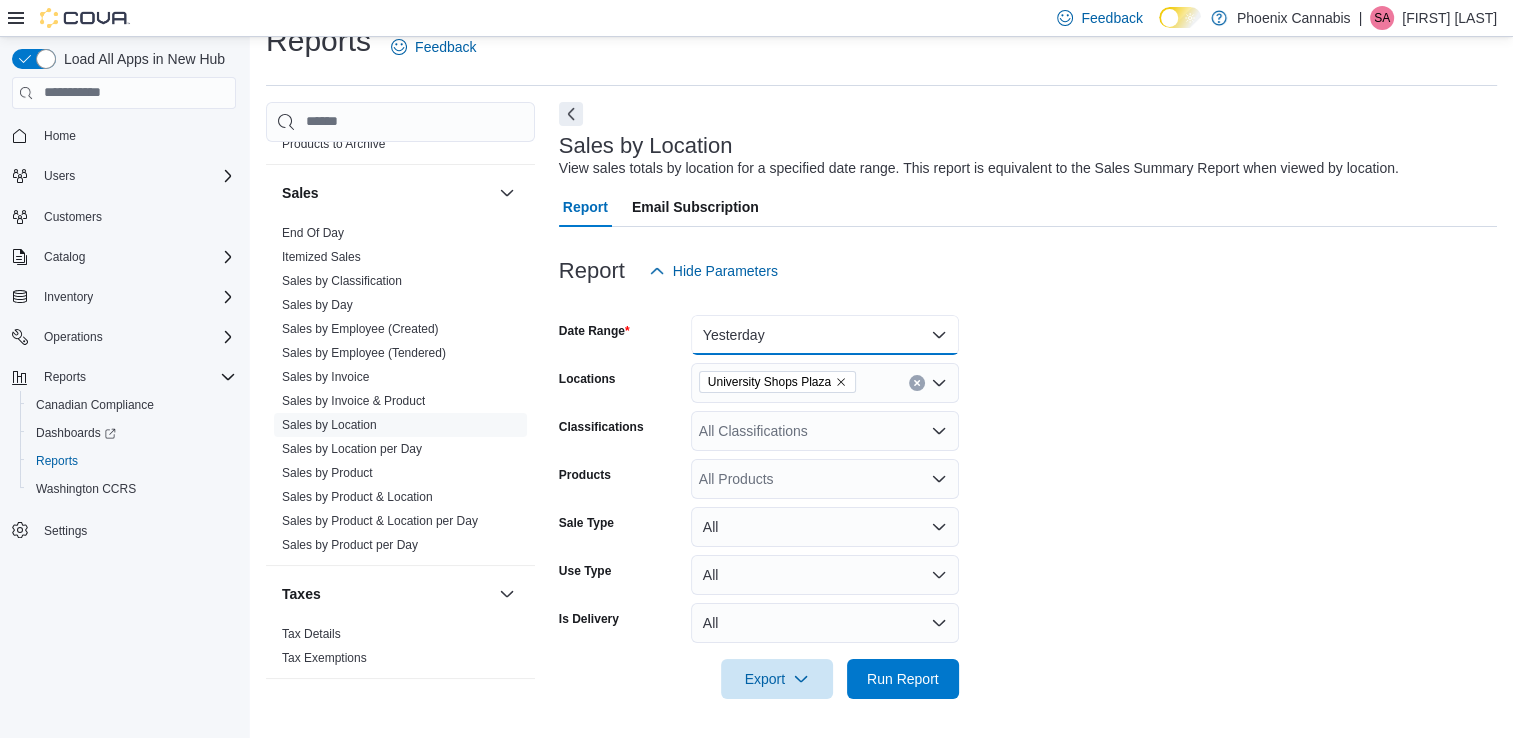 click on "Yesterday" at bounding box center (825, 335) 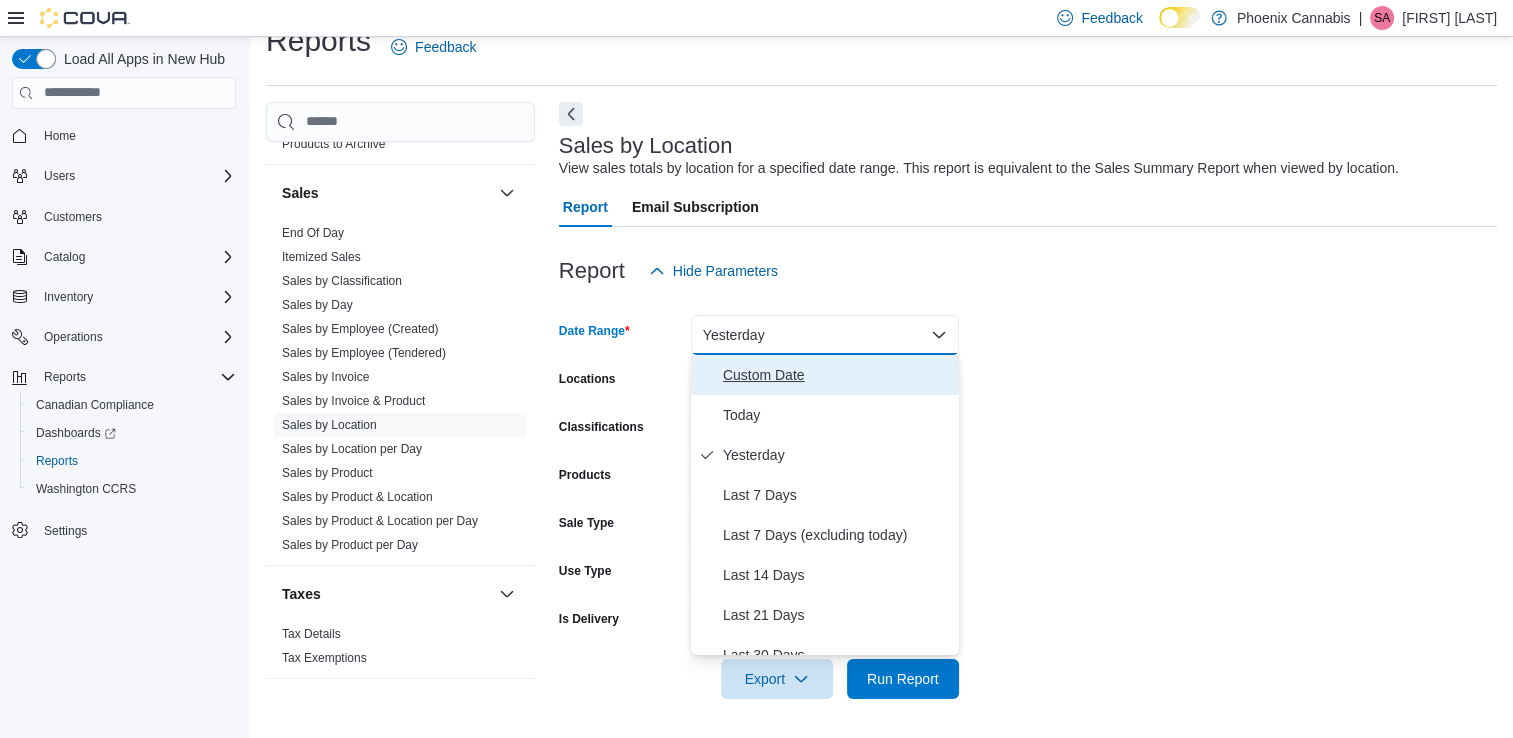 click on "Custom Date" at bounding box center [837, 375] 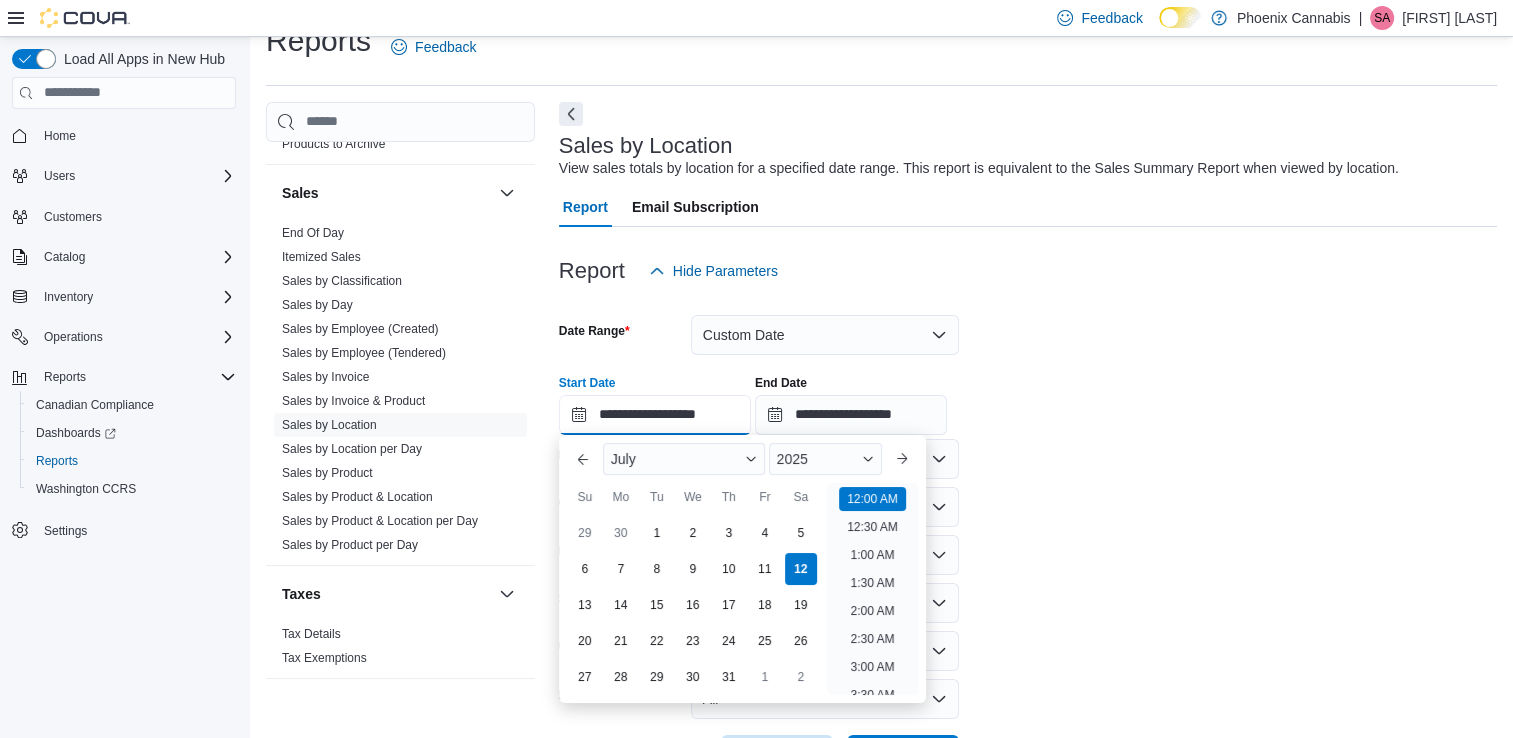click on "**********" at bounding box center (655, 415) 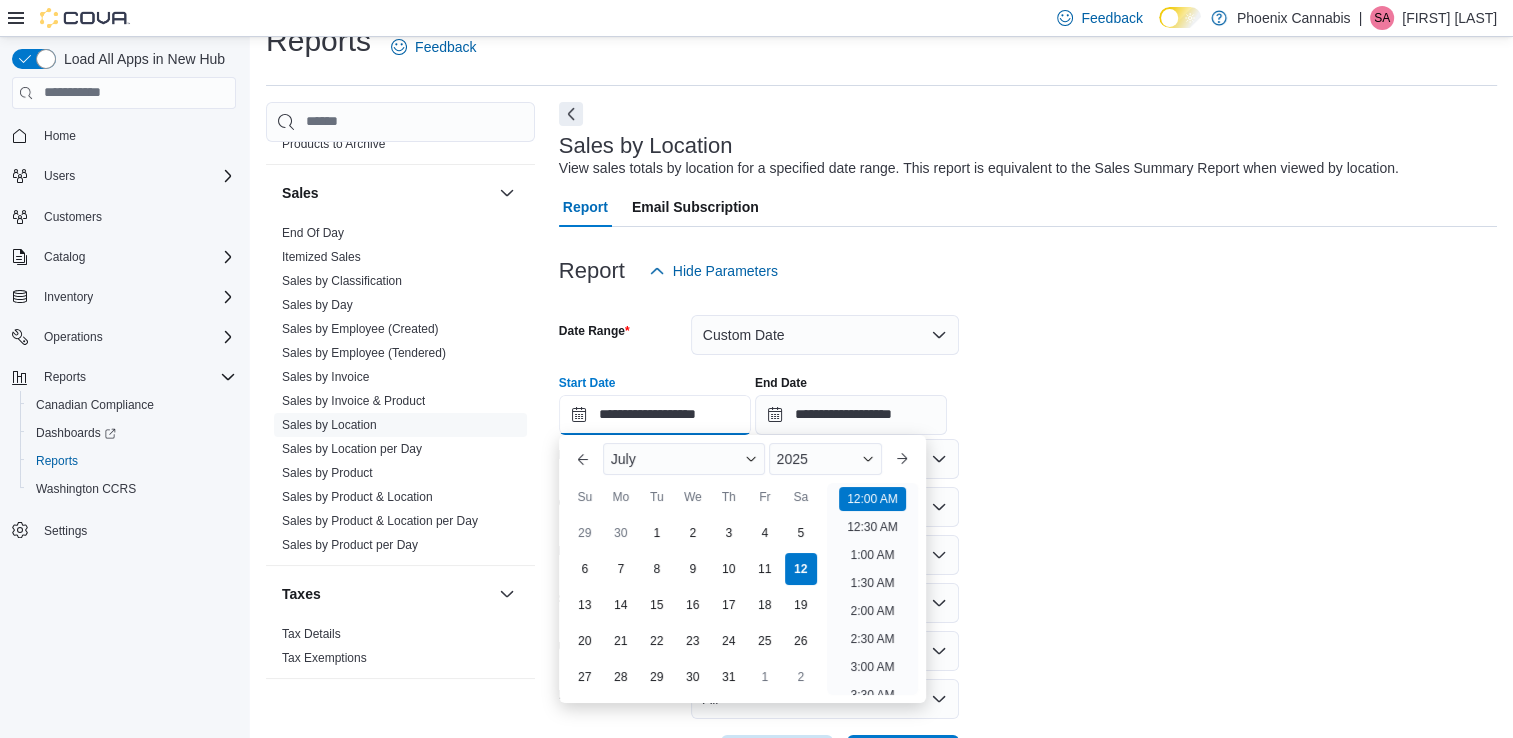 scroll, scrollTop: 62, scrollLeft: 0, axis: vertical 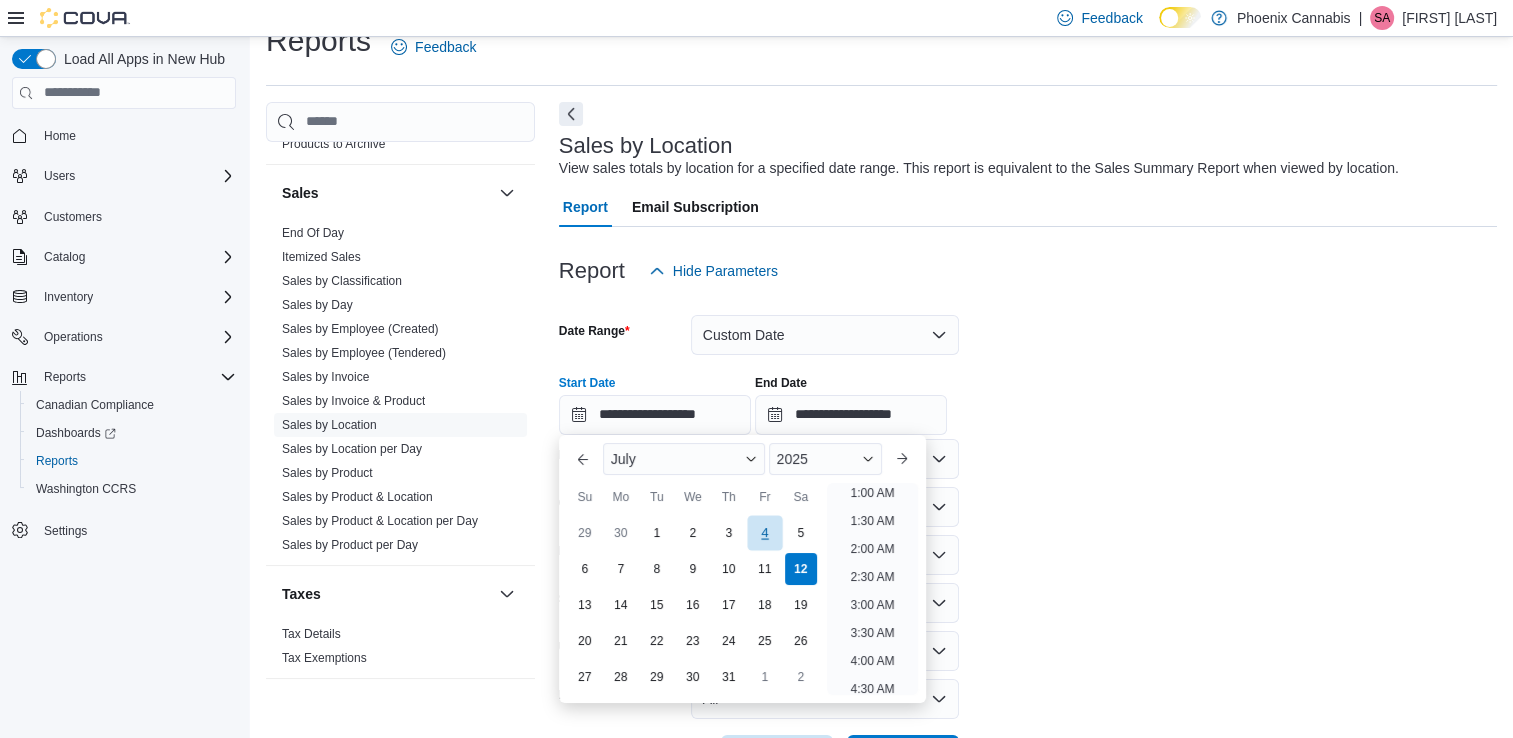 click on "4" at bounding box center [764, 532] 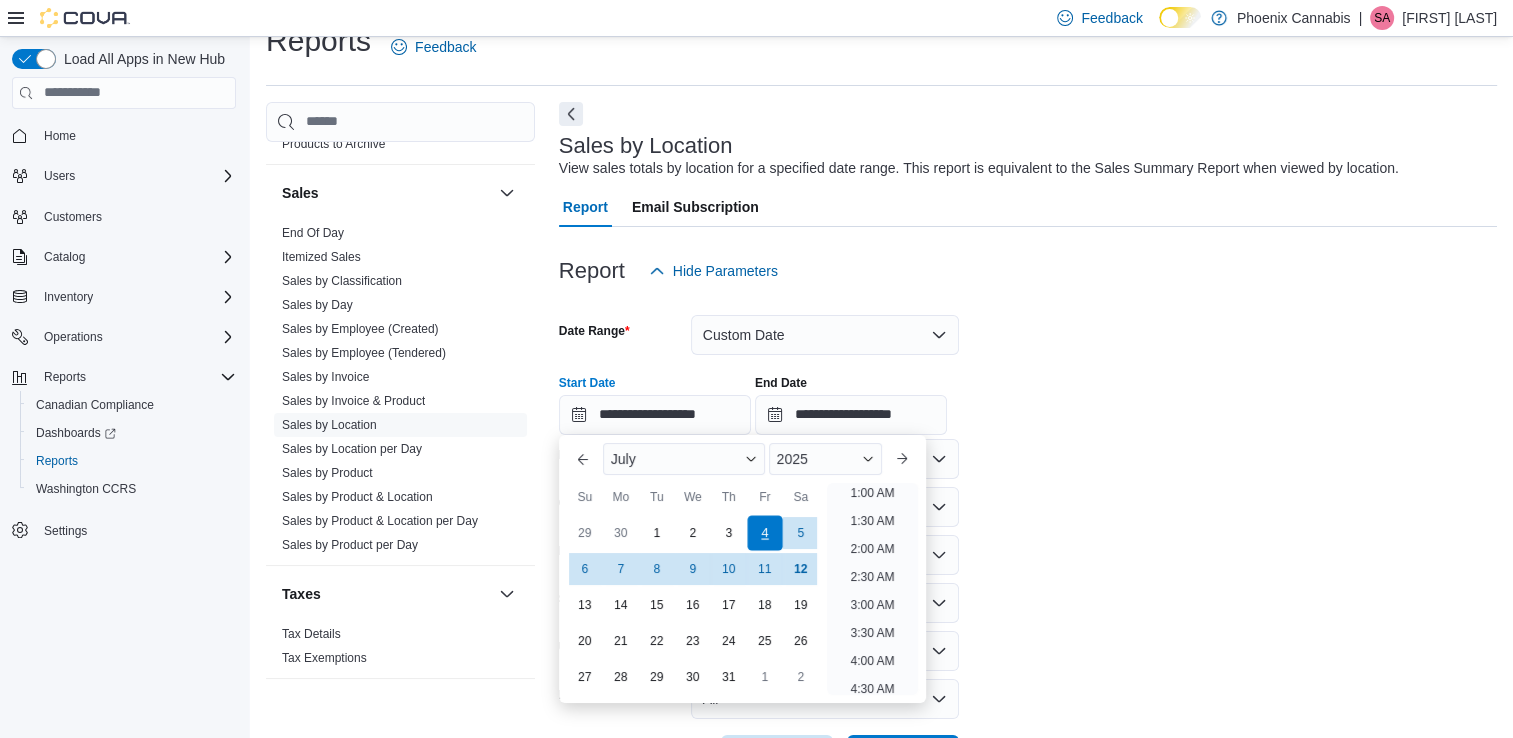 scroll, scrollTop: 4, scrollLeft: 0, axis: vertical 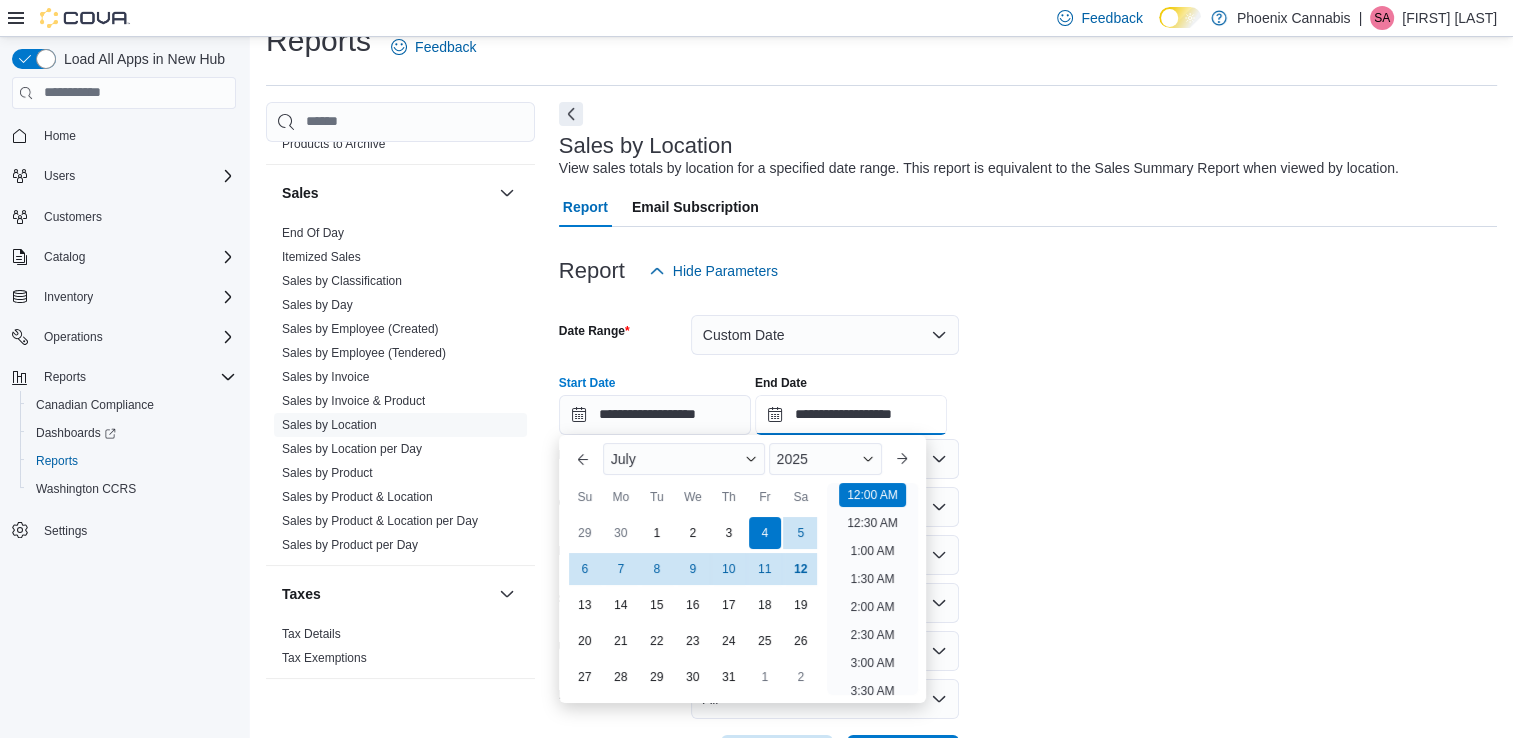 click on "**********" at bounding box center (851, 415) 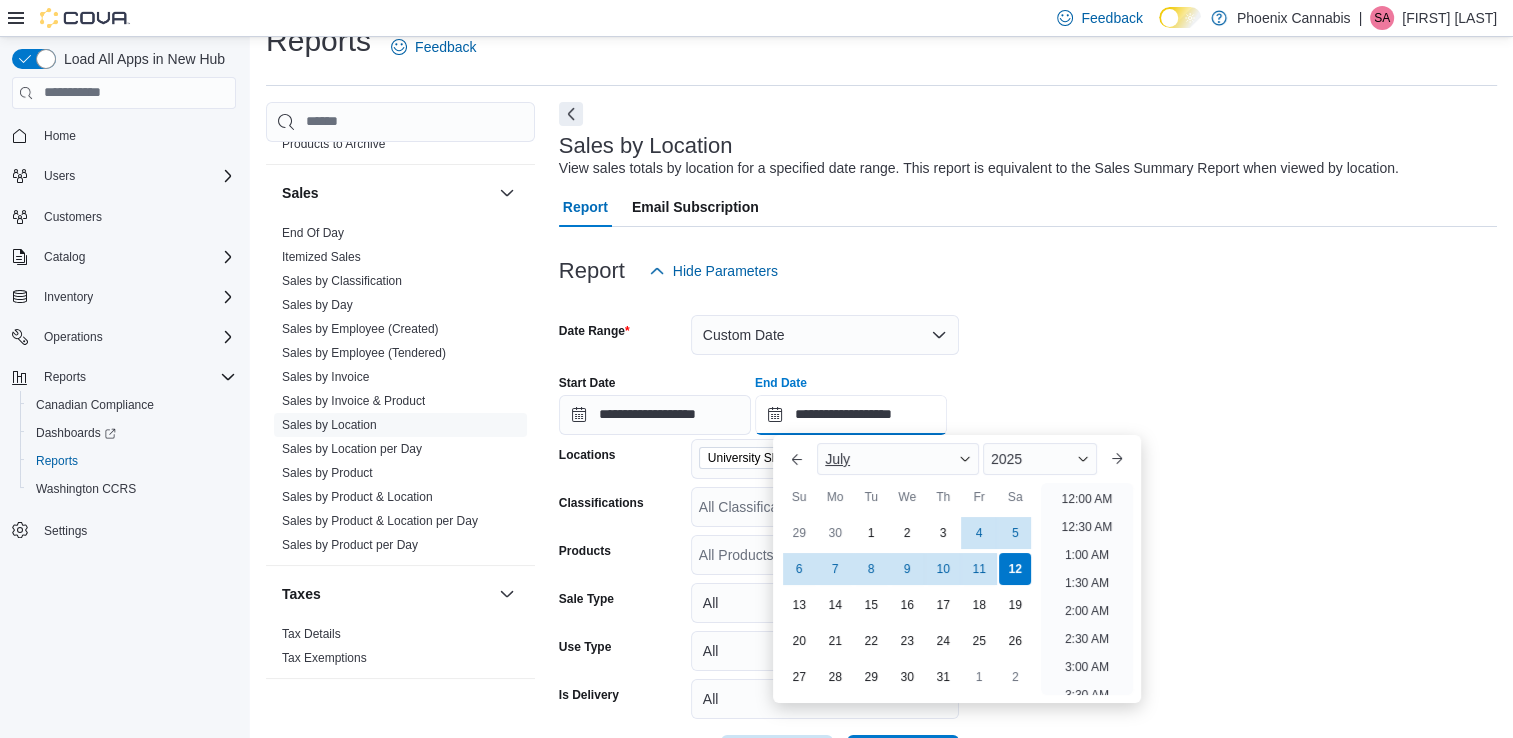 scroll, scrollTop: 1136, scrollLeft: 0, axis: vertical 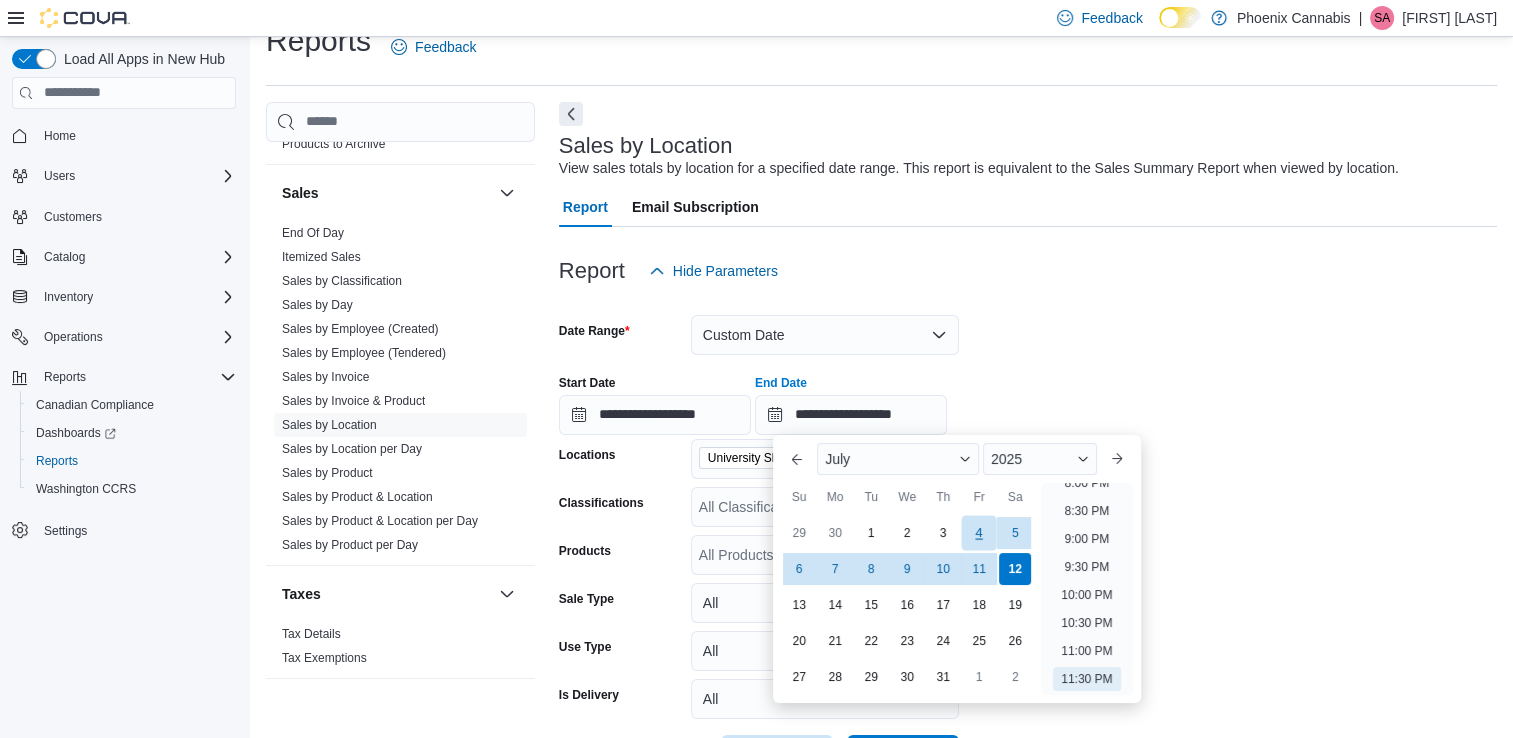 drag, startPoint x: 974, startPoint y: 529, endPoint x: 982, endPoint y: 499, distance: 31.04835 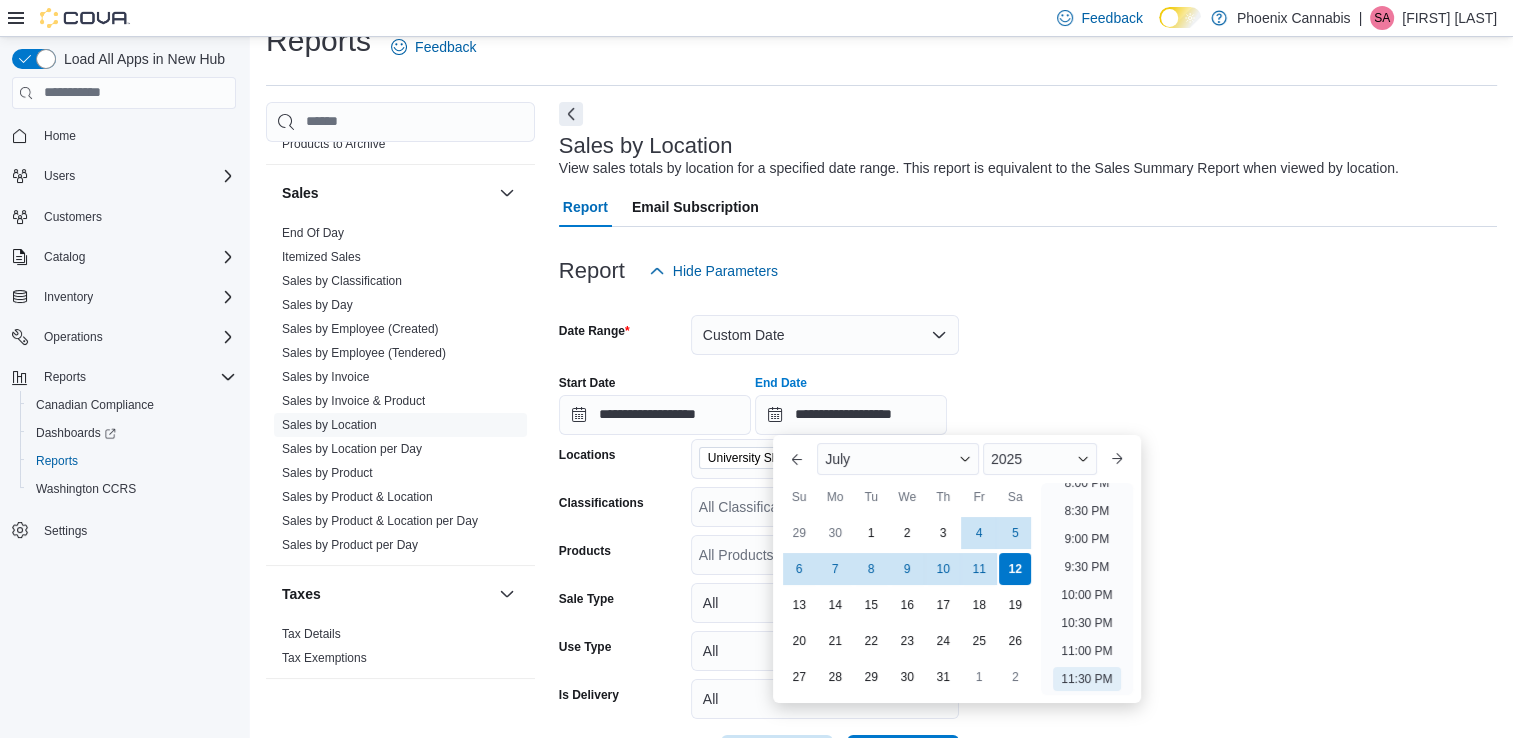 type on "**********" 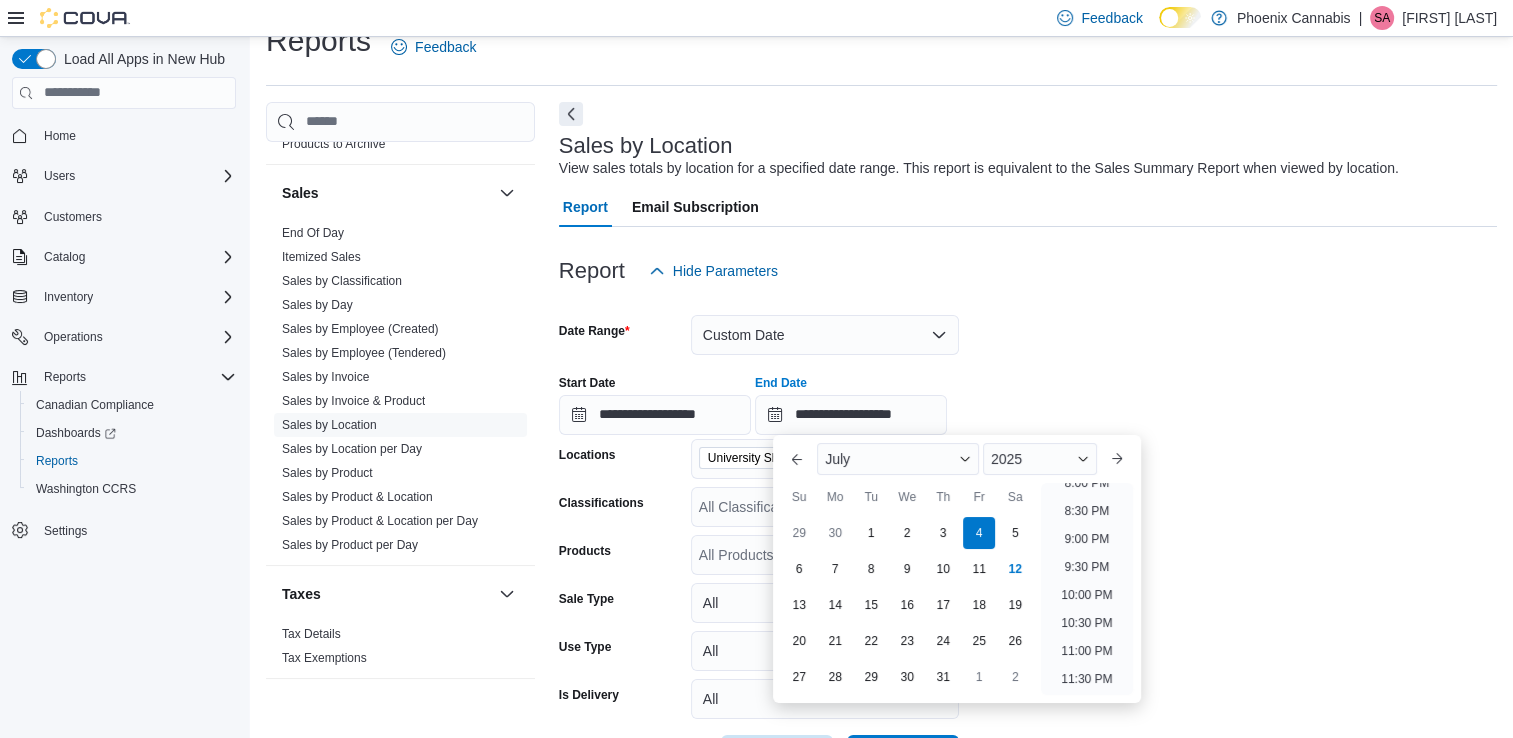 click on "**********" at bounding box center (1028, 397) 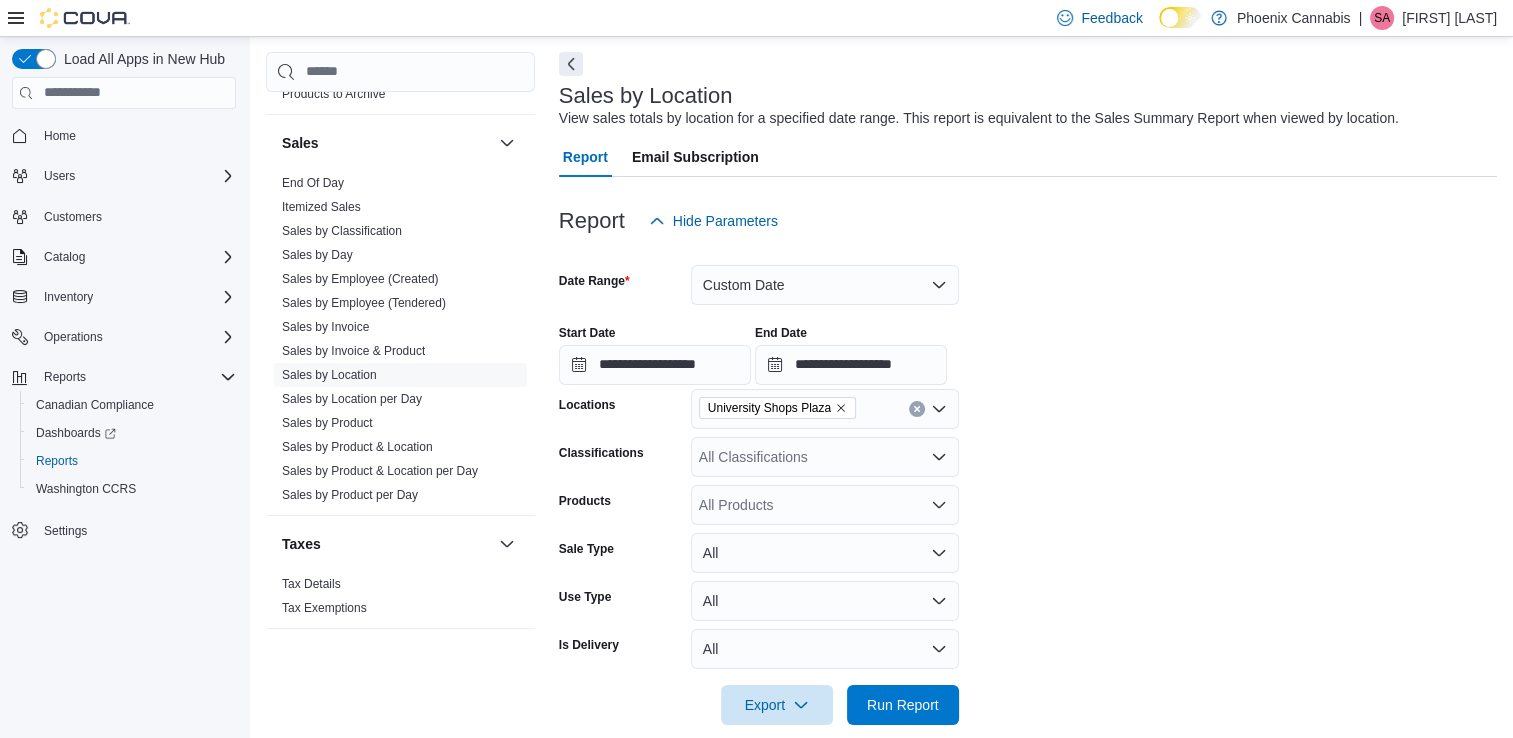 scroll, scrollTop: 108, scrollLeft: 0, axis: vertical 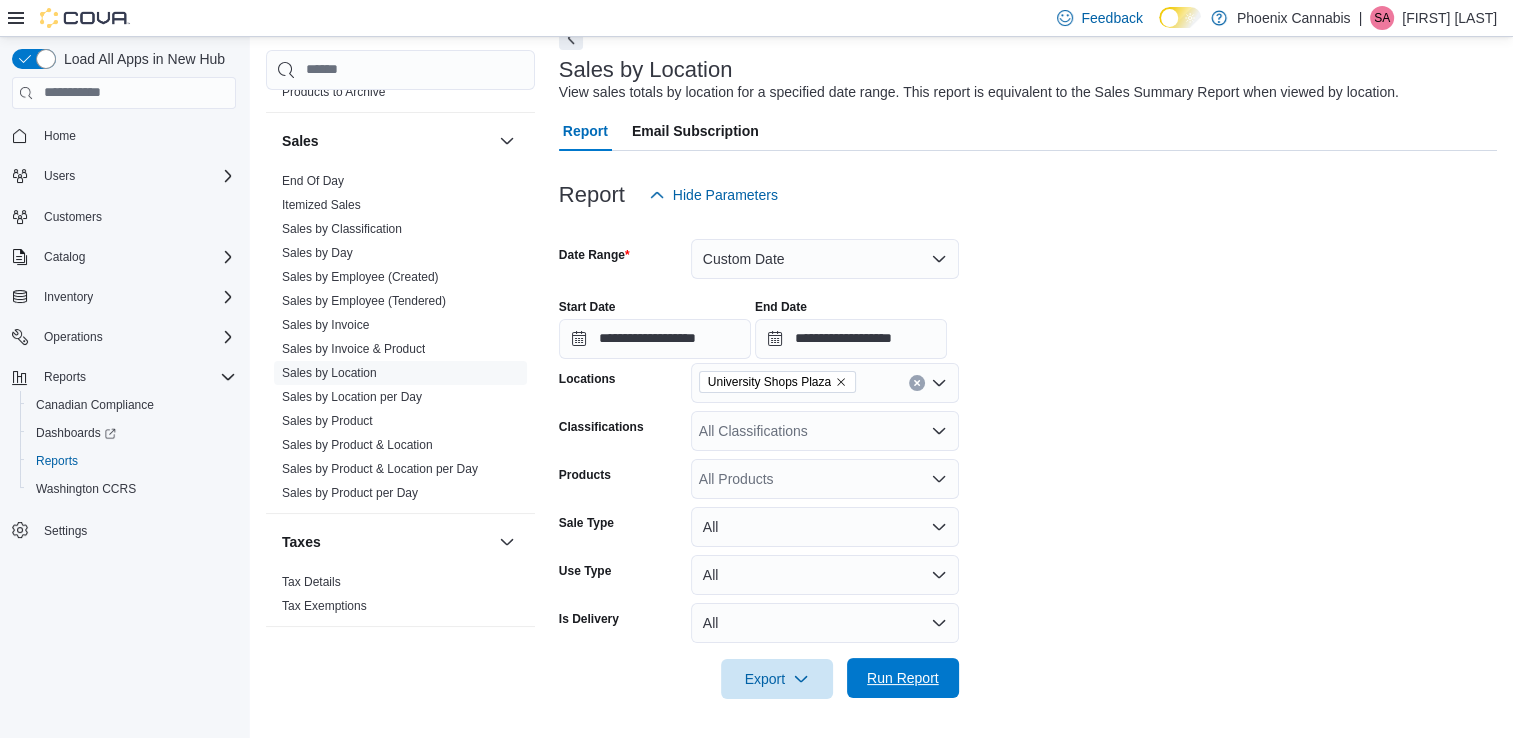 click on "Run Report" at bounding box center (903, 678) 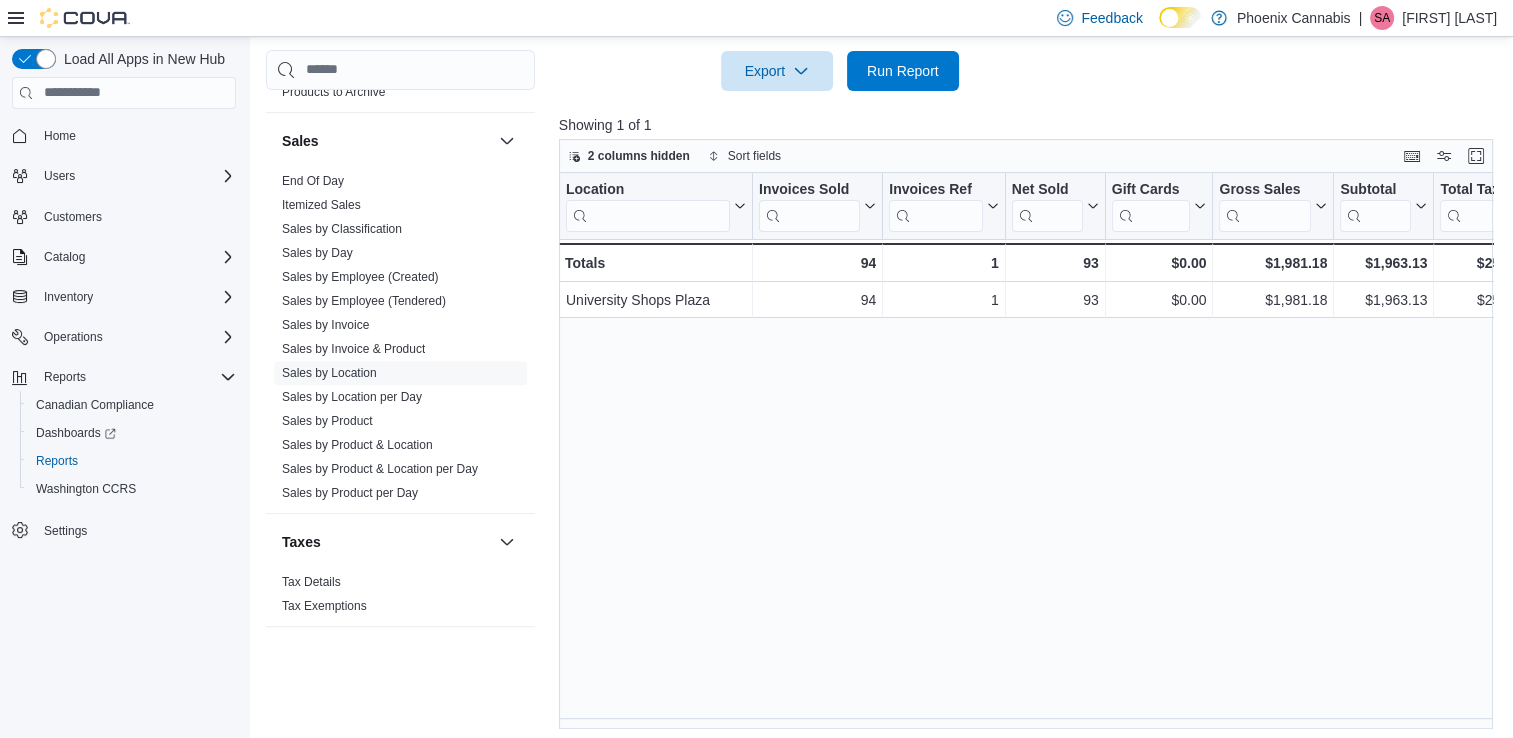 scroll, scrollTop: 723, scrollLeft: 0, axis: vertical 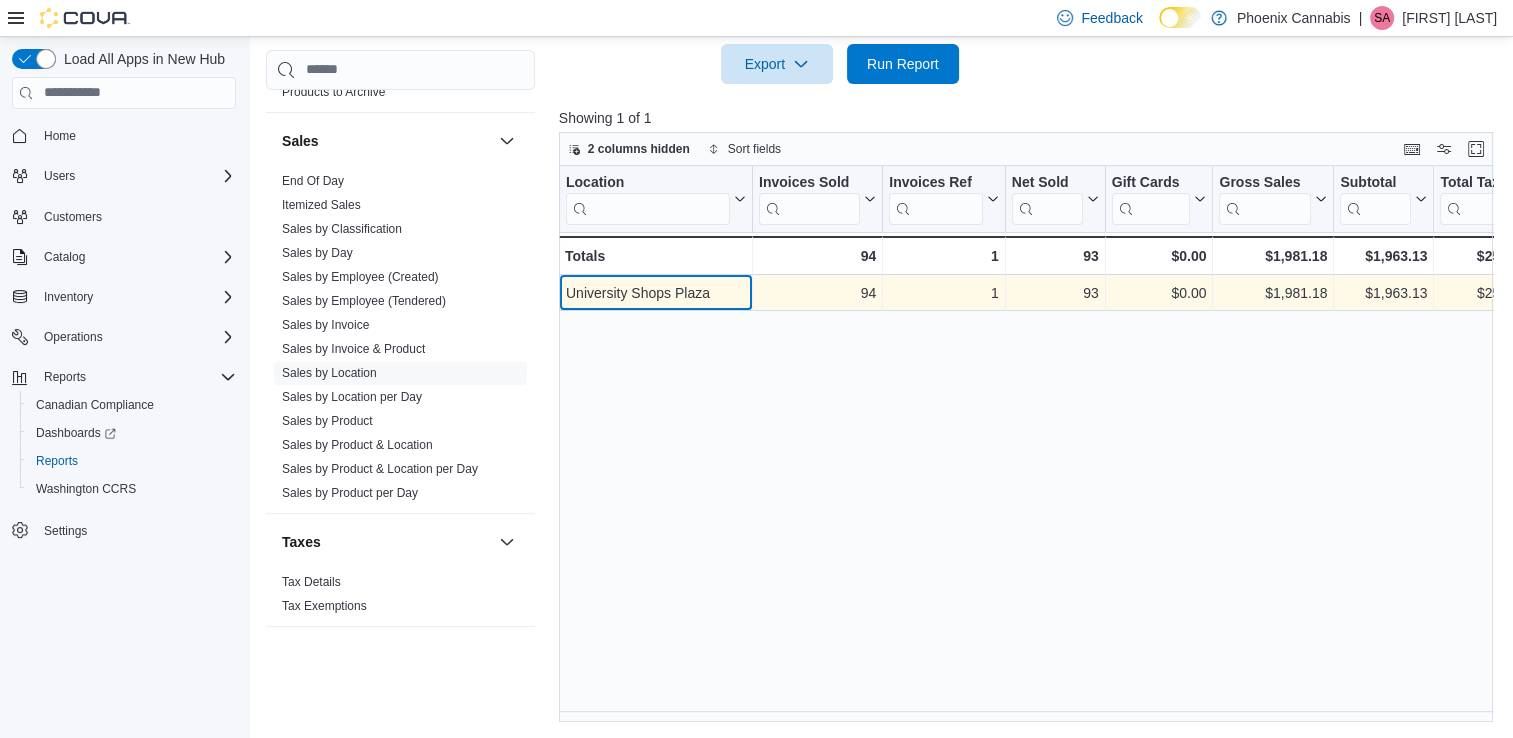 click on "University Shops Plaza" at bounding box center (656, 293) 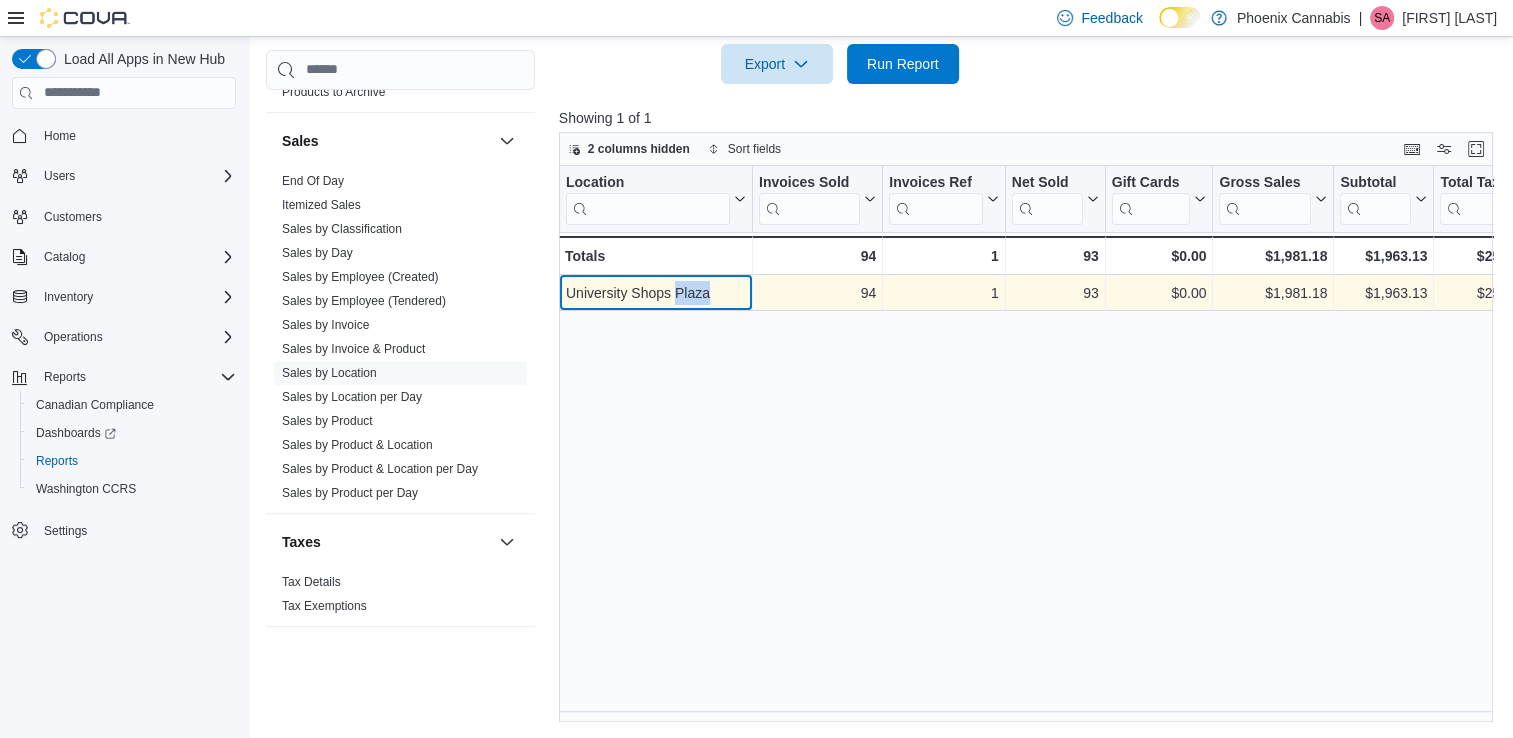 click on "University Shops Plaza" at bounding box center [656, 293] 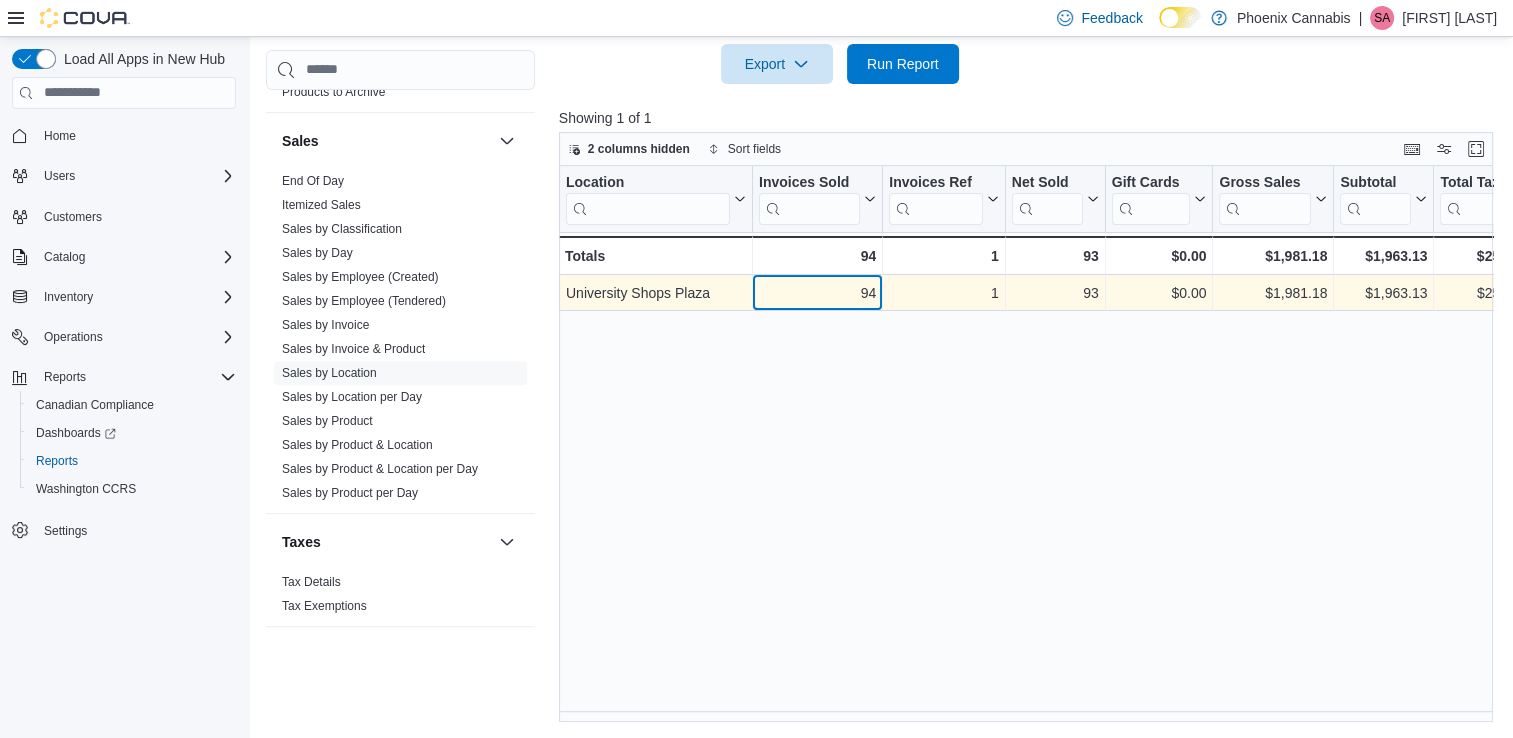 drag, startPoint x: 697, startPoint y: 294, endPoint x: 779, endPoint y: 294, distance: 82 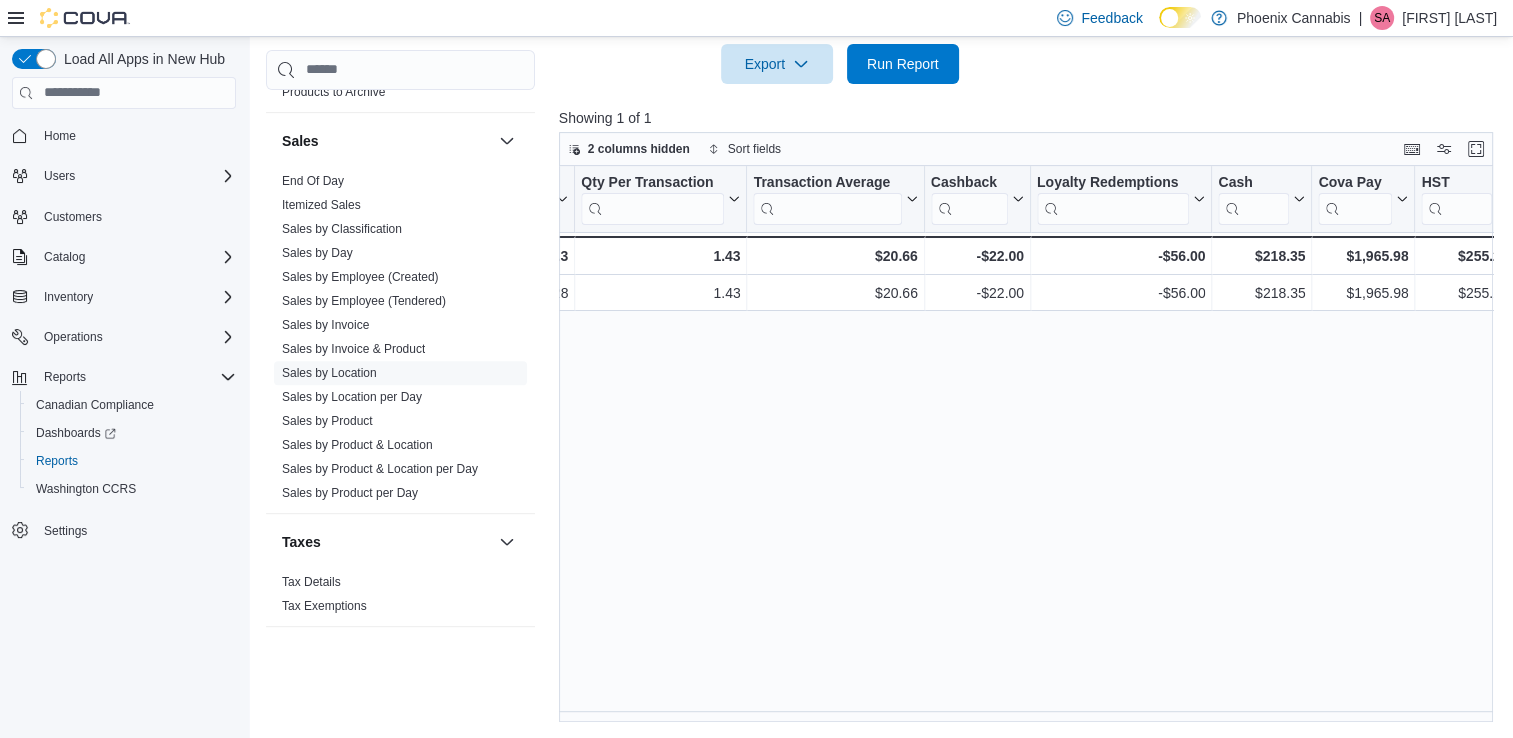 scroll, scrollTop: 0, scrollLeft: 2049, axis: horizontal 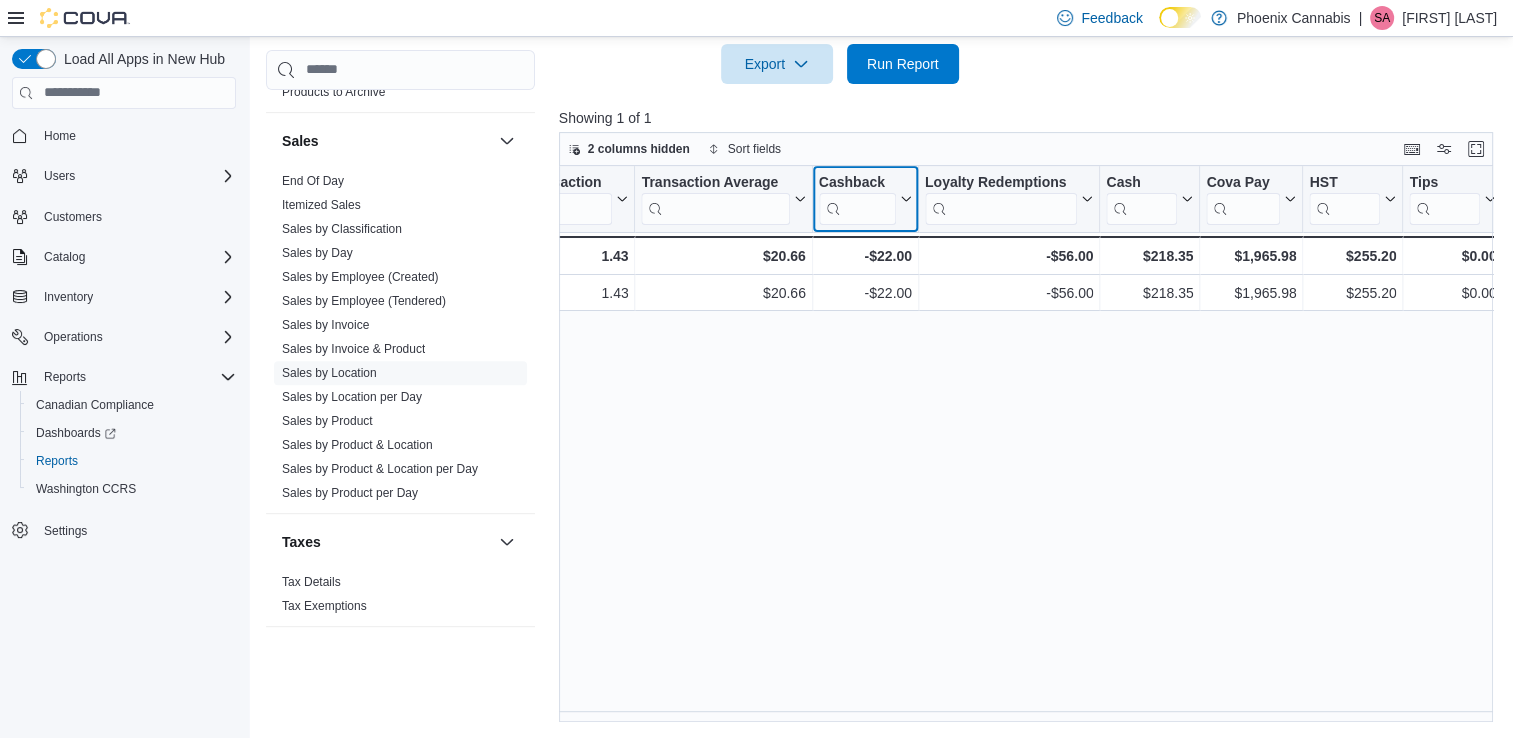 click 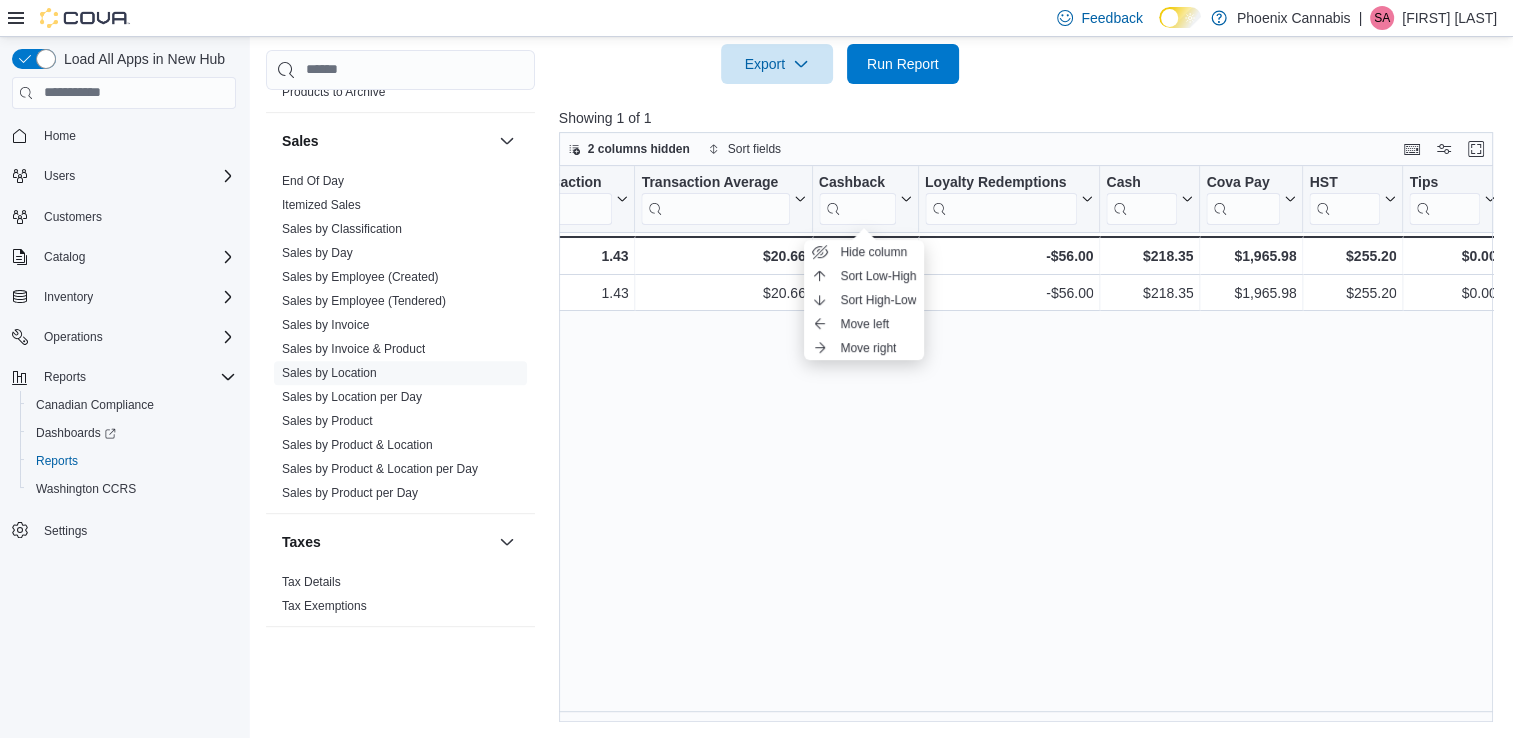 click on "2 columns hidden Sort fields" at bounding box center (1026, 149) 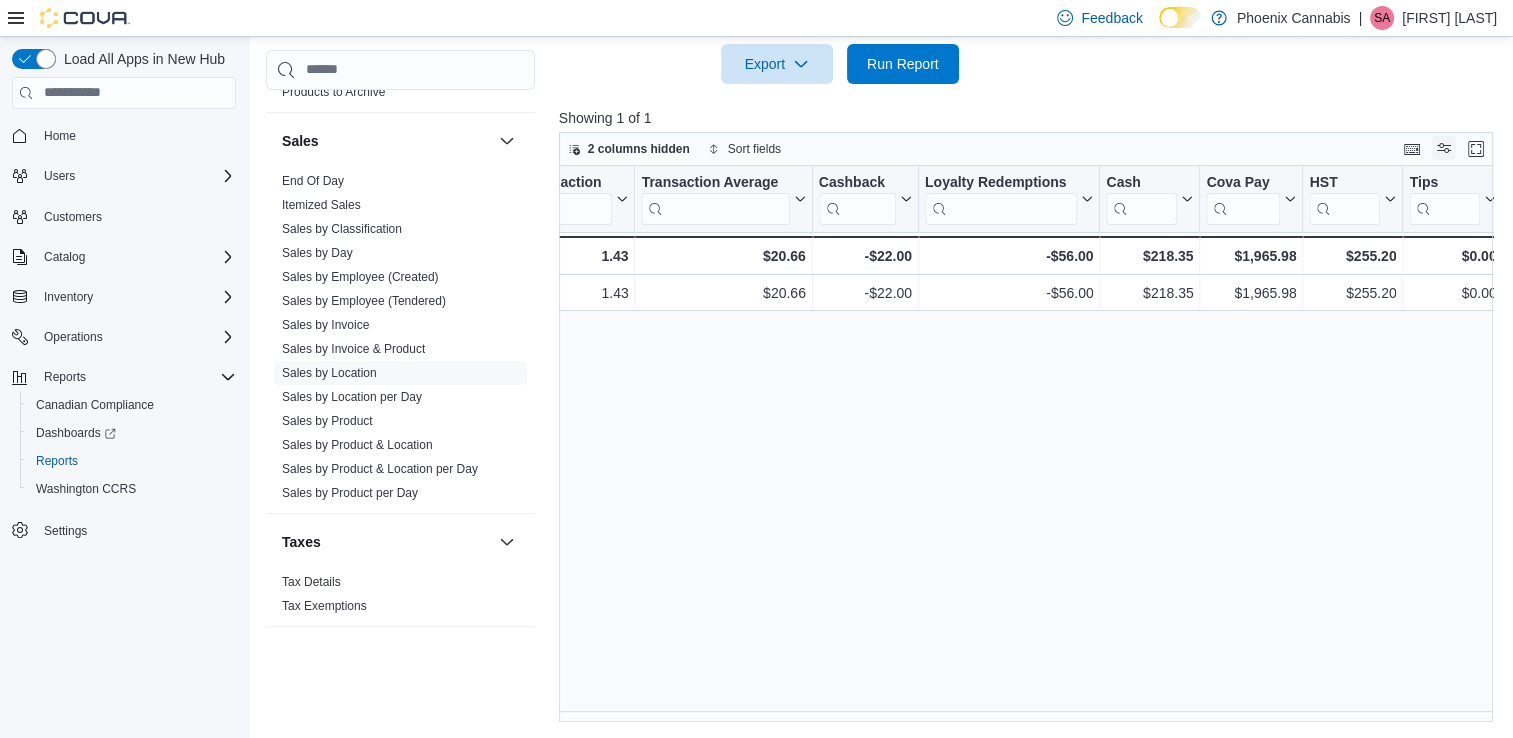 click at bounding box center (1444, 148) 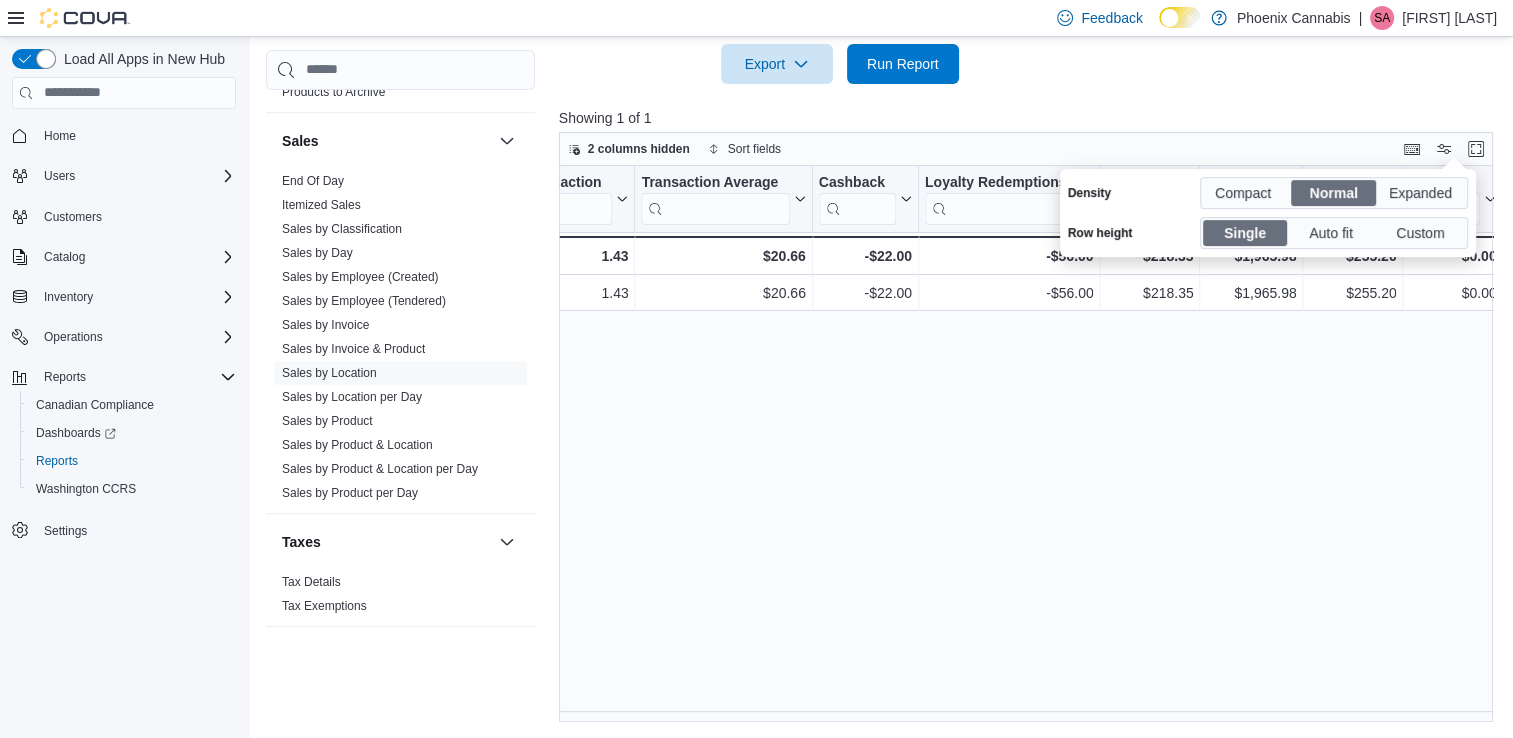 drag, startPoint x: 1252, startPoint y: 109, endPoint x: 1240, endPoint y: 113, distance: 12.649111 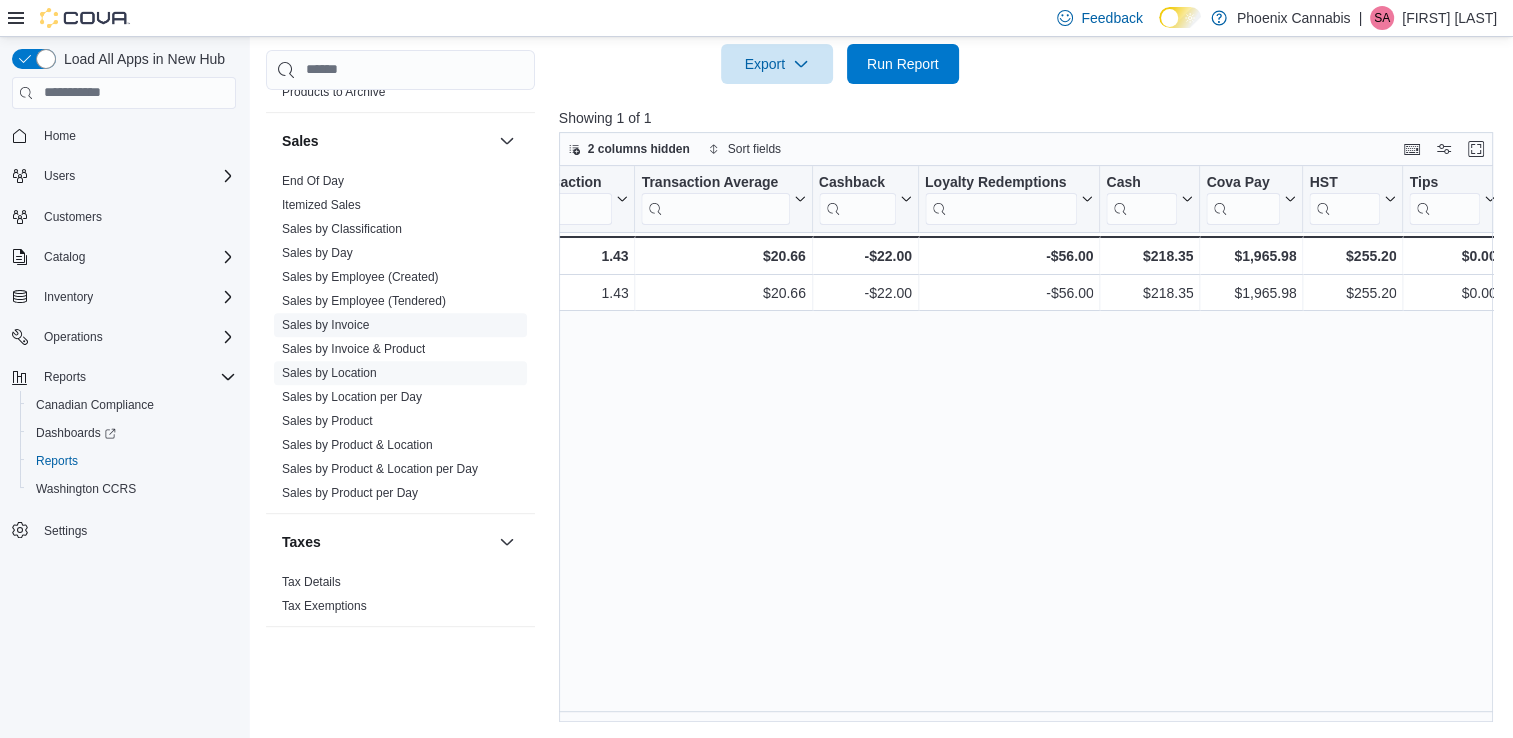 click on "Sales by Invoice" at bounding box center [400, 325] 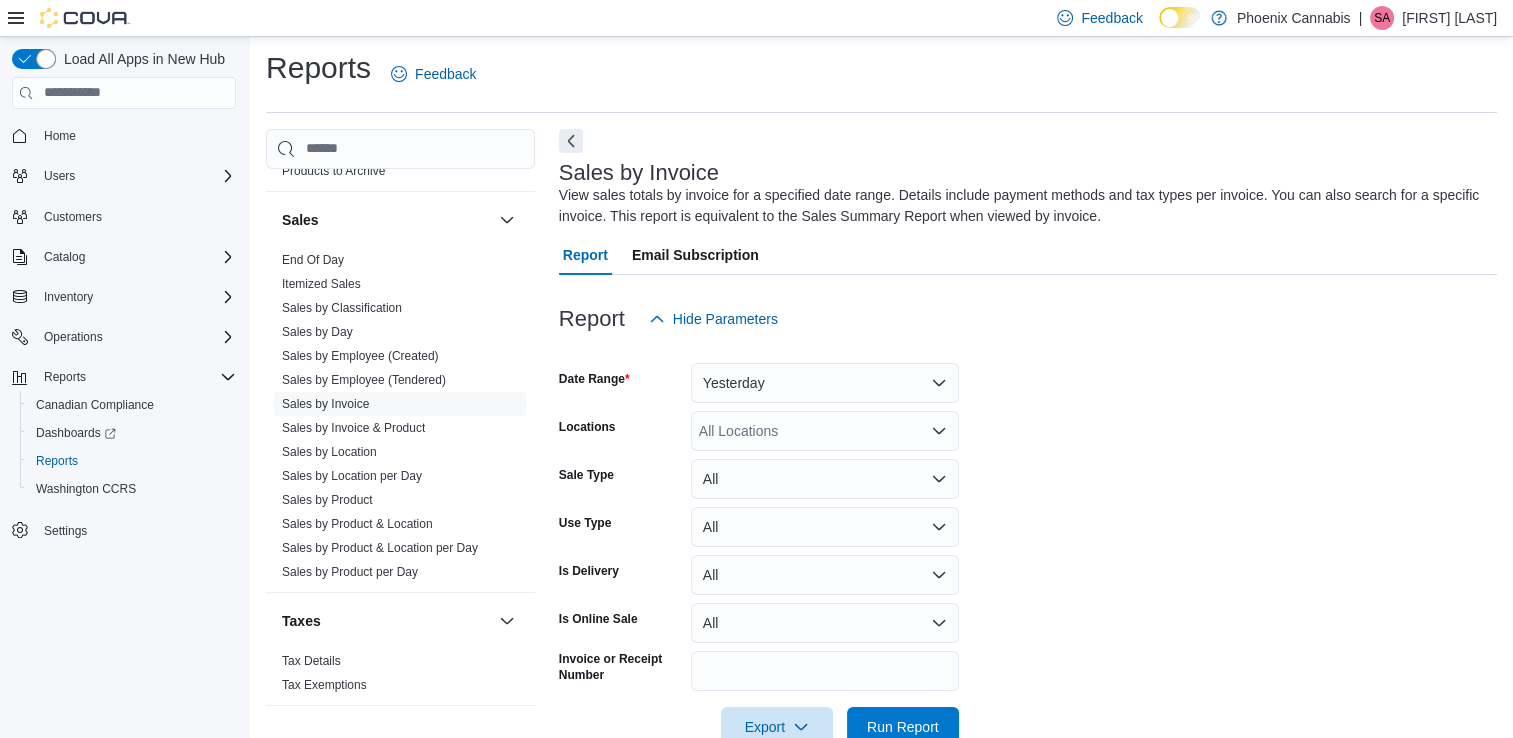 scroll, scrollTop: 53, scrollLeft: 0, axis: vertical 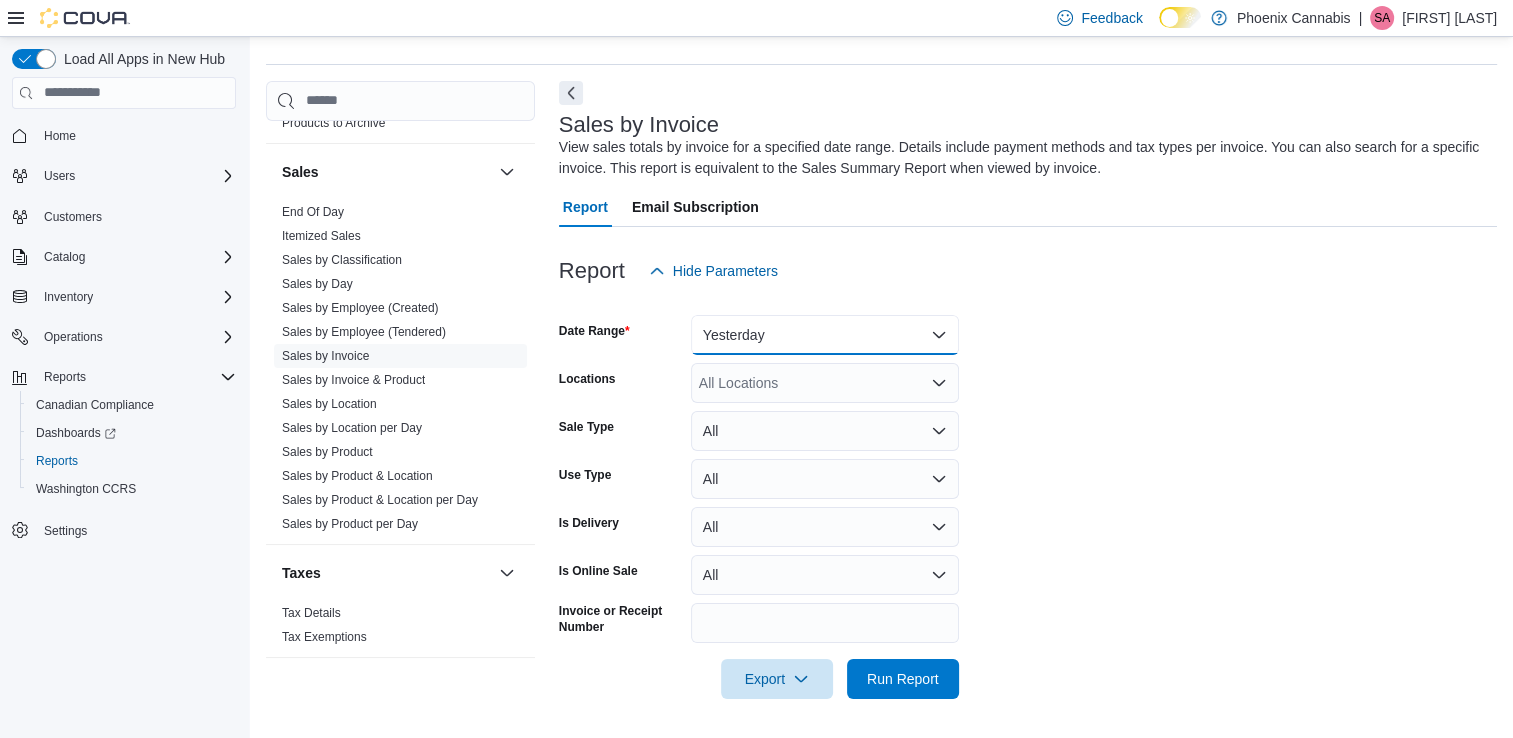 click on "Yesterday" at bounding box center [825, 335] 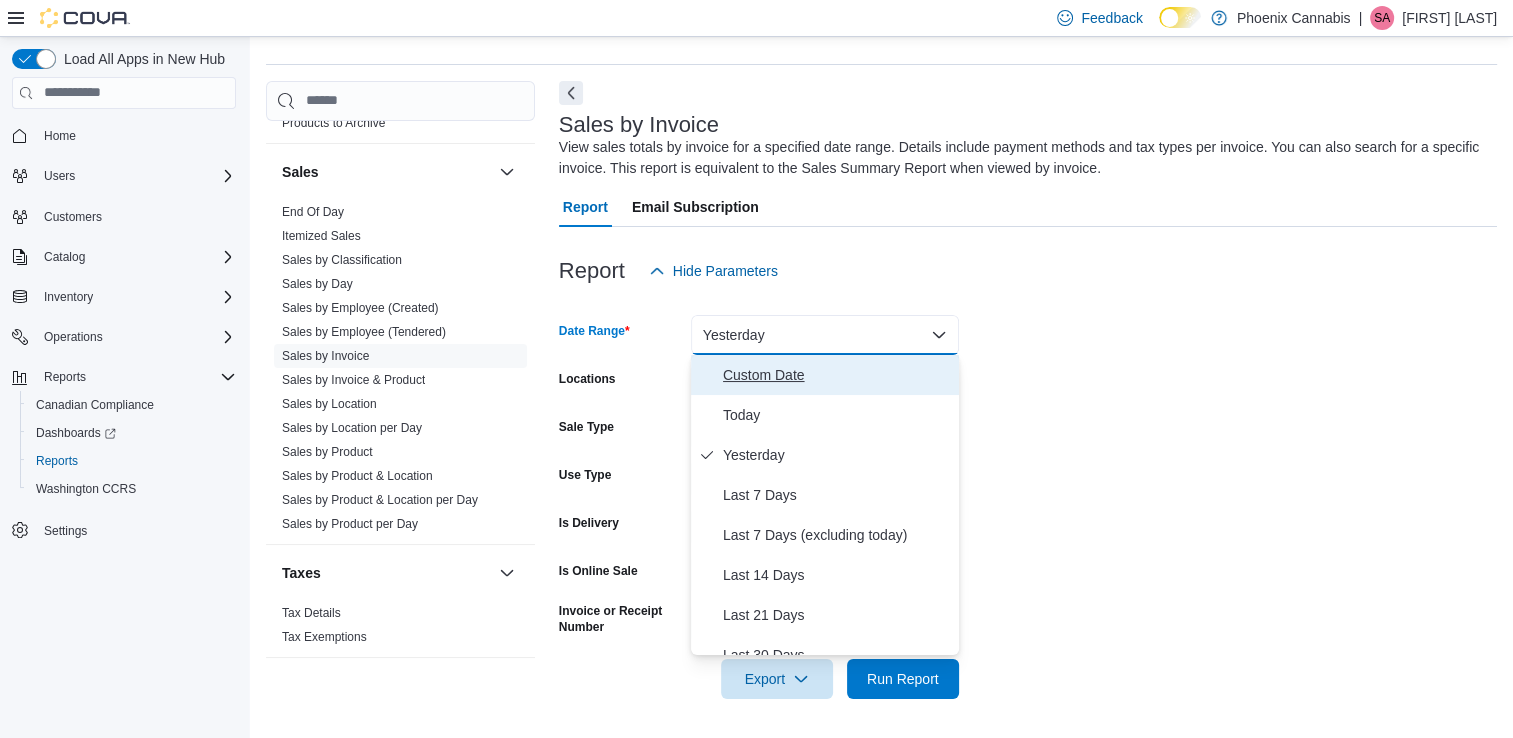 click on "Custom Date" at bounding box center [837, 375] 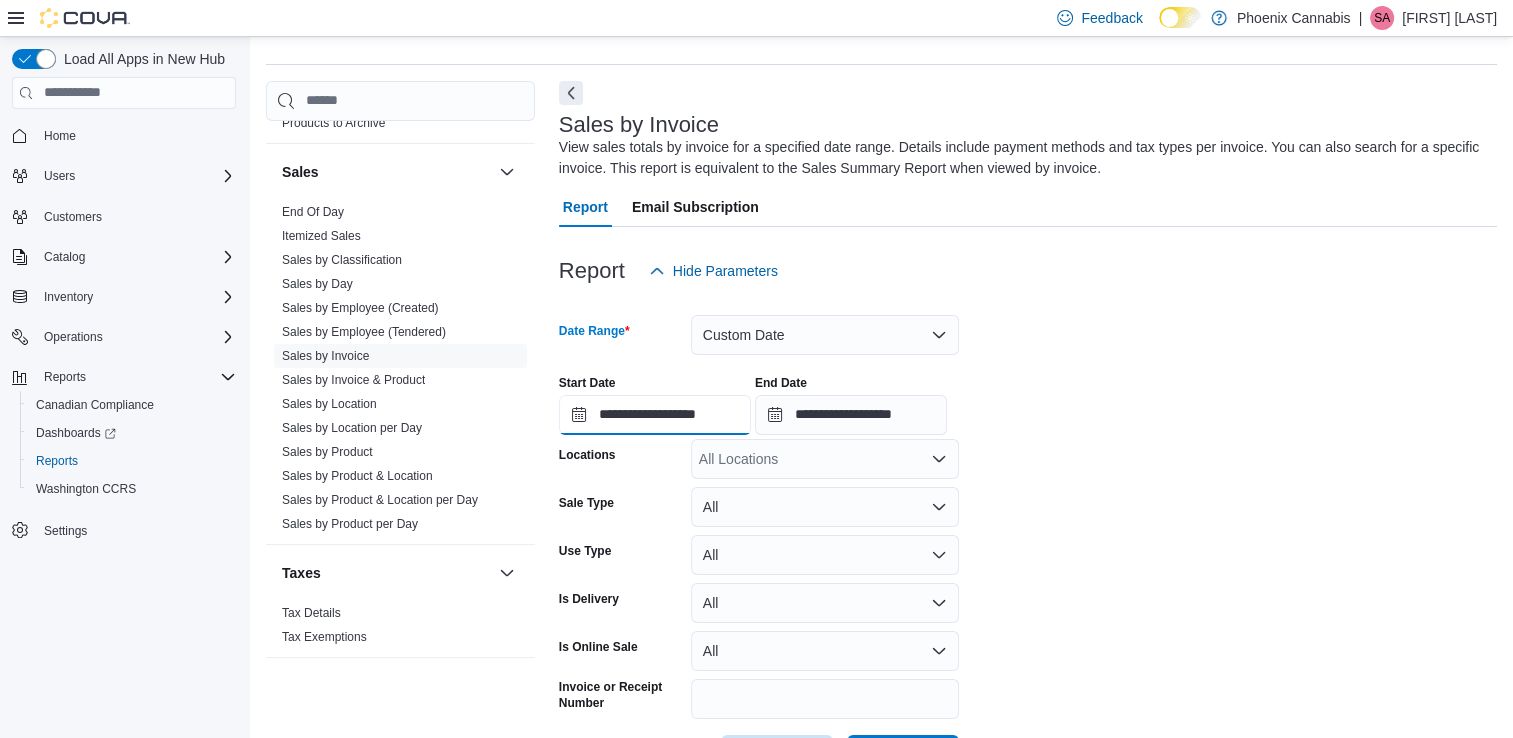 click on "**********" at bounding box center [655, 415] 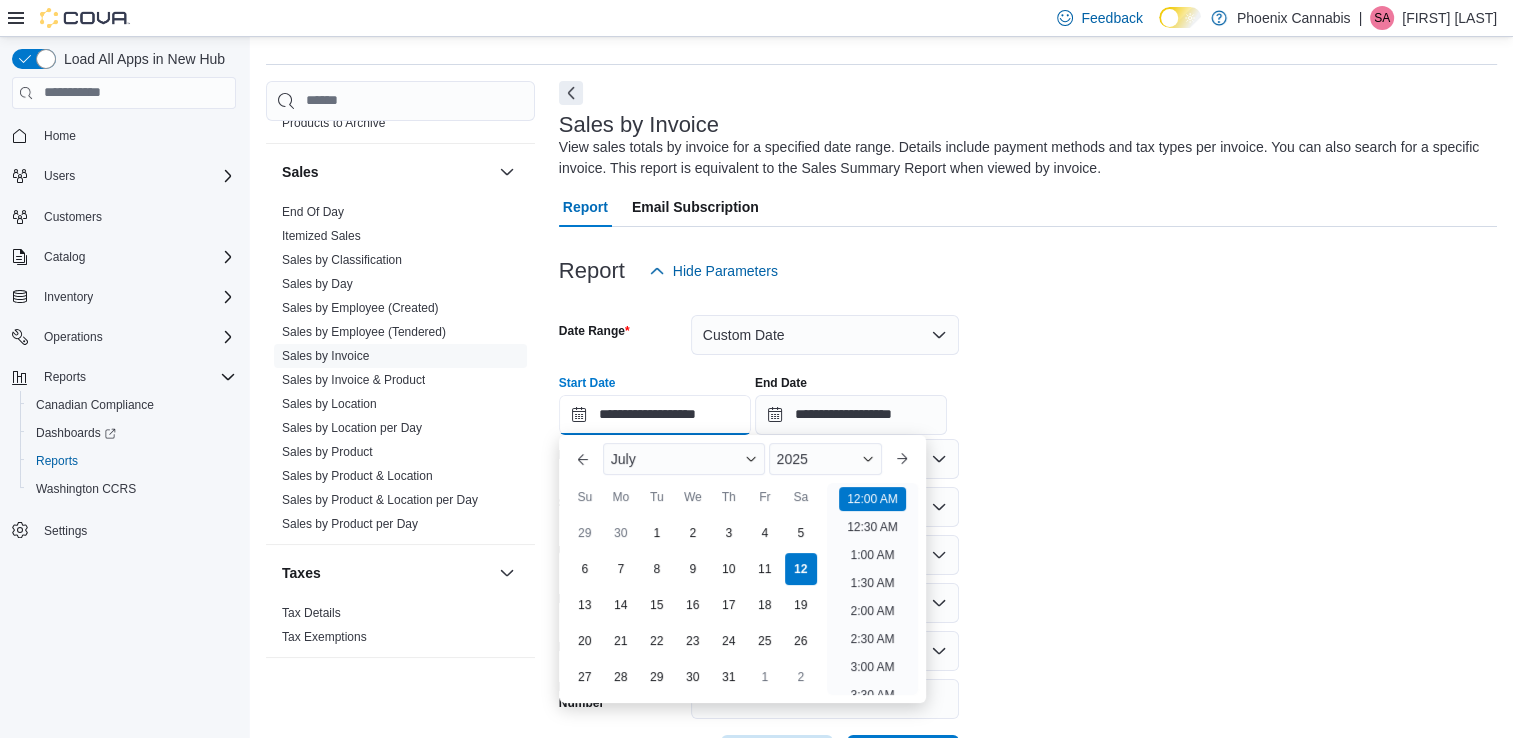 scroll, scrollTop: 62, scrollLeft: 0, axis: vertical 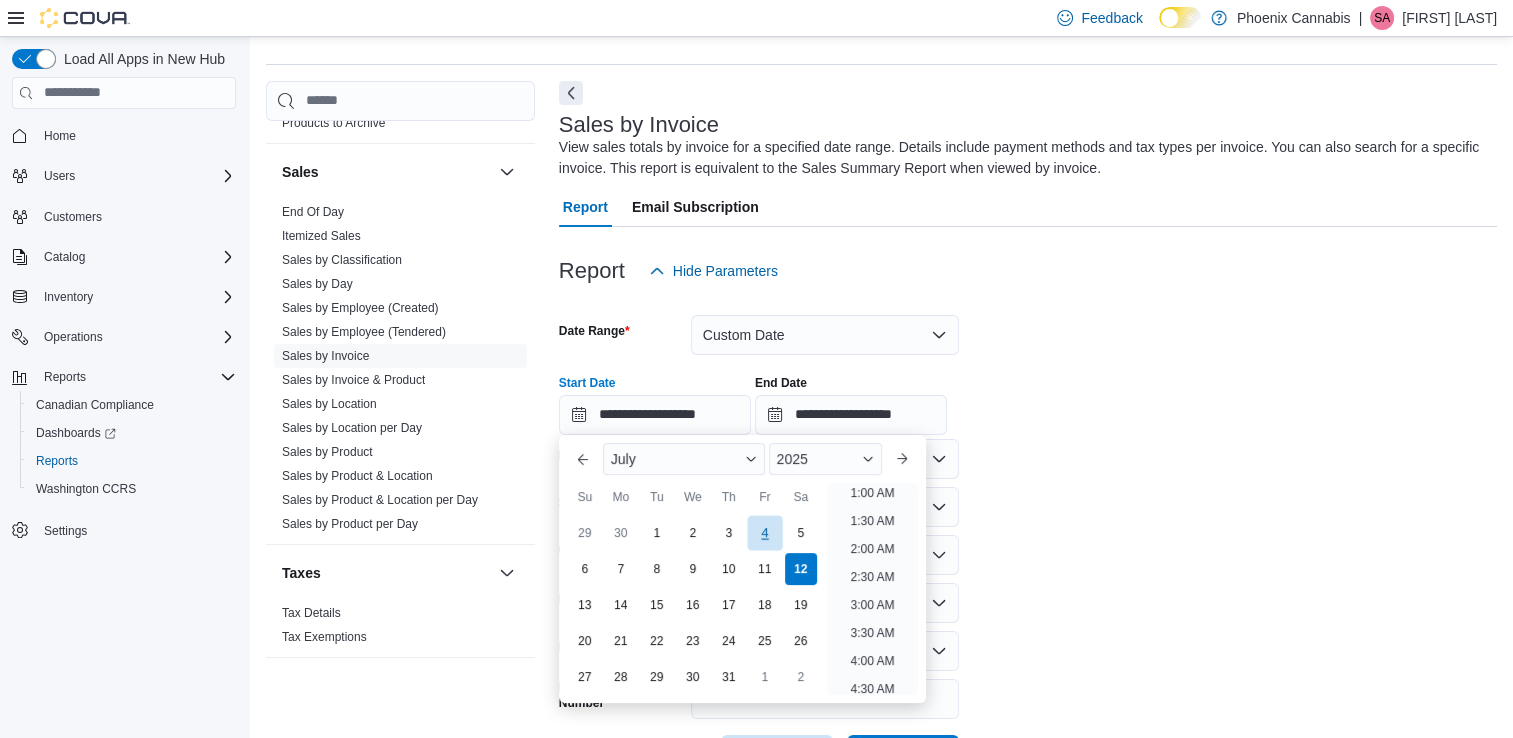 click on "4" at bounding box center [764, 532] 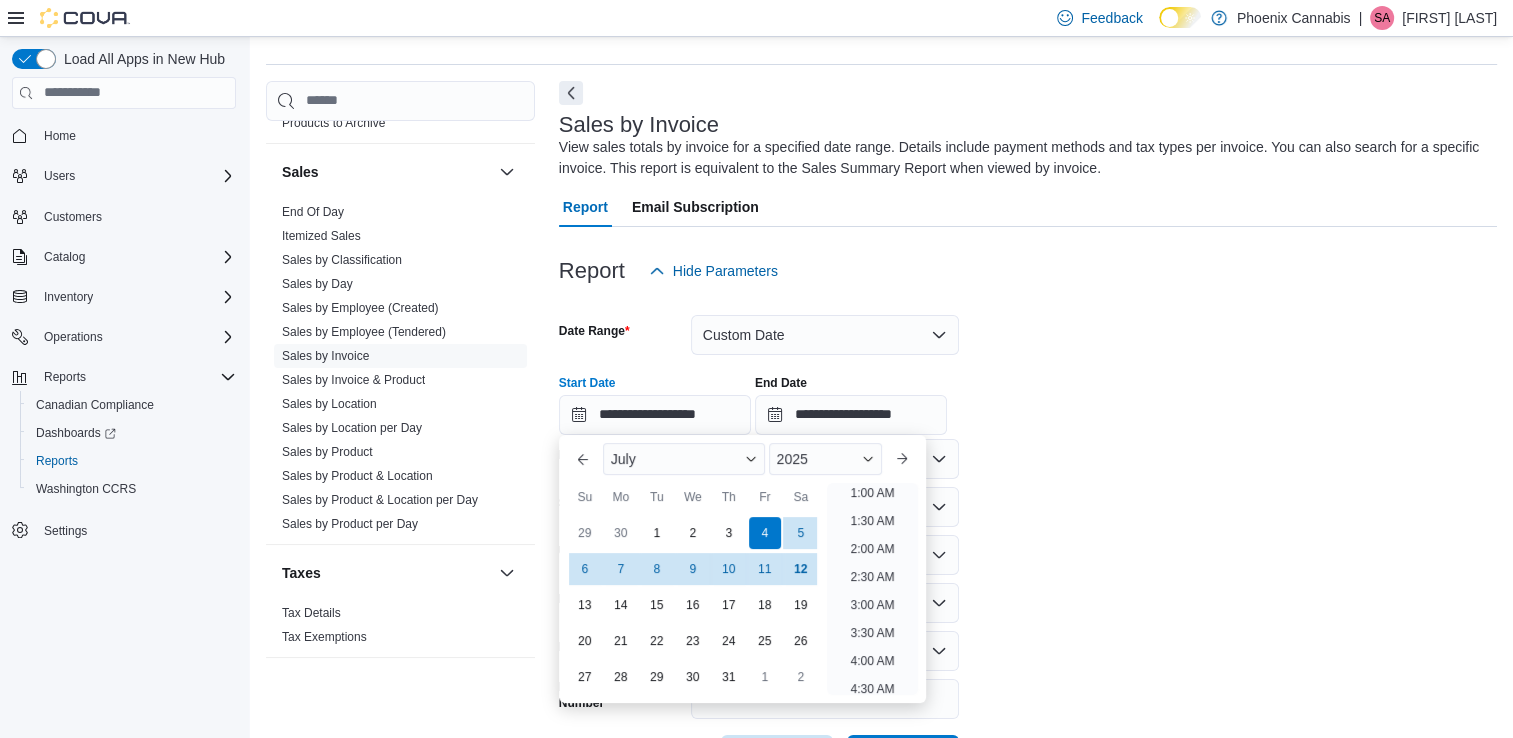scroll, scrollTop: 4, scrollLeft: 0, axis: vertical 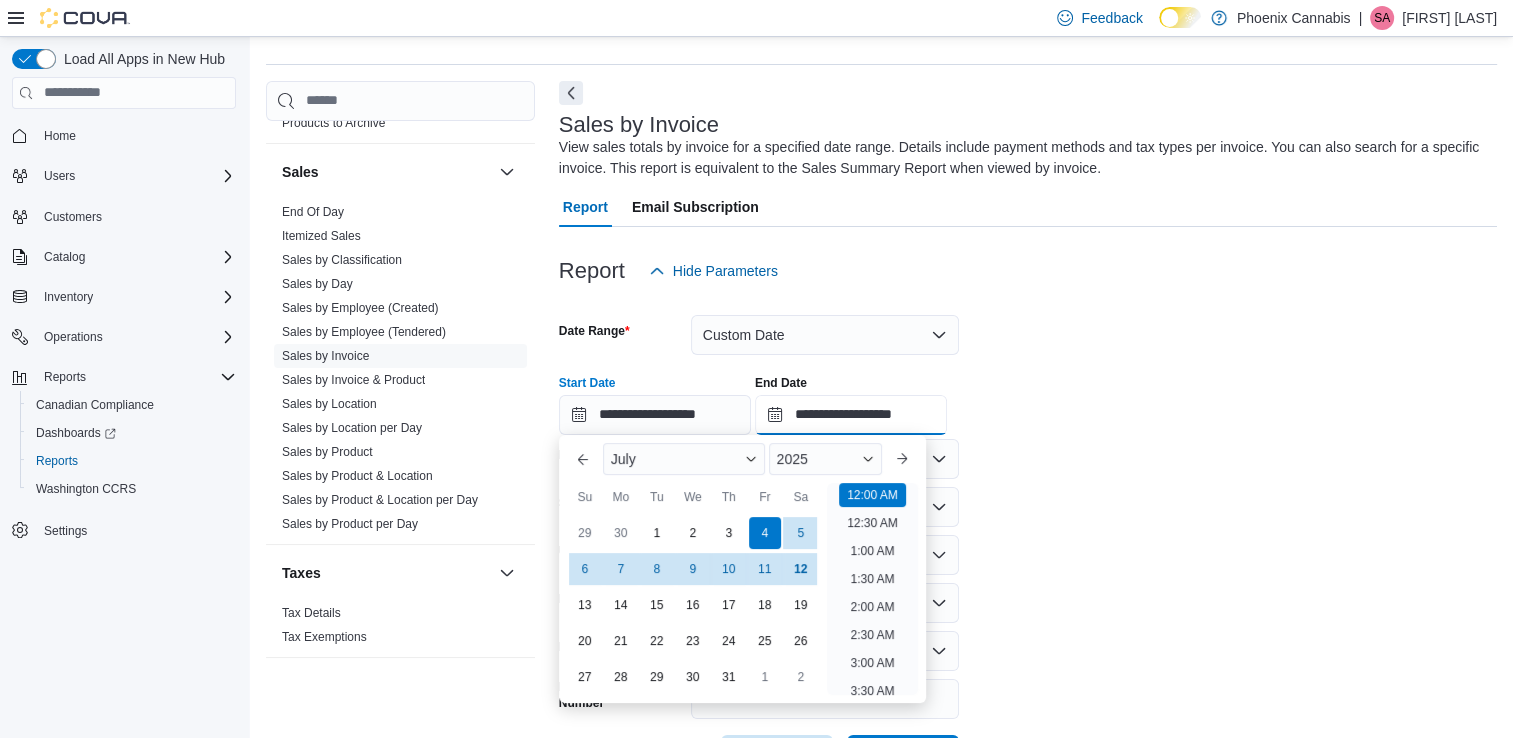 click on "**********" at bounding box center [851, 415] 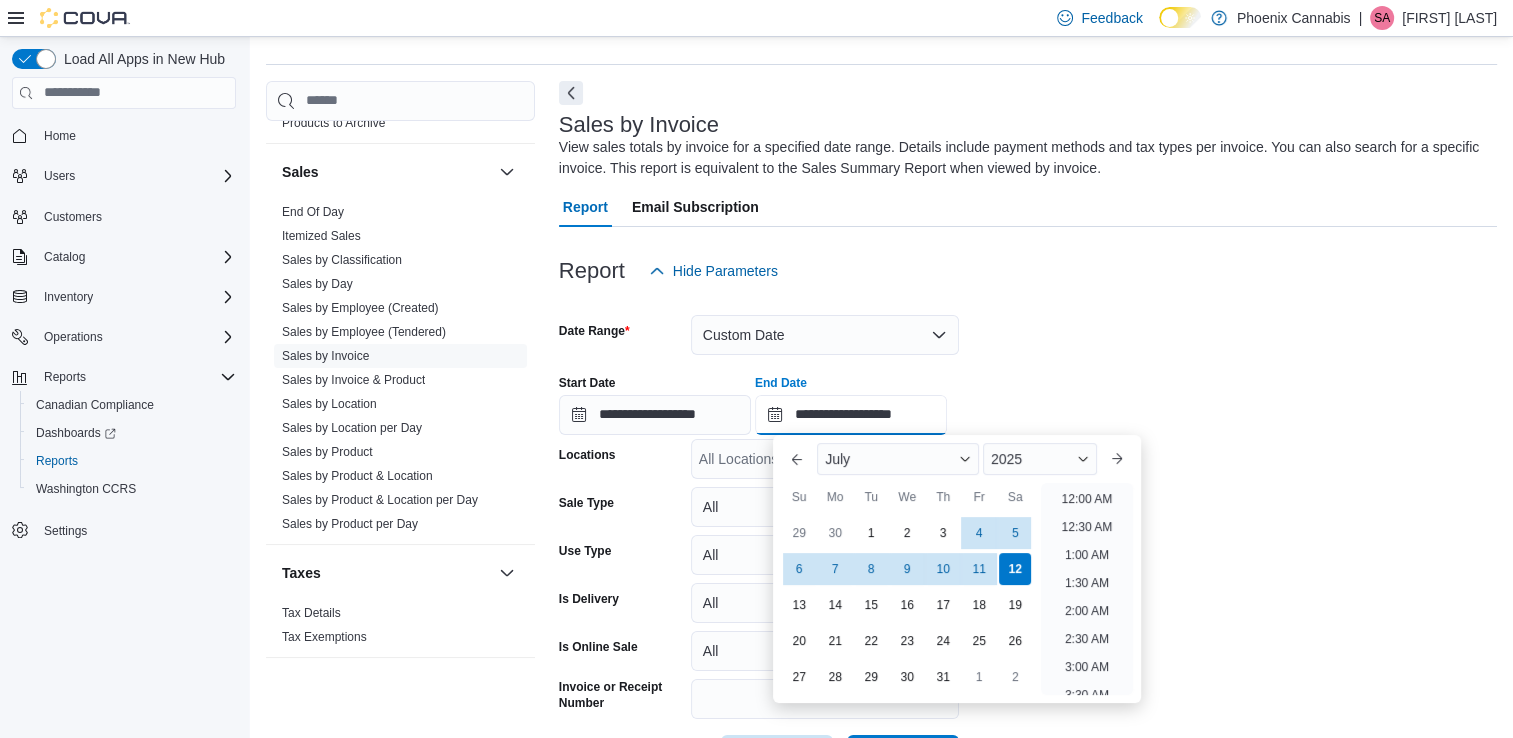 scroll, scrollTop: 1136, scrollLeft: 0, axis: vertical 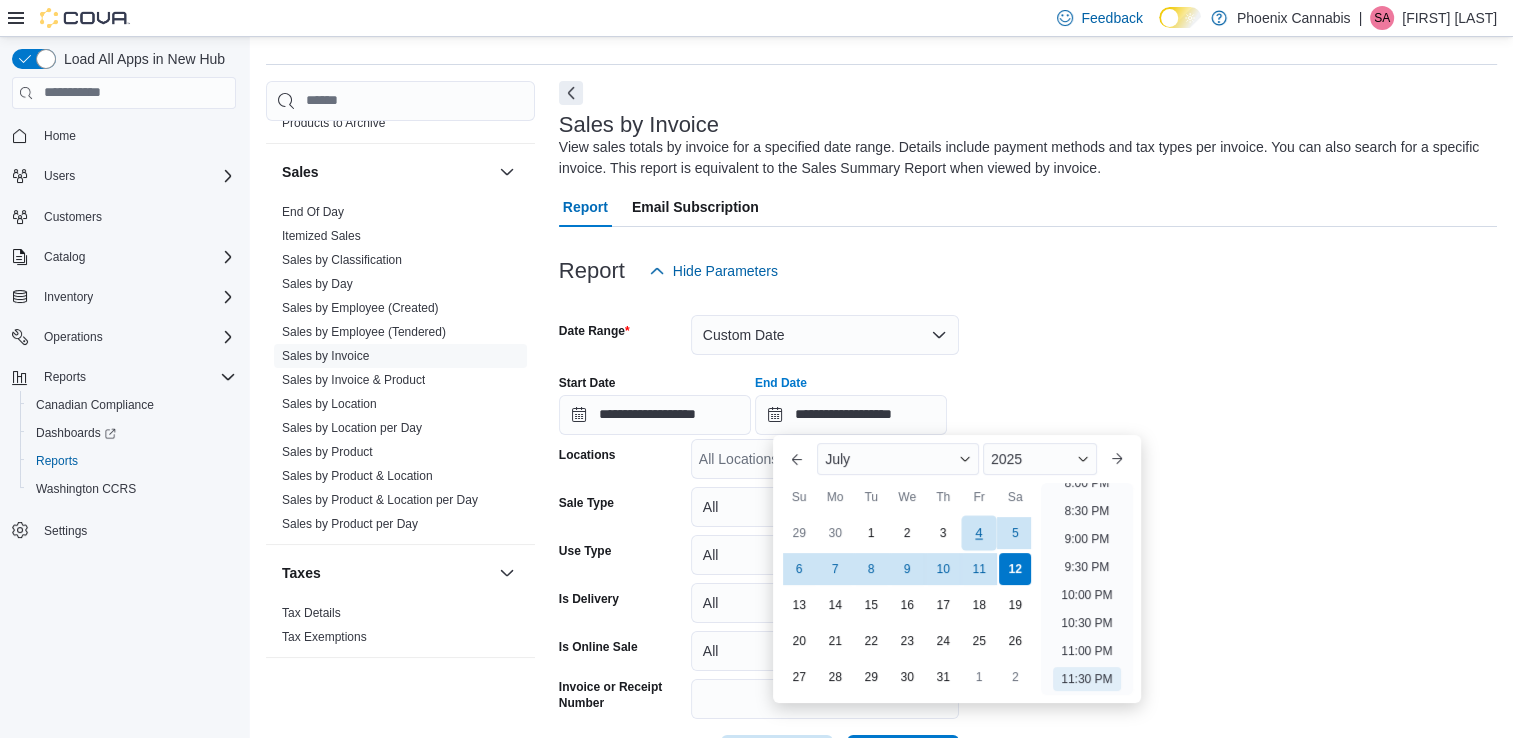 click on "4" at bounding box center [979, 532] 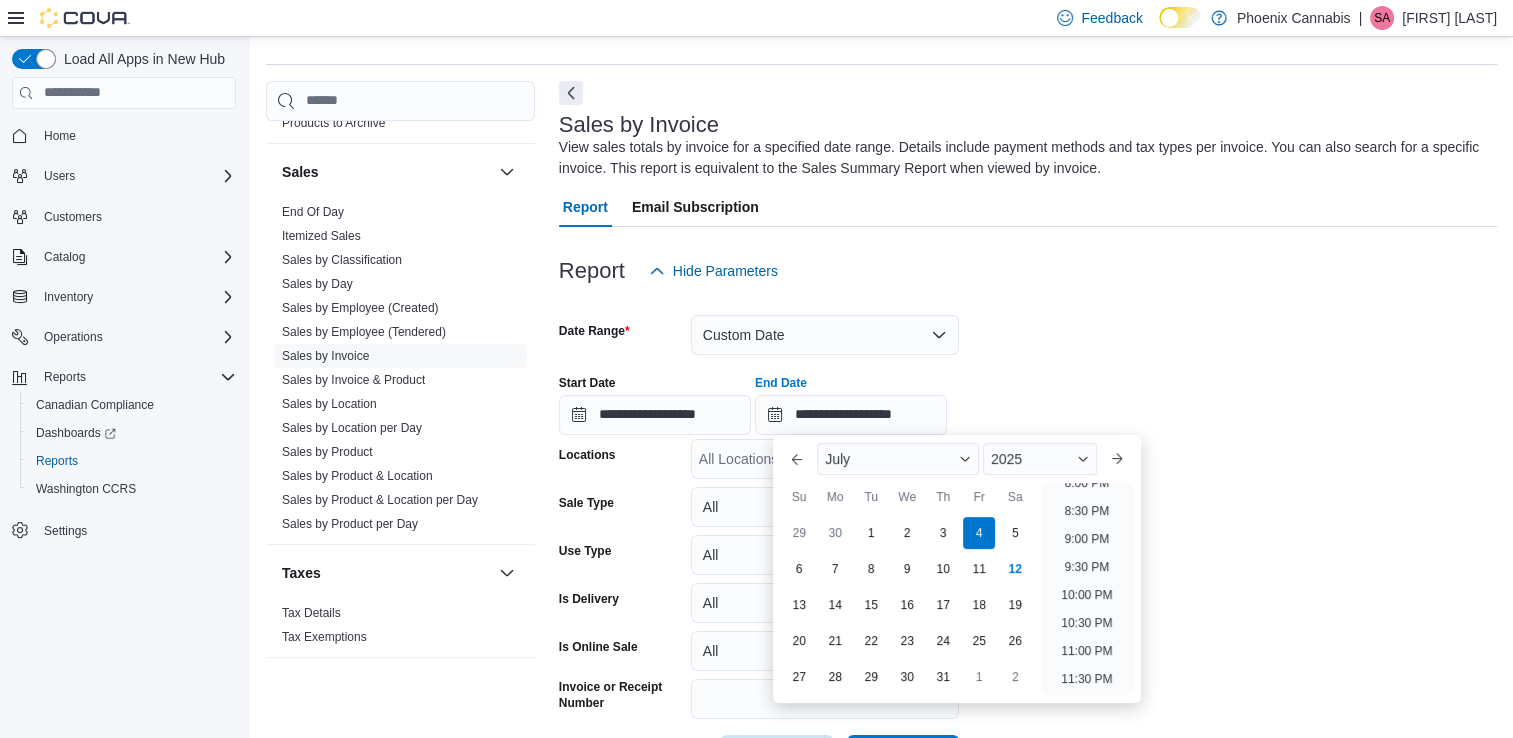 click on "**********" at bounding box center [1028, 397] 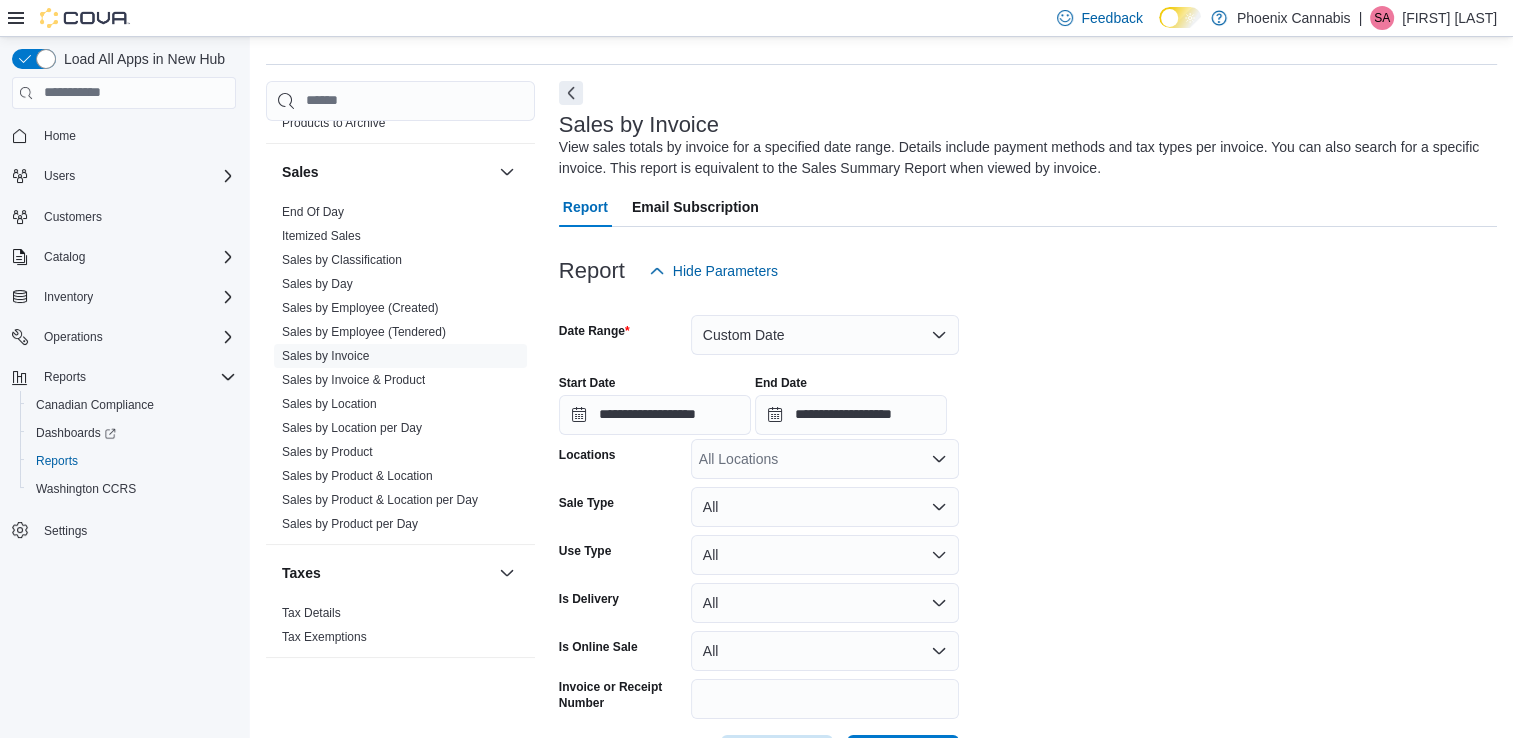click 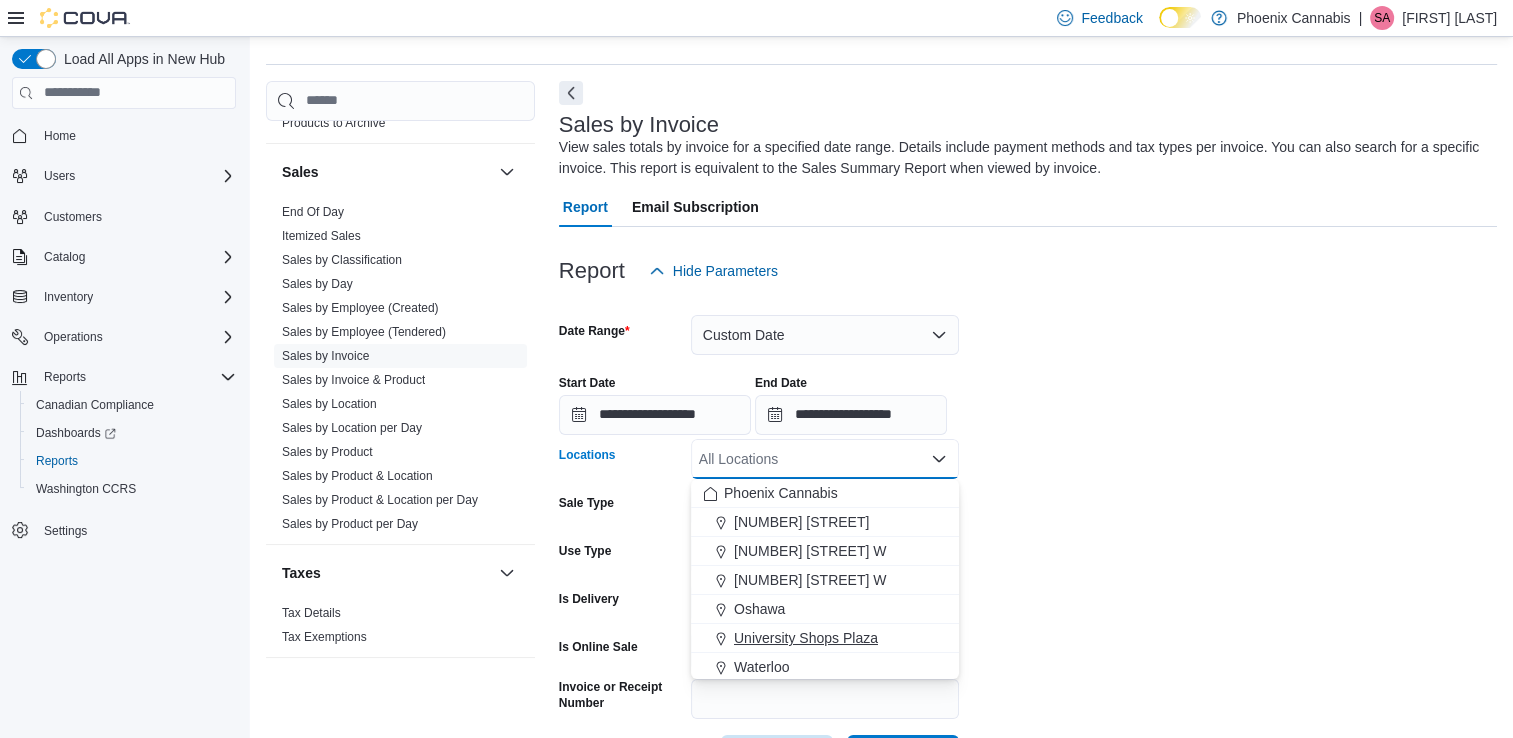 click on "University Shops Plaza" at bounding box center [806, 638] 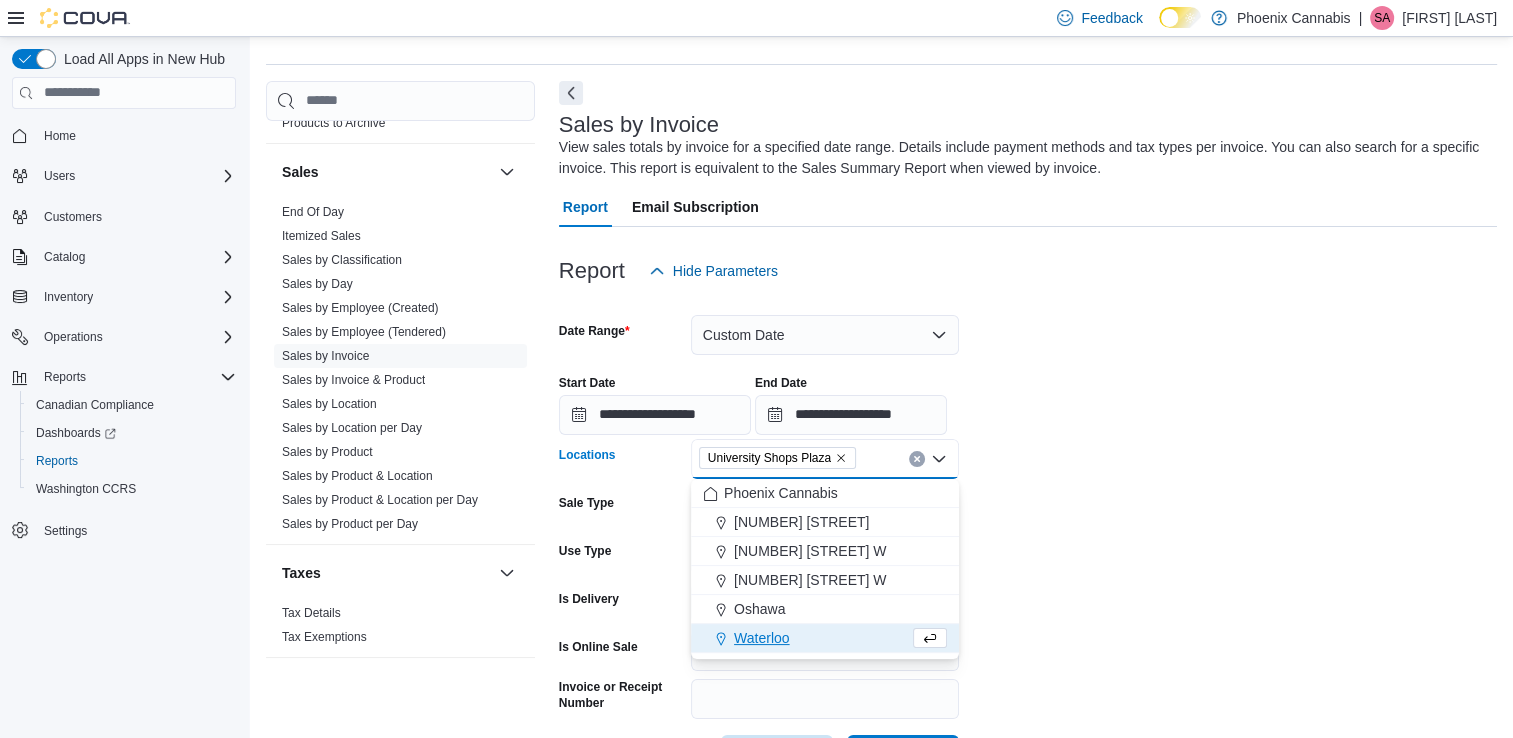 click on "**********" at bounding box center (1028, 533) 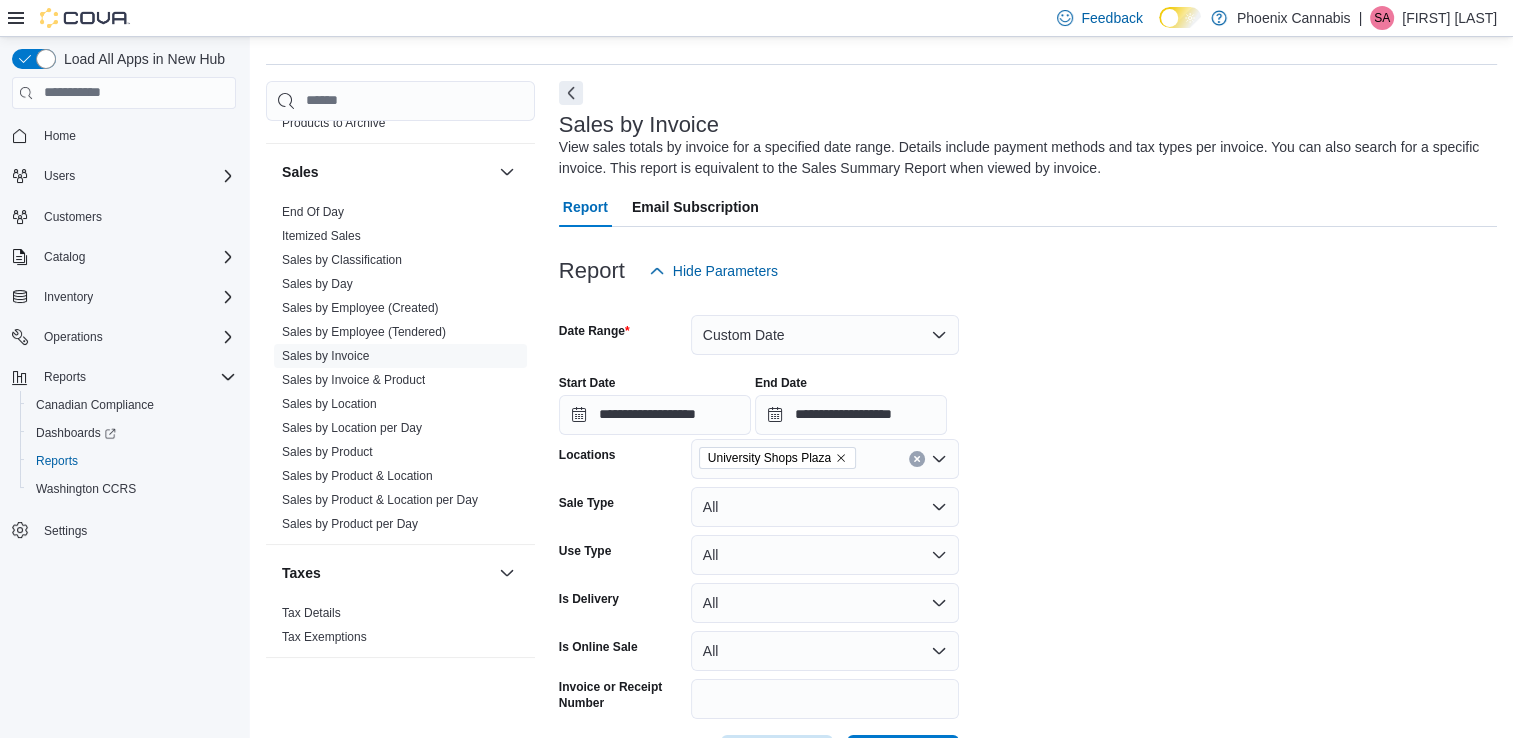 scroll, scrollTop: 129, scrollLeft: 0, axis: vertical 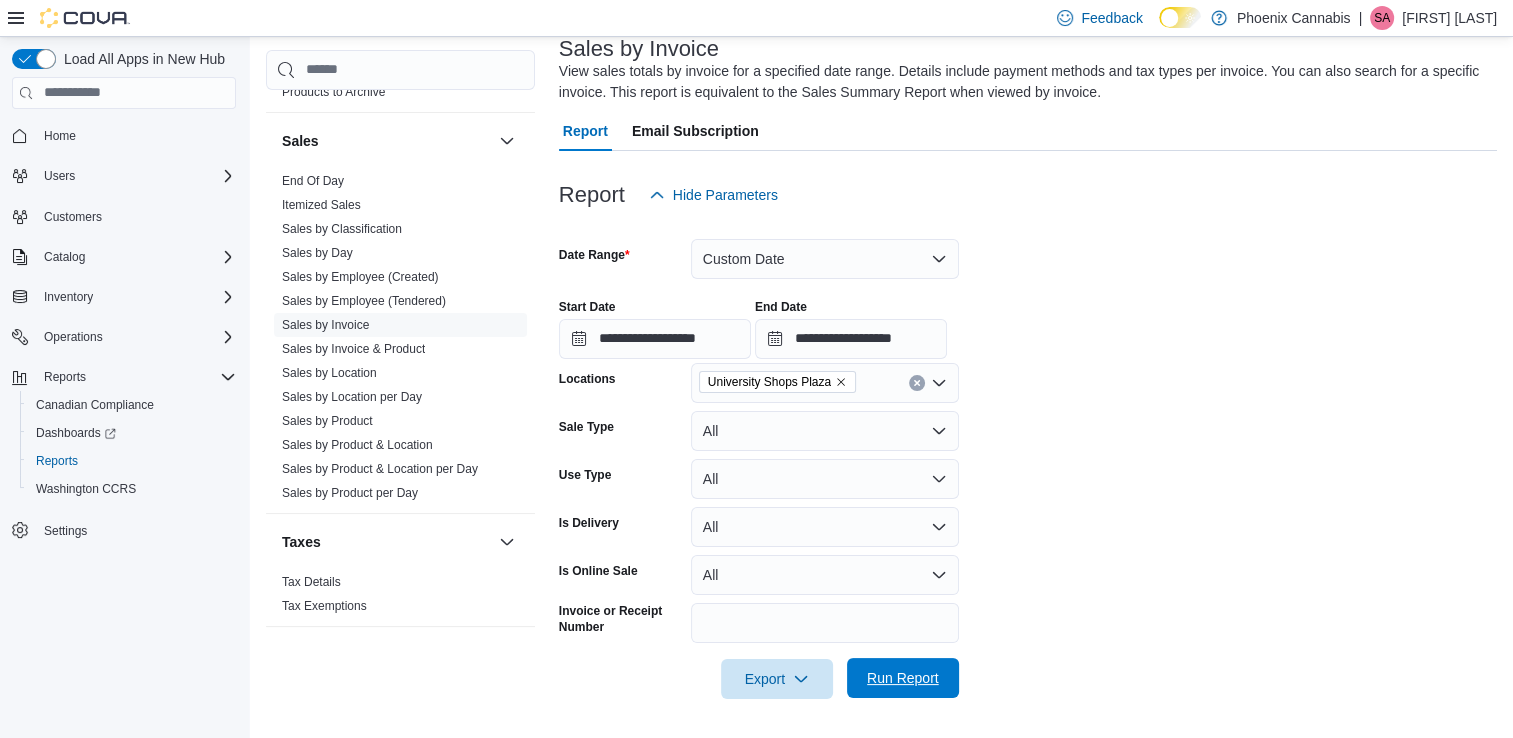 click on "Run Report" at bounding box center (903, 678) 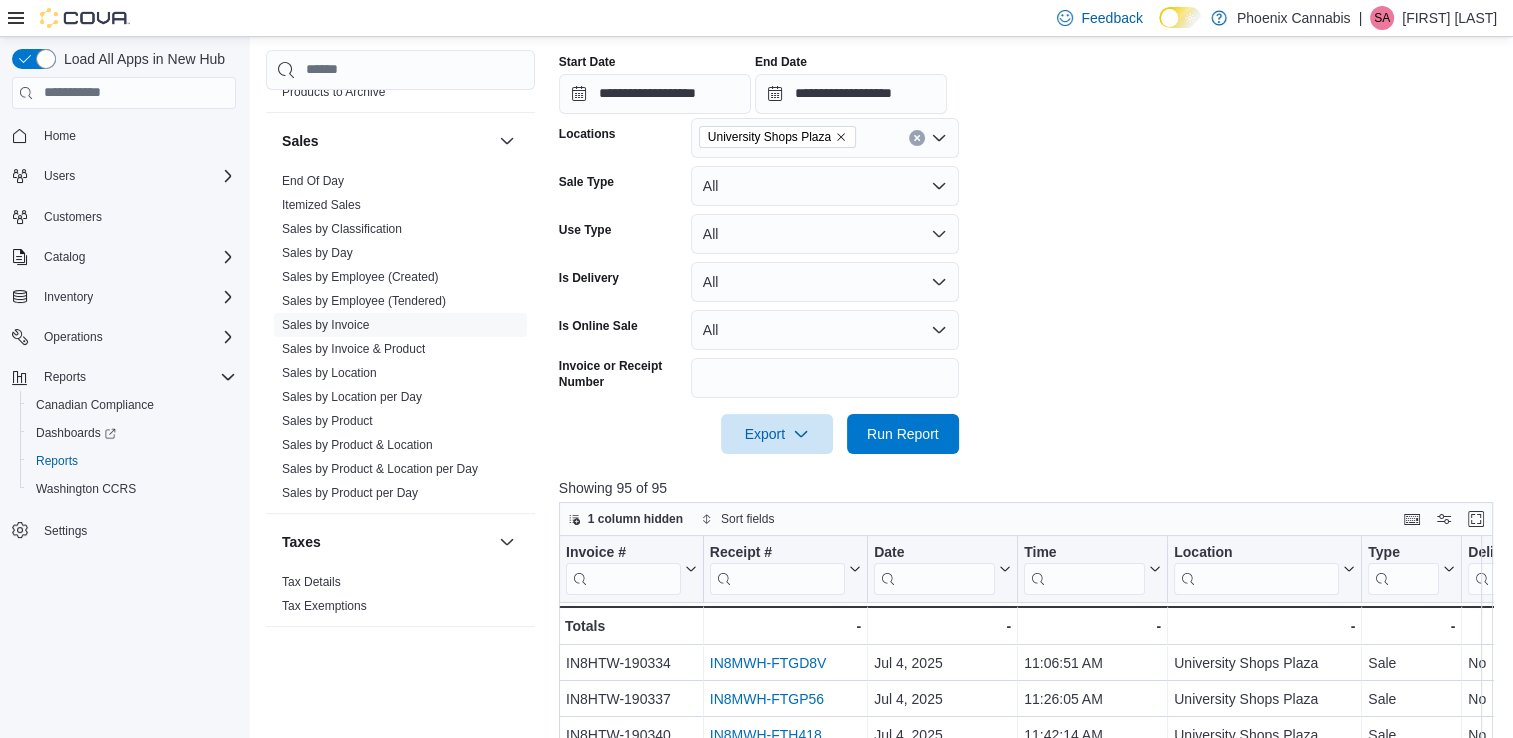 scroll, scrollTop: 529, scrollLeft: 0, axis: vertical 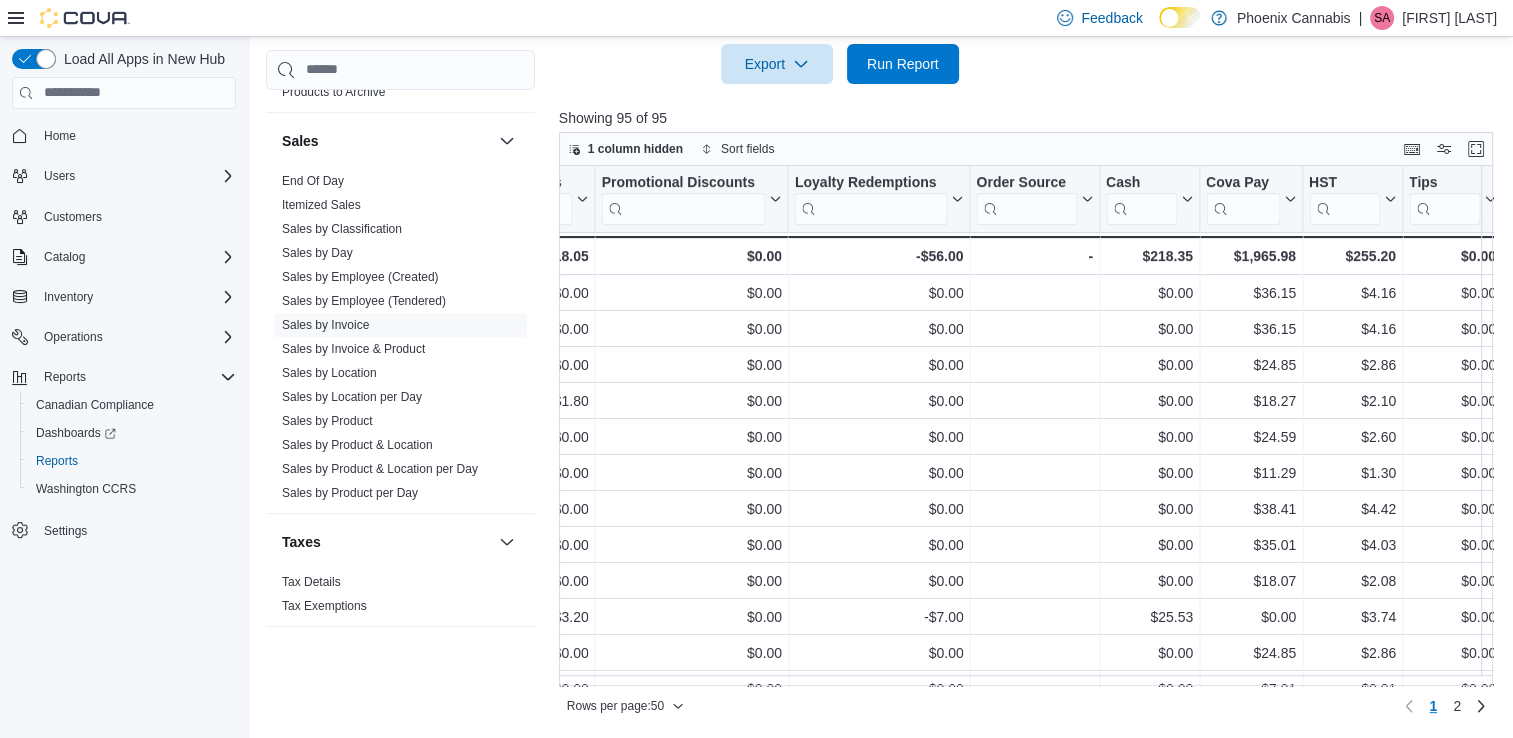 drag, startPoint x: 1350, startPoint y: 686, endPoint x: 1293, endPoint y: 683, distance: 57.07889 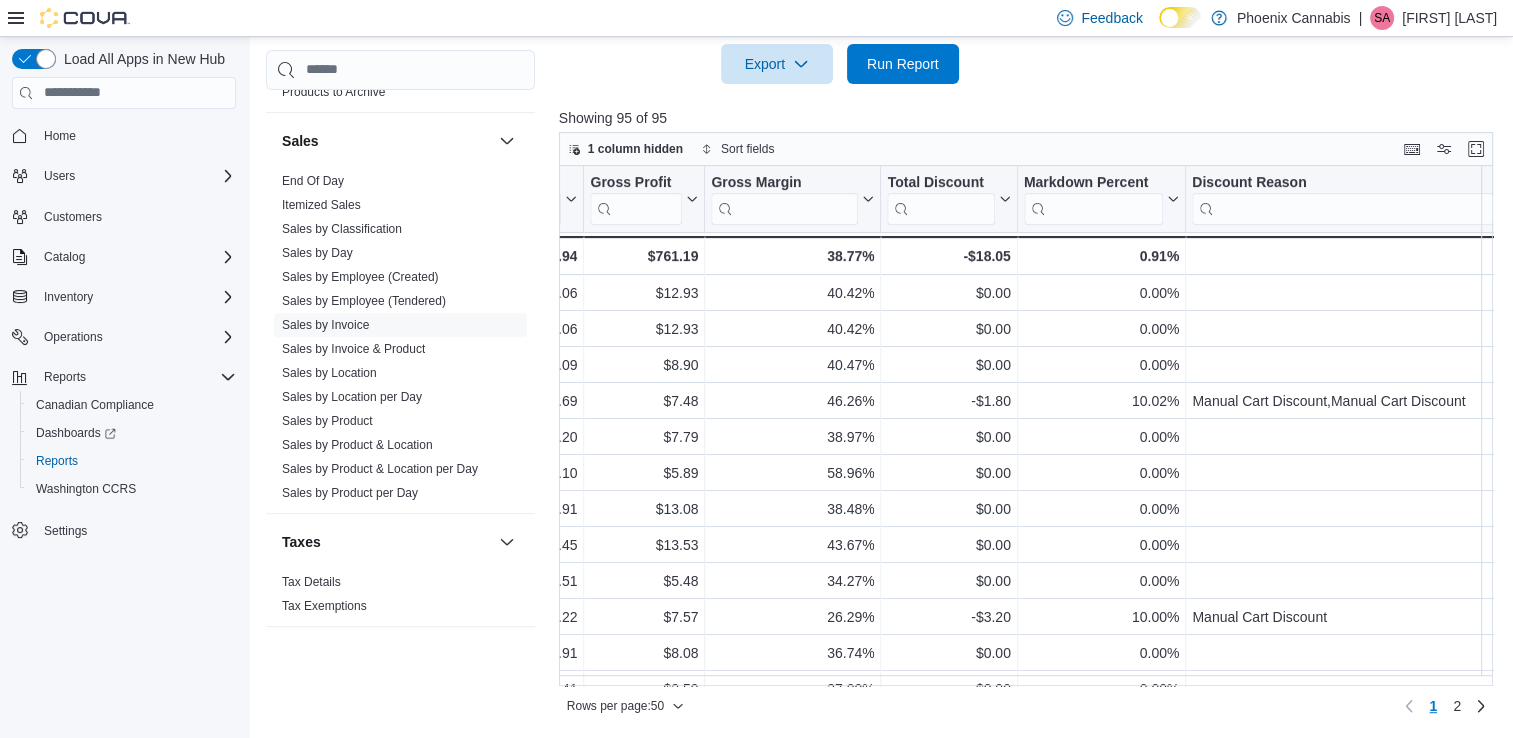 scroll, scrollTop: 900, scrollLeft: 1739, axis: both 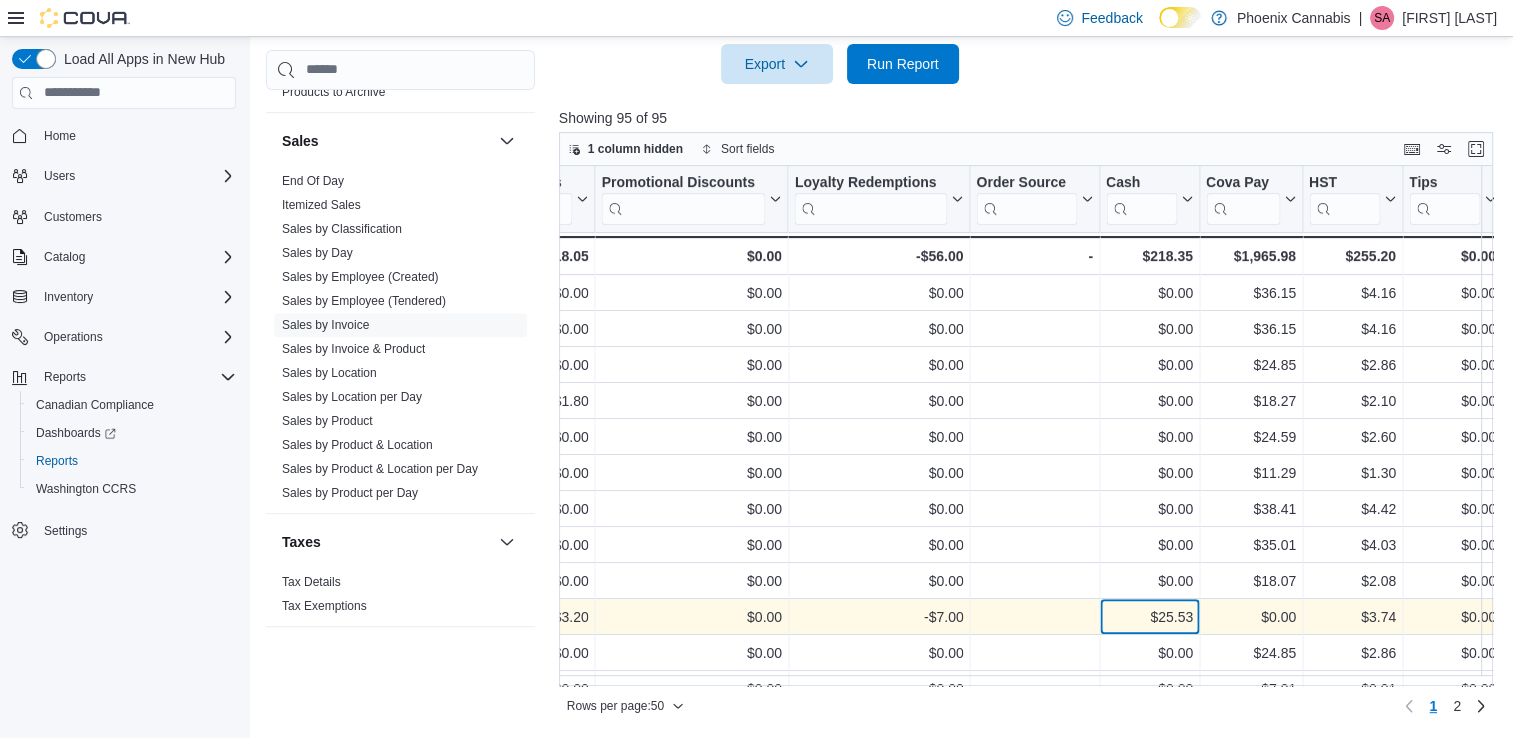 click on "$25.53" at bounding box center (1148, 617) 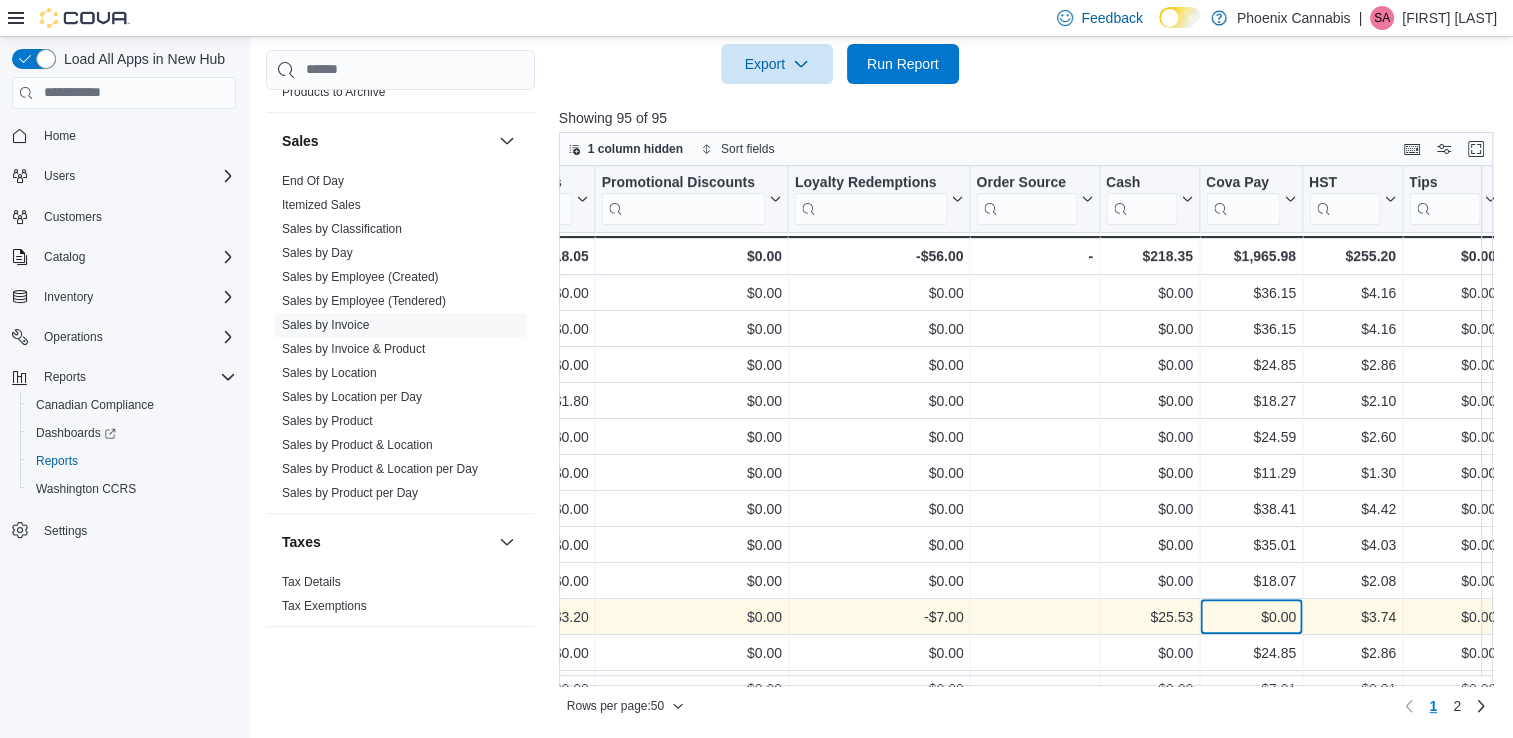 click on "$0.00" at bounding box center [1250, 617] 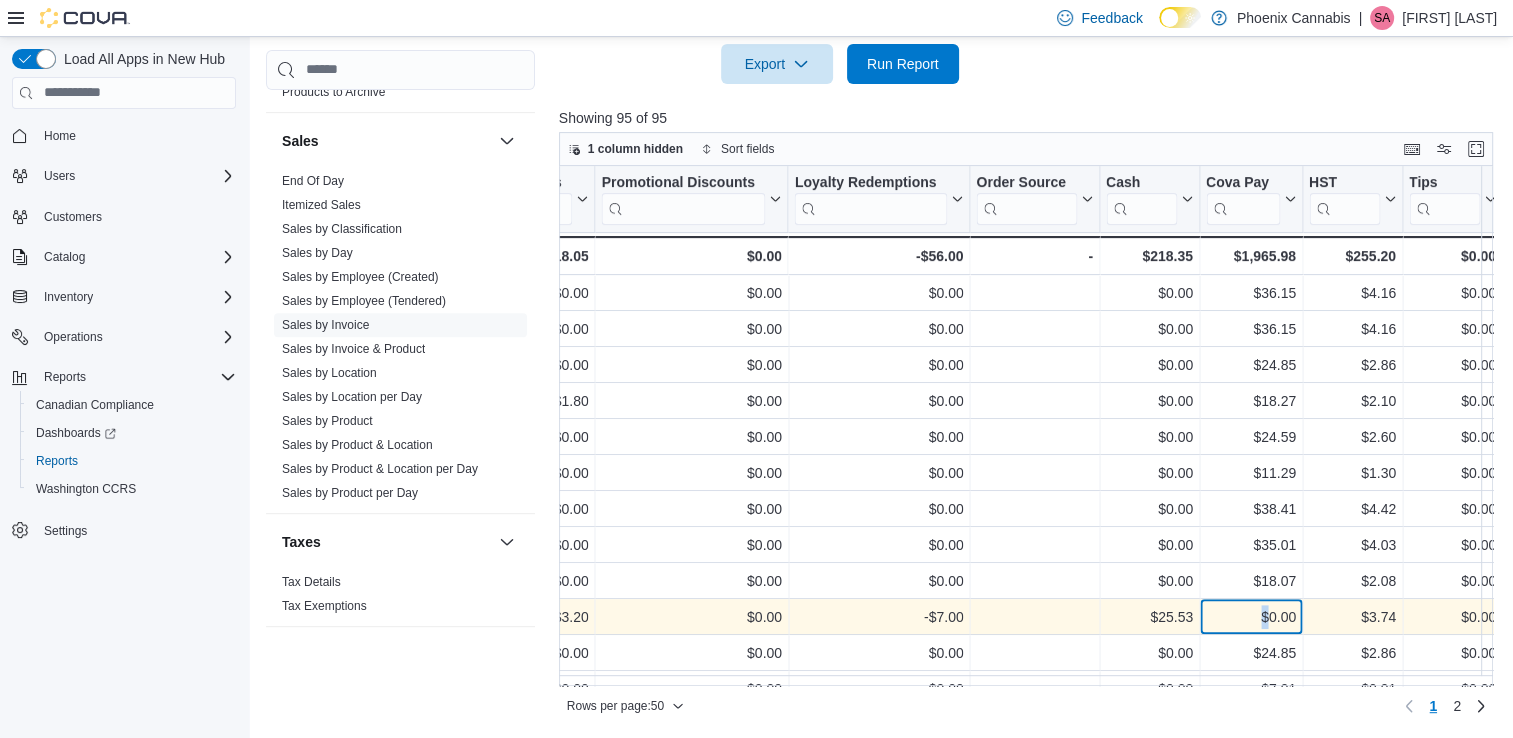 click on "$0.00" at bounding box center [1250, 617] 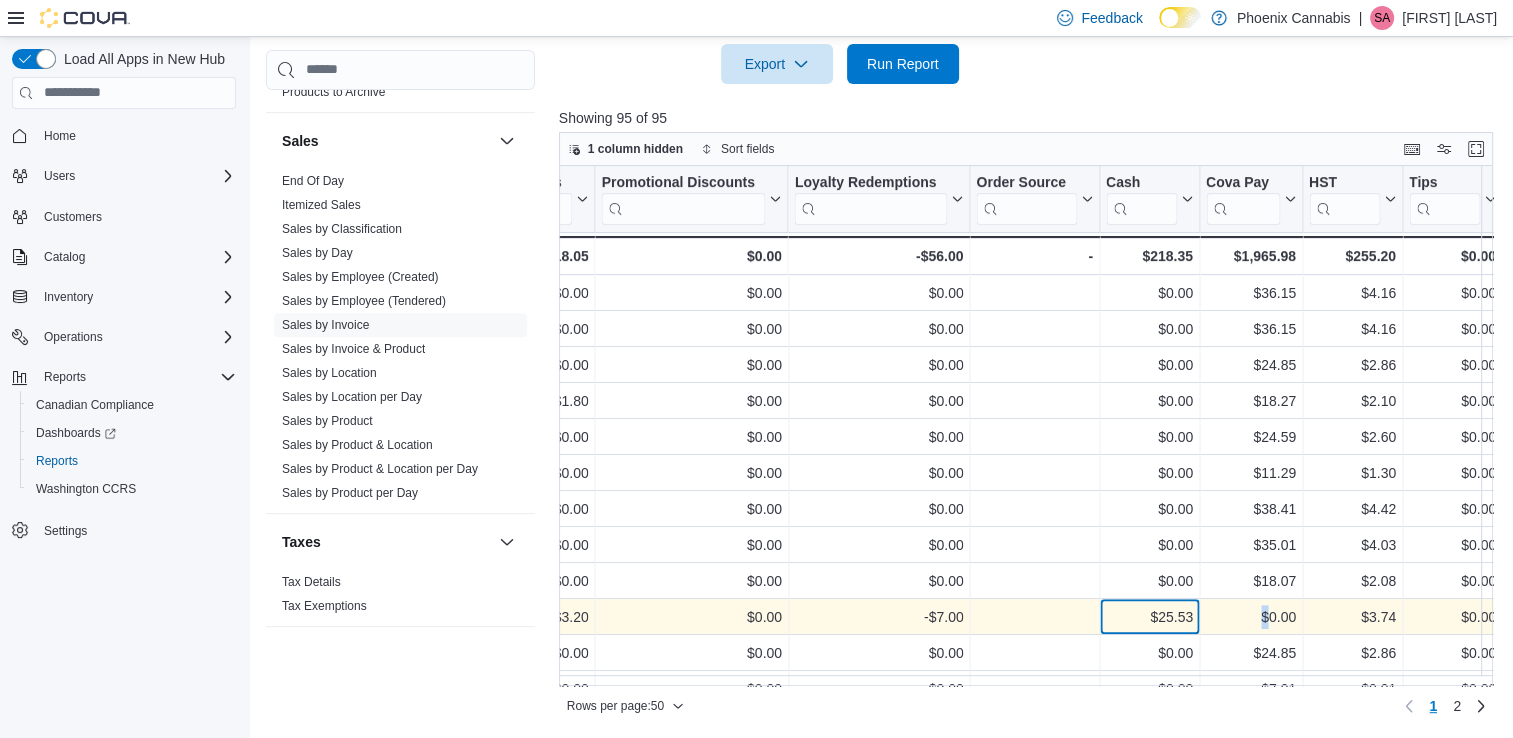 drag, startPoint x: 1253, startPoint y: 618, endPoint x: 1165, endPoint y: 620, distance: 88.02273 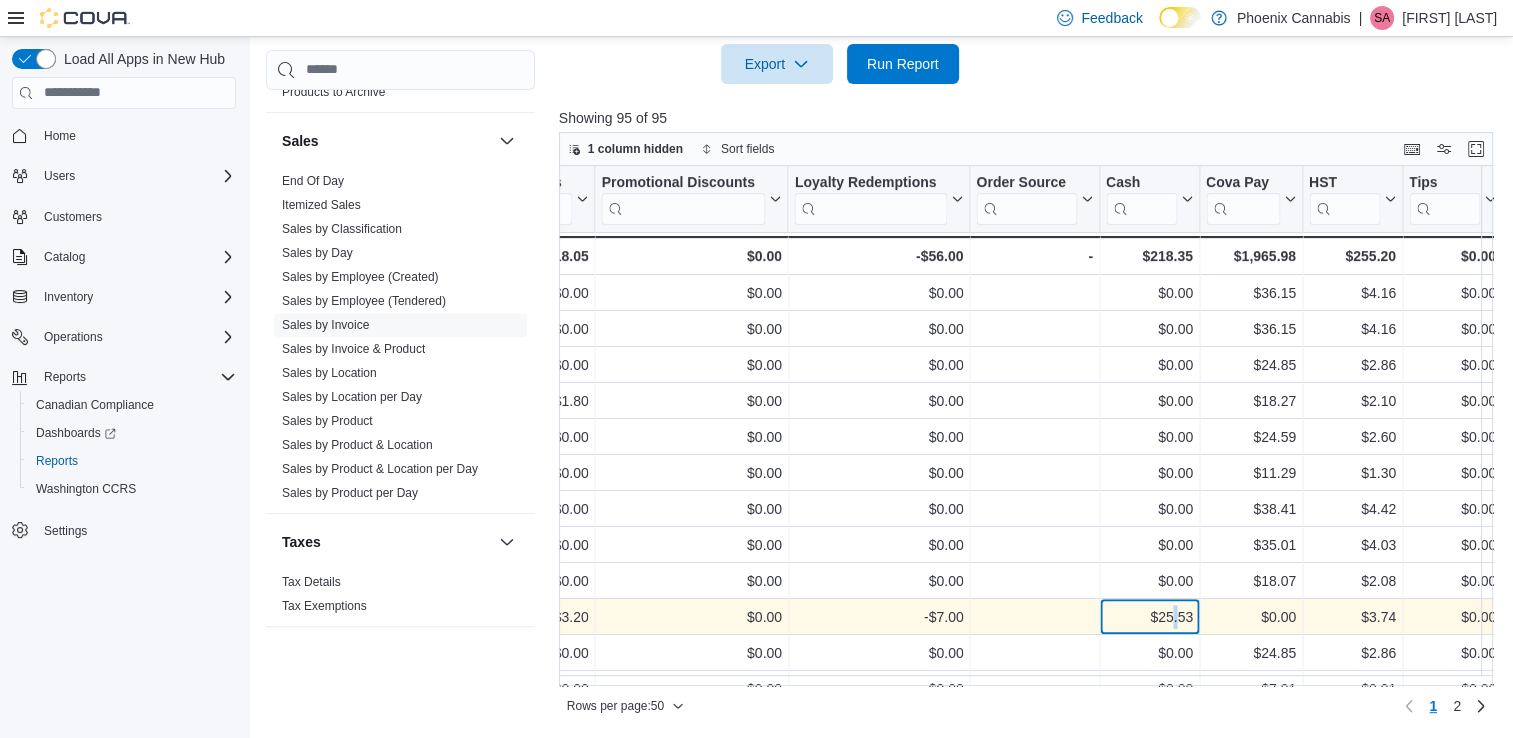 click on "$25.53" at bounding box center (1148, 617) 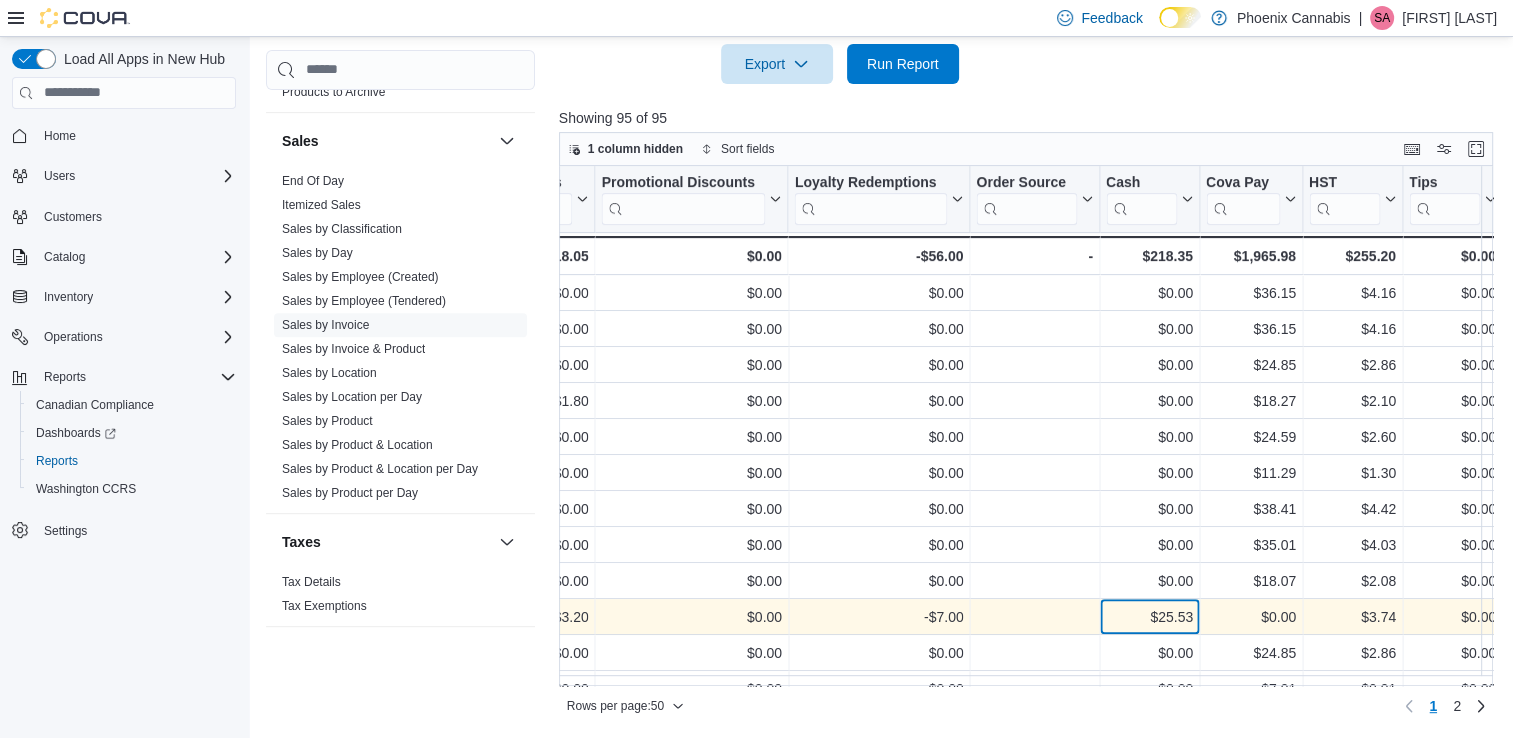 drag, startPoint x: 1165, startPoint y: 620, endPoint x: 1141, endPoint y: 625, distance: 24.5153 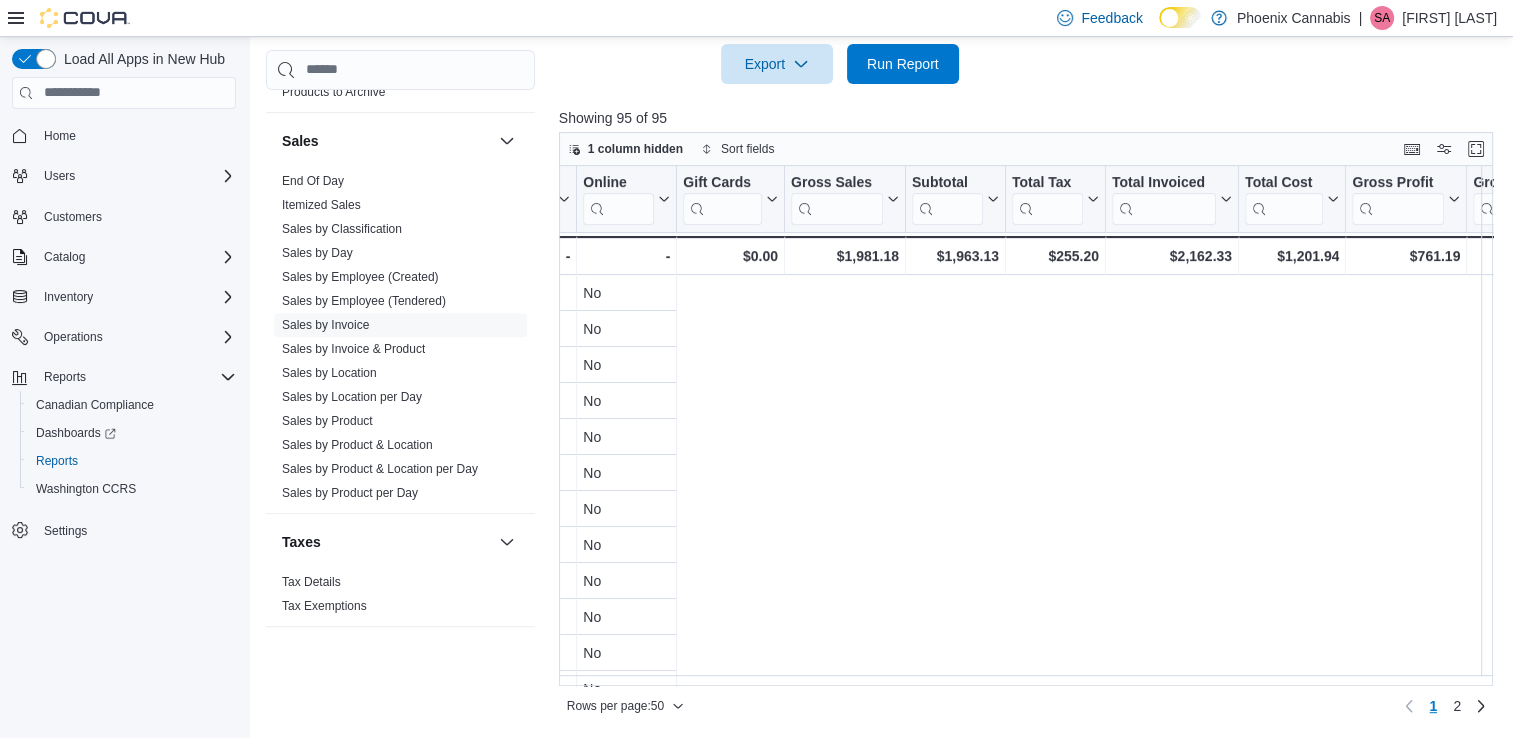 scroll, scrollTop: 900, scrollLeft: 0, axis: vertical 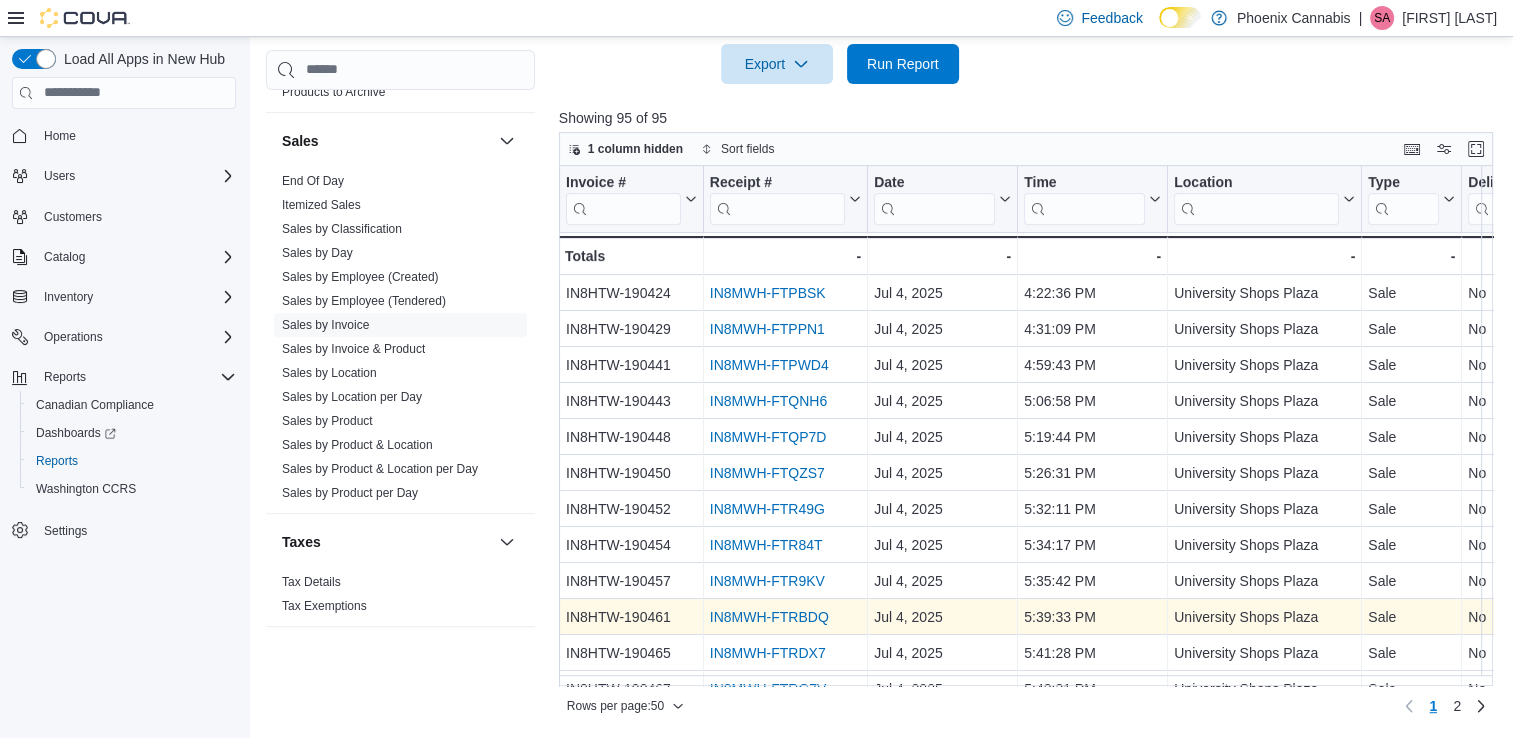 click on "IN8MWH-FTRBDQ" at bounding box center [769, 617] 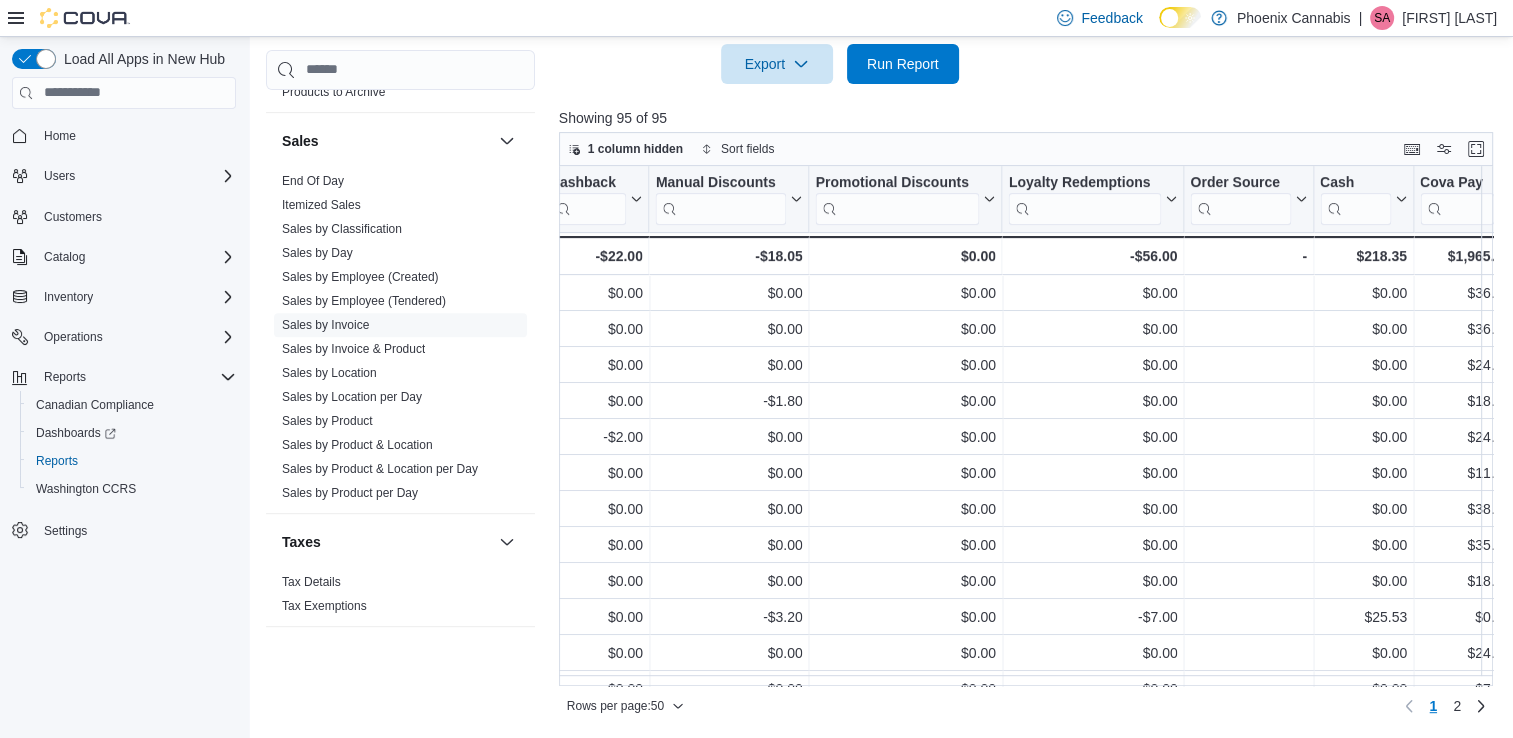scroll, scrollTop: 900, scrollLeft: 3644, axis: both 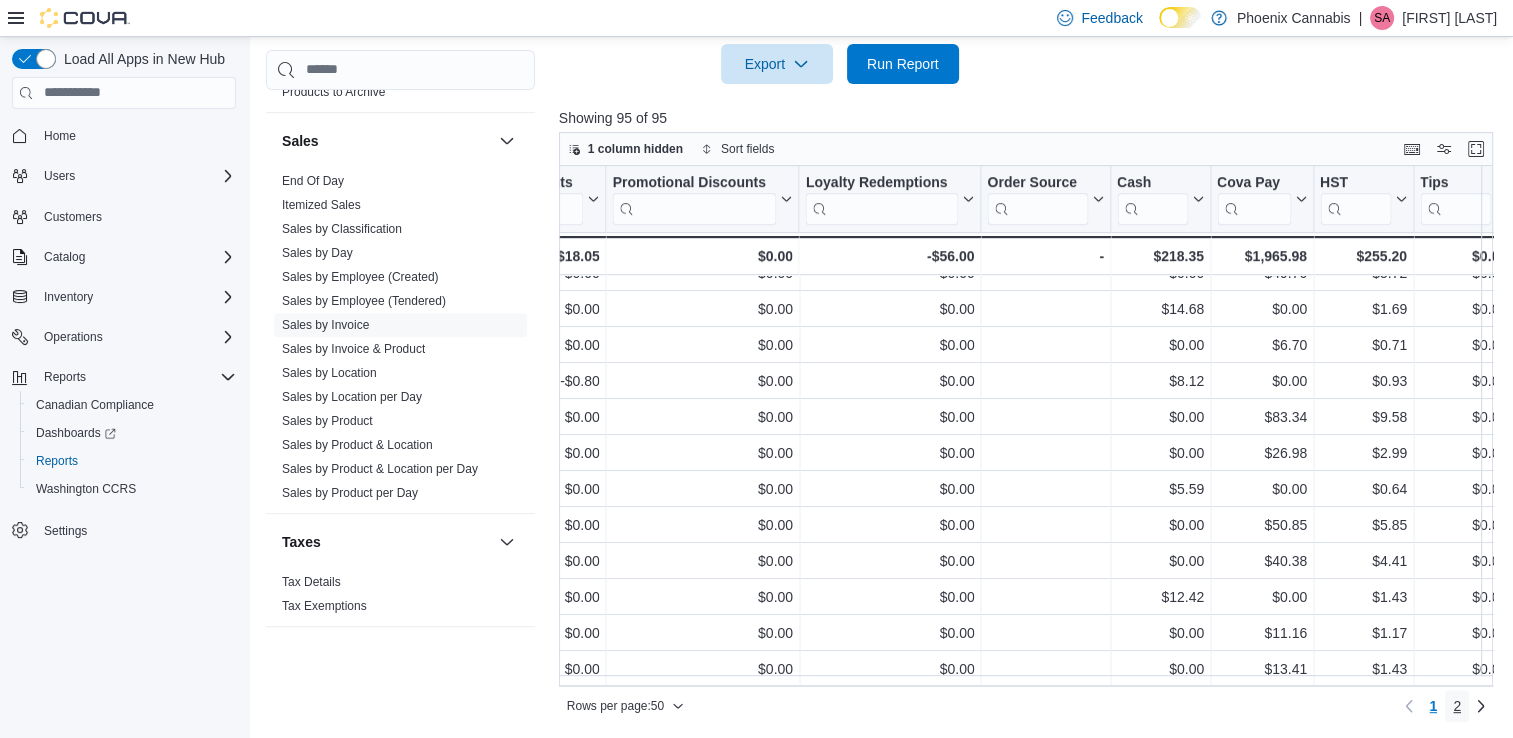 click on "2" at bounding box center (1457, 706) 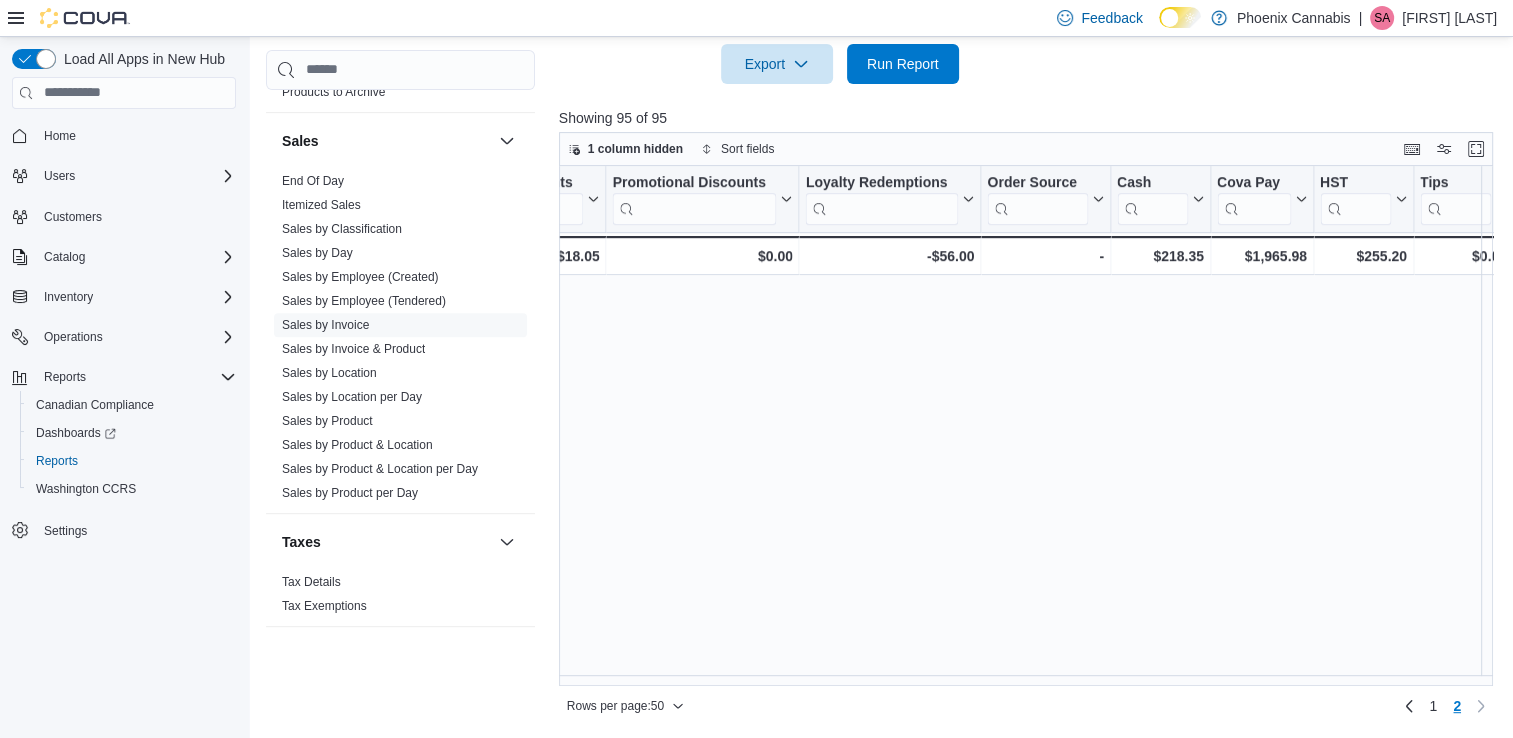 scroll, scrollTop: 0, scrollLeft: 0, axis: both 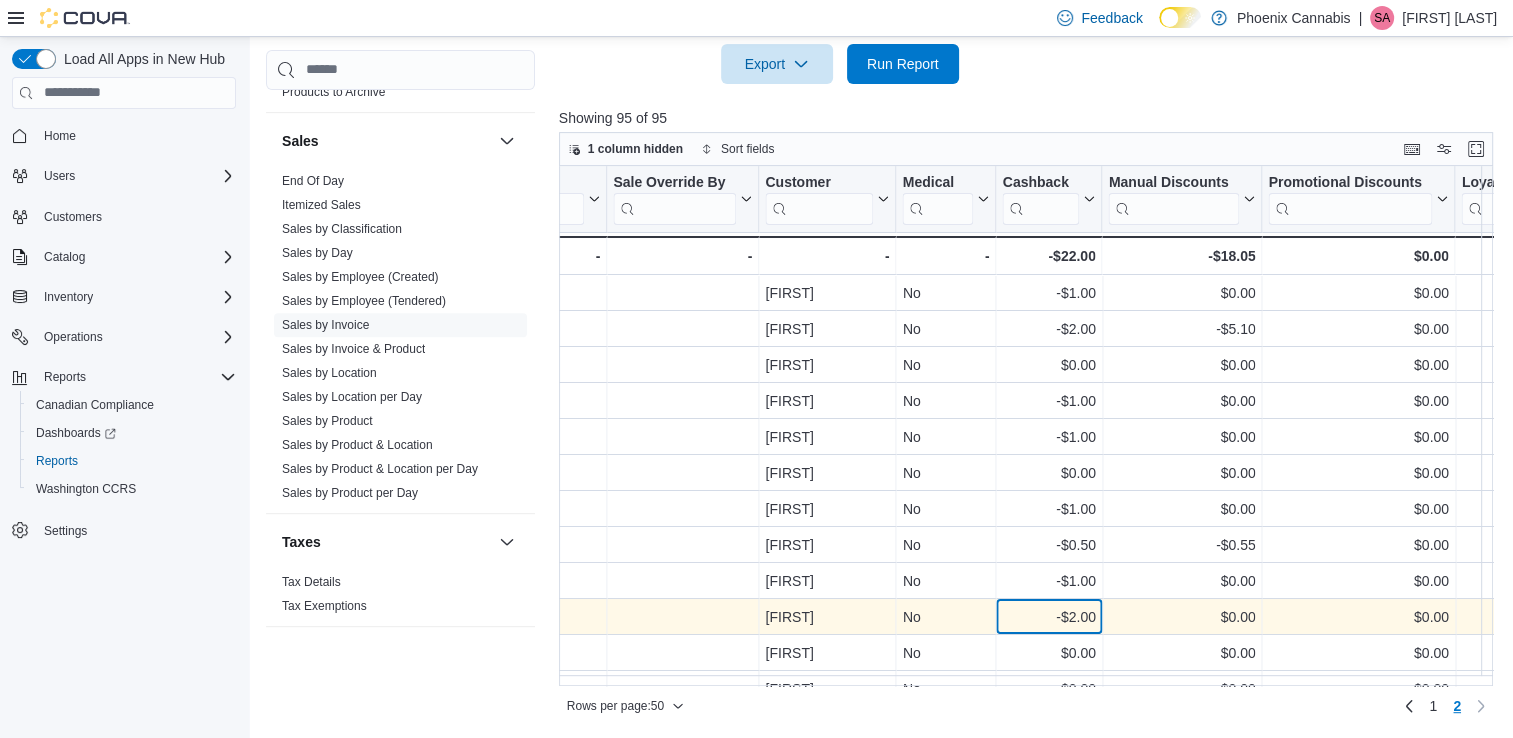 click on "-$2.00" at bounding box center (1048, 617) 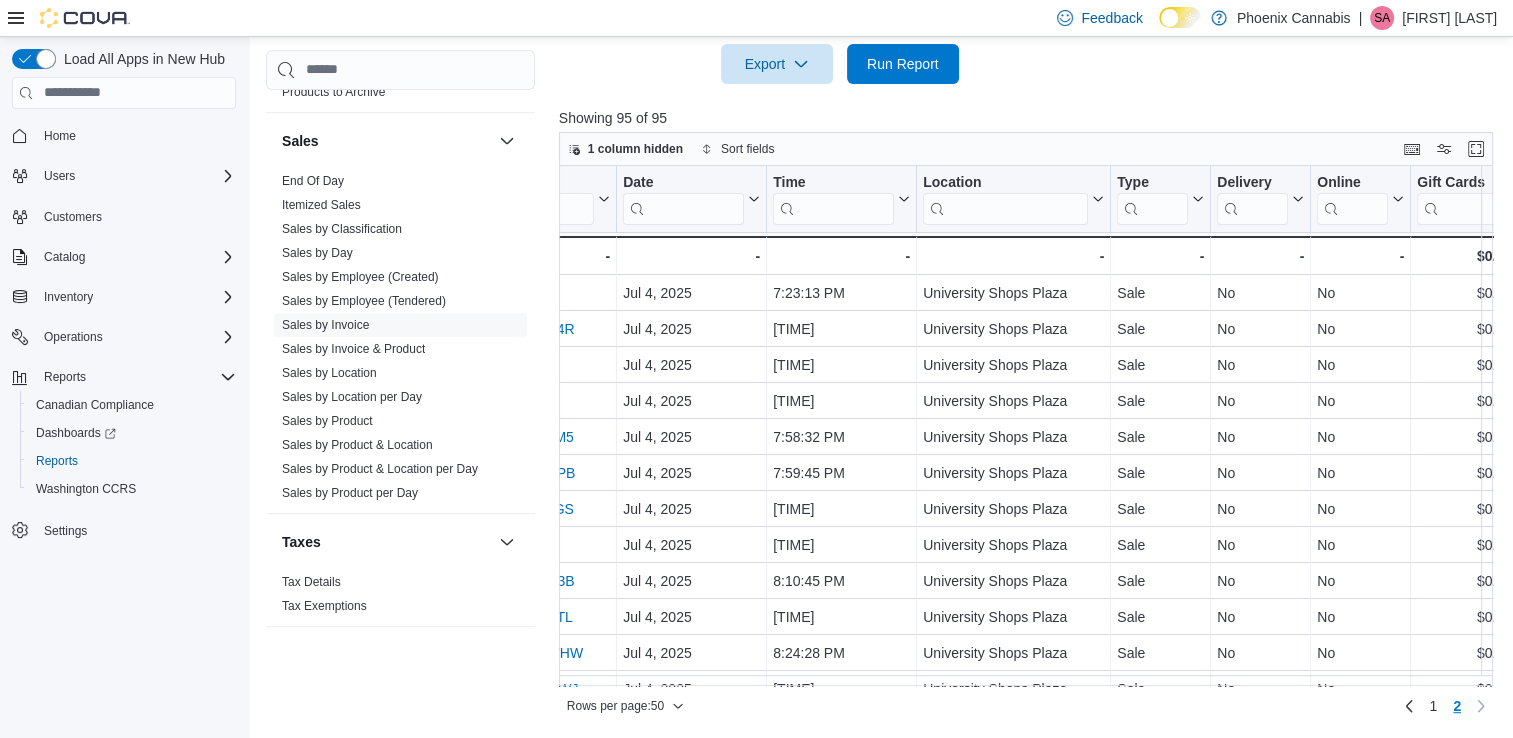 scroll, scrollTop: 0, scrollLeft: 0, axis: both 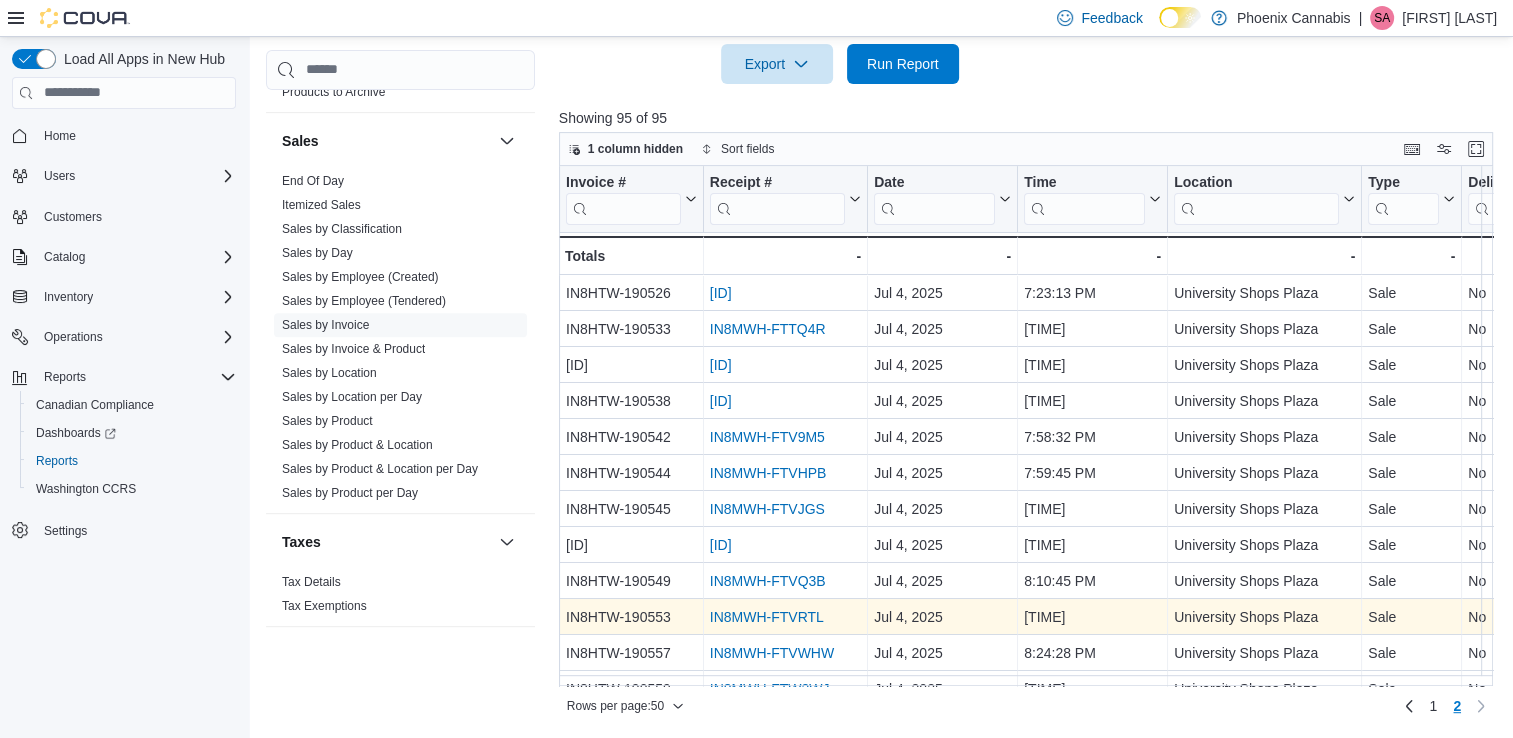 click on "IN8MWH-FTVRTL" at bounding box center [767, 617] 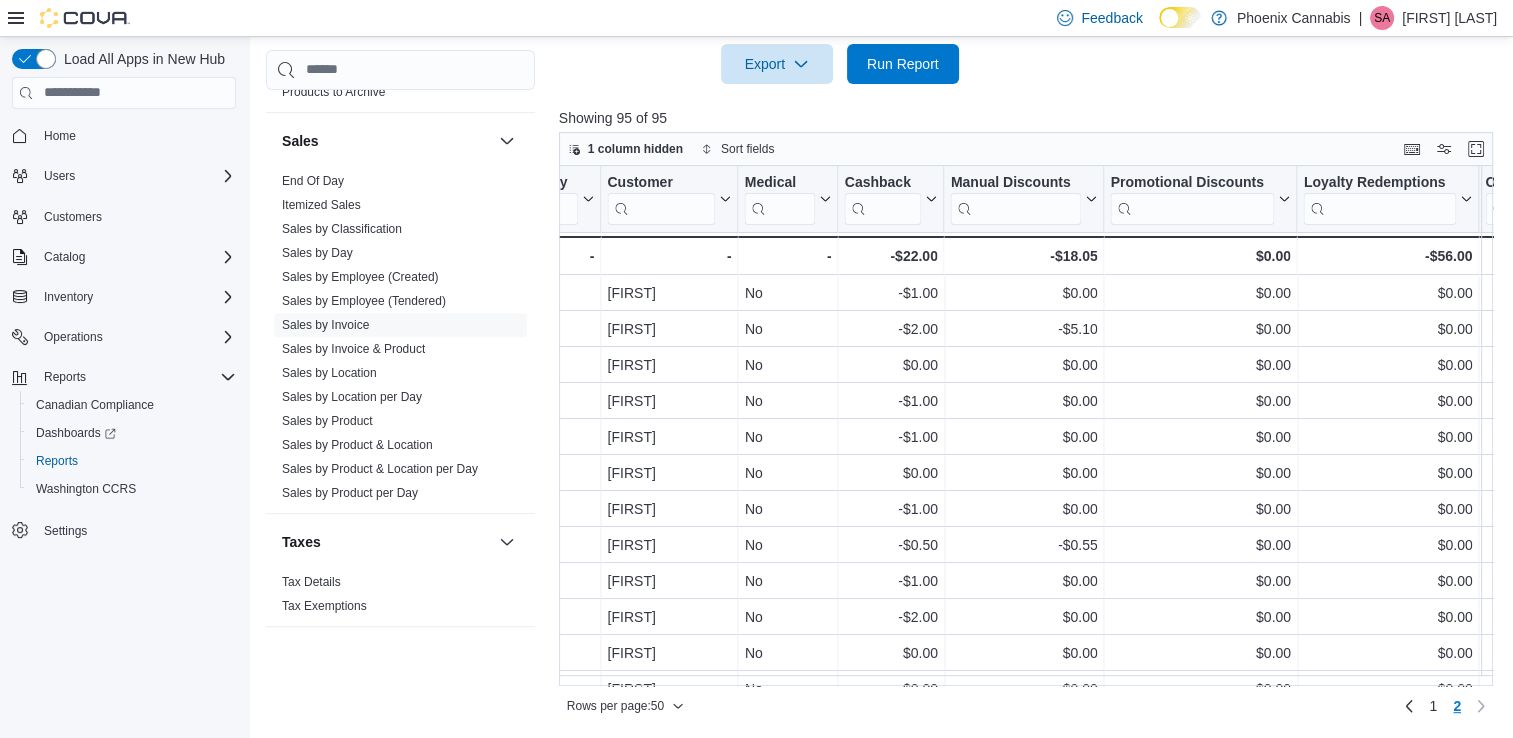 scroll, scrollTop: 0, scrollLeft: 3121, axis: horizontal 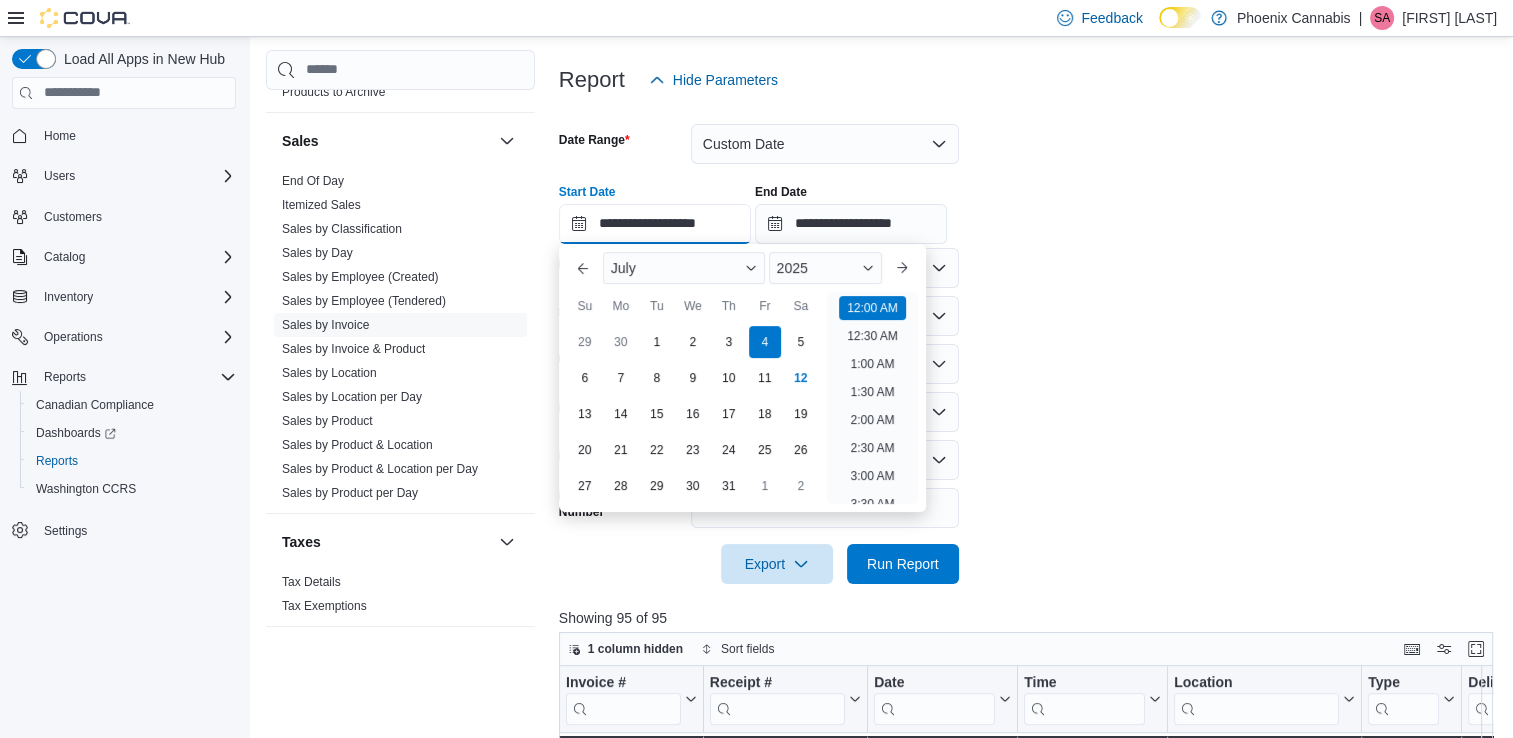 click on "**********" at bounding box center [655, 224] 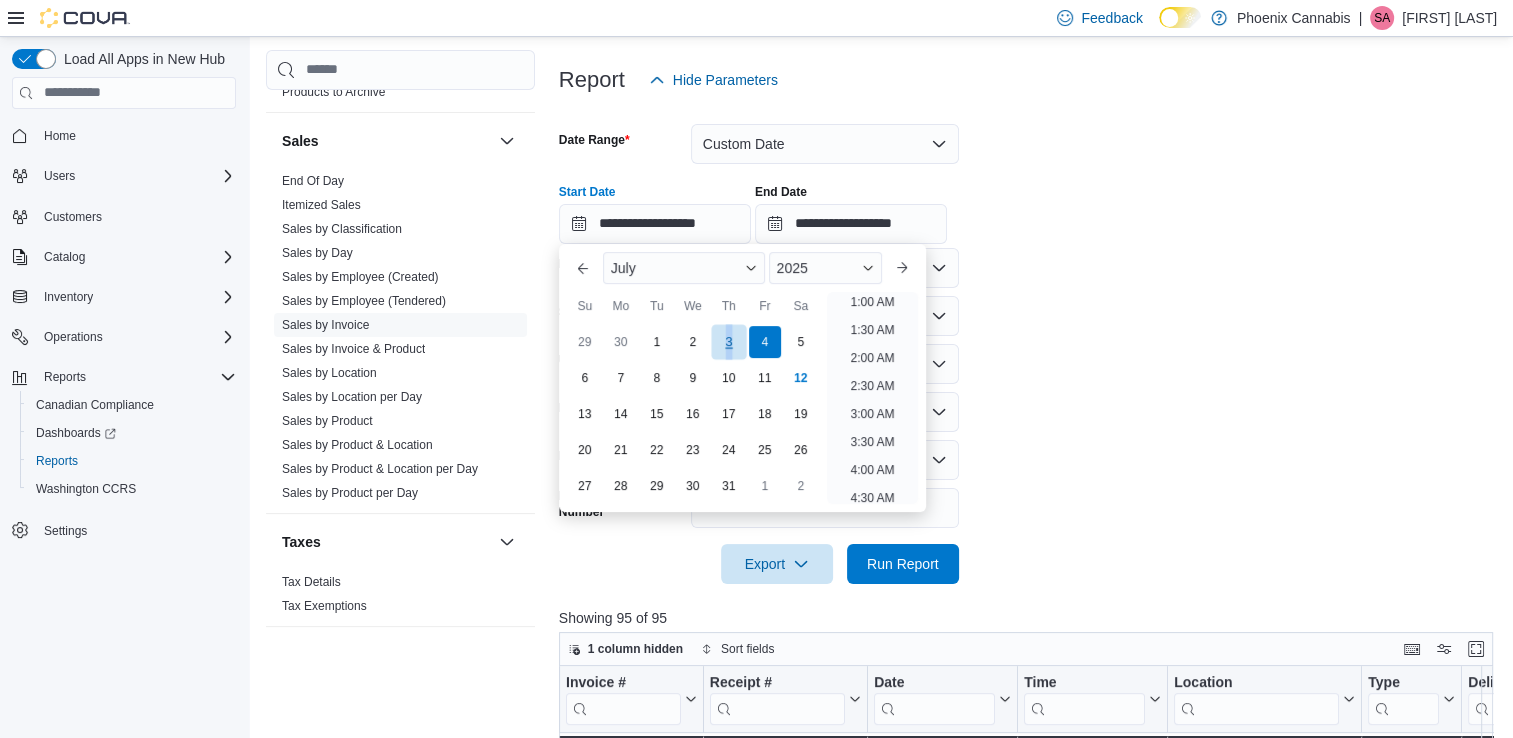 click on "3" at bounding box center (728, 341) 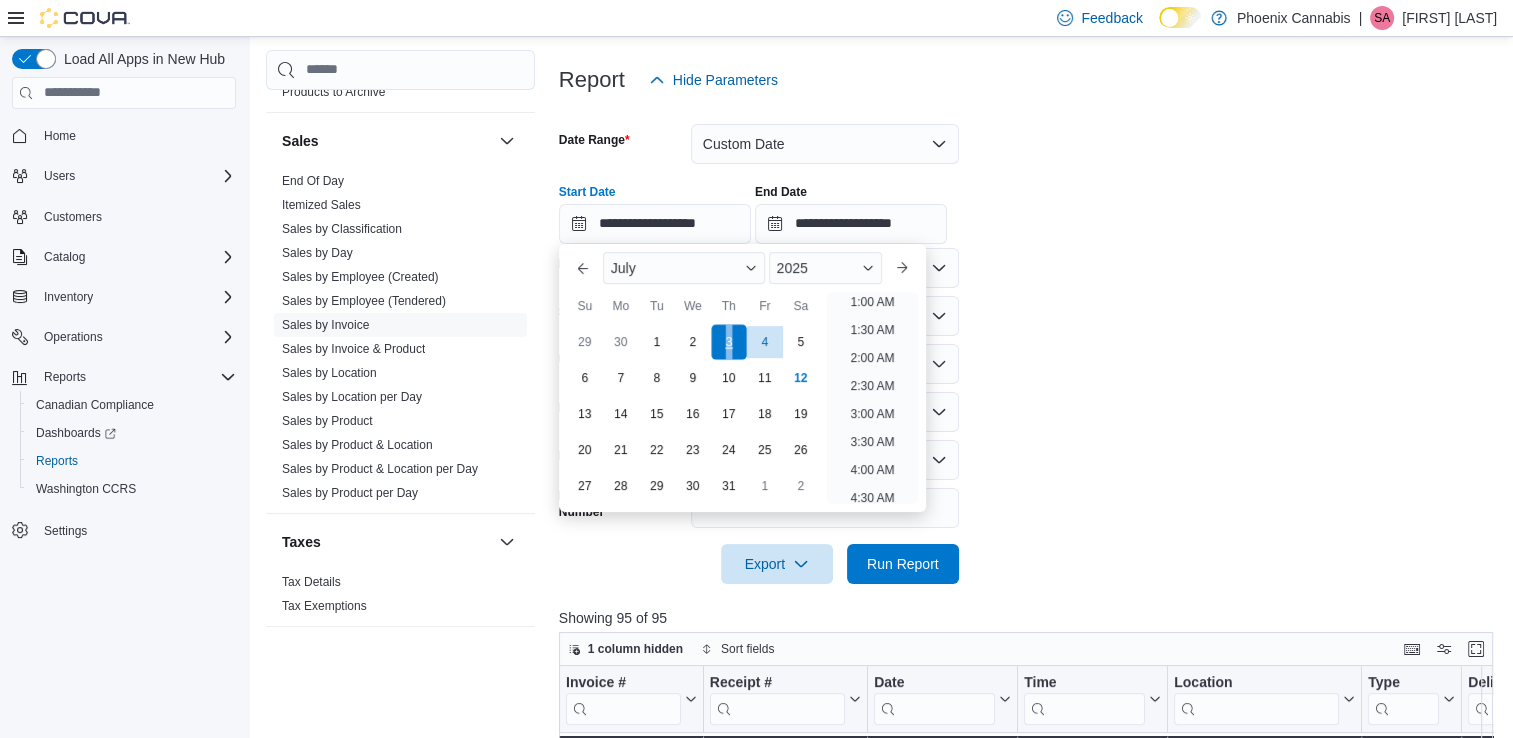 scroll, scrollTop: 4, scrollLeft: 0, axis: vertical 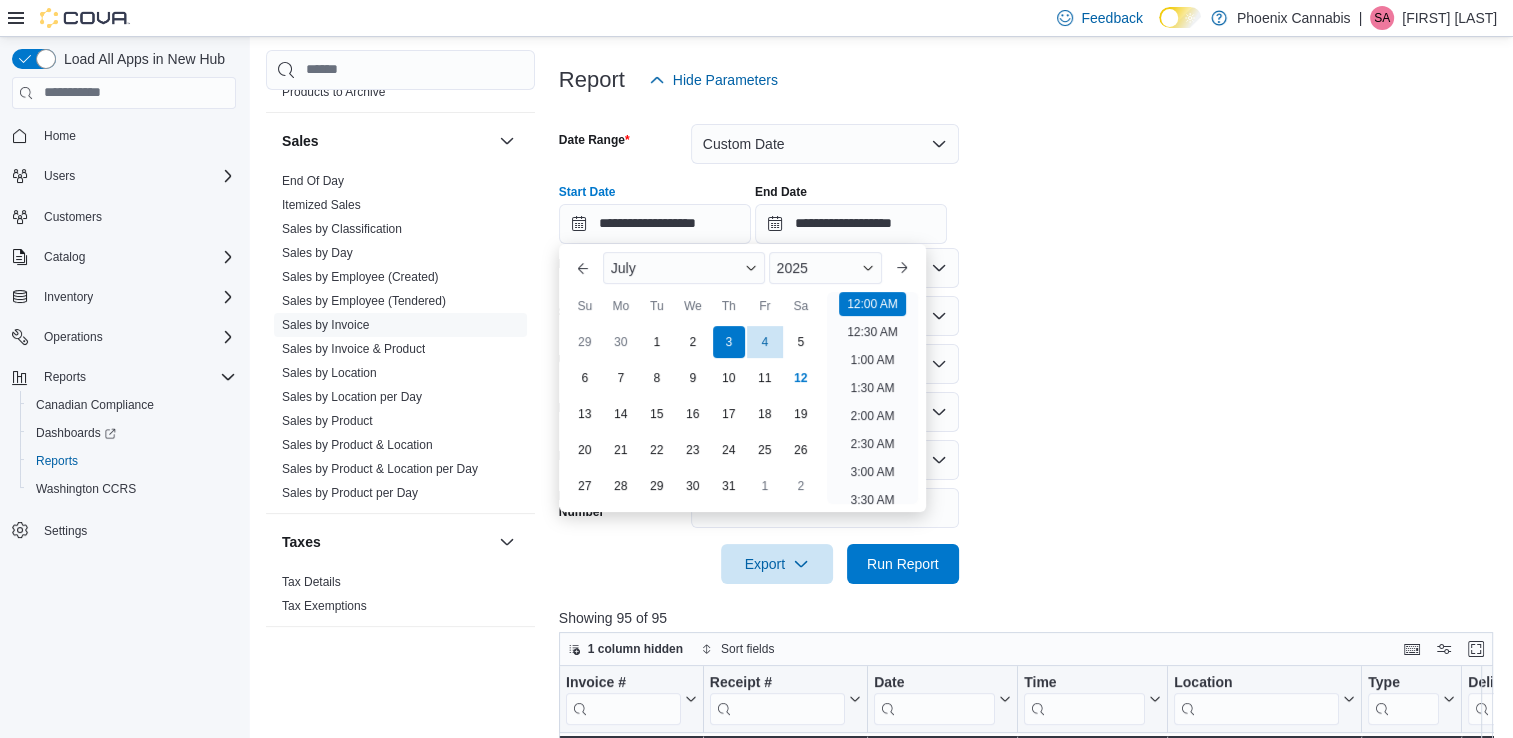 drag, startPoint x: 728, startPoint y: 338, endPoint x: 1042, endPoint y: 166, distance: 358.02234 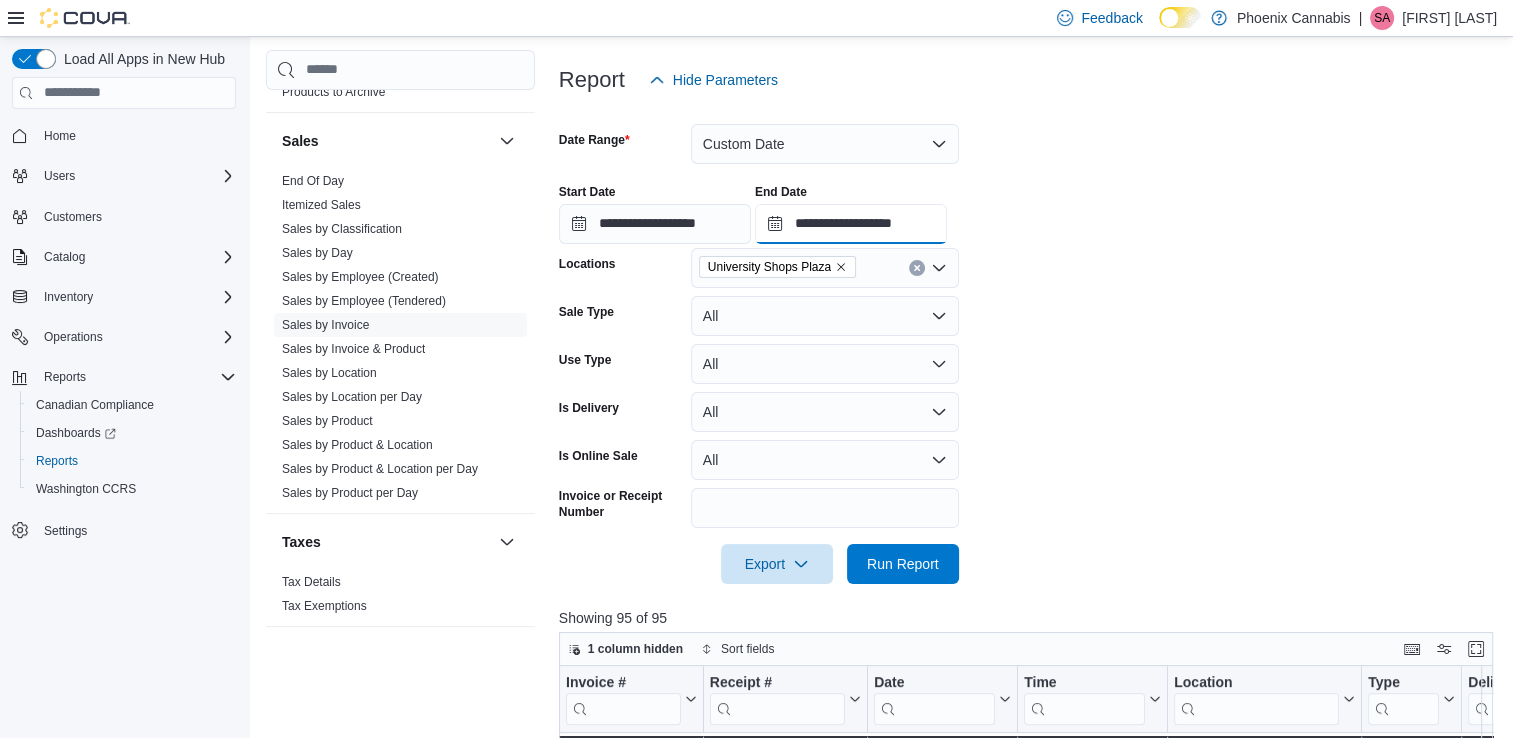 click on "**********" at bounding box center (851, 224) 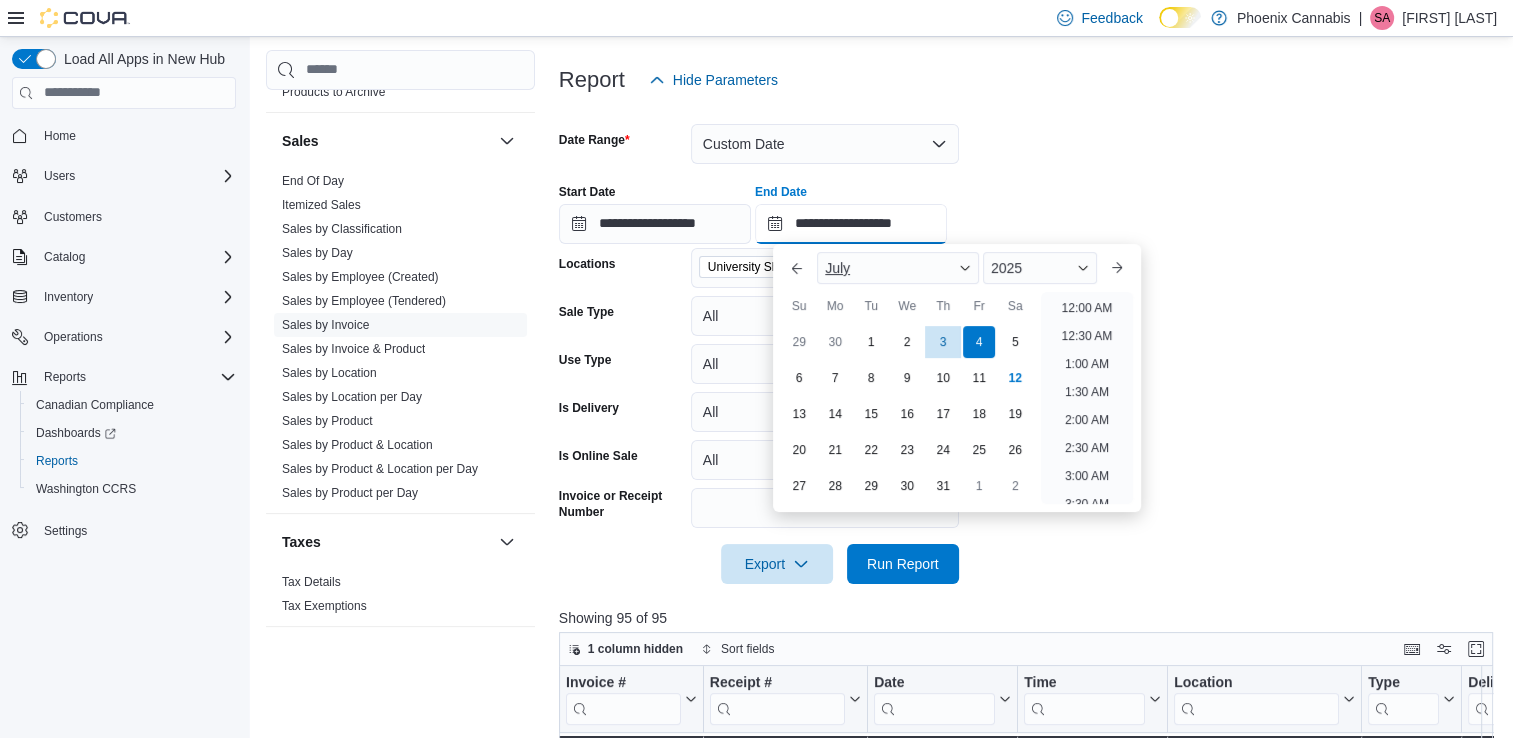 scroll, scrollTop: 1136, scrollLeft: 0, axis: vertical 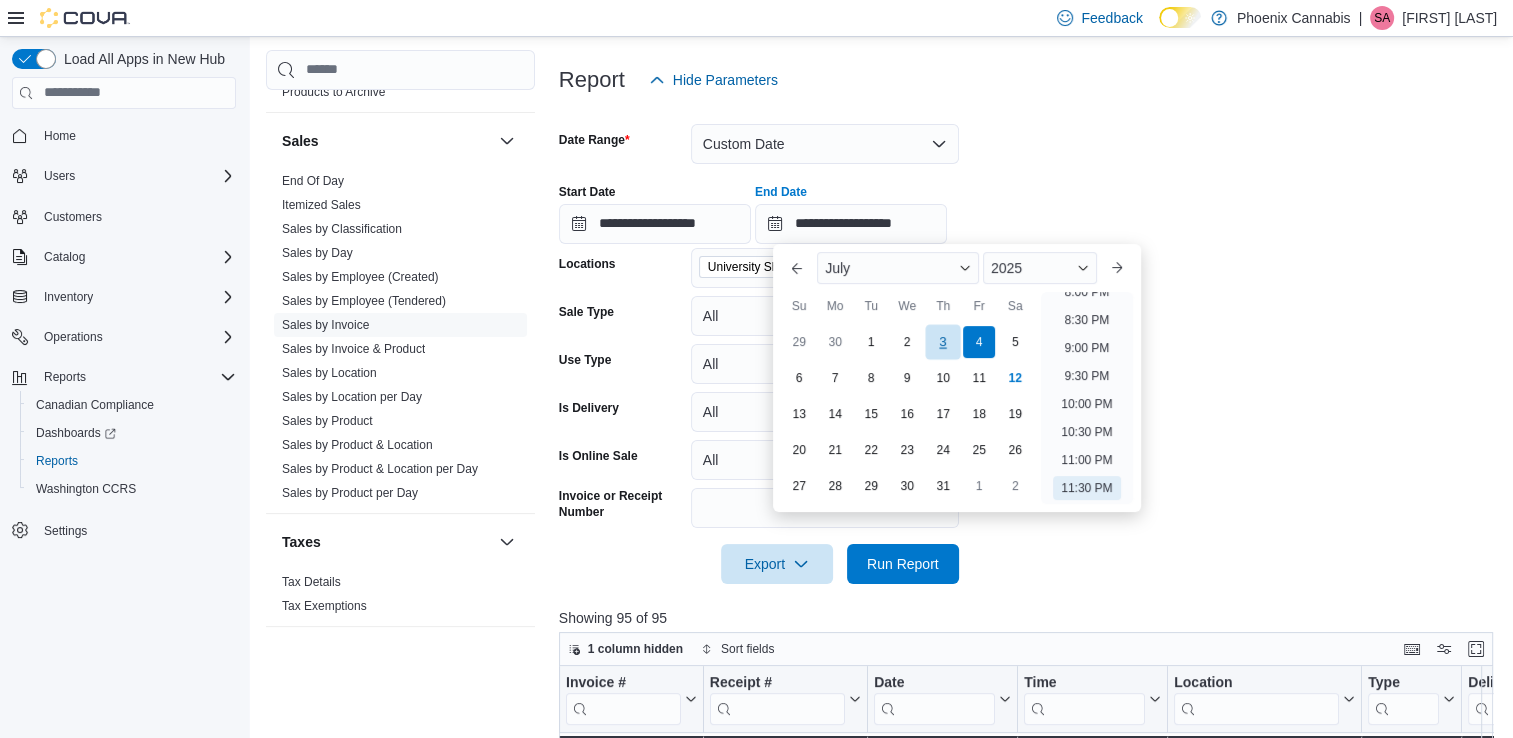 click on "3" at bounding box center (943, 341) 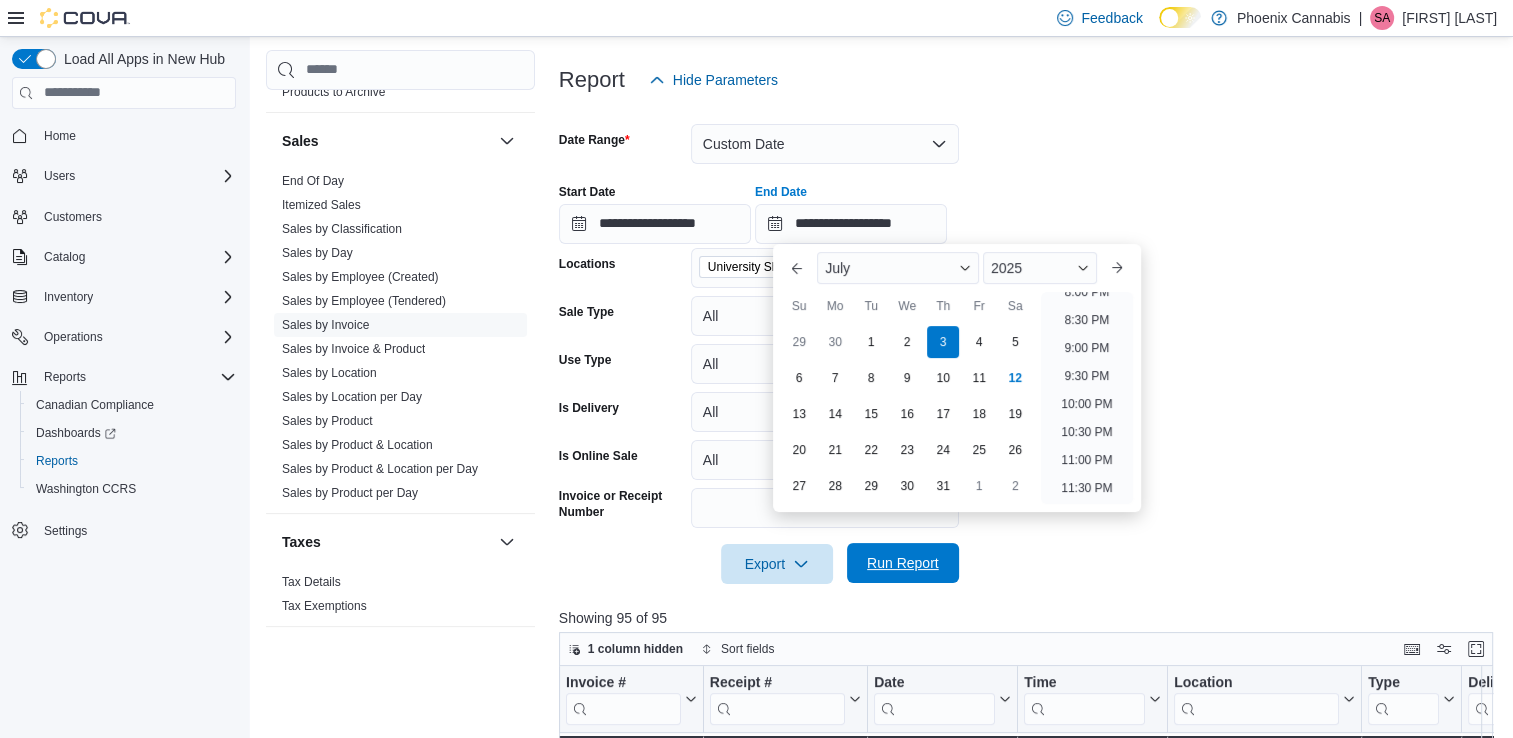 click on "Run Report" at bounding box center [903, 563] 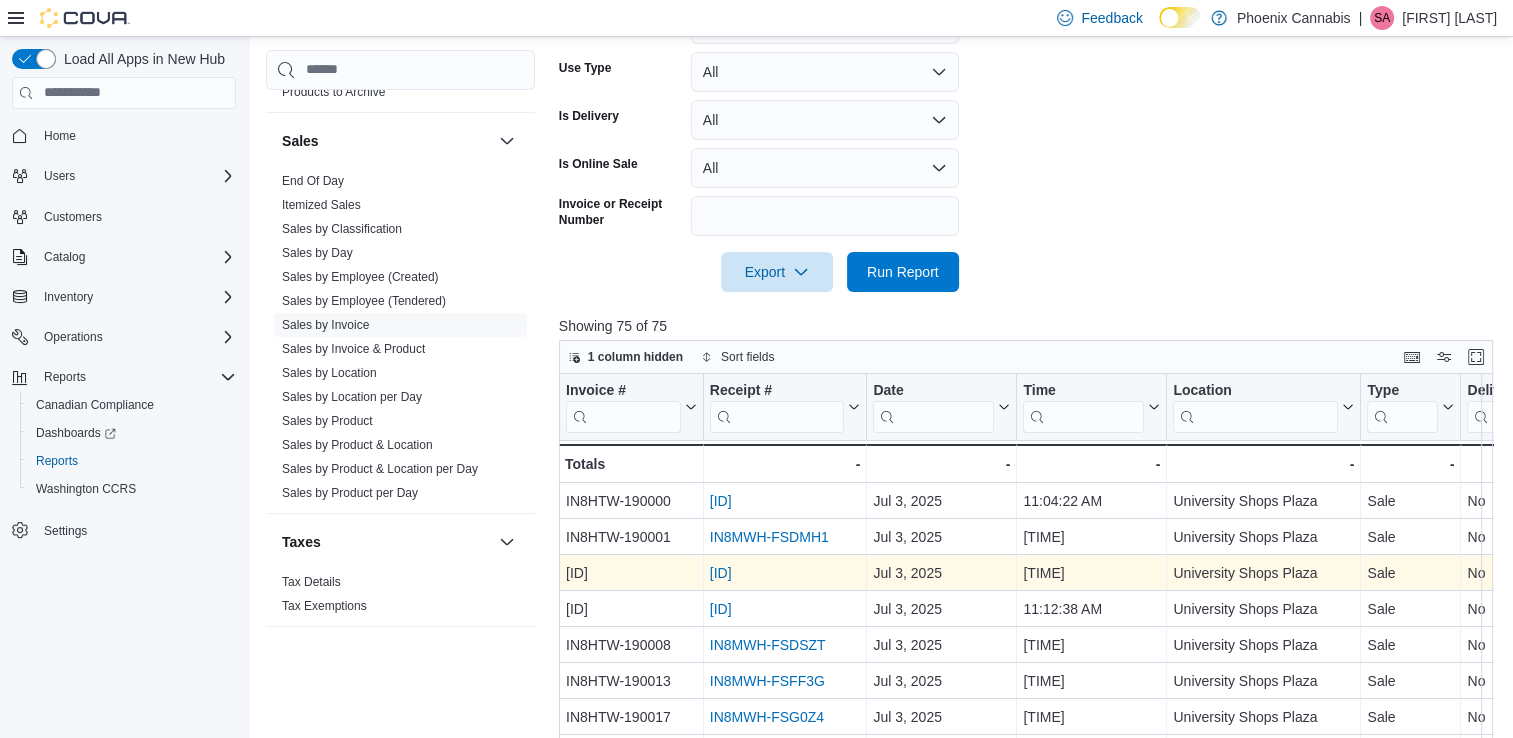 scroll, scrollTop: 544, scrollLeft: 0, axis: vertical 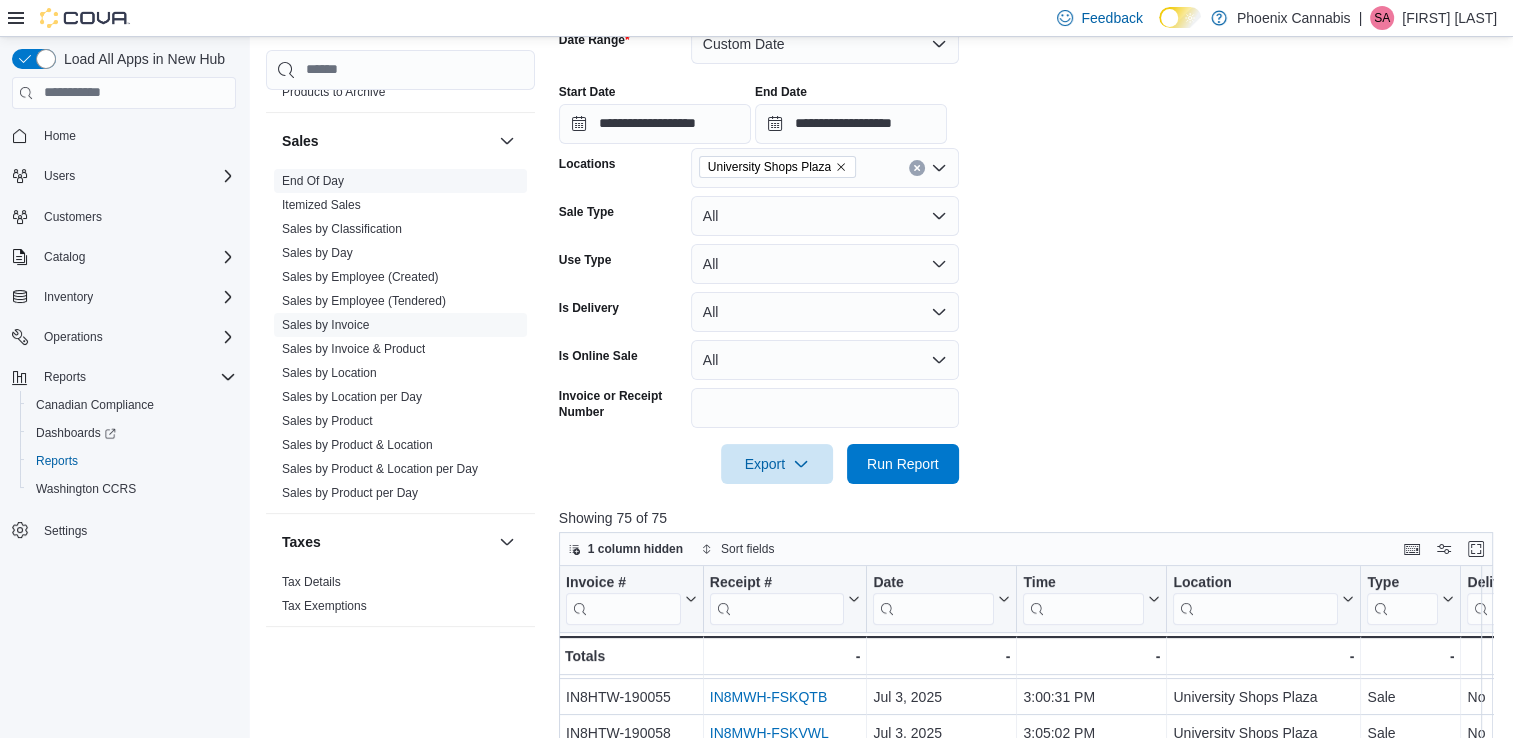 click on "End Of Day" at bounding box center [400, 181] 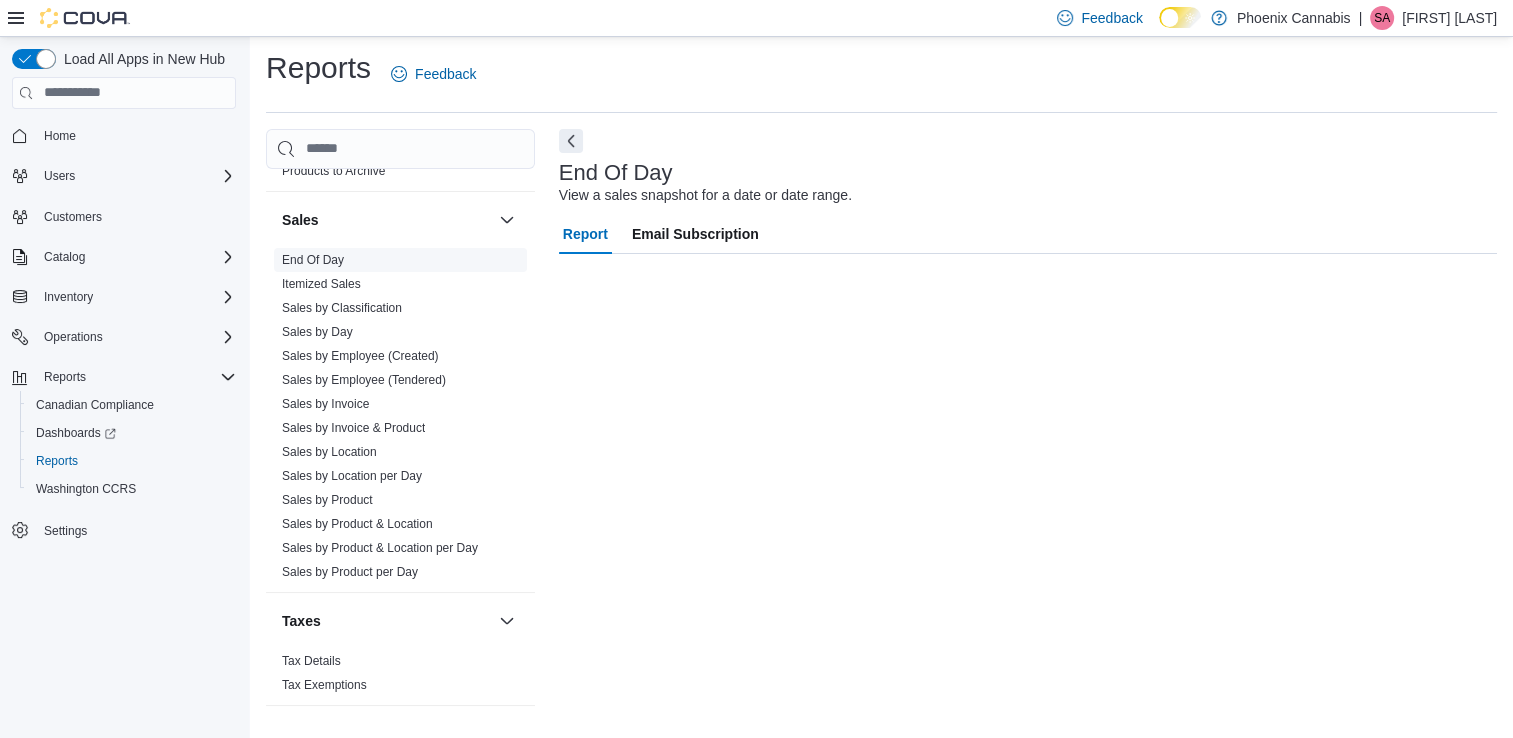scroll, scrollTop: 5, scrollLeft: 0, axis: vertical 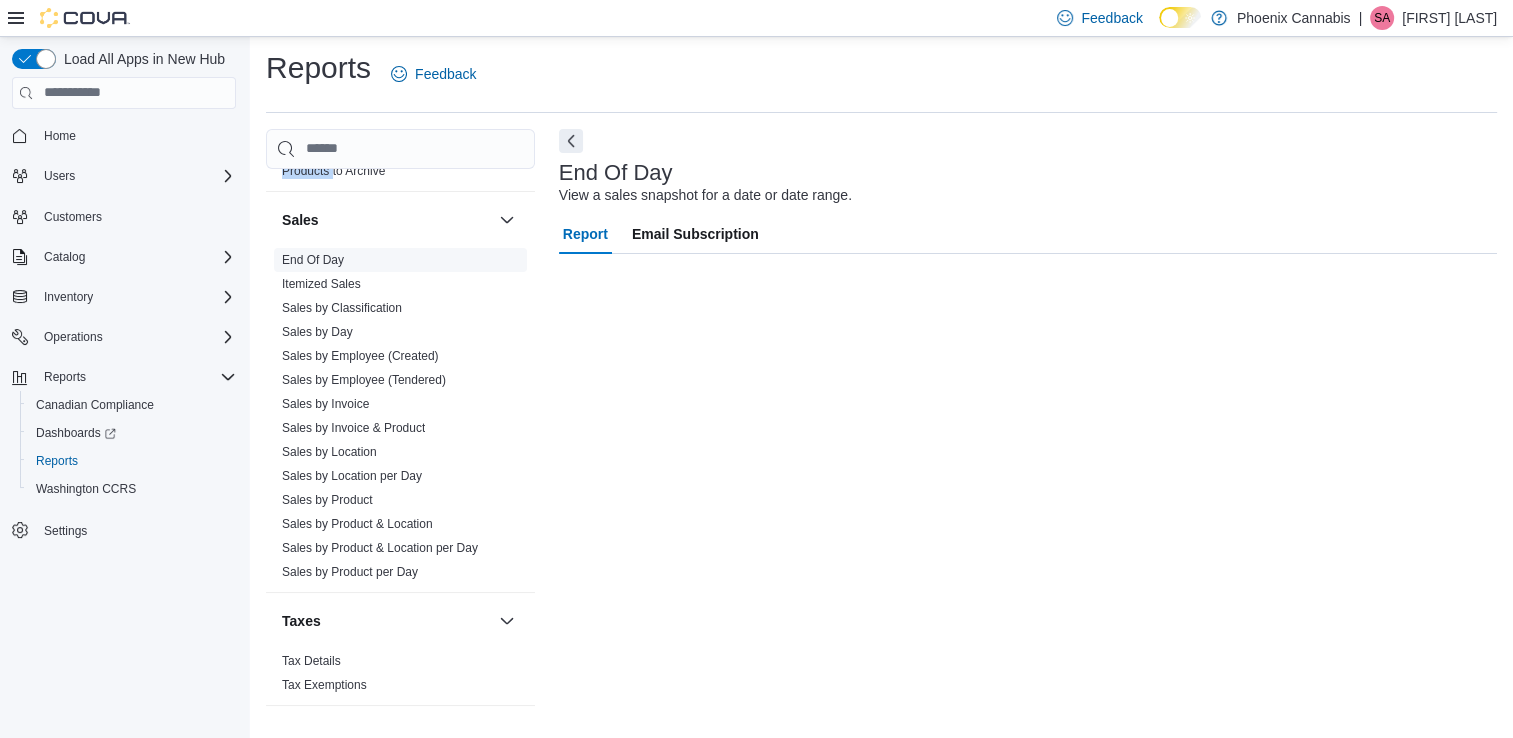 click on "Products to Archive" at bounding box center [400, 171] 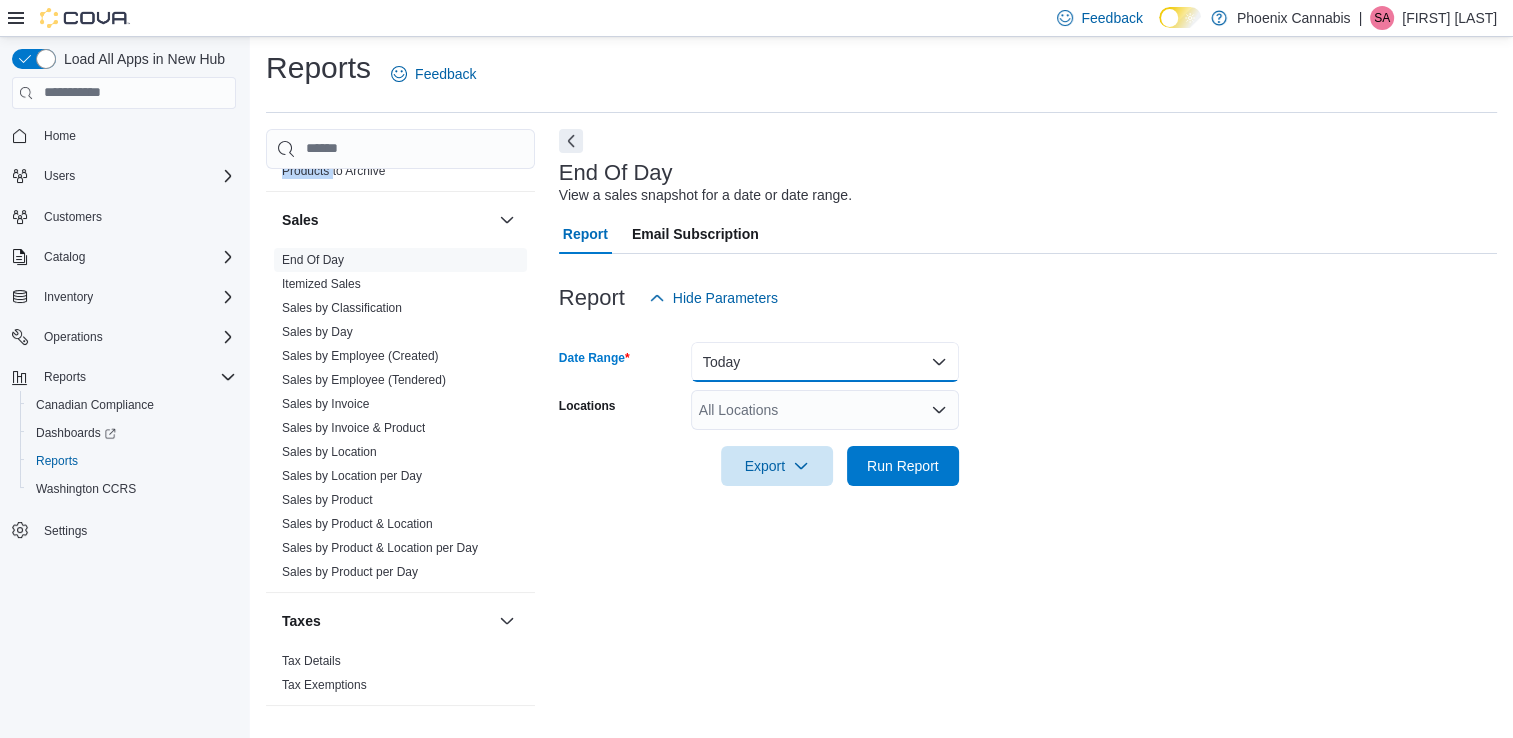 click on "Today" at bounding box center [825, 362] 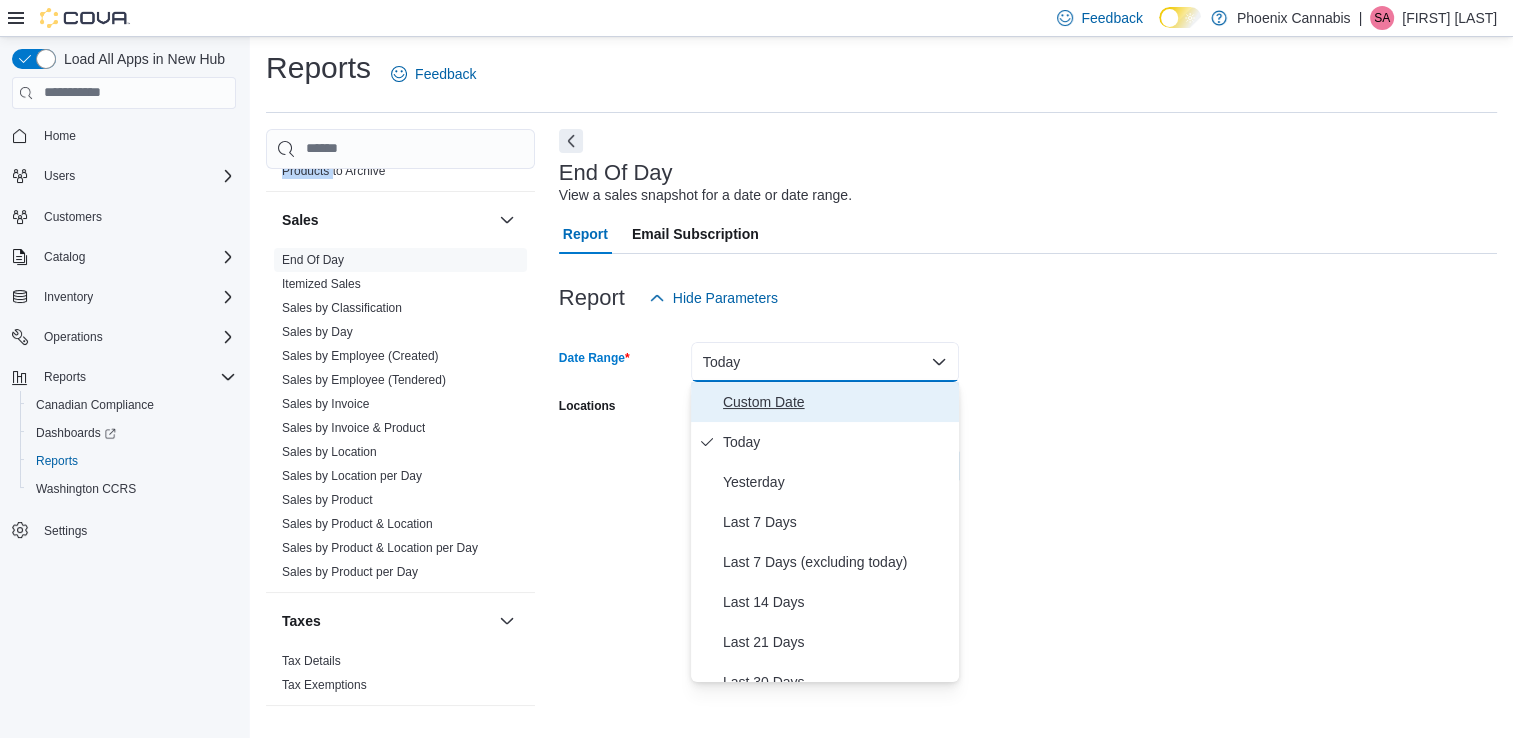 click on "Custom Date" at bounding box center (837, 402) 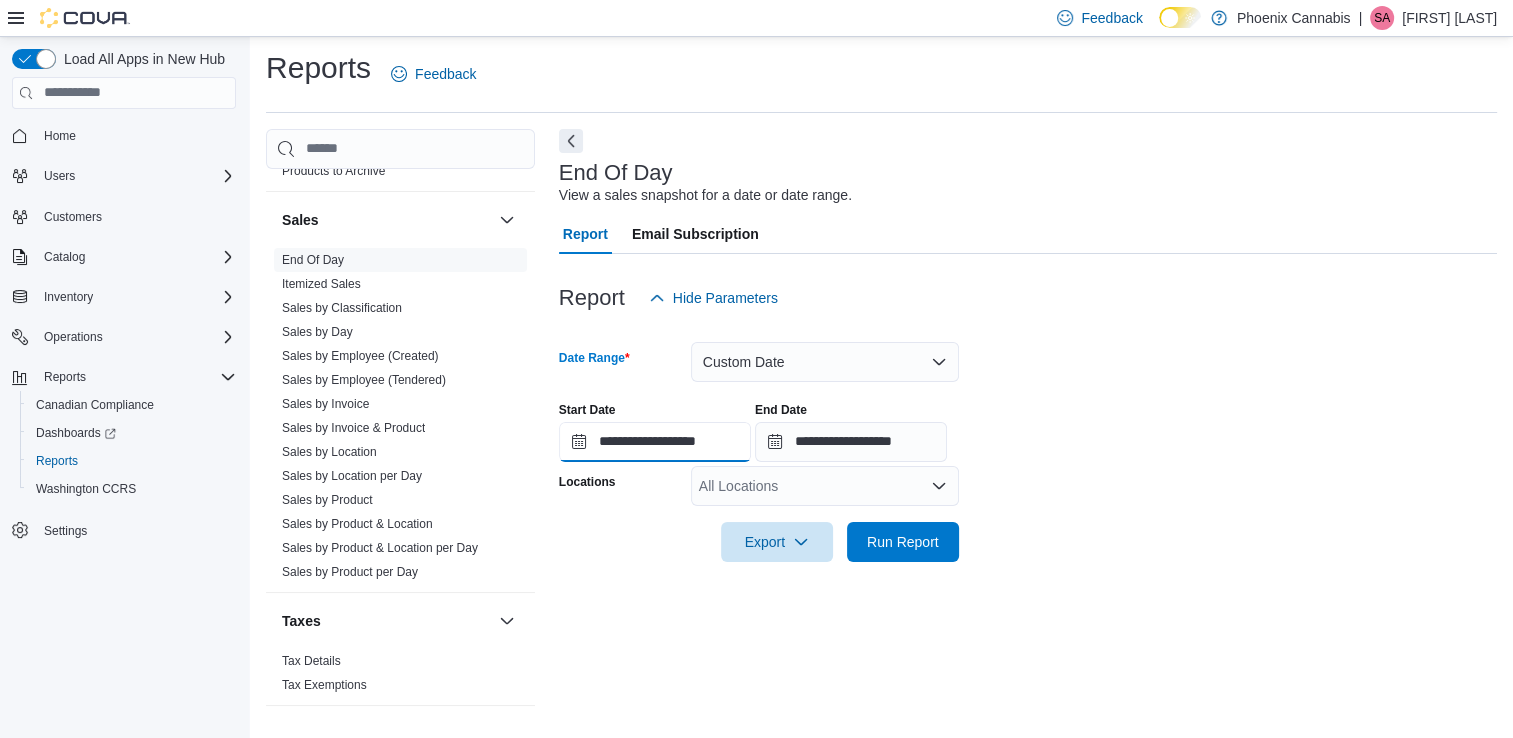 click on "**********" at bounding box center (655, 442) 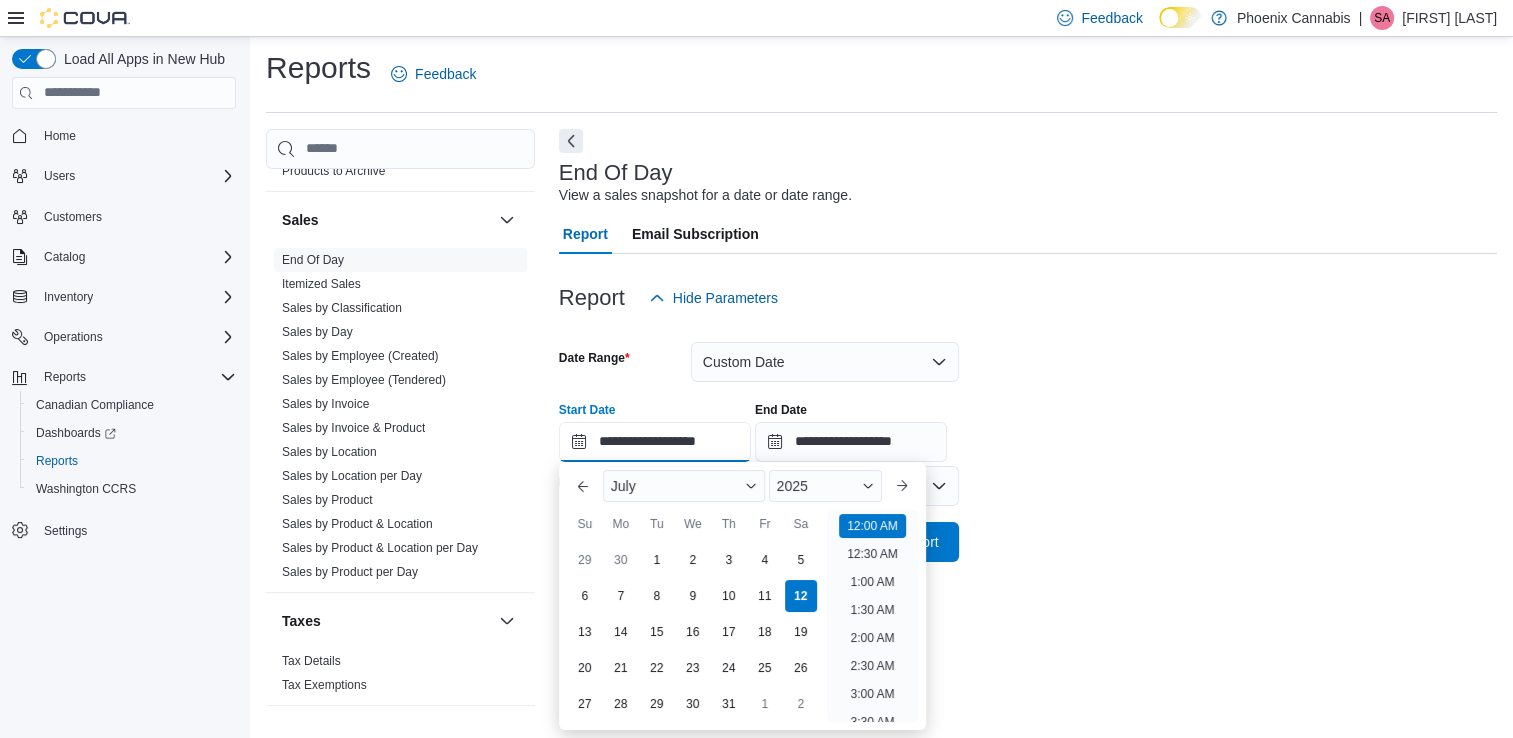 scroll, scrollTop: 62, scrollLeft: 0, axis: vertical 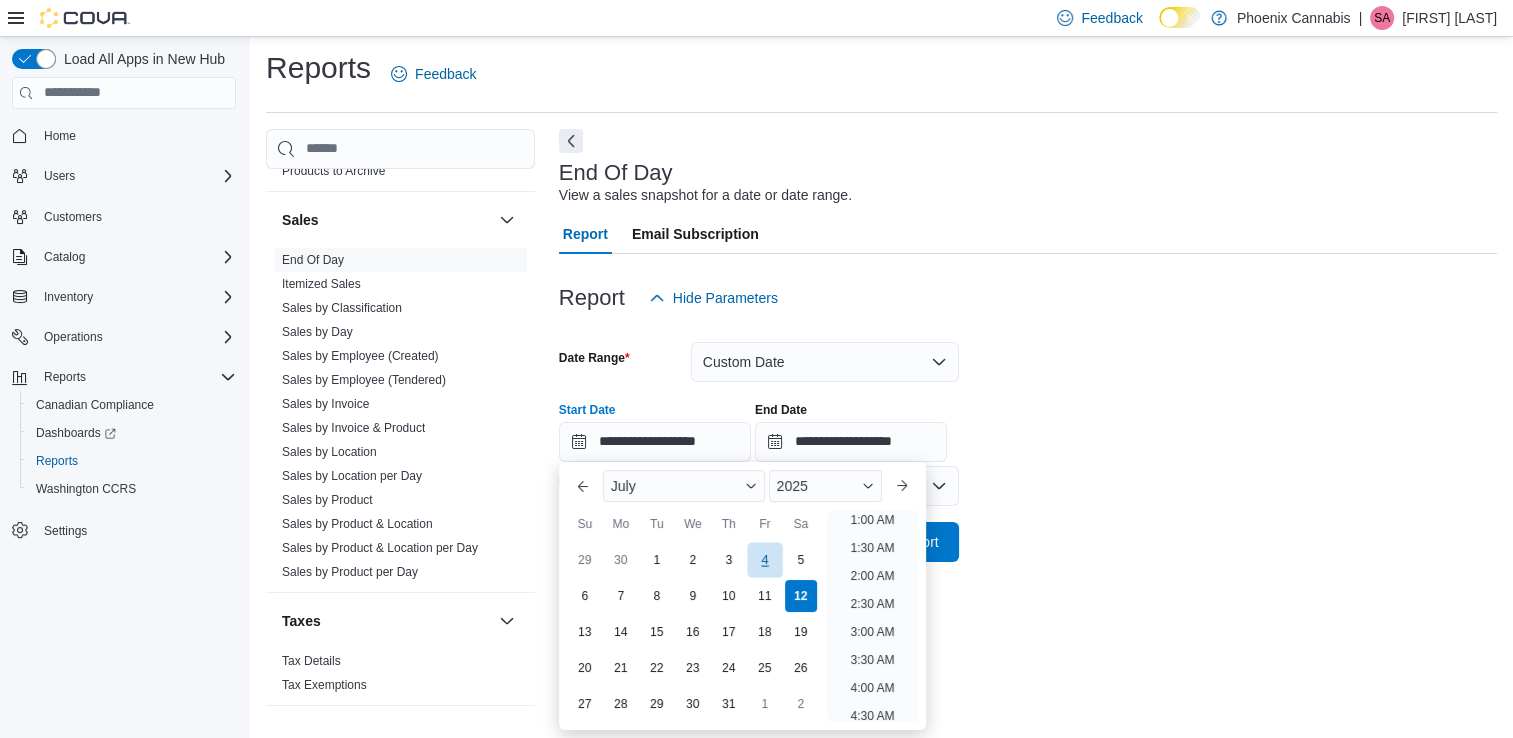 click on "4" at bounding box center [764, 559] 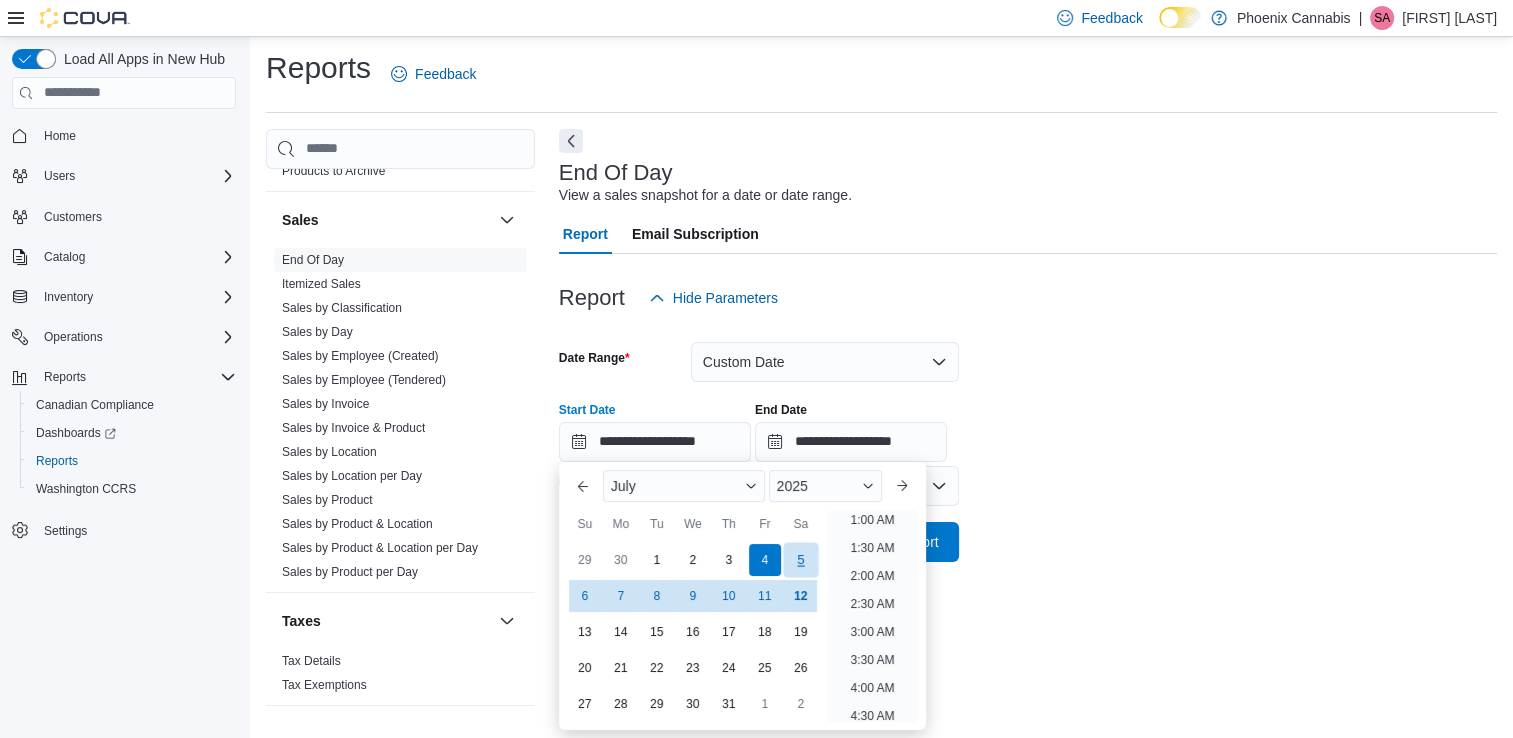 scroll, scrollTop: 4, scrollLeft: 0, axis: vertical 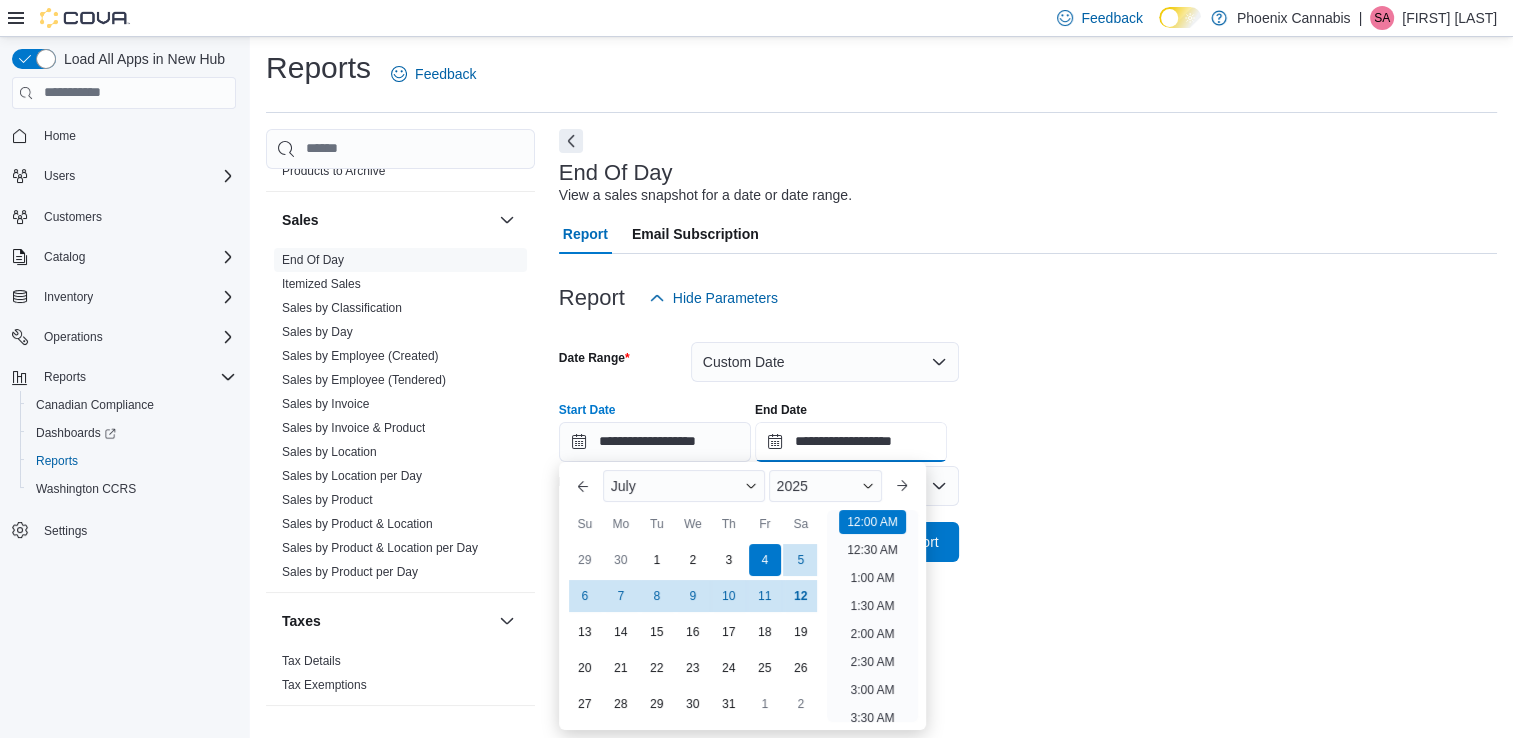 click on "**********" at bounding box center [851, 442] 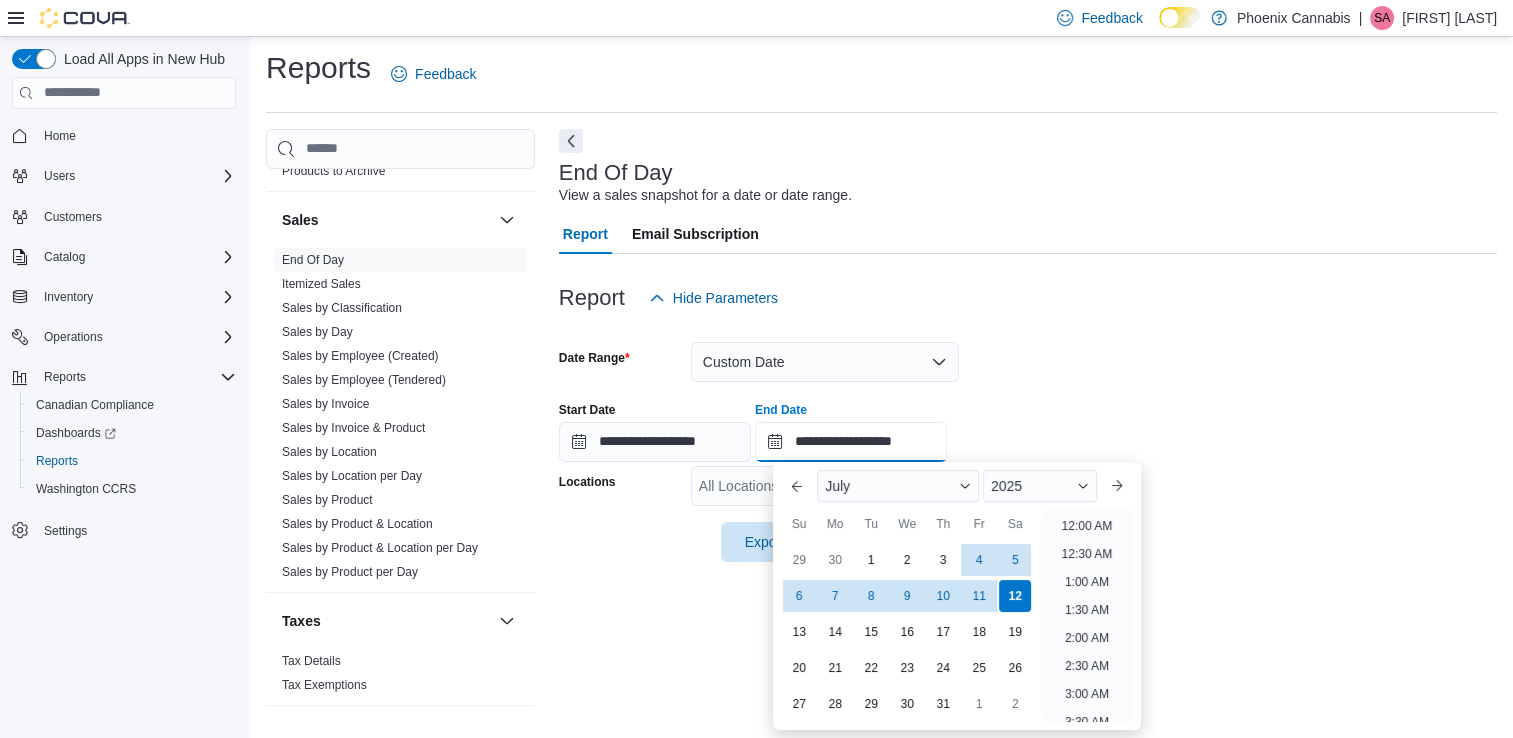 scroll, scrollTop: 1136, scrollLeft: 0, axis: vertical 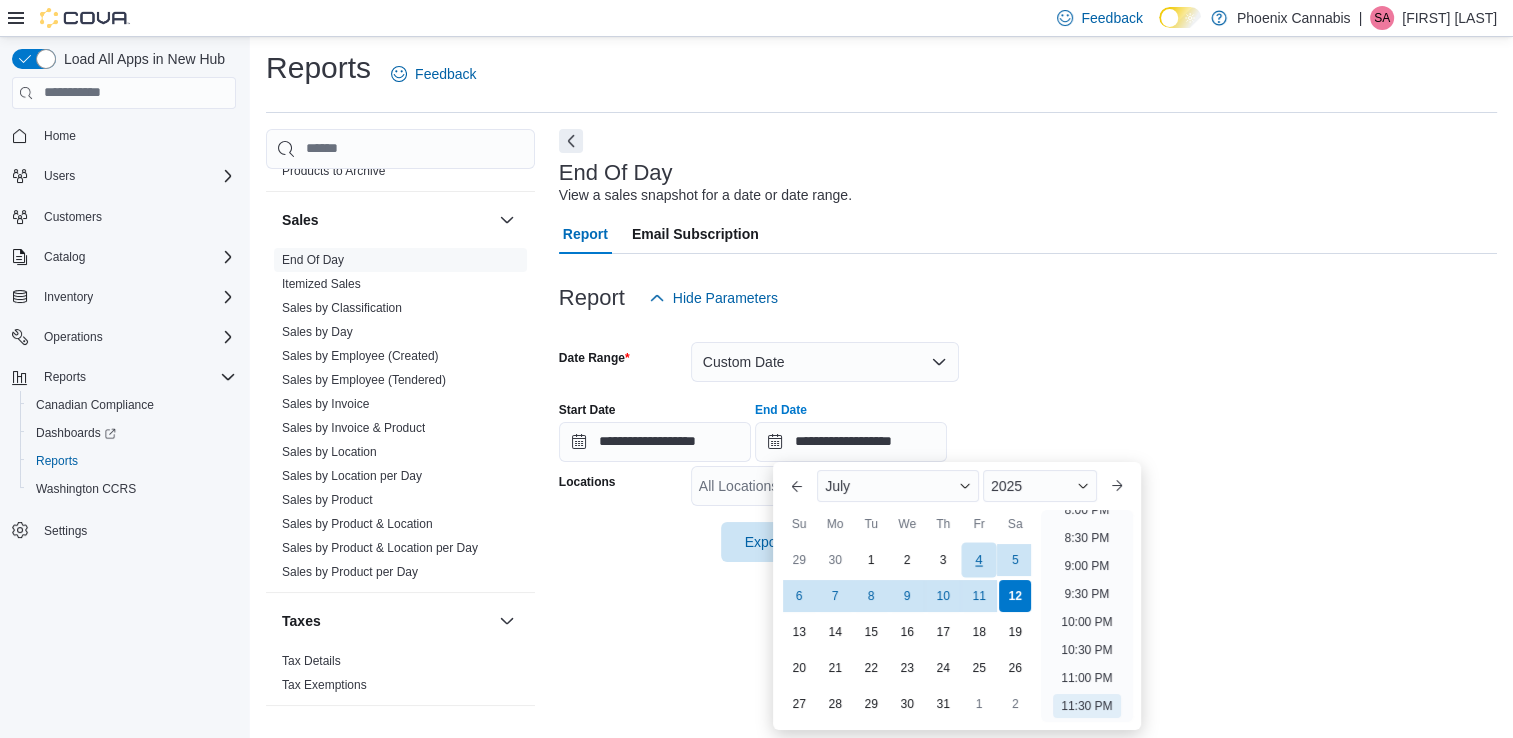 click on "4" at bounding box center [979, 559] 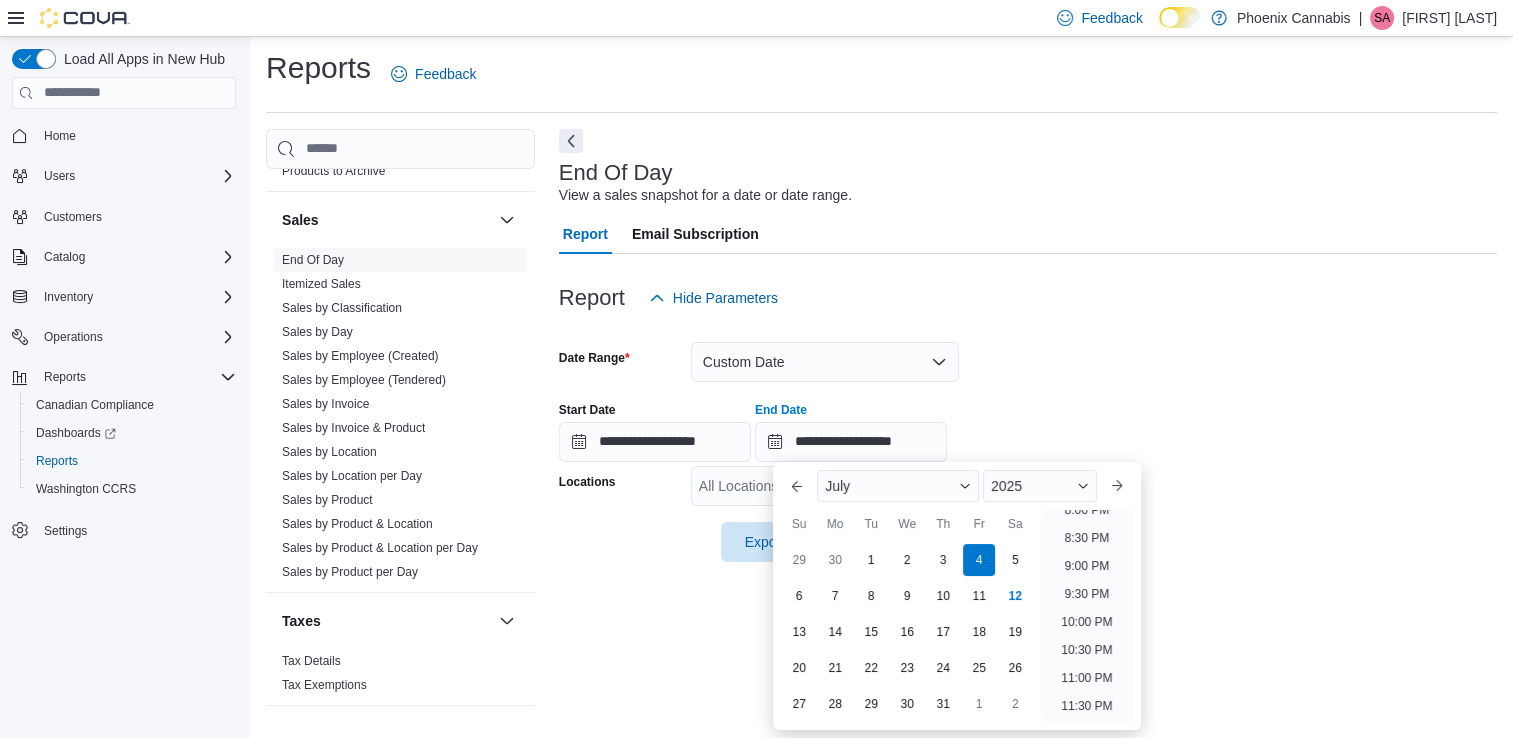 click on "**********" at bounding box center [1028, 440] 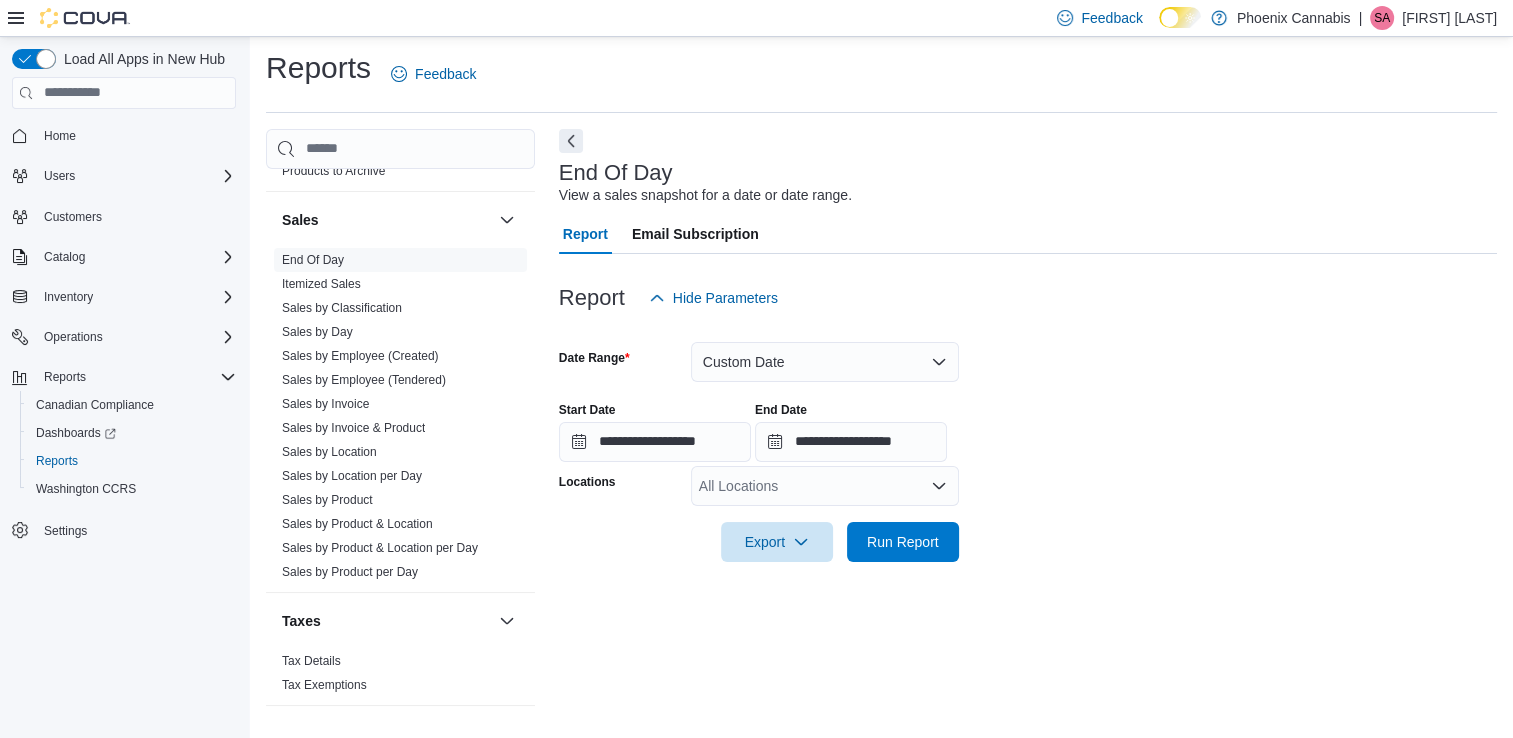click 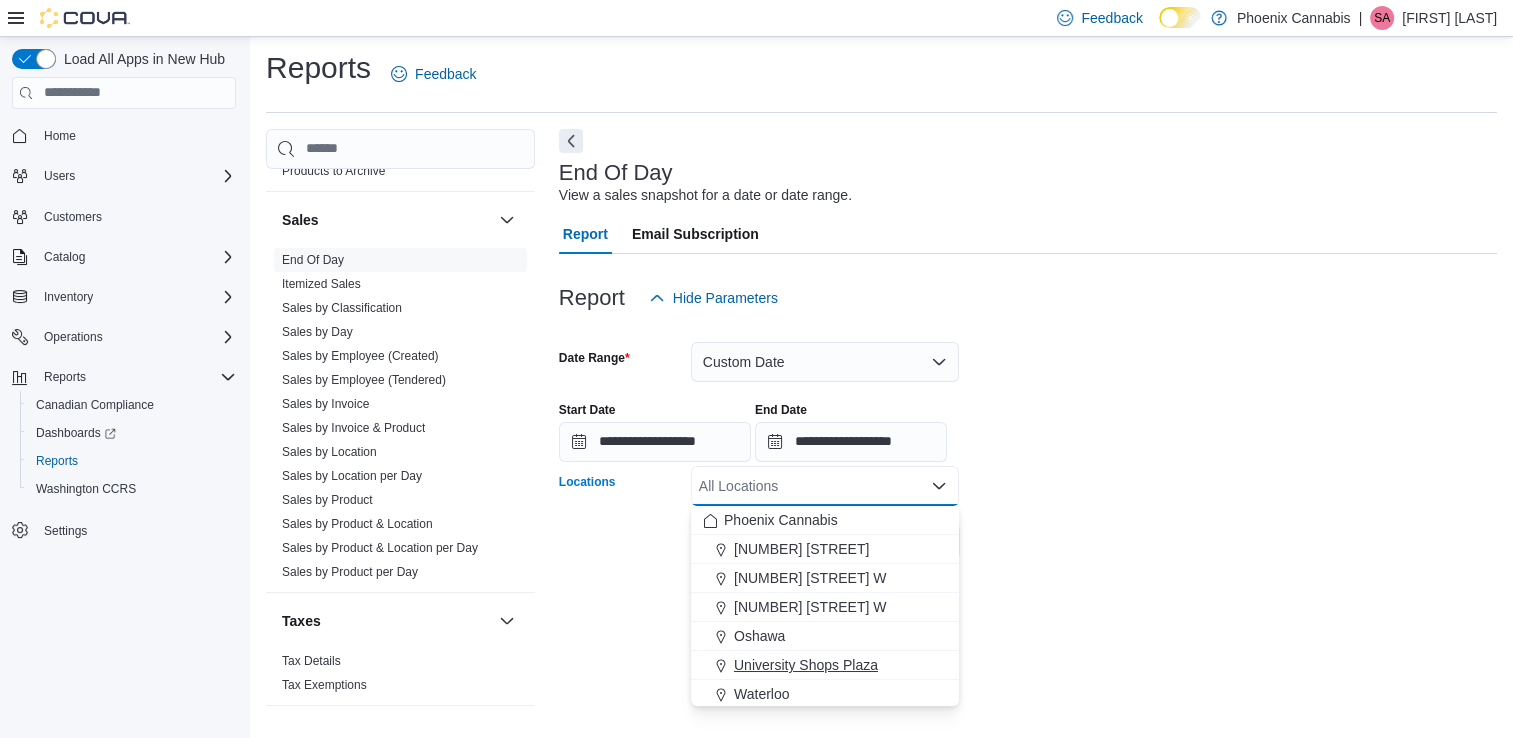 click on "University Shops Plaza" at bounding box center (806, 665) 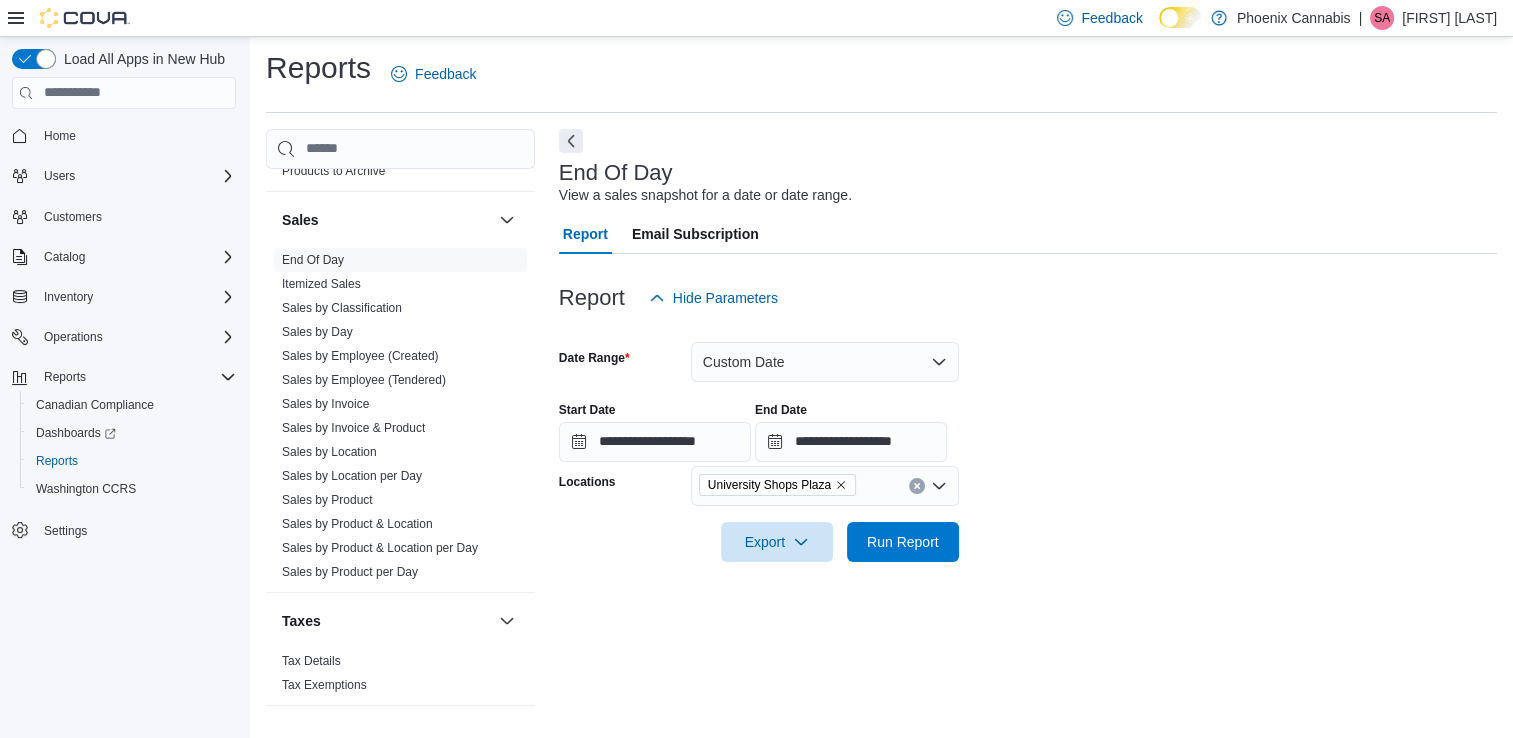 drag, startPoint x: 1125, startPoint y: 454, endPoint x: 1022, endPoint y: 506, distance: 115.38197 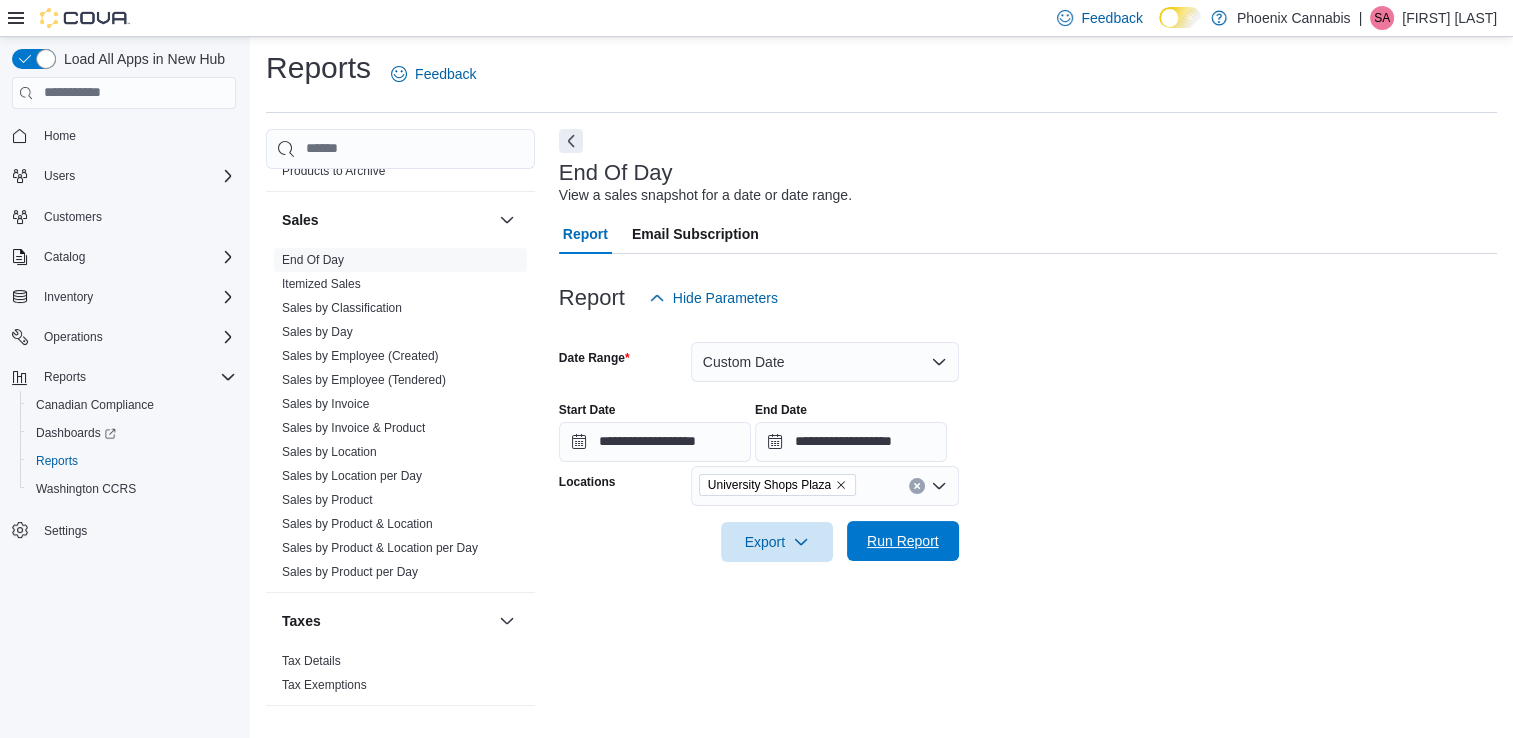 click on "Run Report" at bounding box center (903, 541) 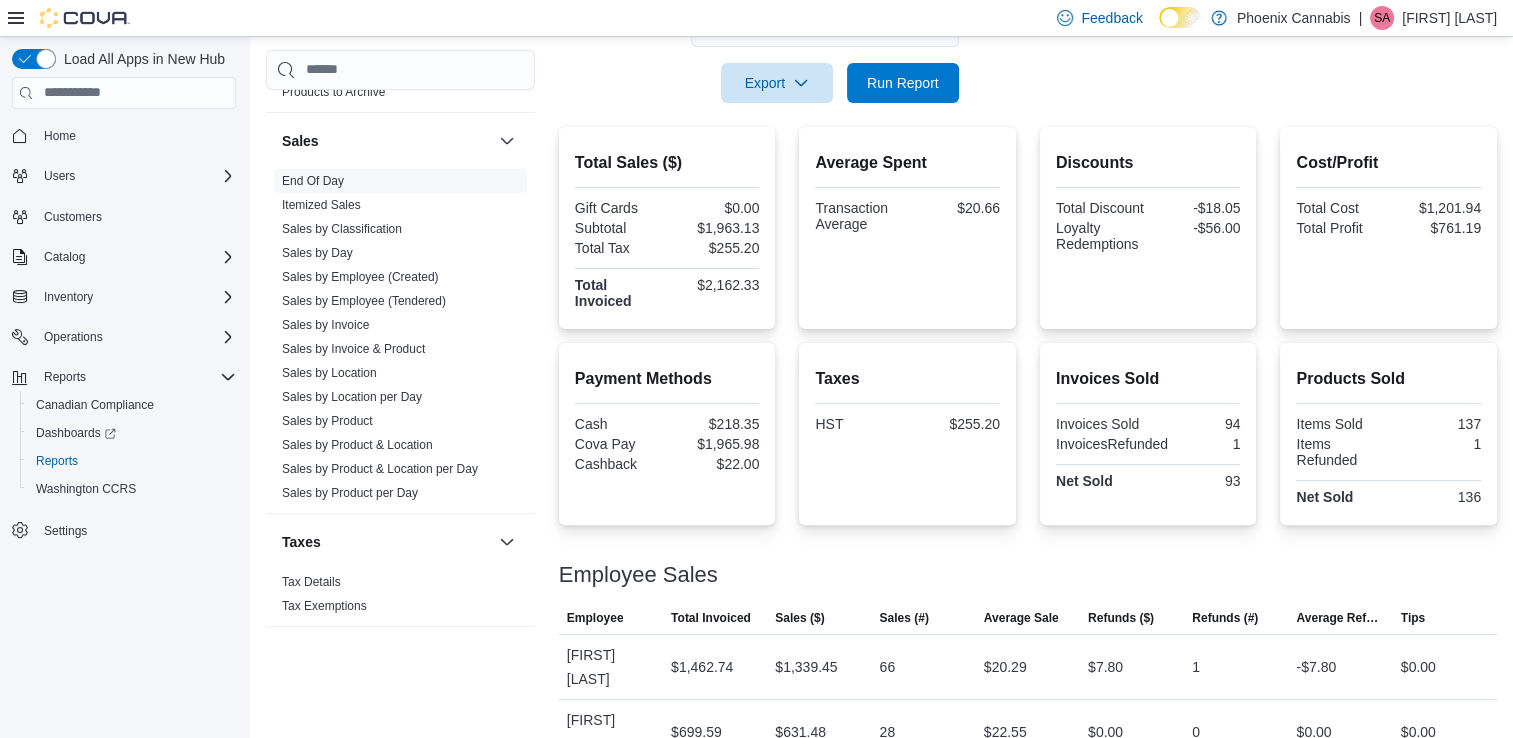 scroll, scrollTop: 481, scrollLeft: 0, axis: vertical 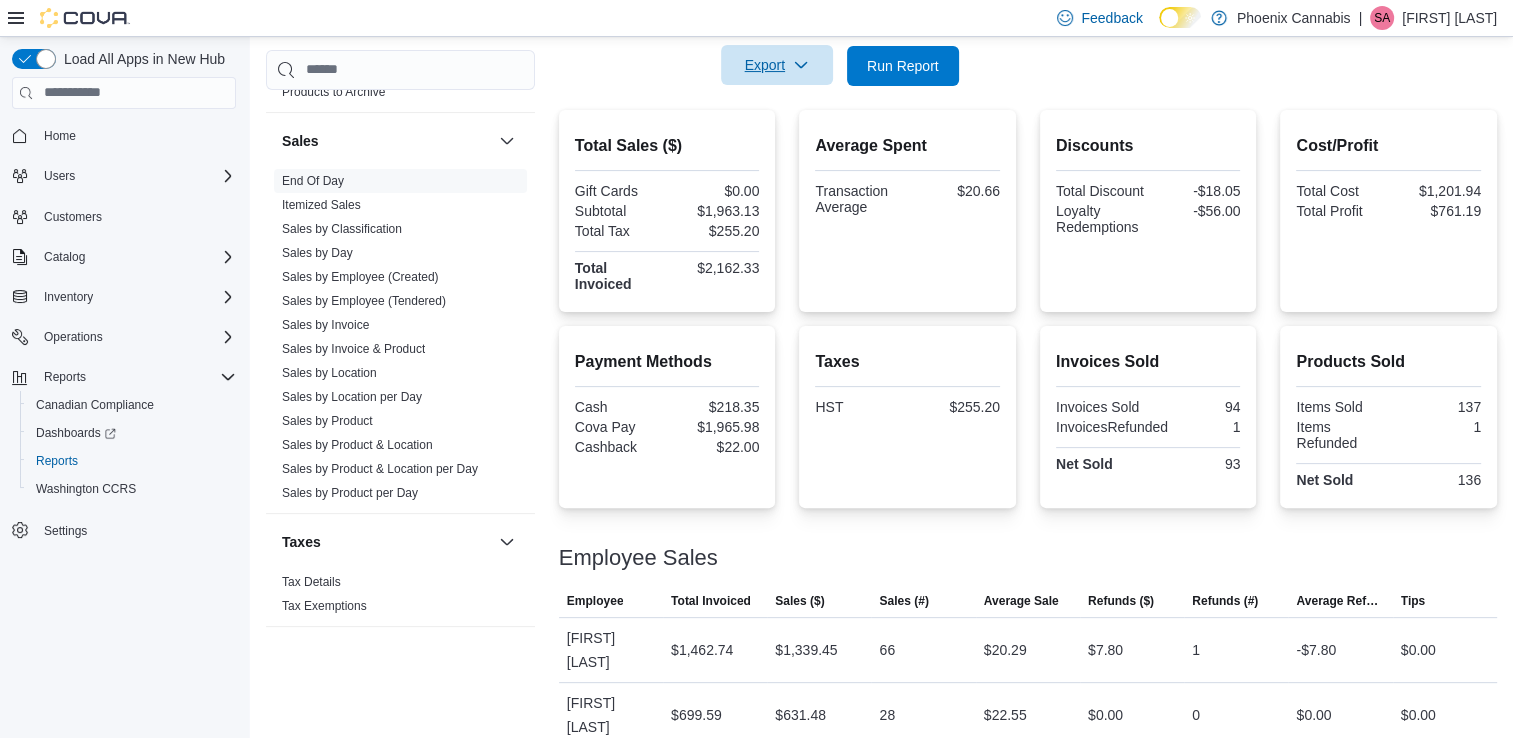 click 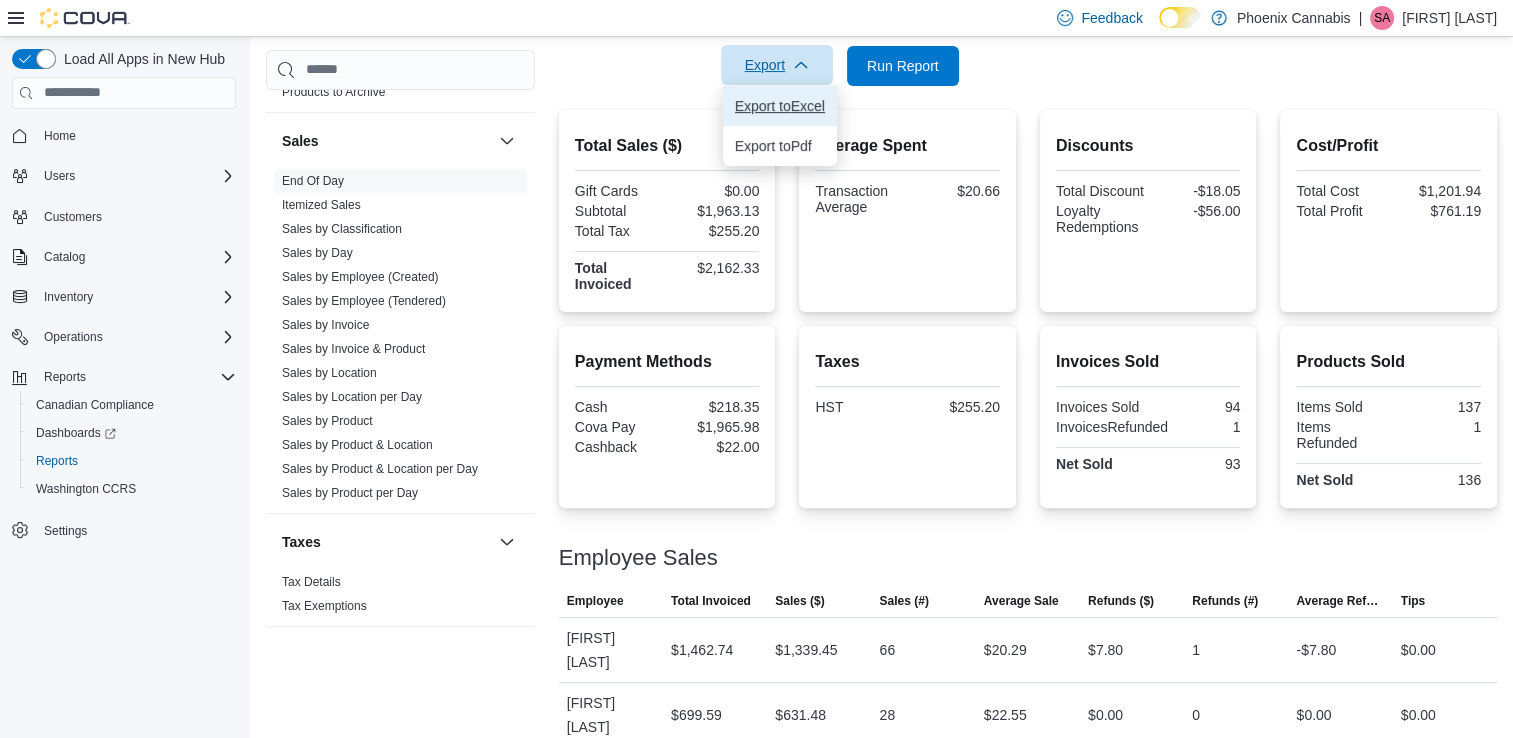 click on "Export to  Excel" at bounding box center (780, 106) 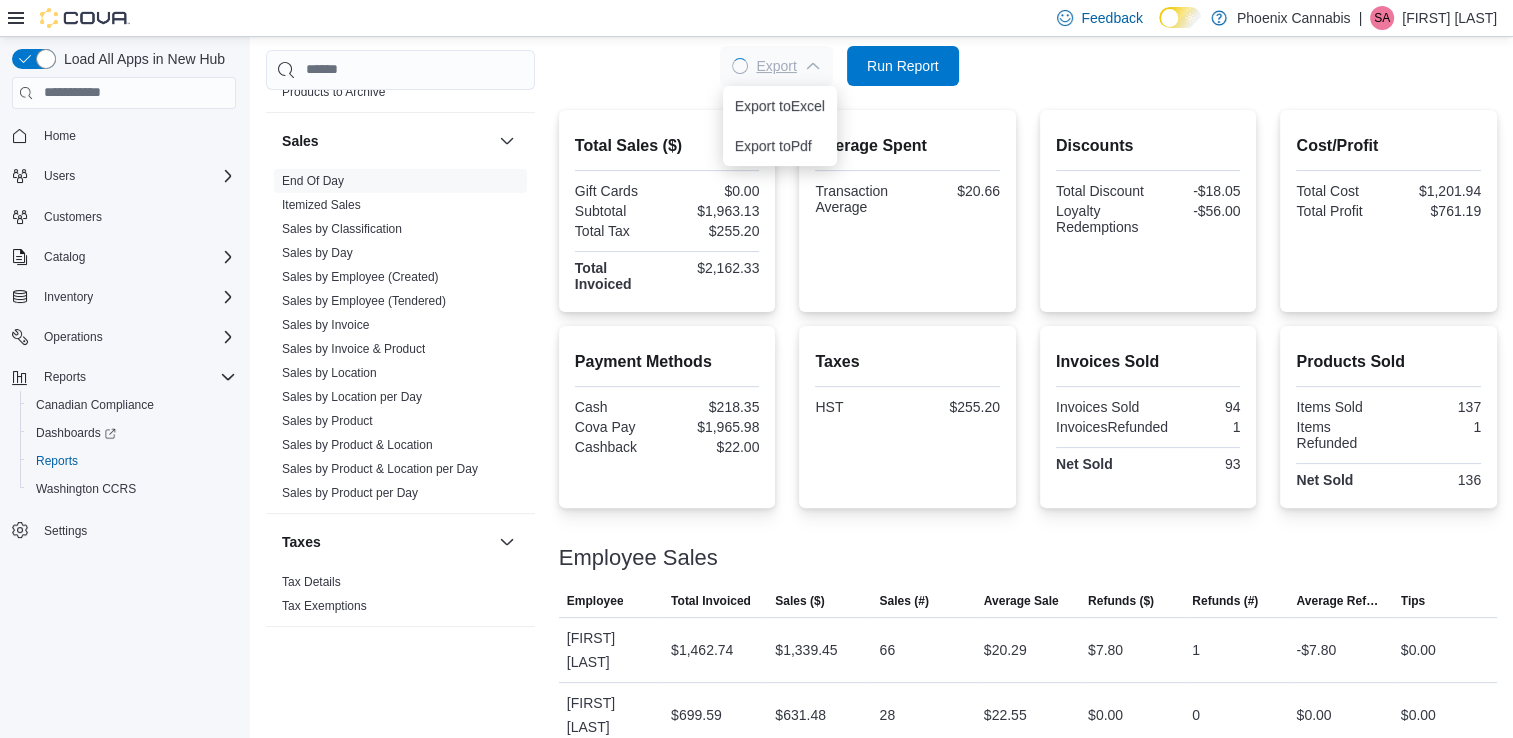 scroll, scrollTop: 0, scrollLeft: 0, axis: both 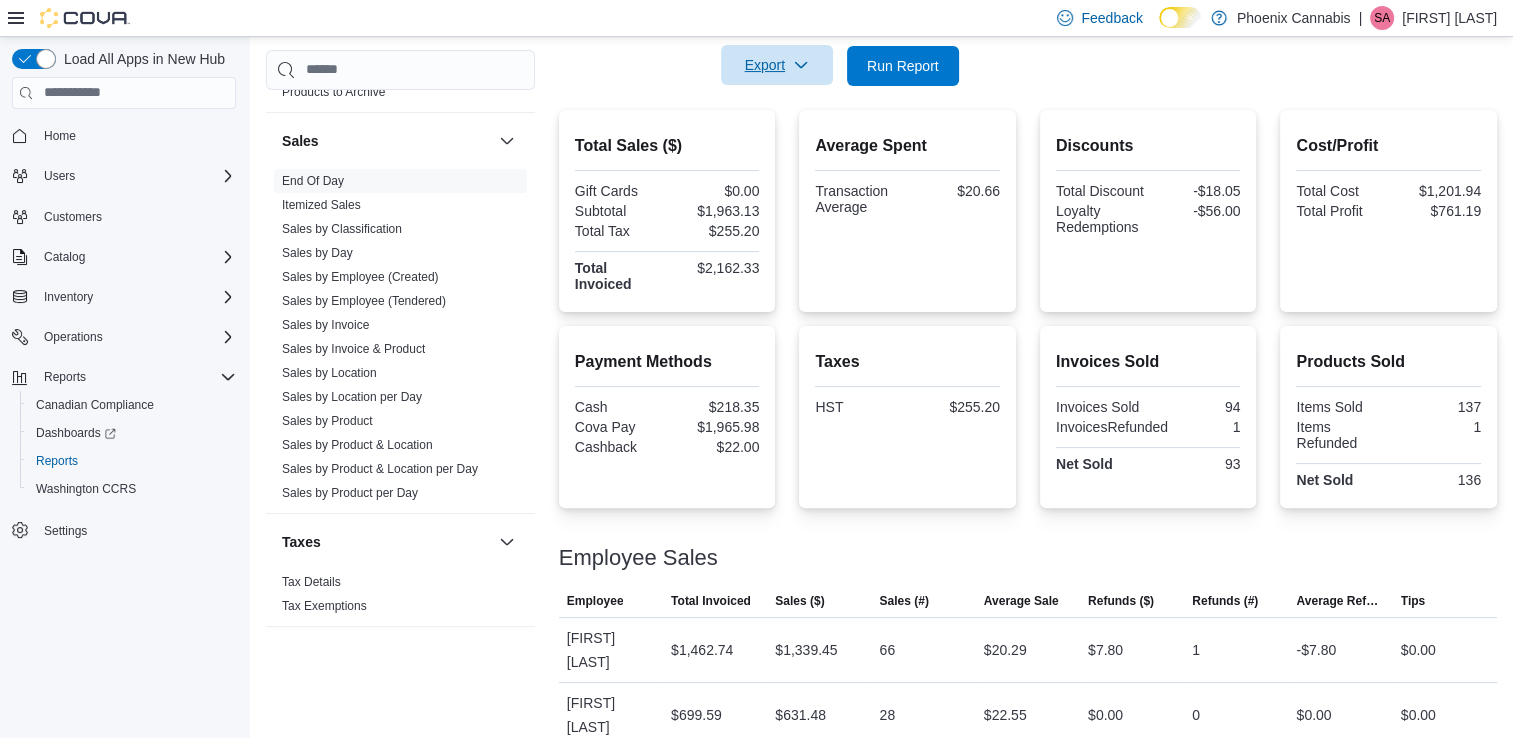 click at bounding box center (1028, 98) 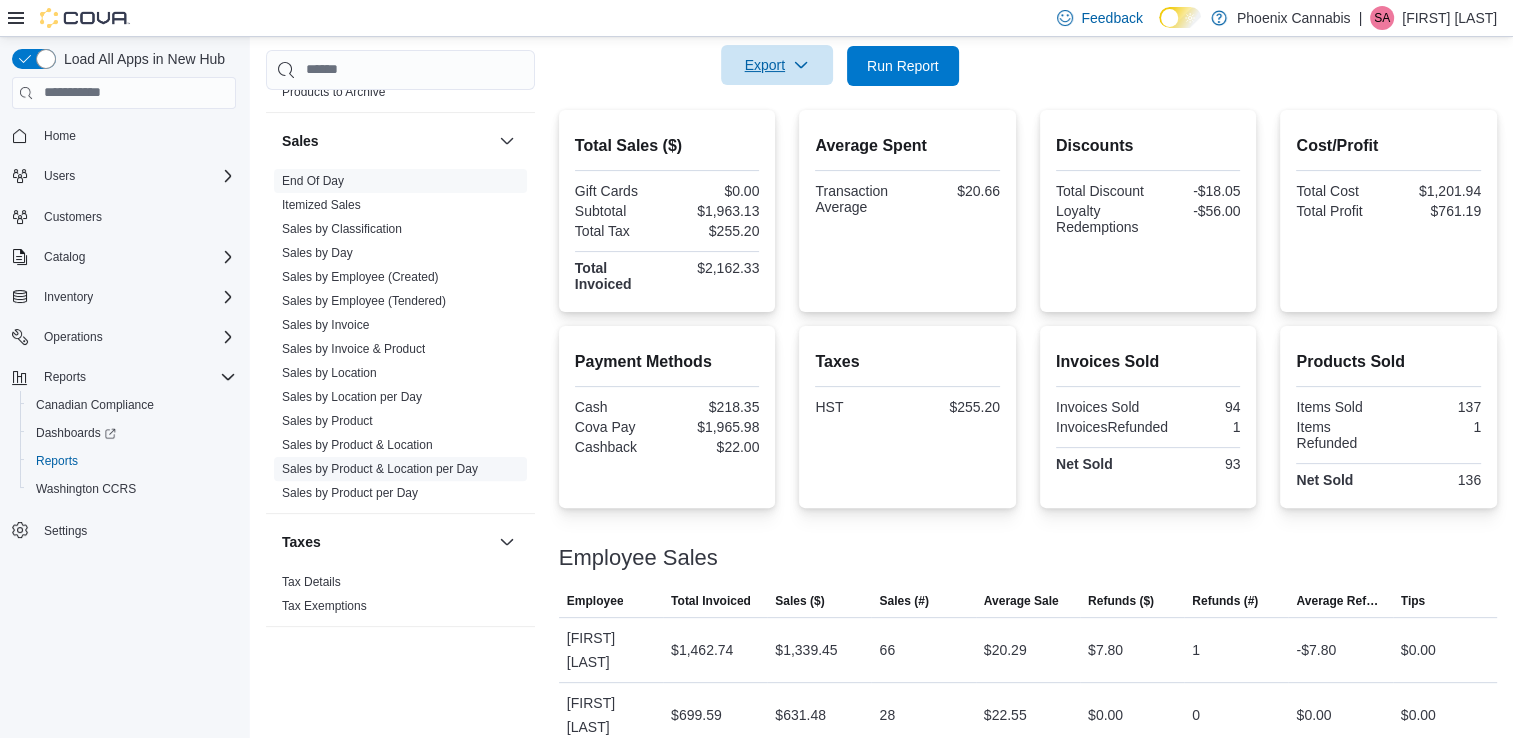 click on "Sales by Product & Location per Day" at bounding box center (380, 469) 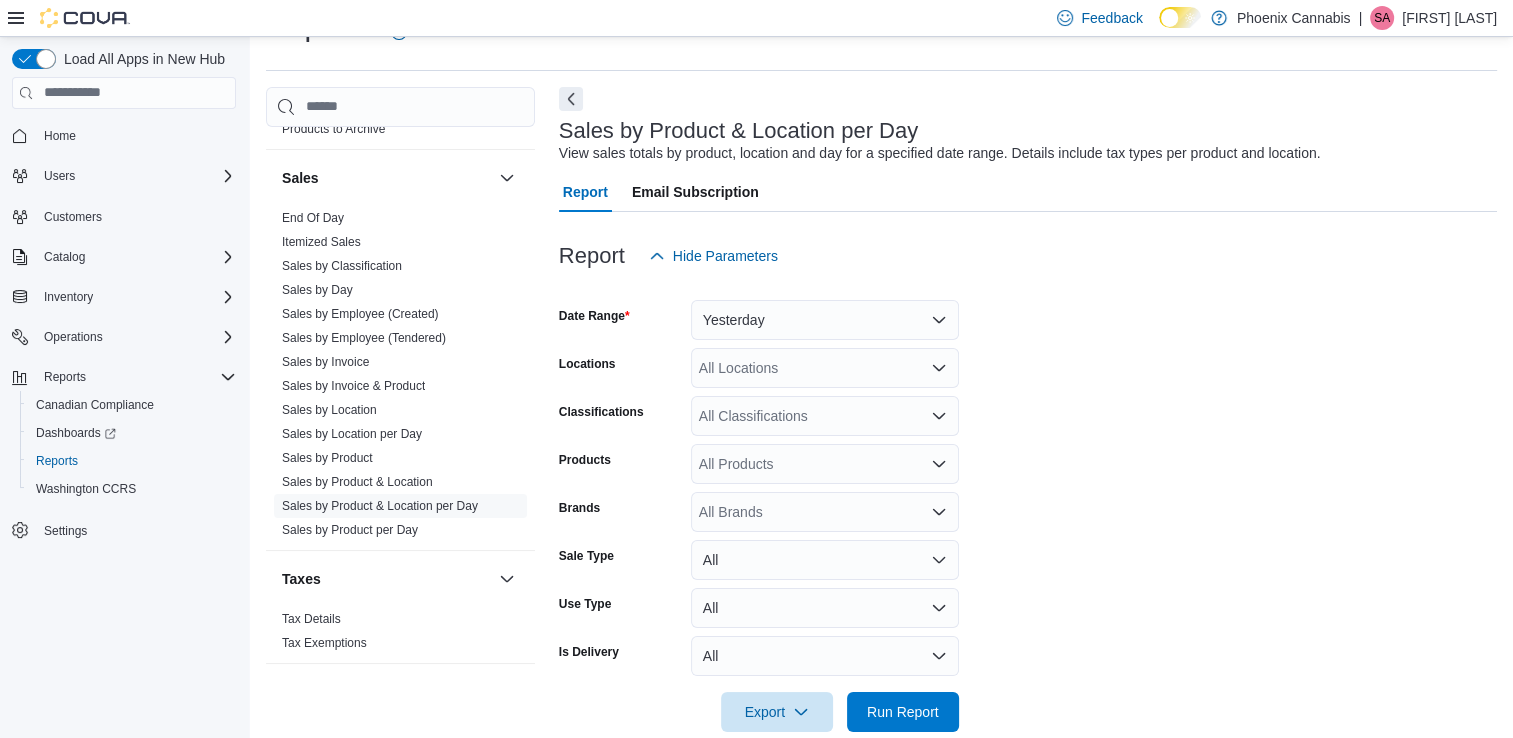 scroll, scrollTop: 46, scrollLeft: 0, axis: vertical 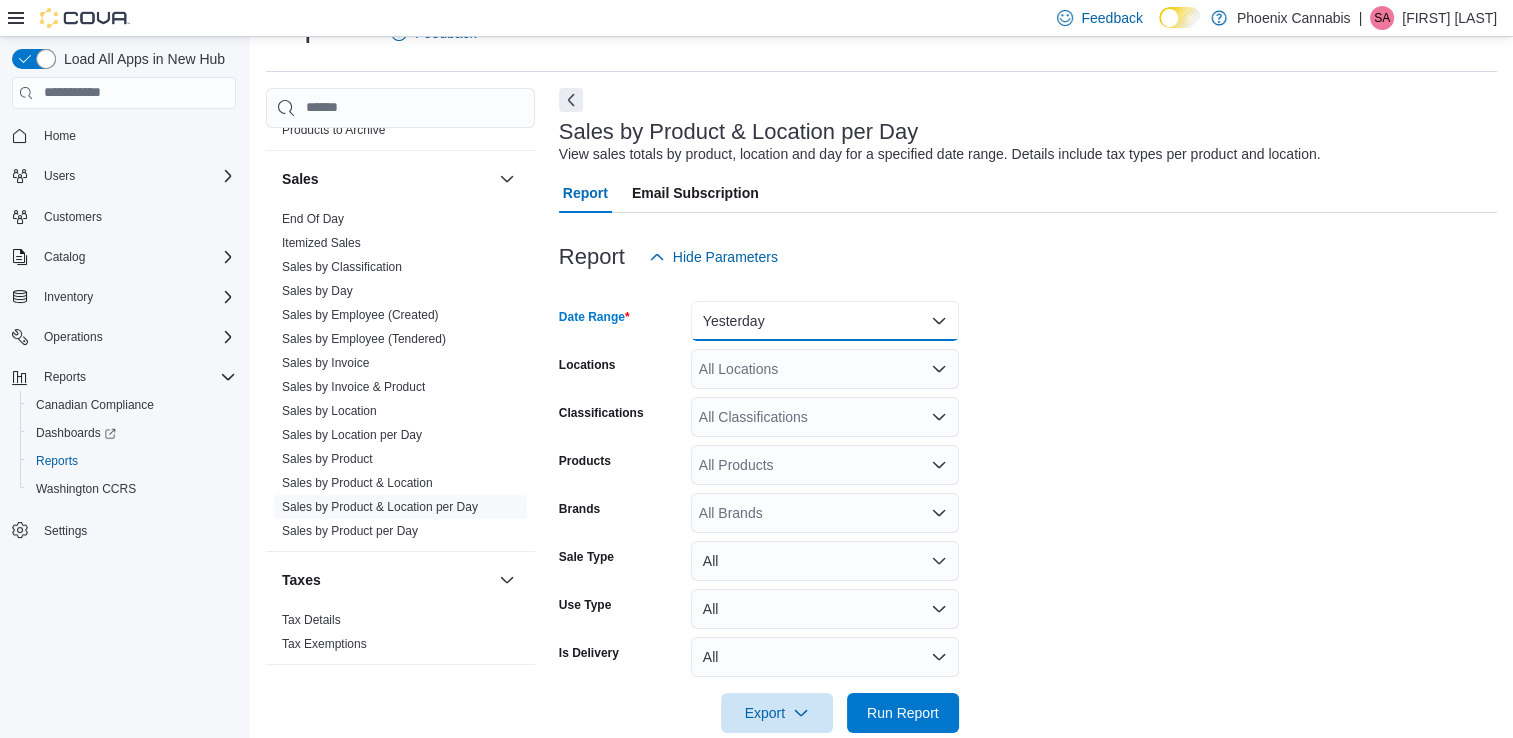 click on "Yesterday" at bounding box center [825, 321] 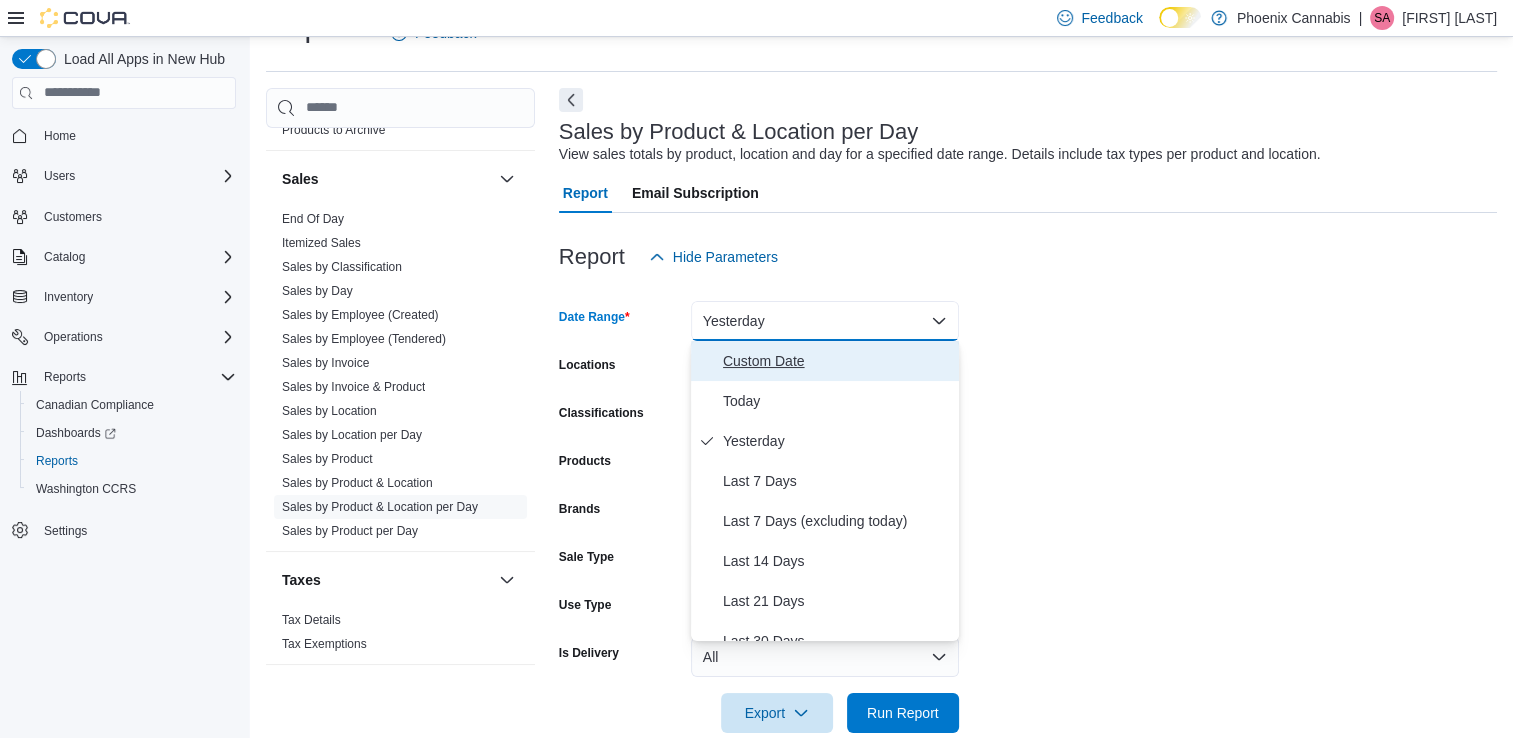 click on "Custom Date" at bounding box center [837, 361] 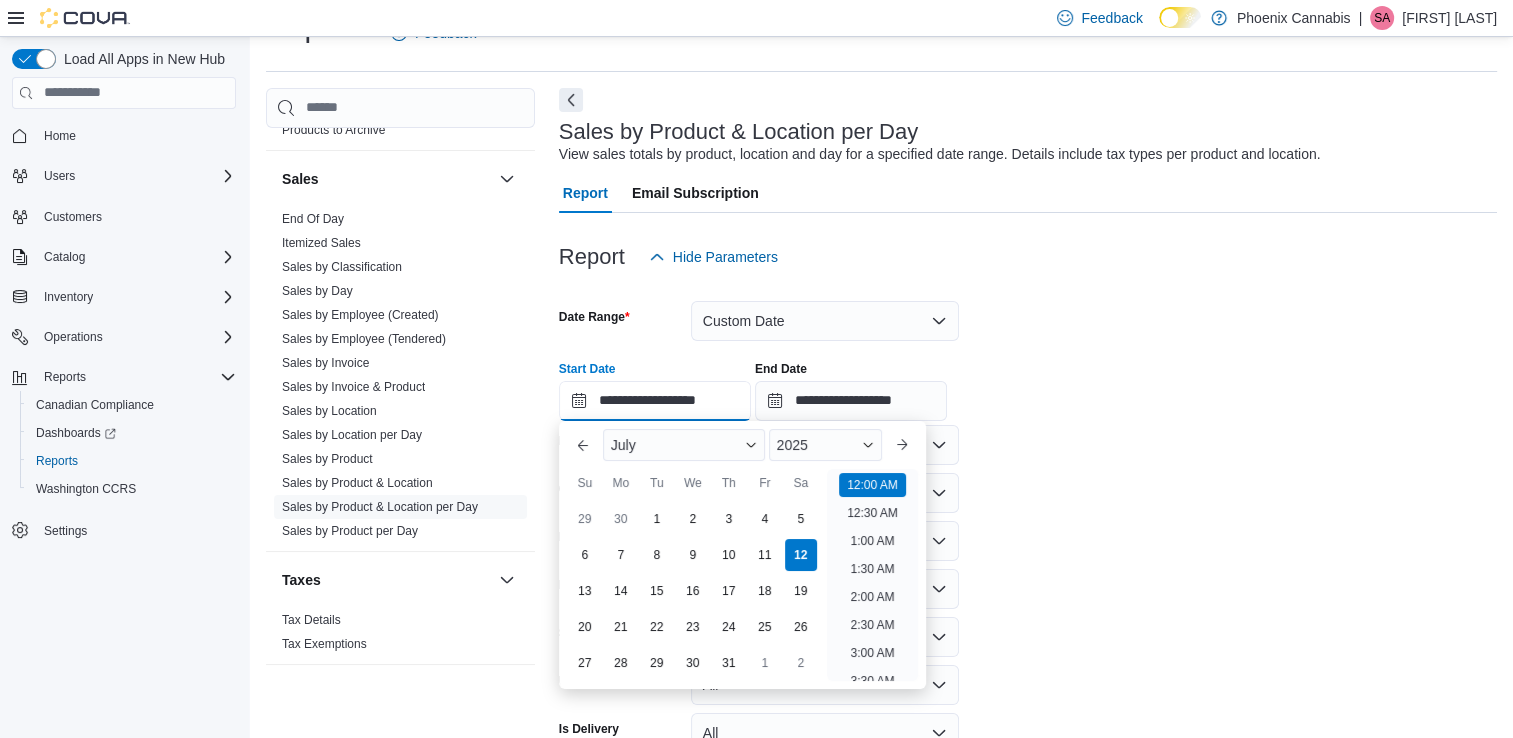 click on "**********" at bounding box center (655, 401) 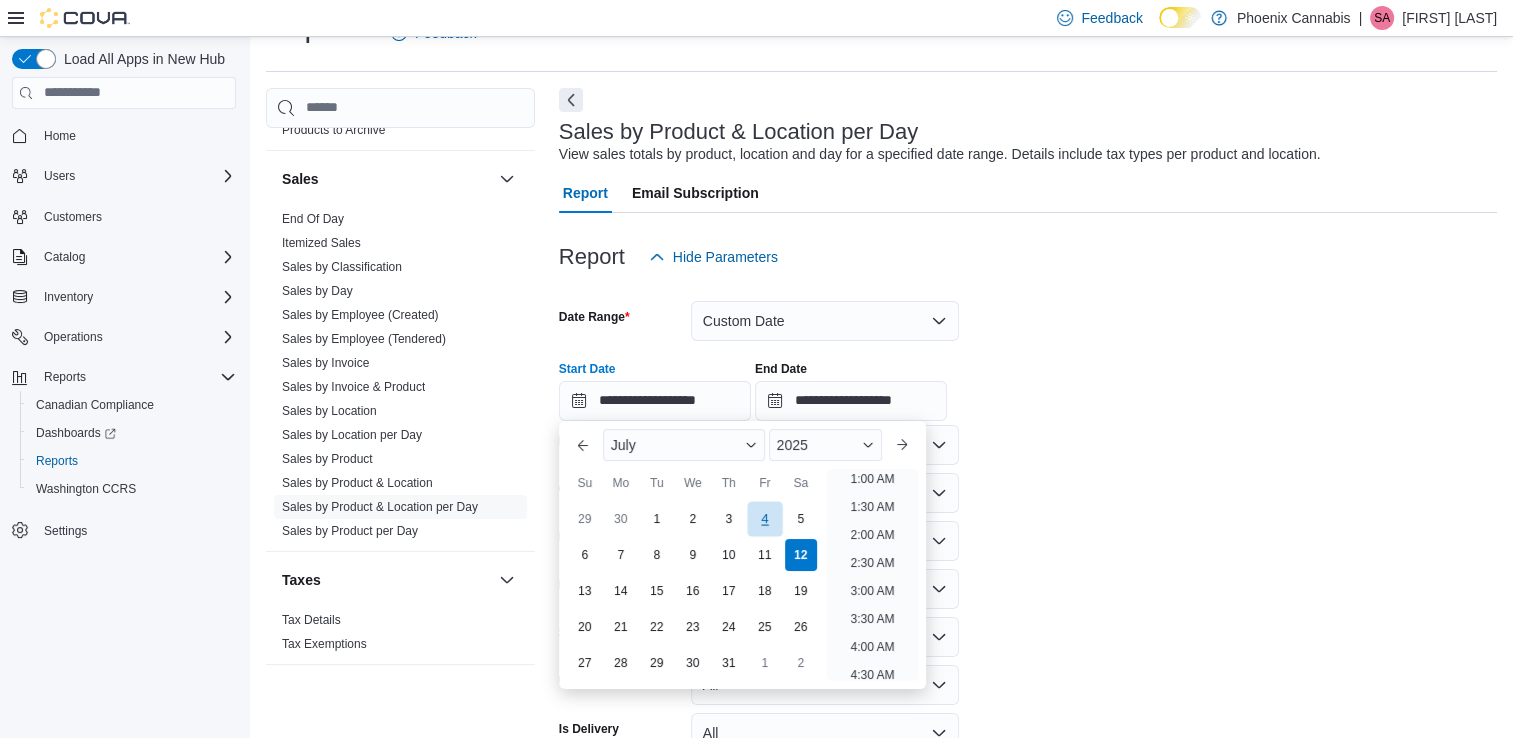 click on "4" at bounding box center [764, 518] 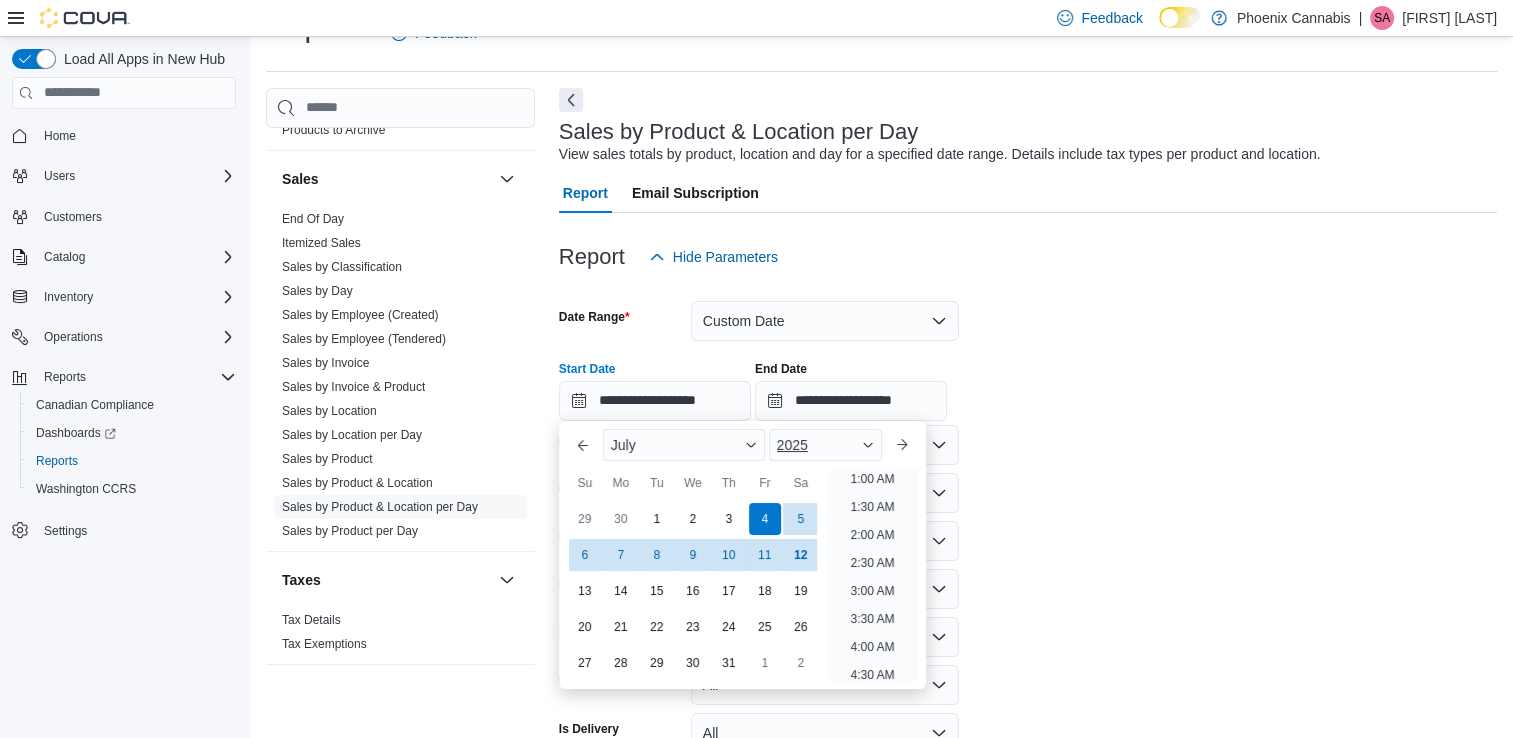 scroll, scrollTop: 4, scrollLeft: 0, axis: vertical 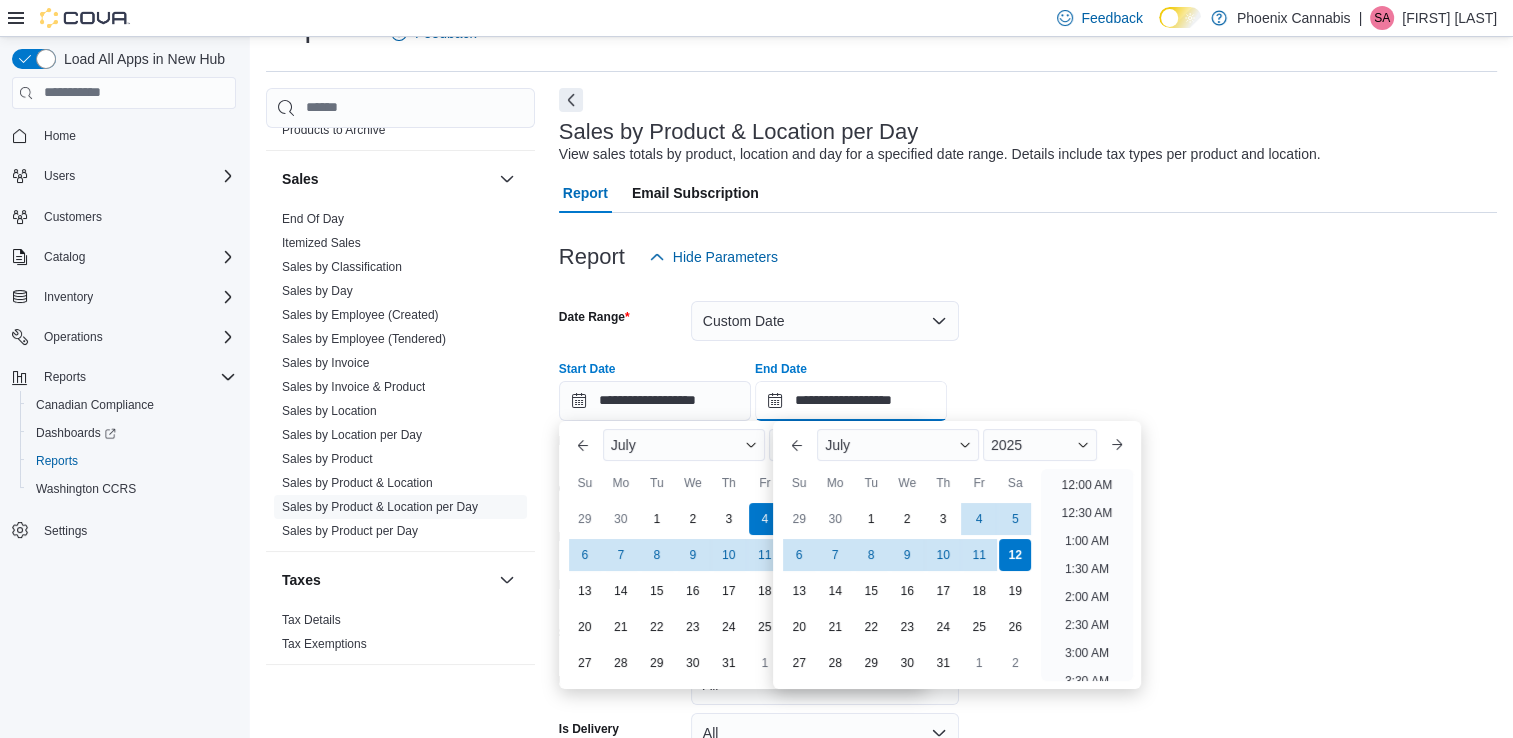 click on "**********" at bounding box center (851, 401) 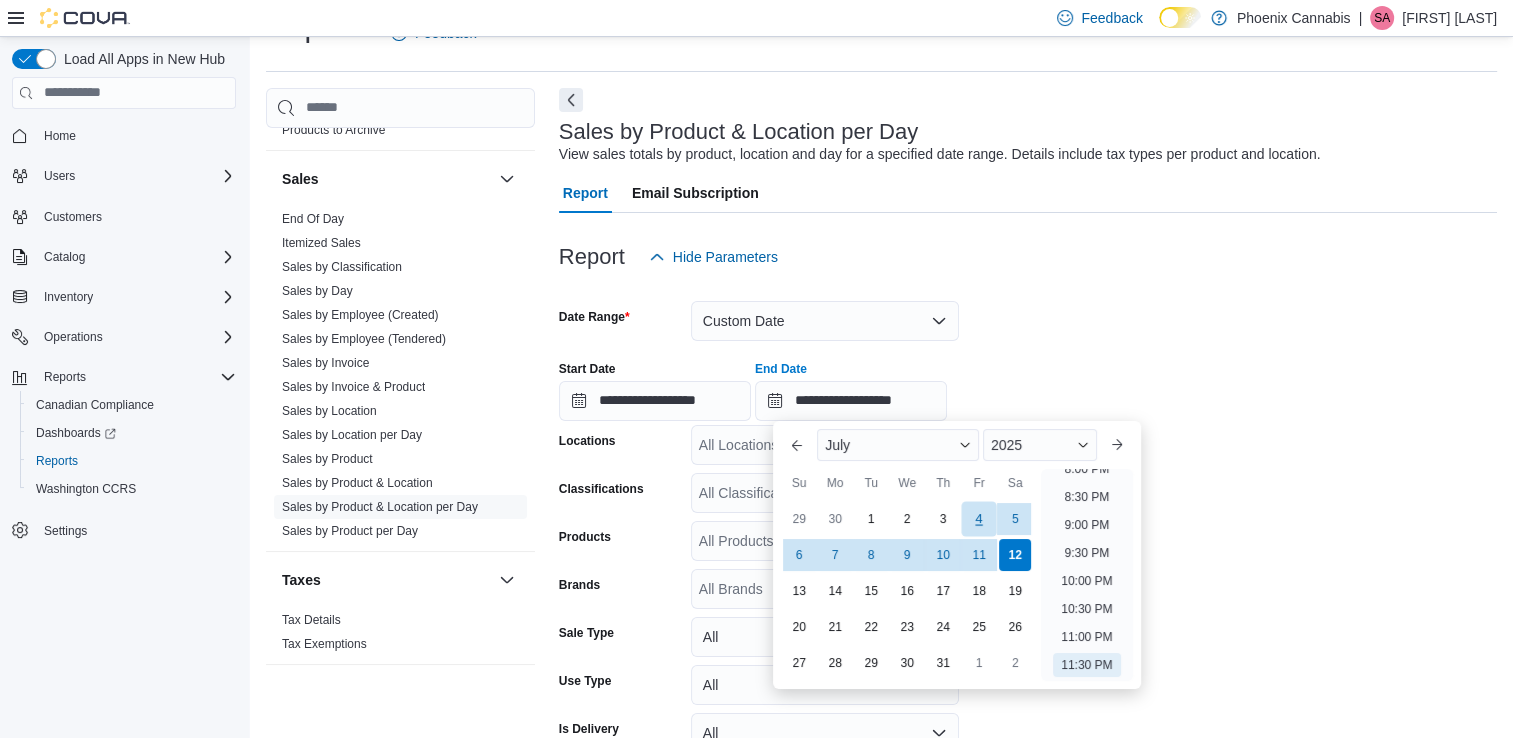 click on "4" at bounding box center [979, 518] 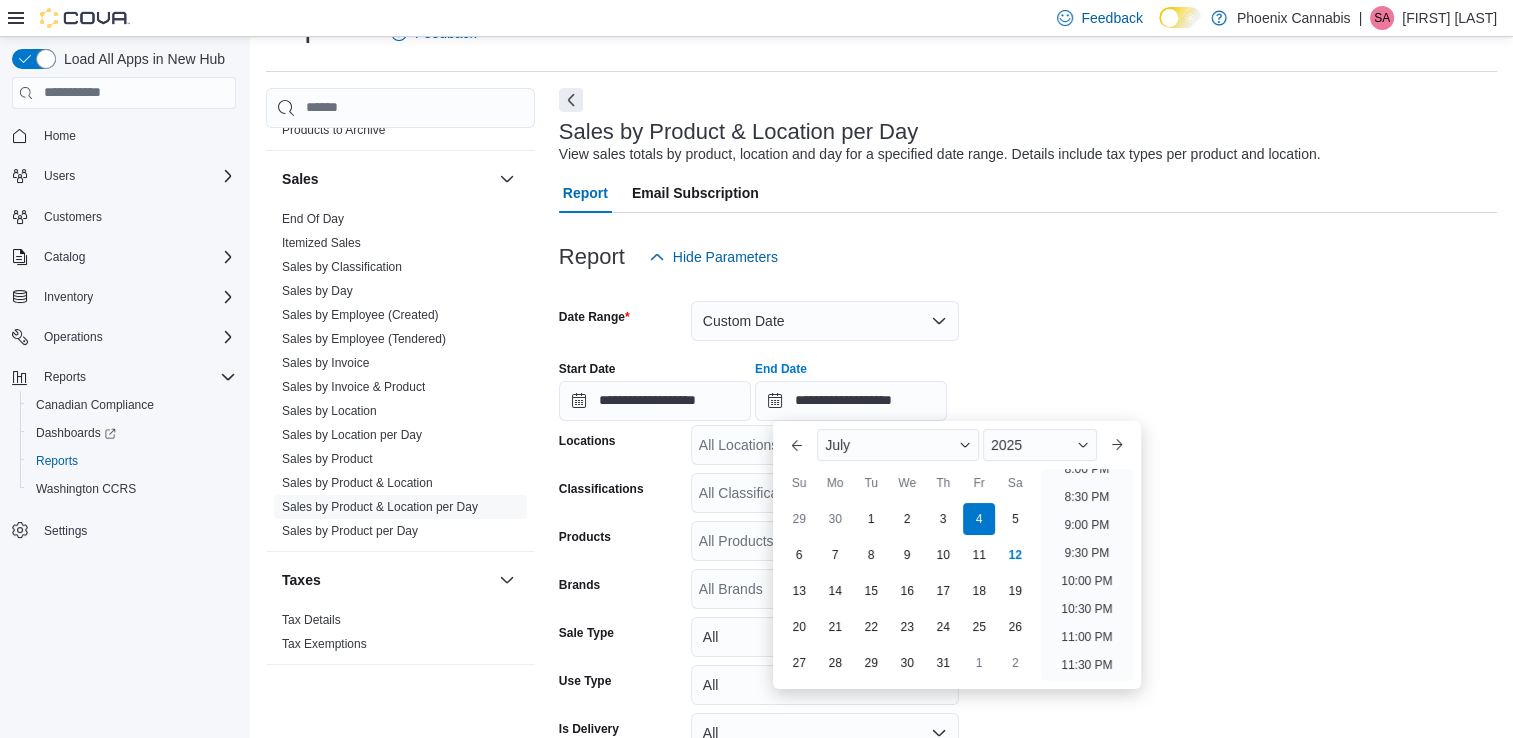 click on "**********" at bounding box center (1028, 543) 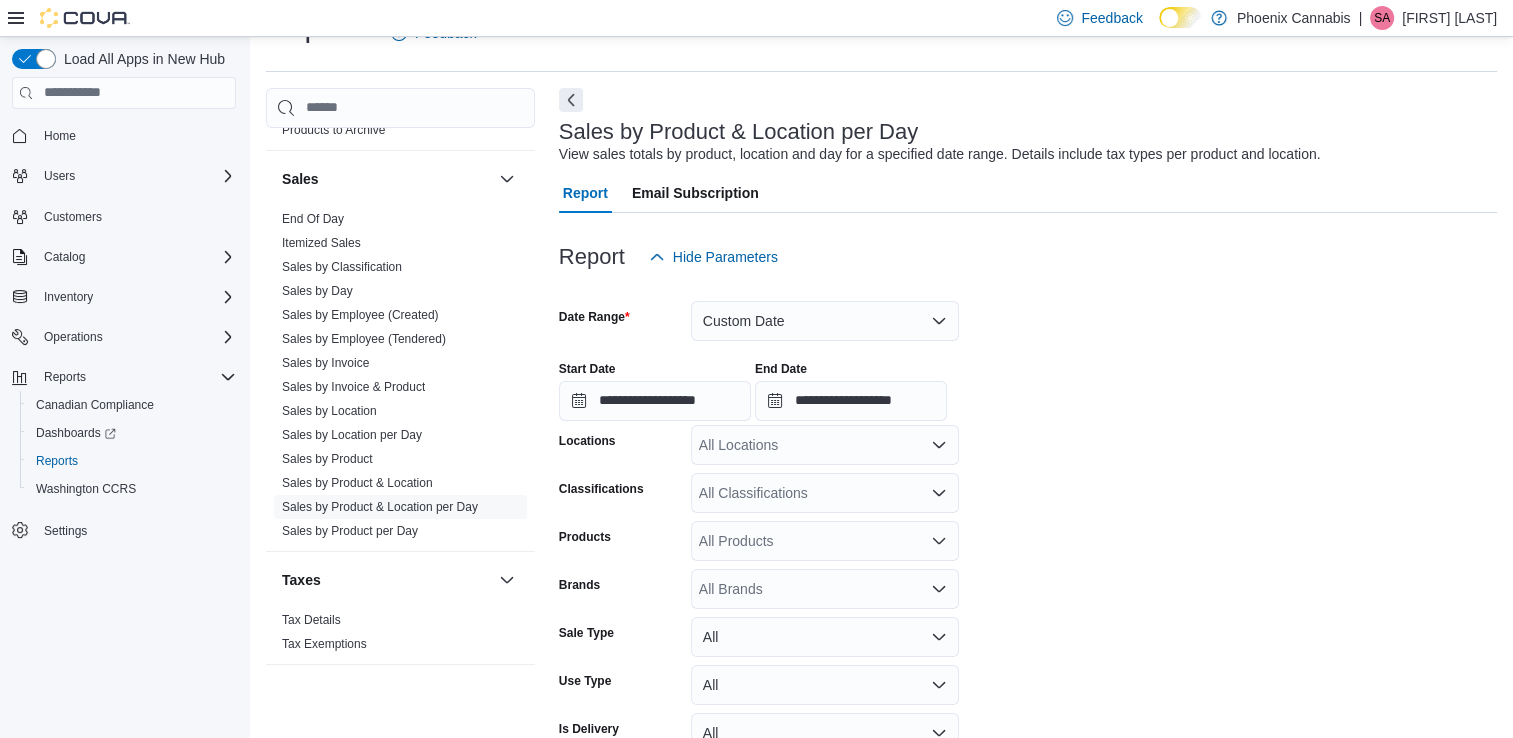 click 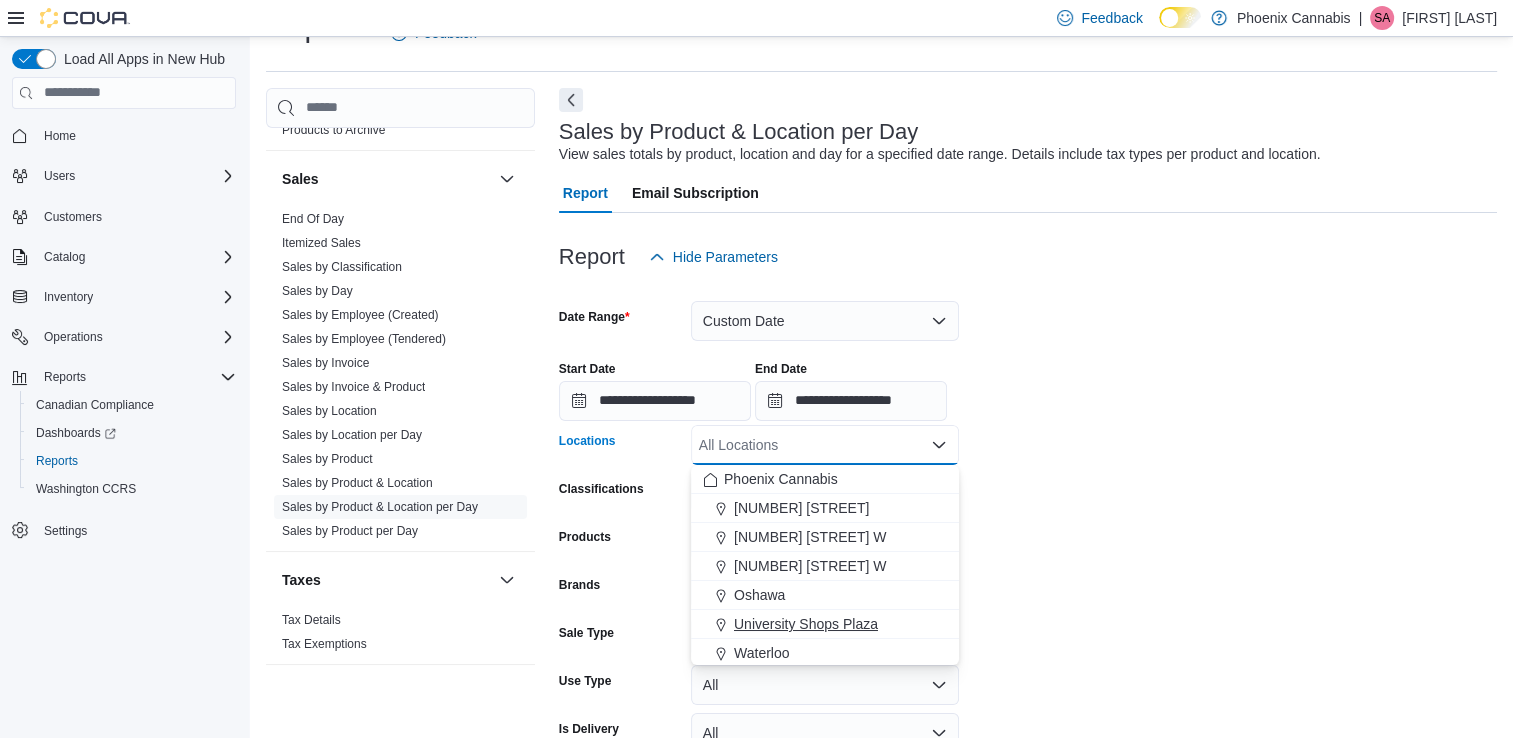 click on "University Shops Plaza" at bounding box center (806, 624) 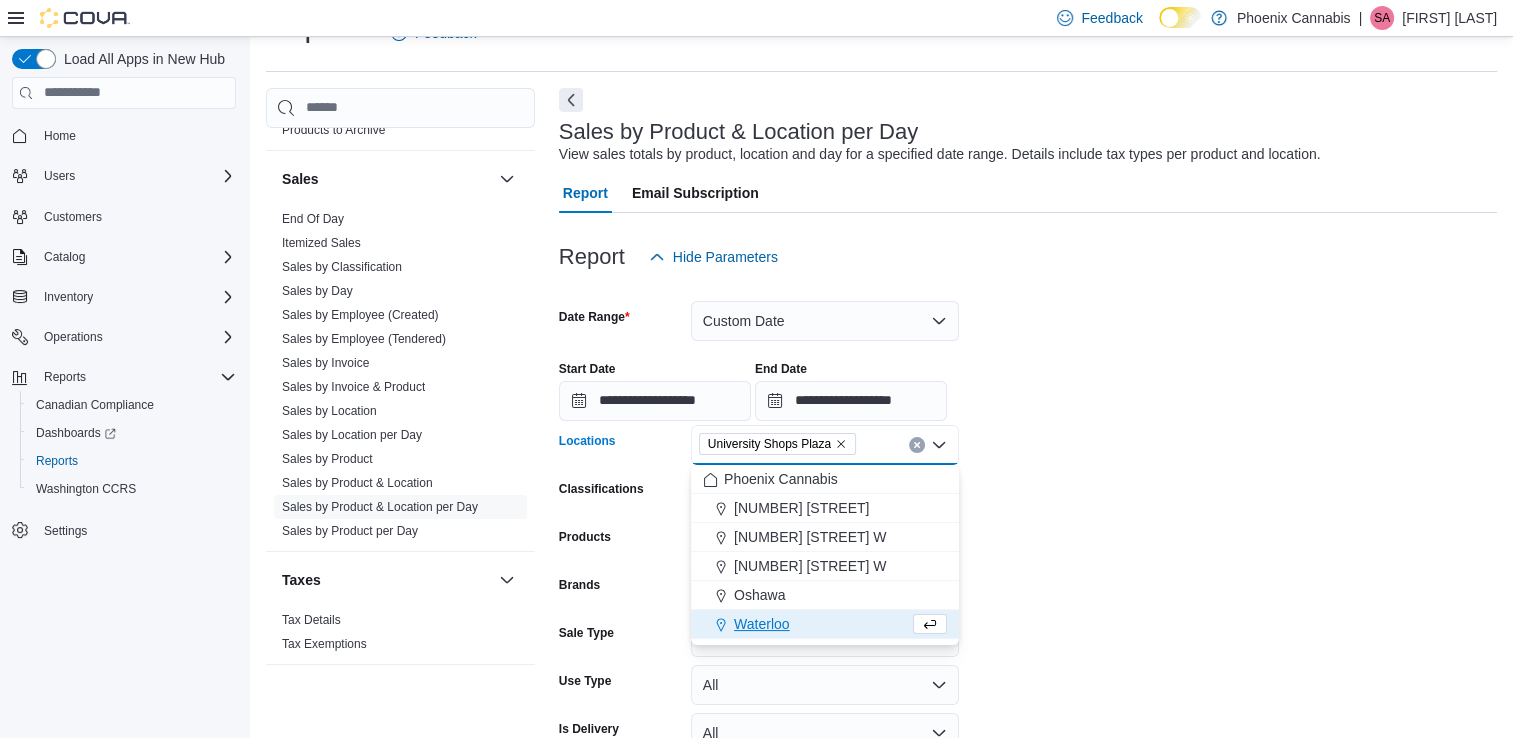 click on "**********" at bounding box center (1028, 543) 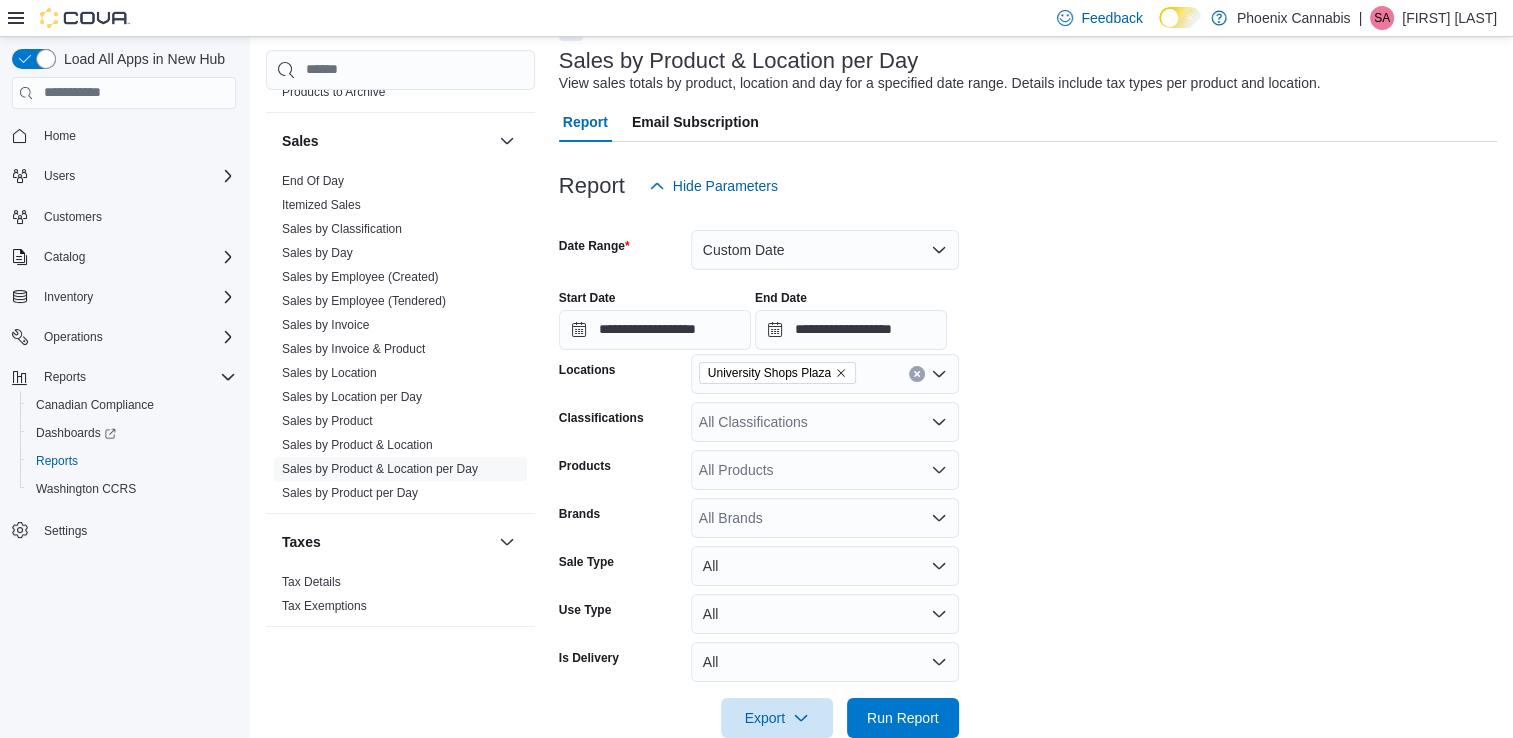 scroll, scrollTop: 156, scrollLeft: 0, axis: vertical 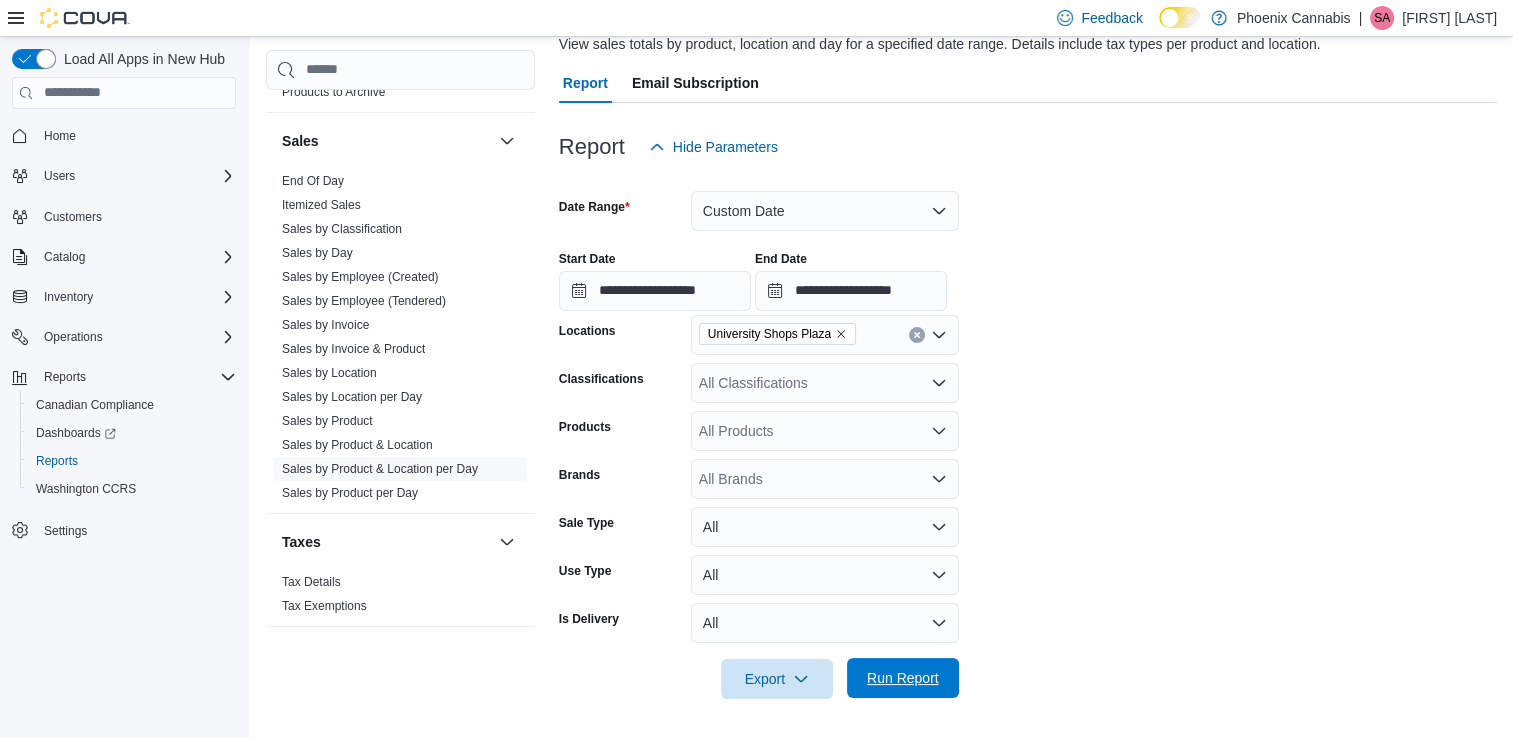 click on "Run Report" at bounding box center [903, 678] 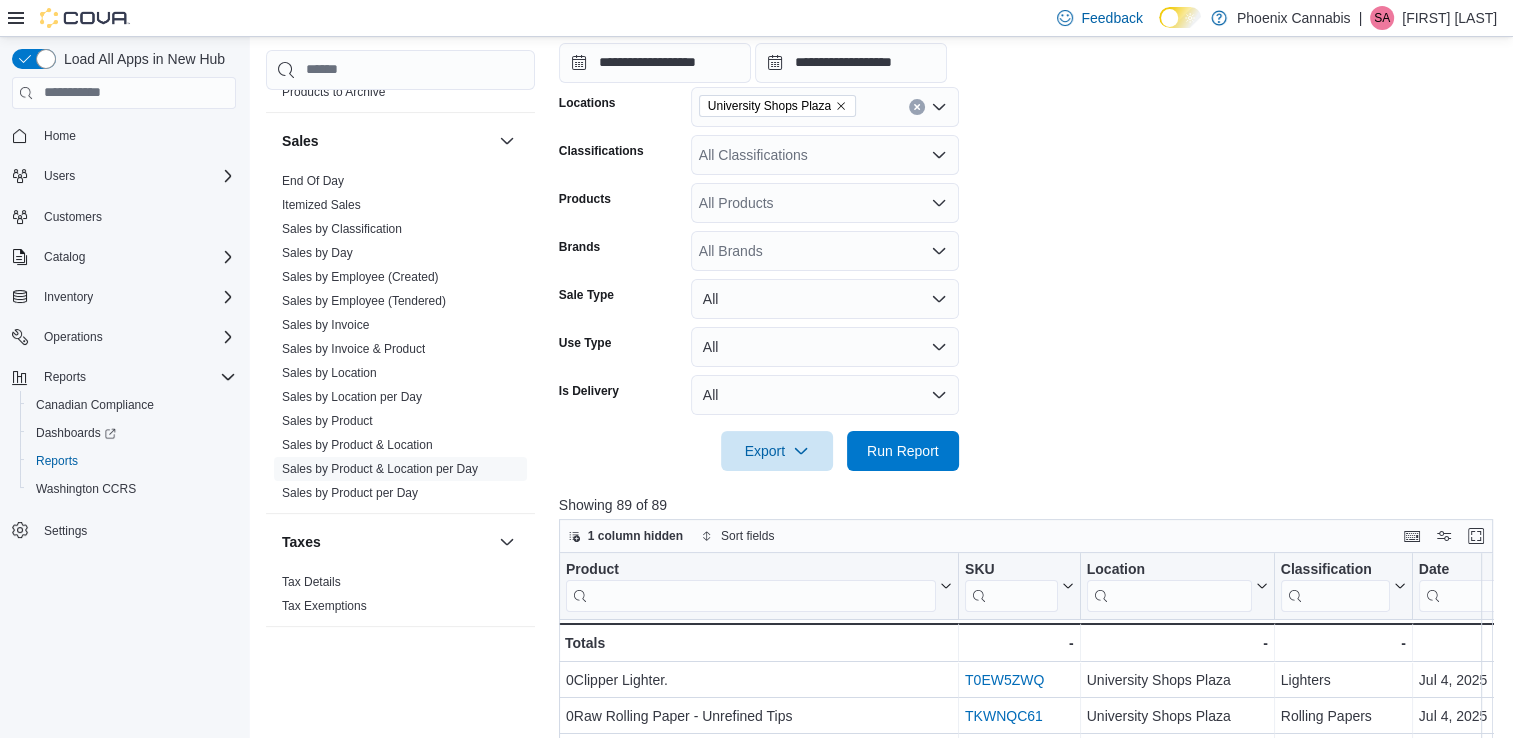 scroll, scrollTop: 656, scrollLeft: 0, axis: vertical 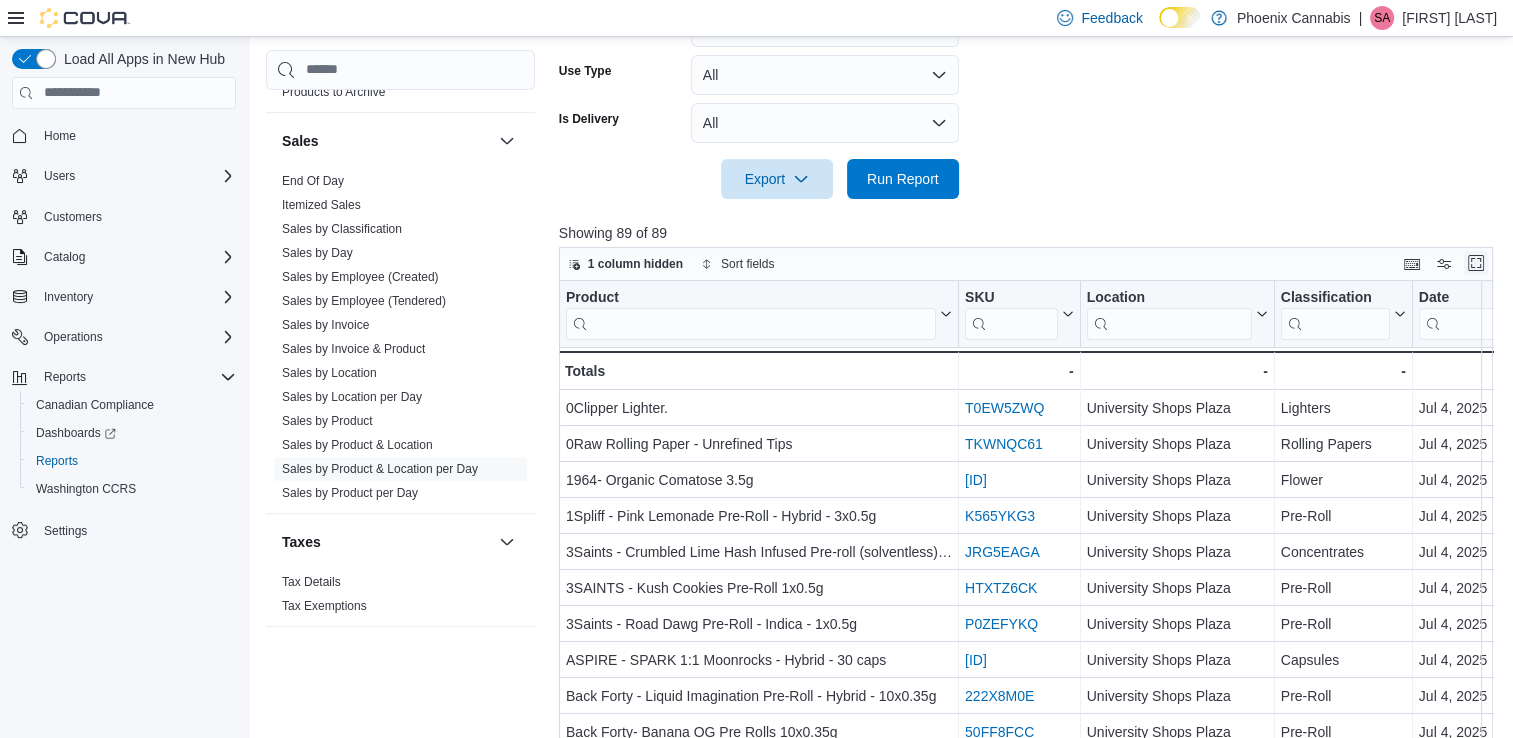 click at bounding box center (1476, 263) 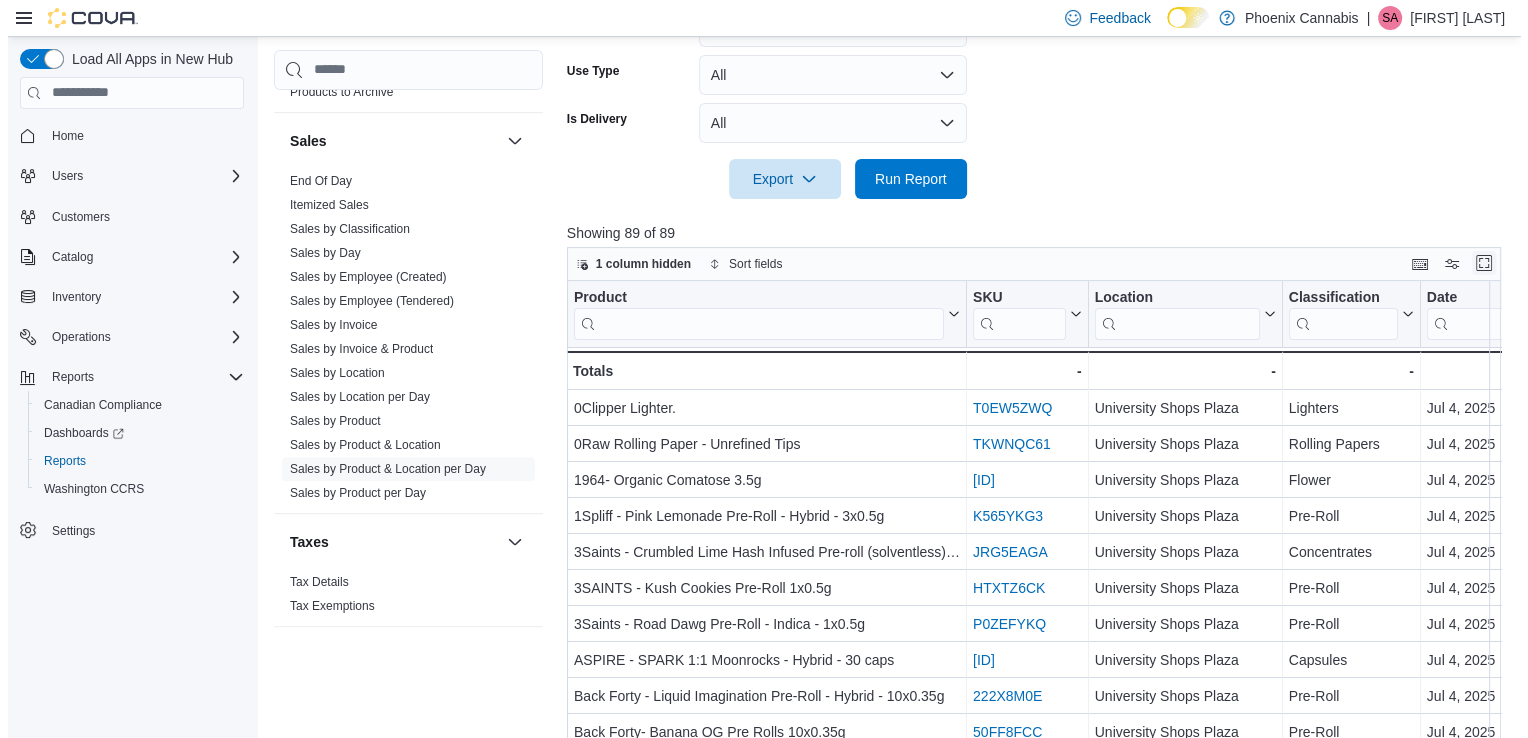 scroll, scrollTop: 0, scrollLeft: 0, axis: both 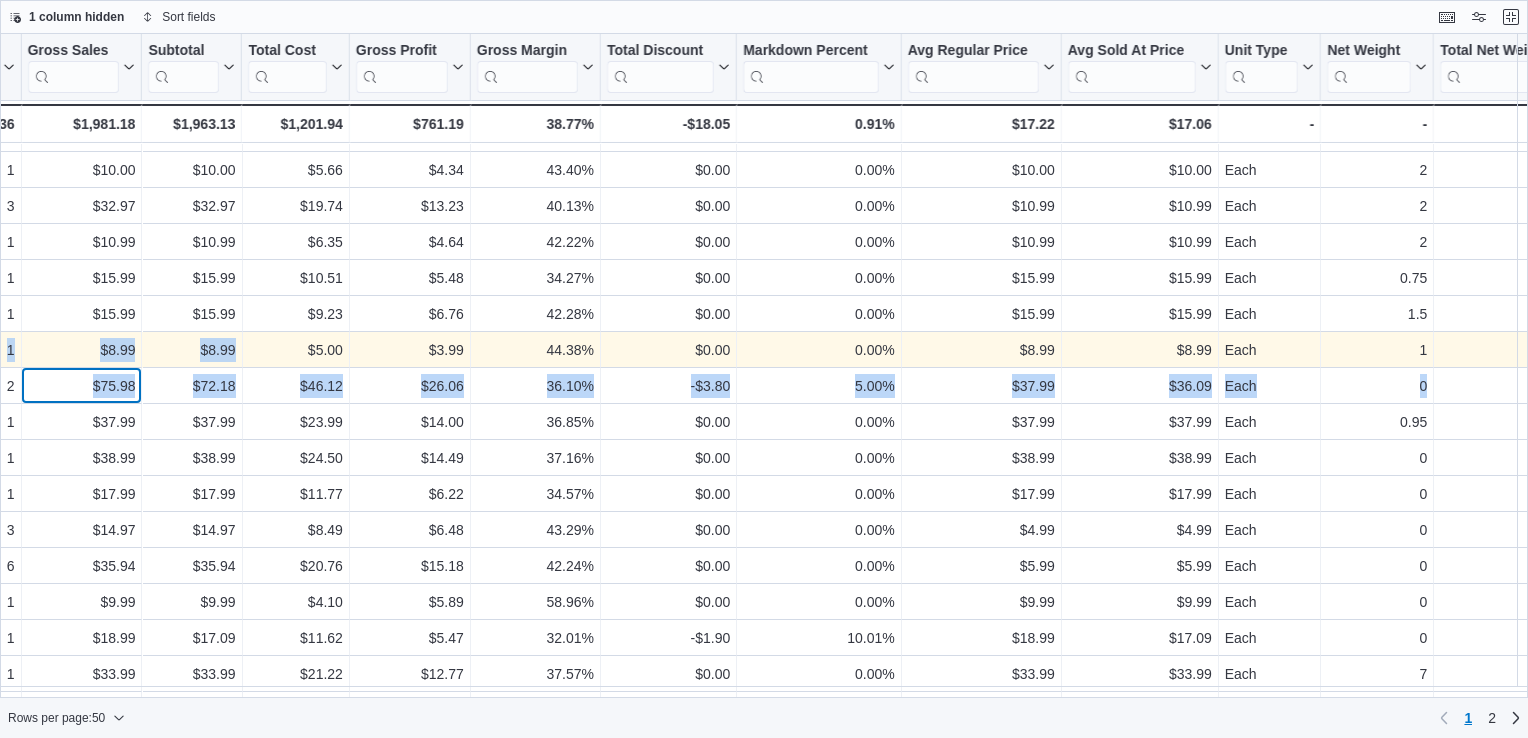 drag, startPoint x: 77, startPoint y: 384, endPoint x: 251, endPoint y: 366, distance: 174.92856 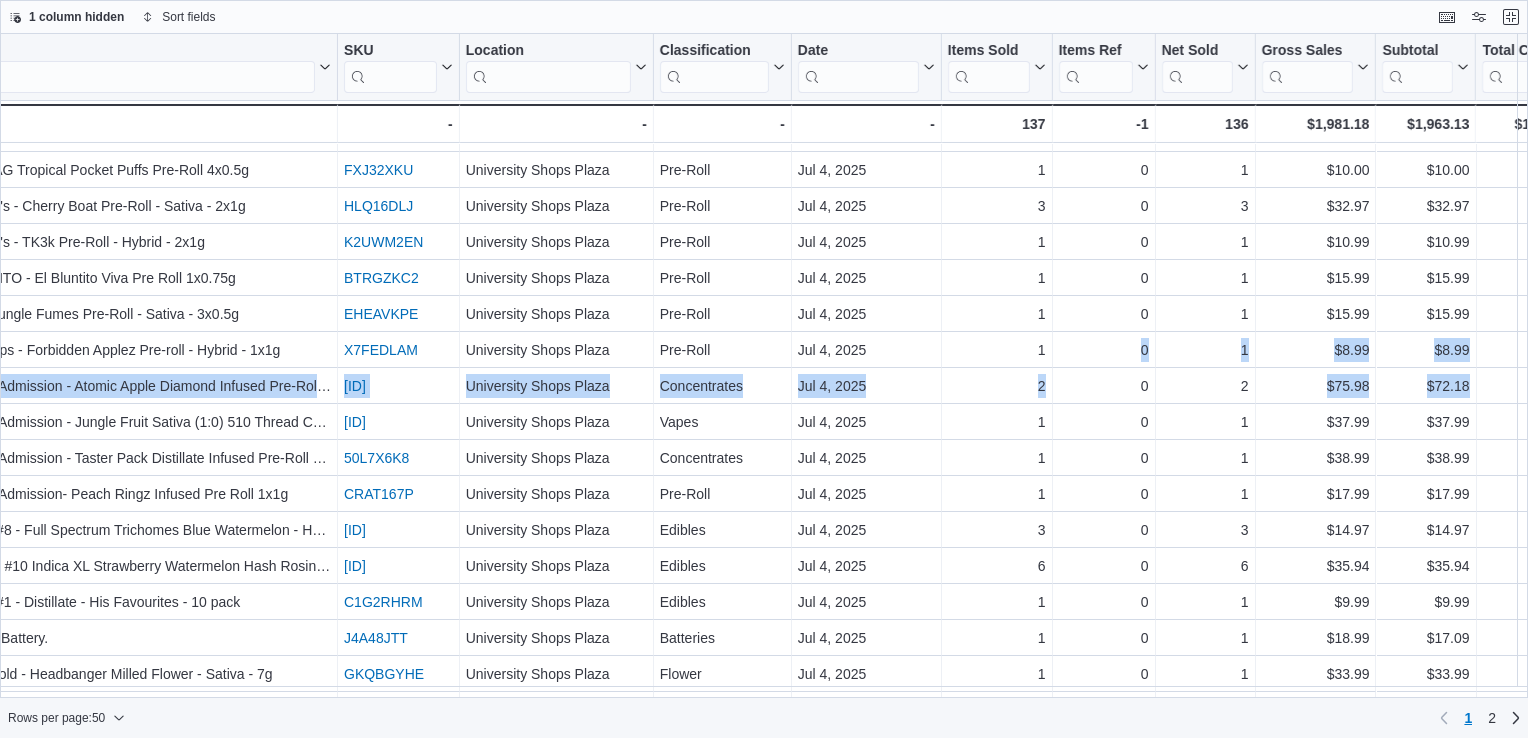 scroll, scrollTop: 855, scrollLeft: 0, axis: vertical 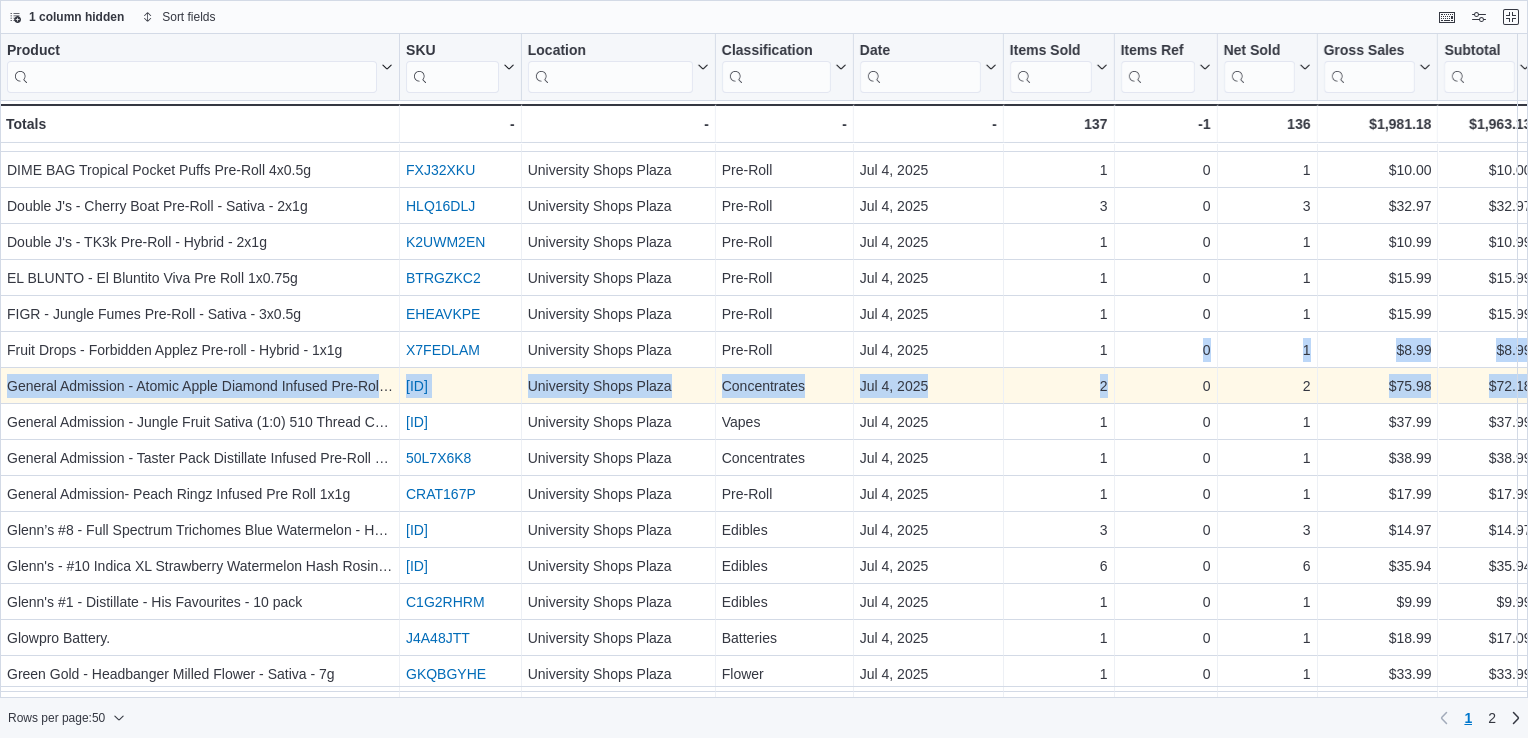 click on "PK7MNK5C" at bounding box center [417, 386] 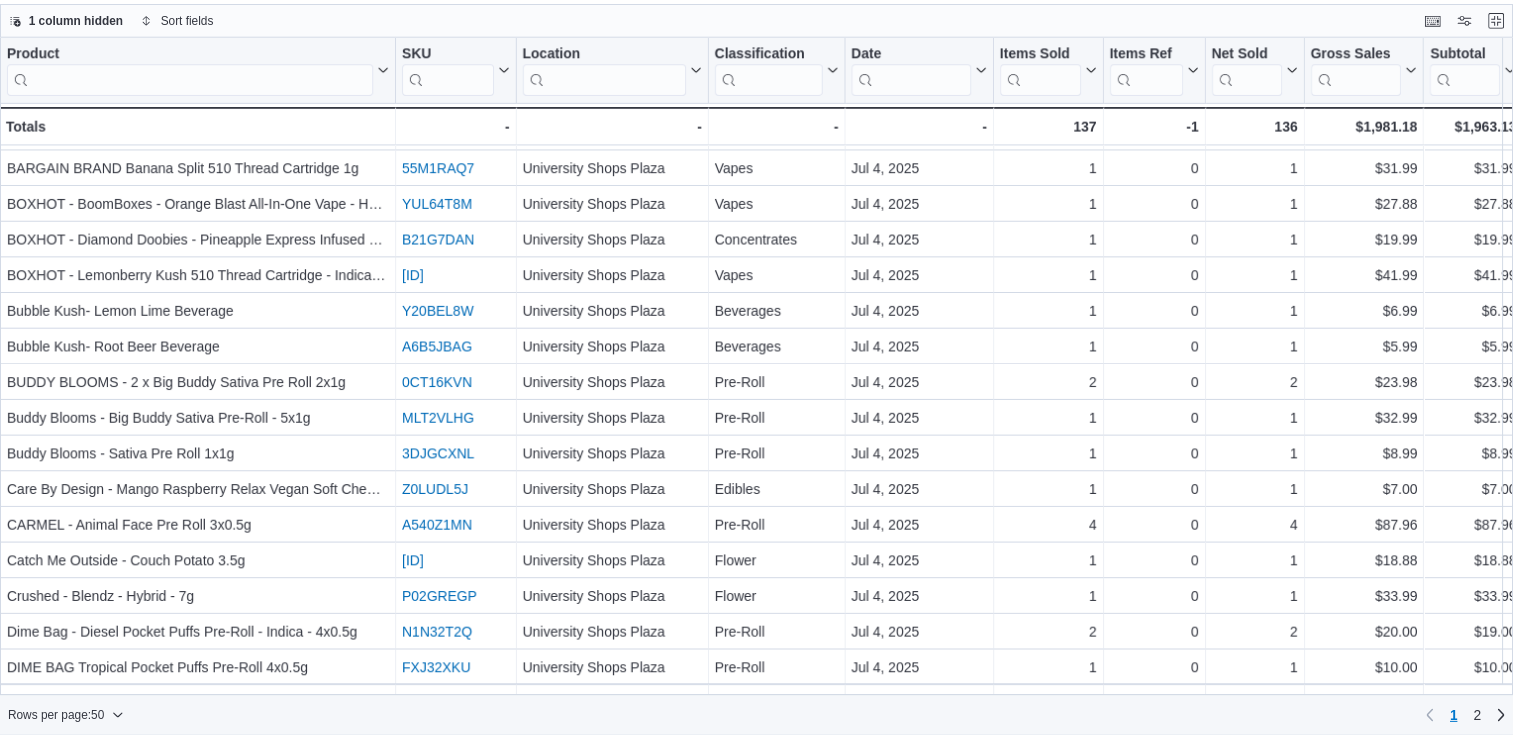 scroll, scrollTop: 0, scrollLeft: 0, axis: both 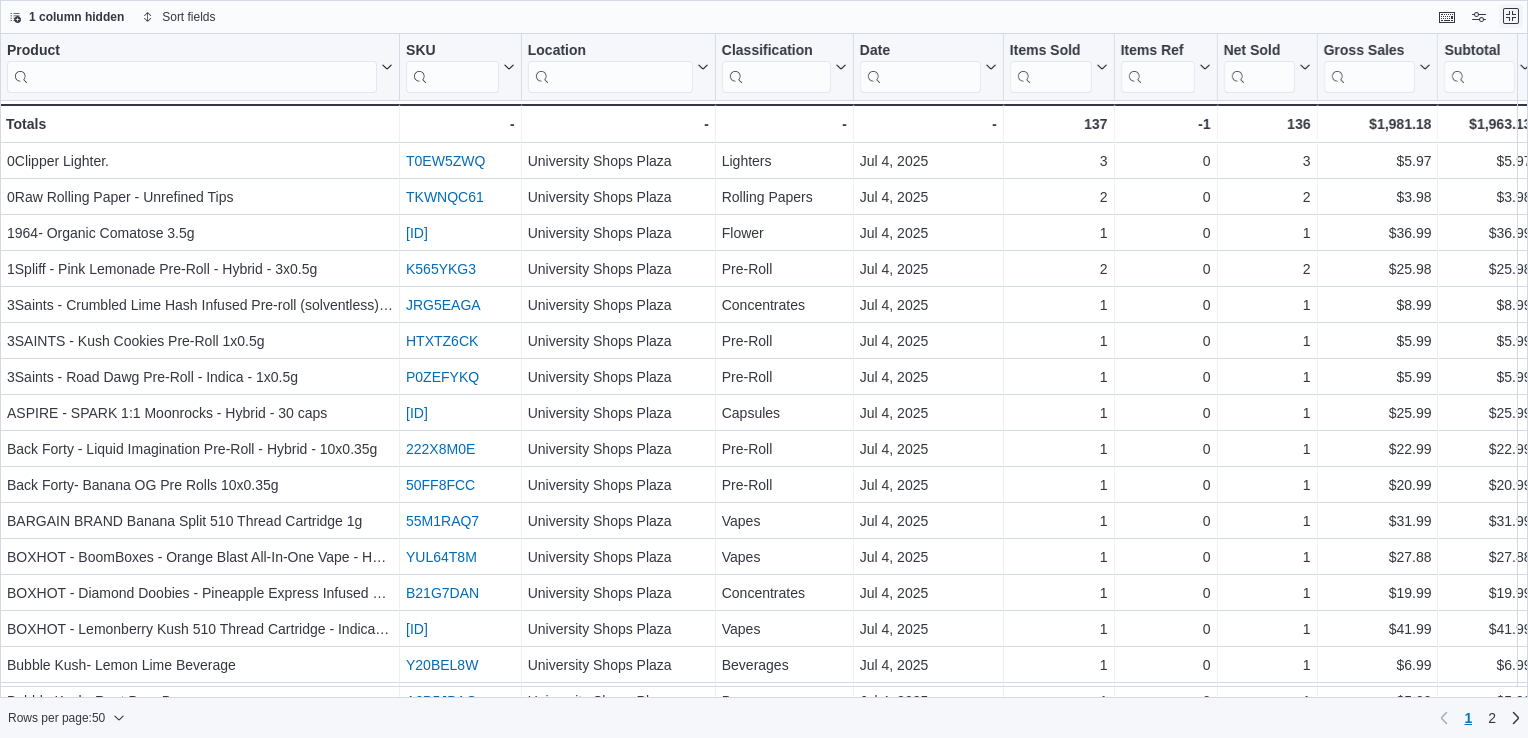 click at bounding box center (1511, 16) 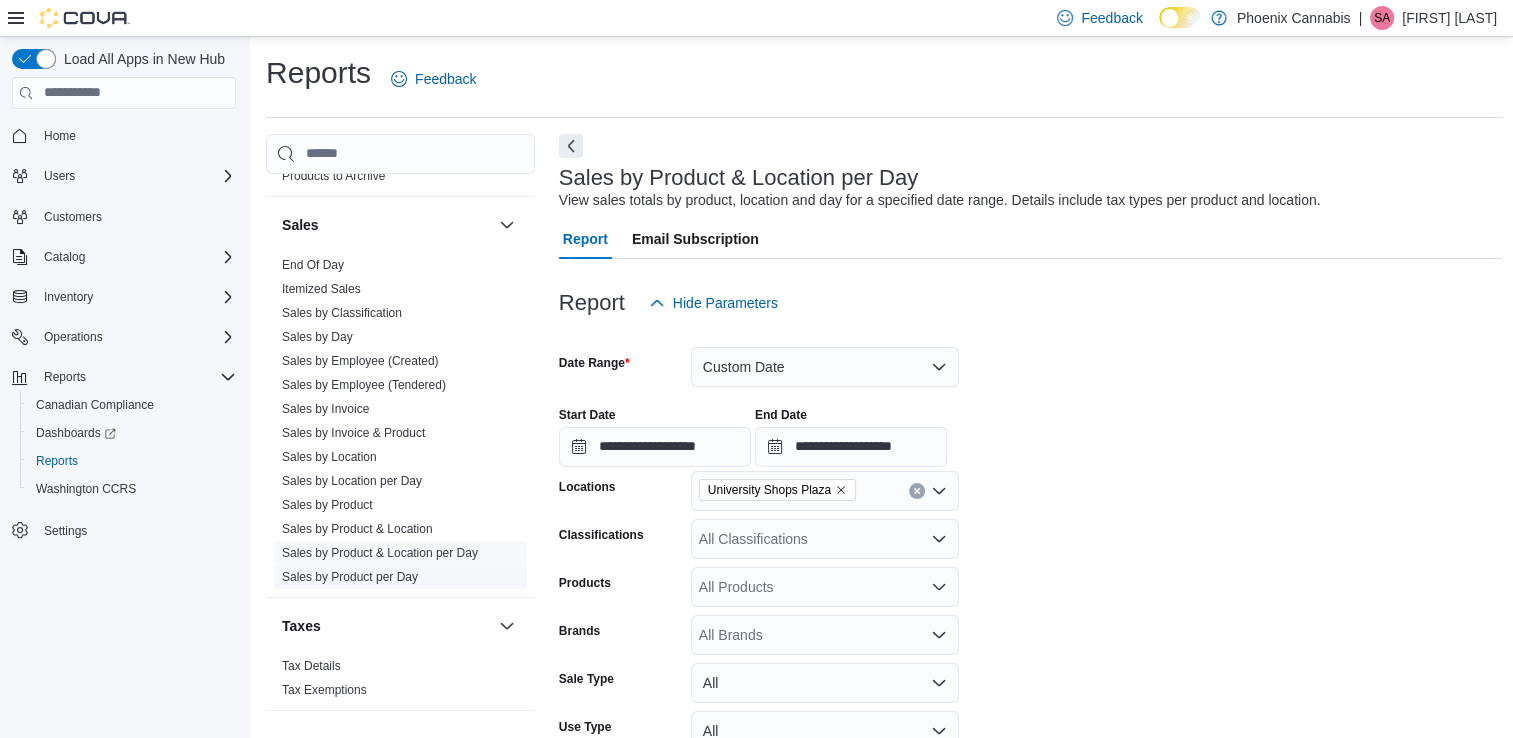 click on "Sales by Product per Day" at bounding box center (350, 577) 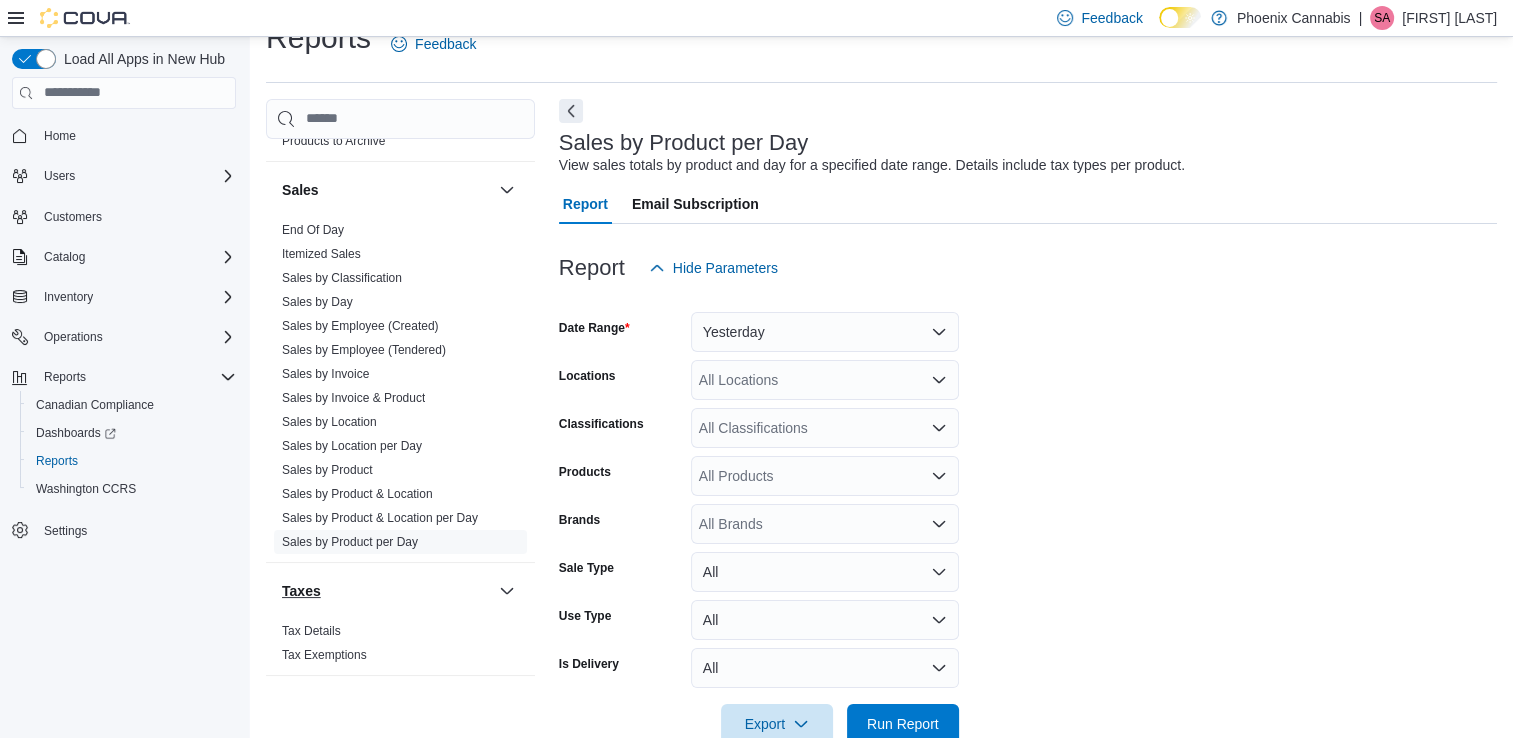 scroll, scrollTop: 46, scrollLeft: 0, axis: vertical 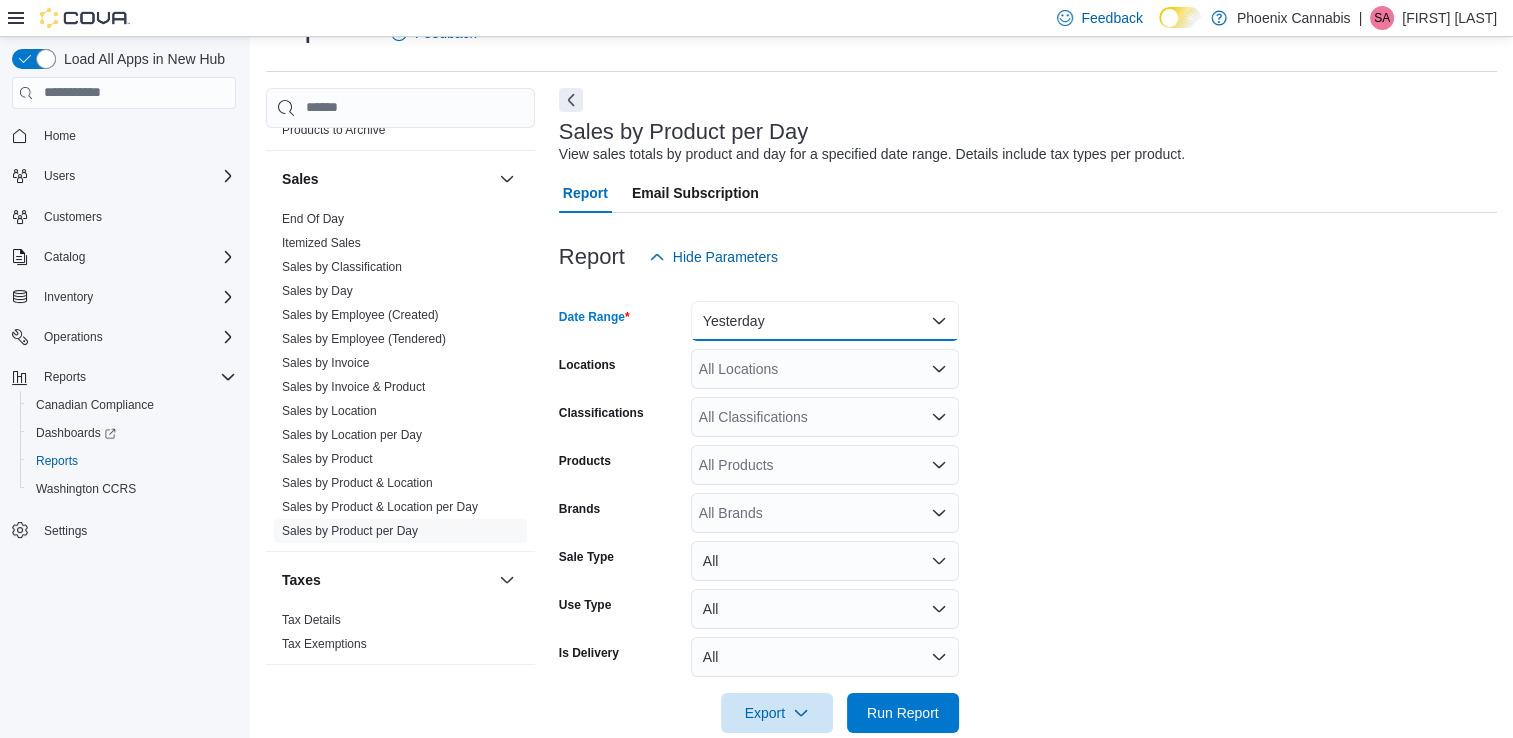 click on "Yesterday" at bounding box center [825, 321] 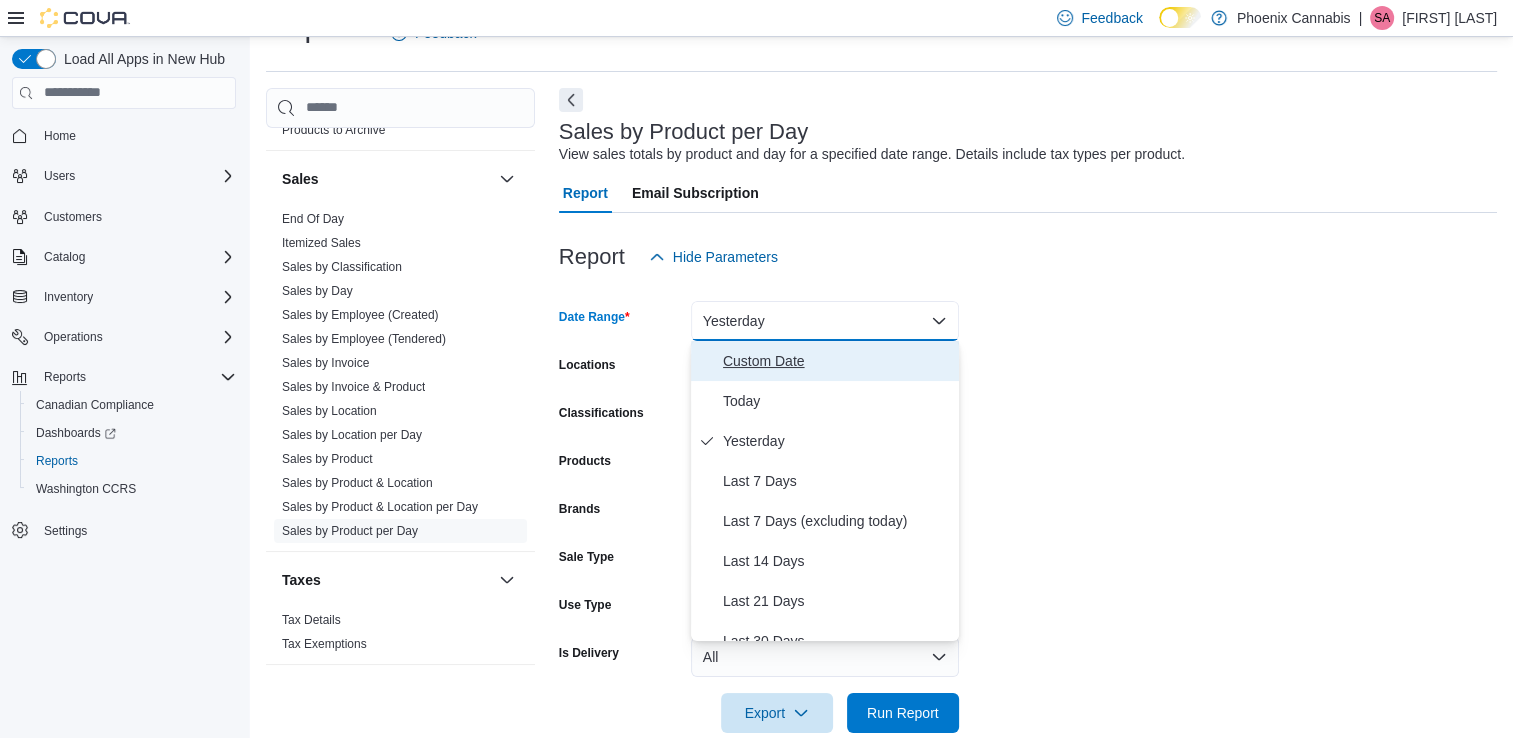 click on "Custom Date" at bounding box center [837, 361] 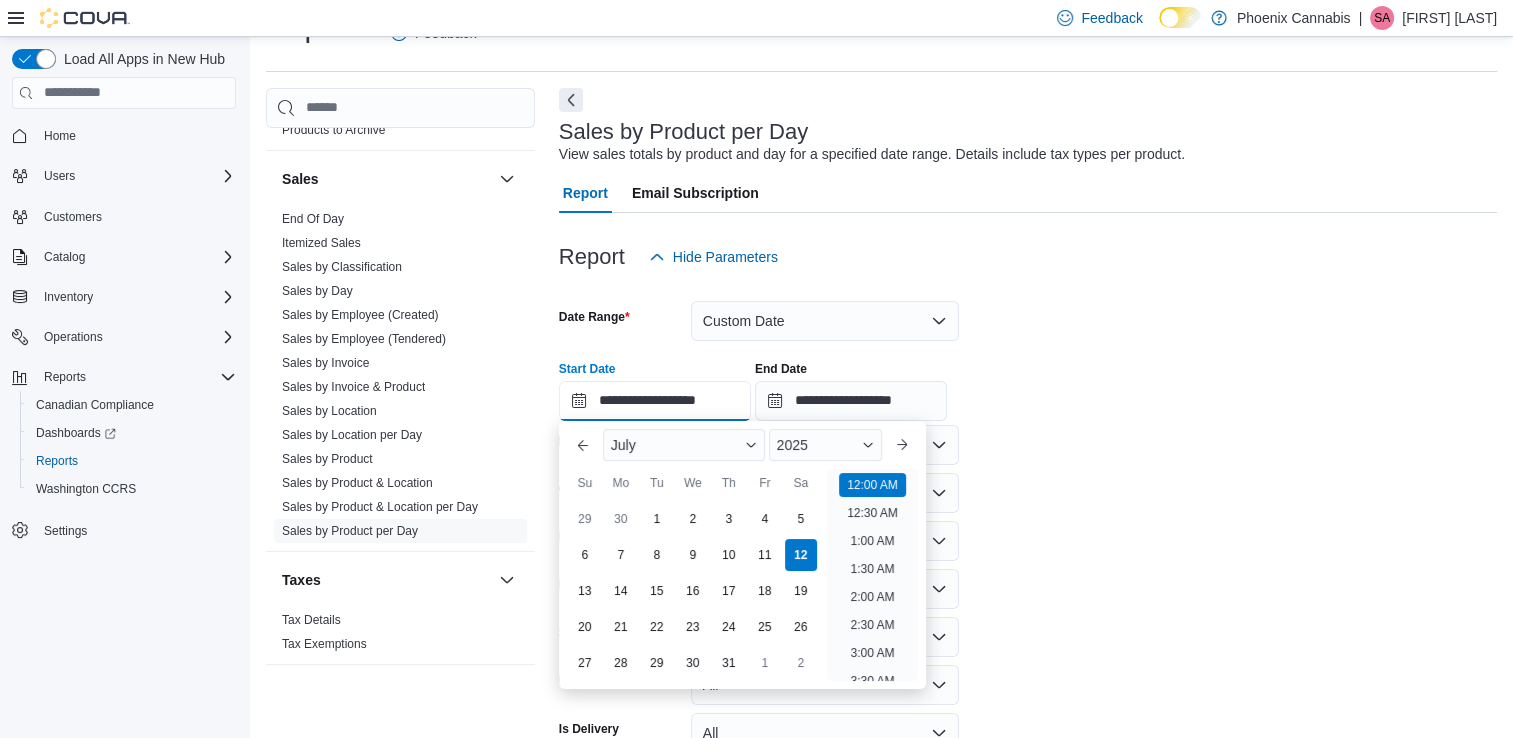 click on "**********" at bounding box center (655, 401) 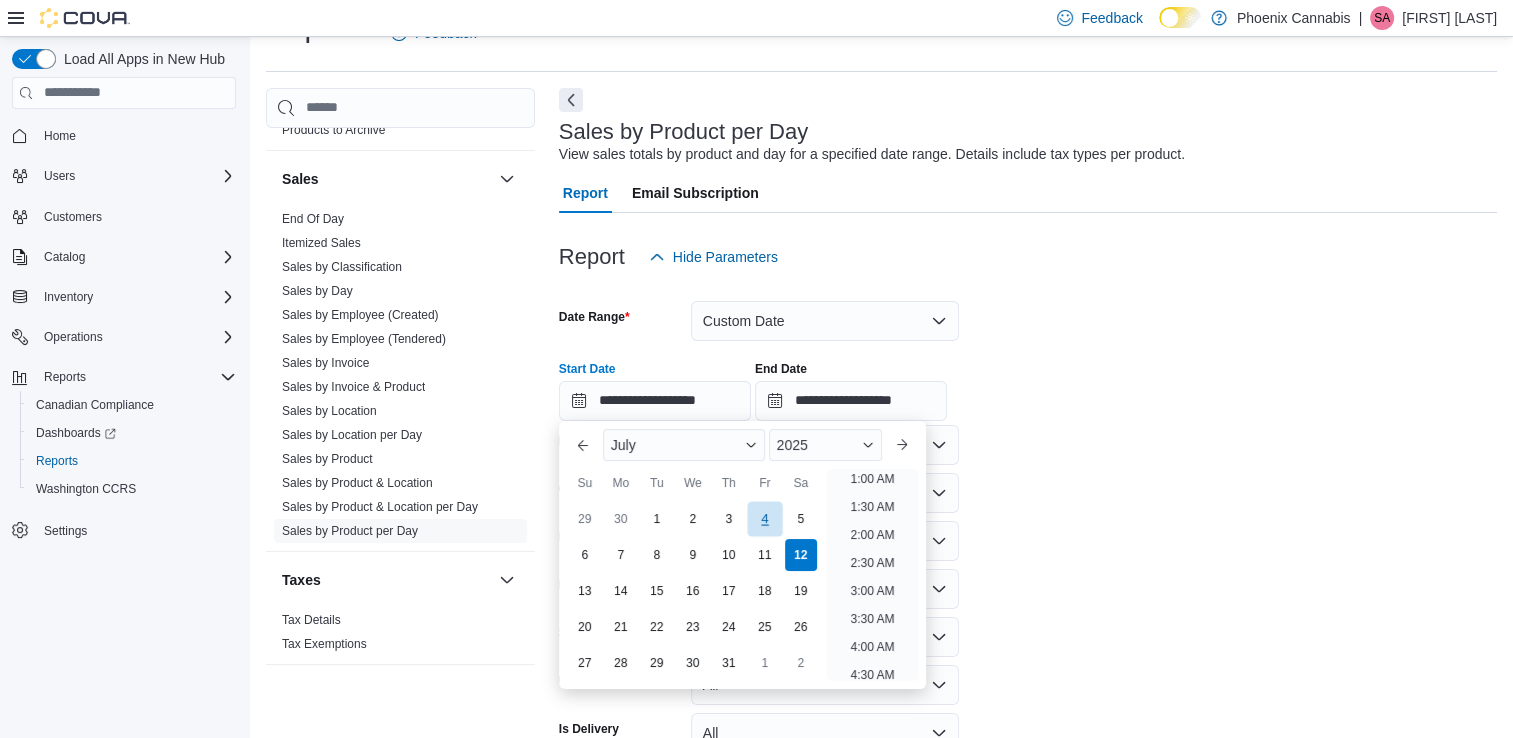 click on "4" at bounding box center [764, 518] 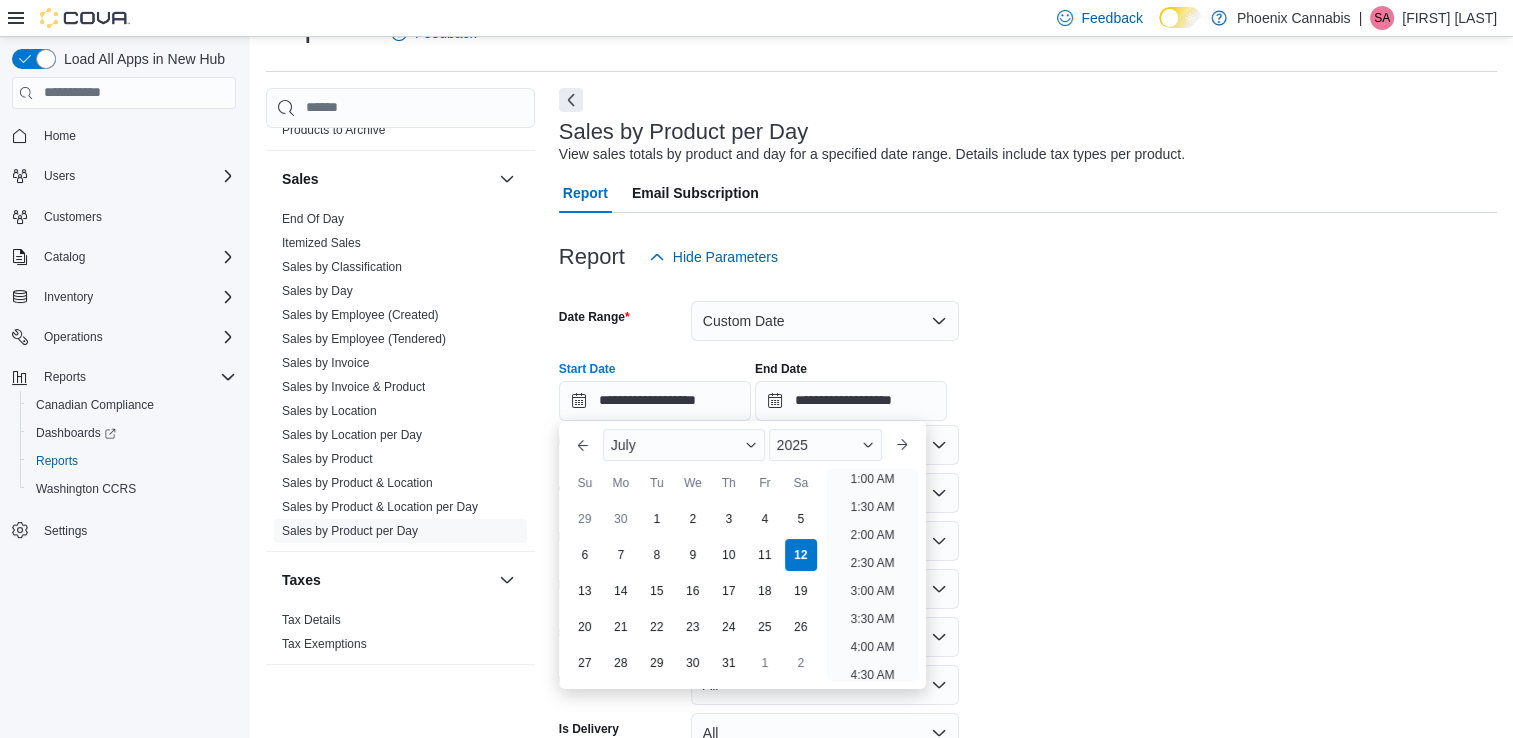 type on "**********" 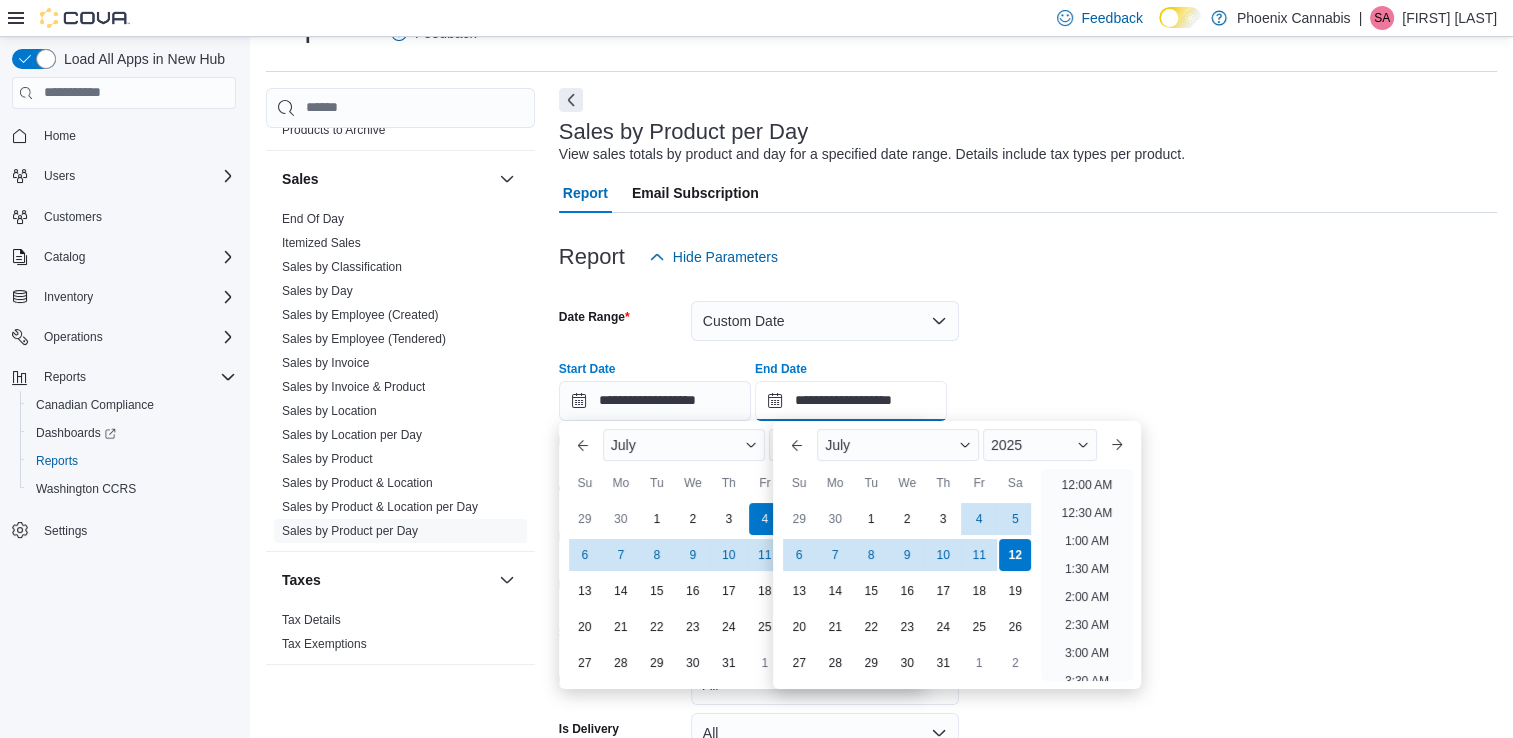 click on "**********" at bounding box center (851, 401) 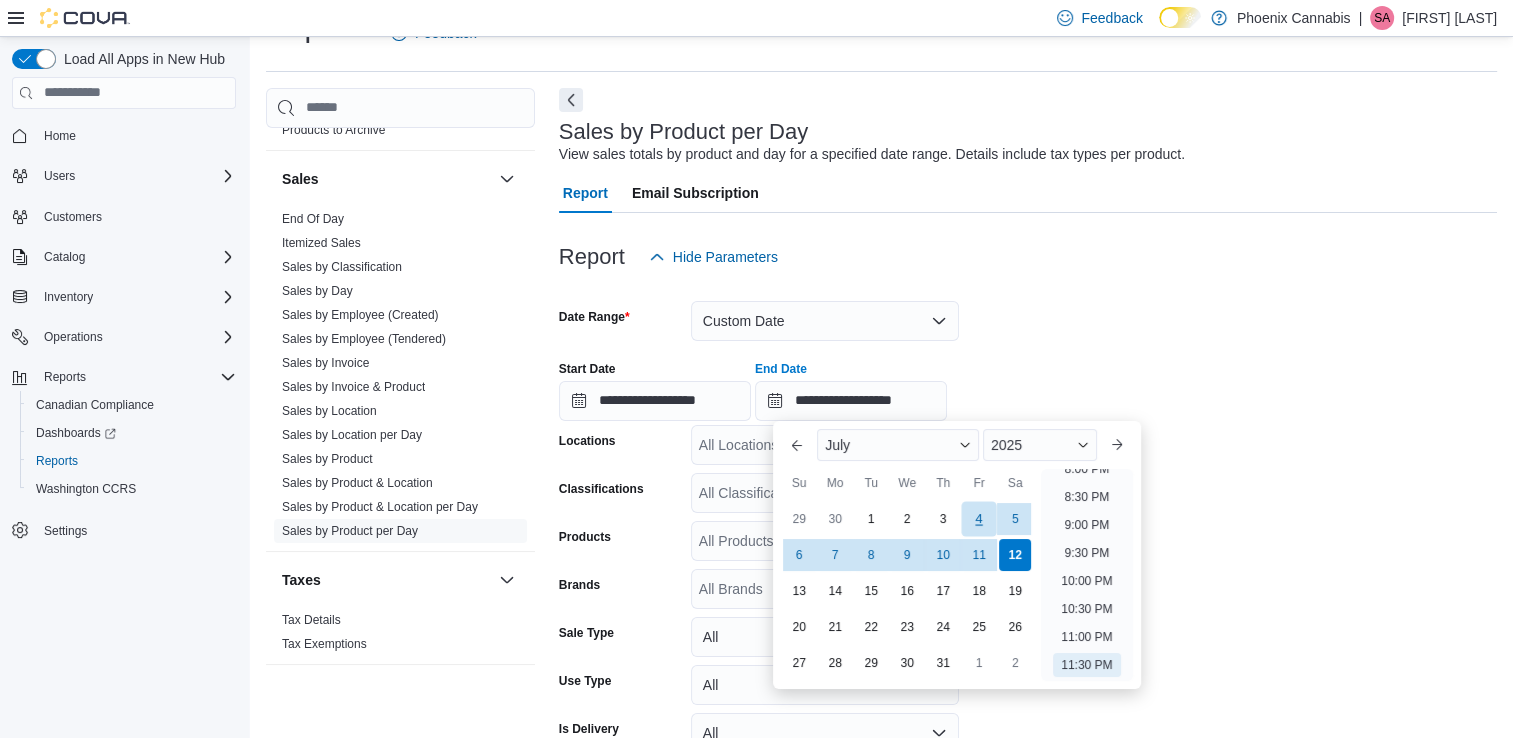 click on "4" at bounding box center (979, 518) 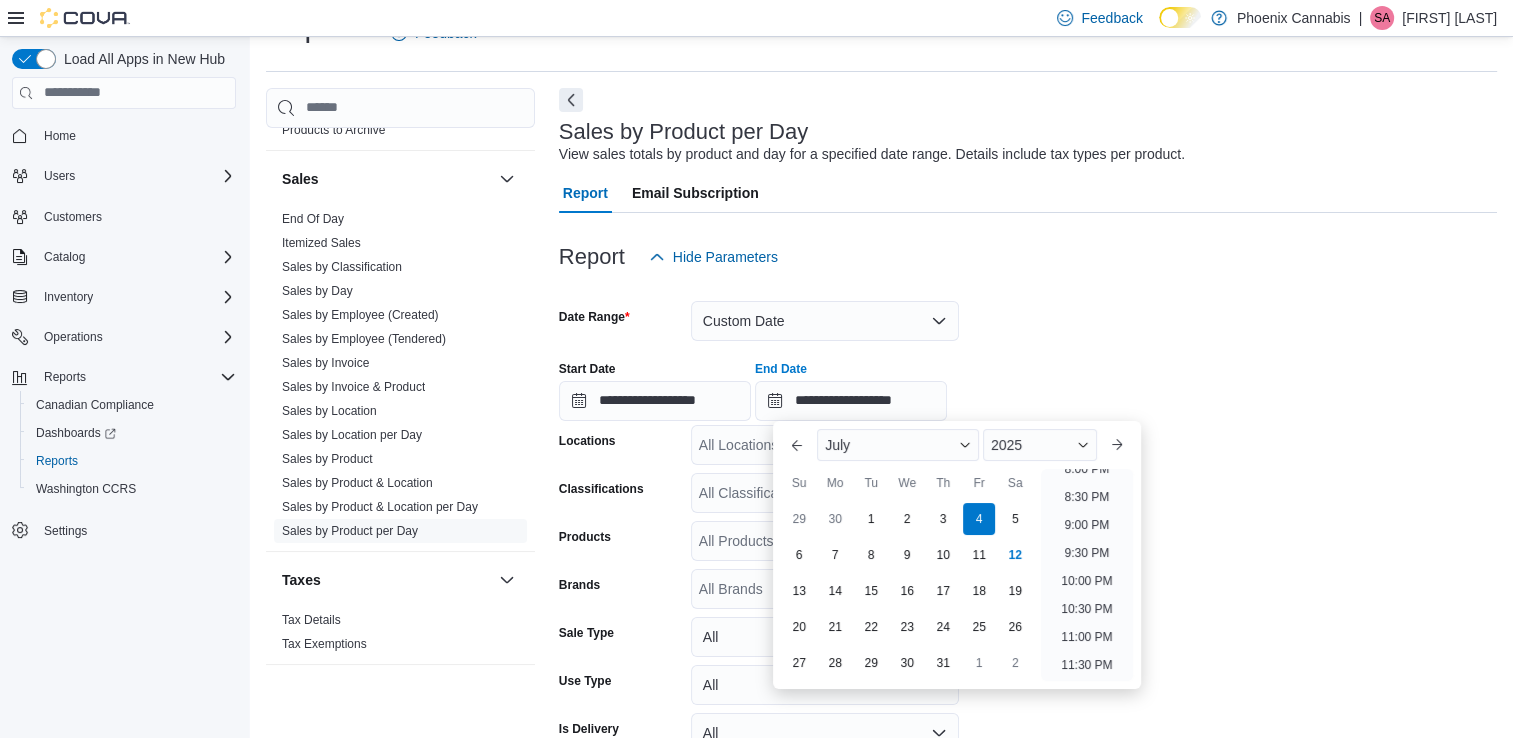 click on "**********" at bounding box center (1028, 383) 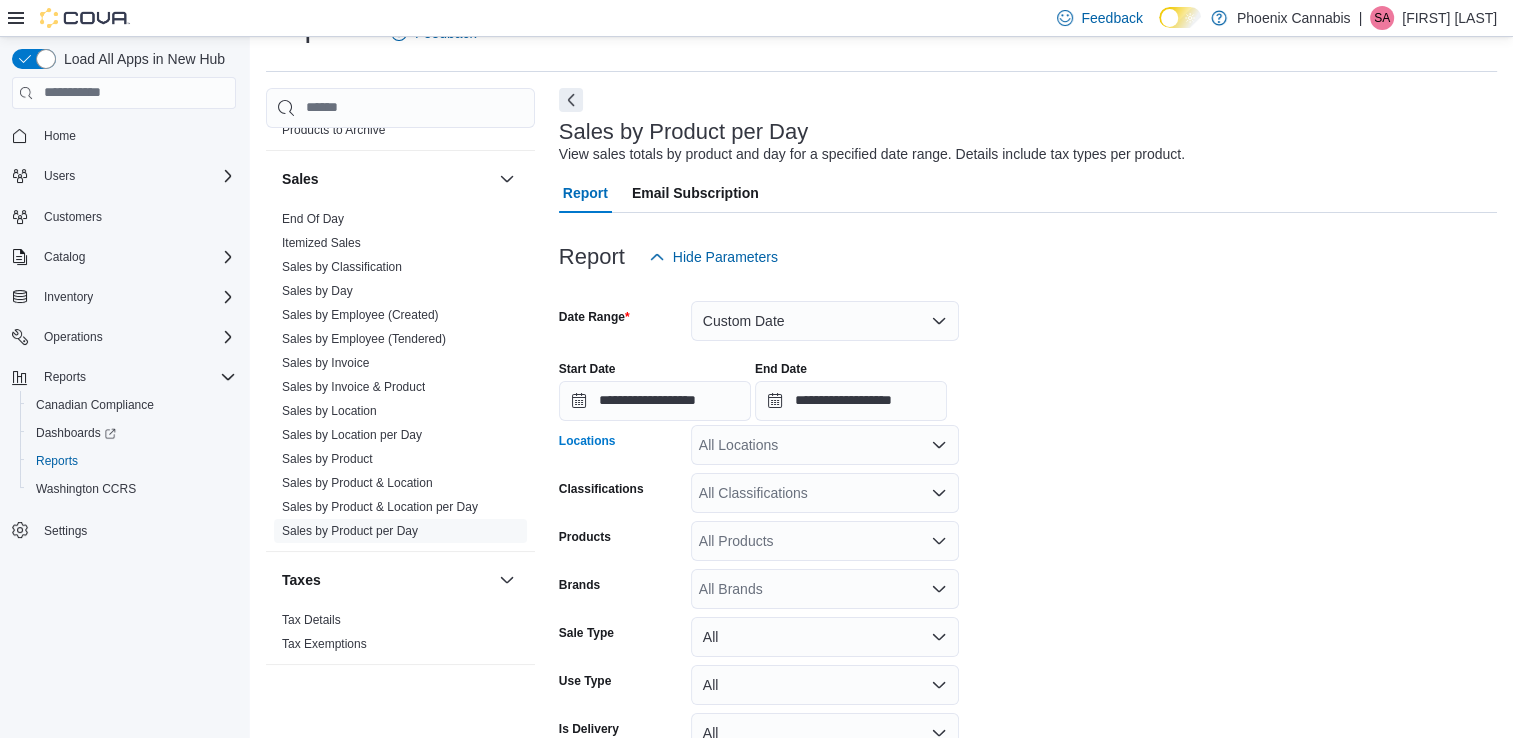 click on "All Locations" at bounding box center [825, 445] 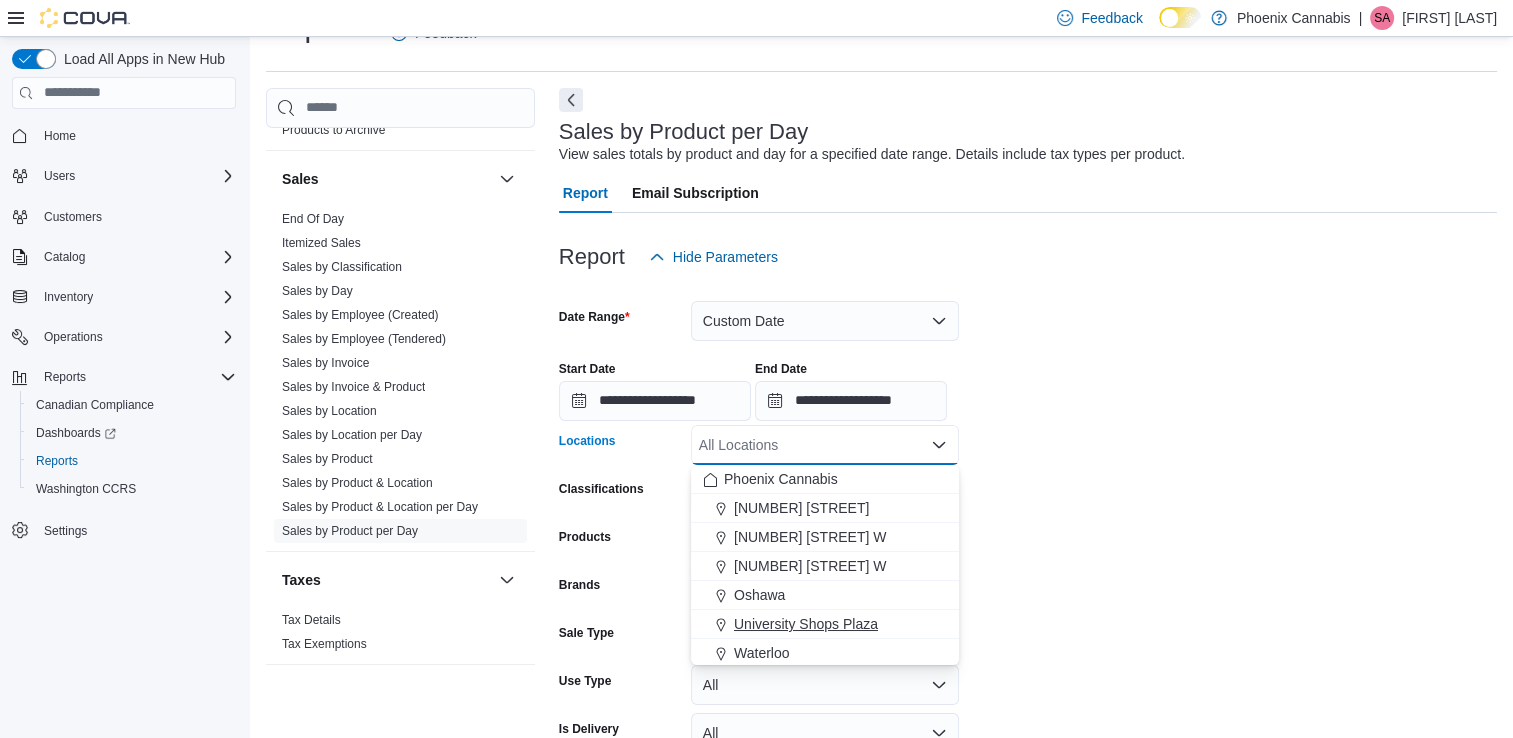 click on "University Shops Plaza" at bounding box center [825, 624] 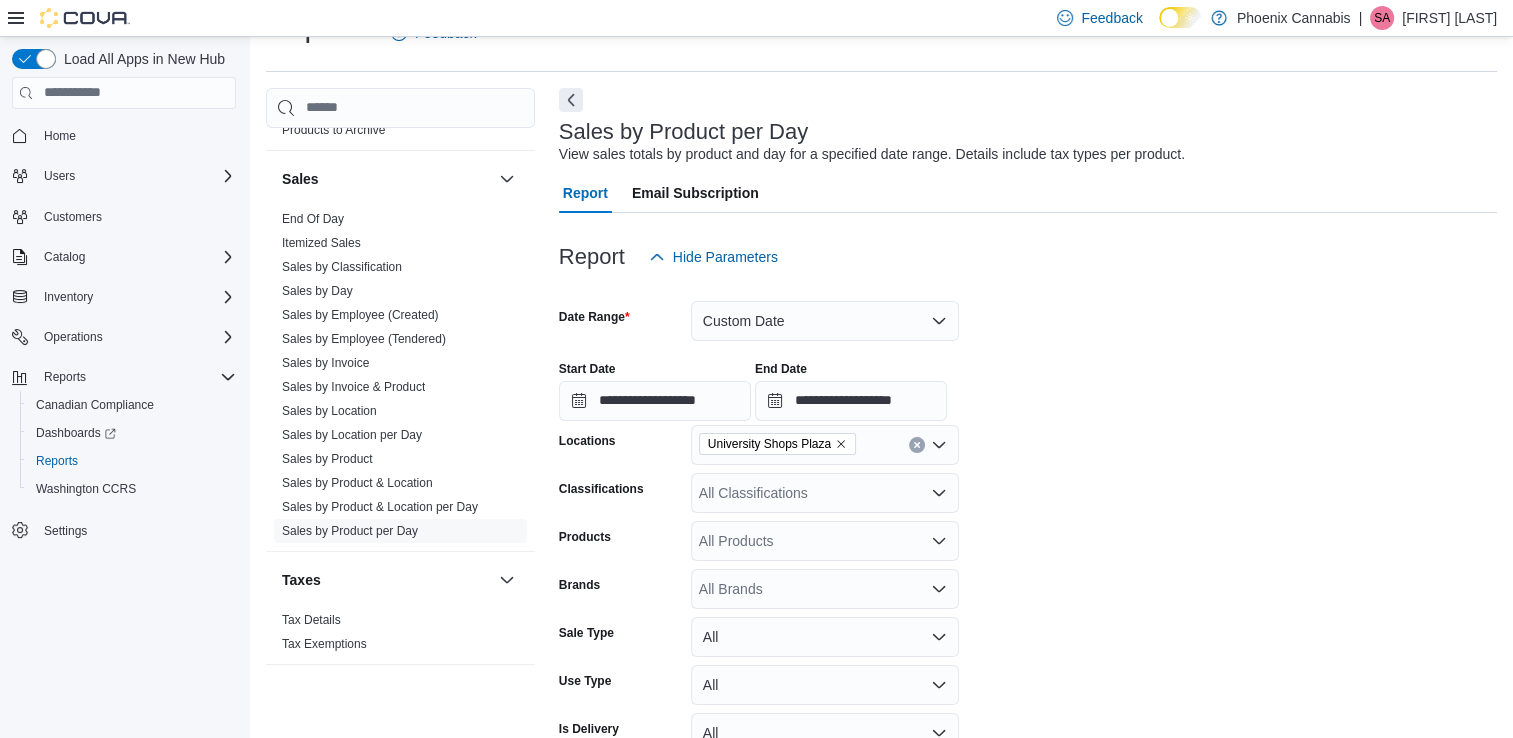 click on "**********" at bounding box center (1028, 543) 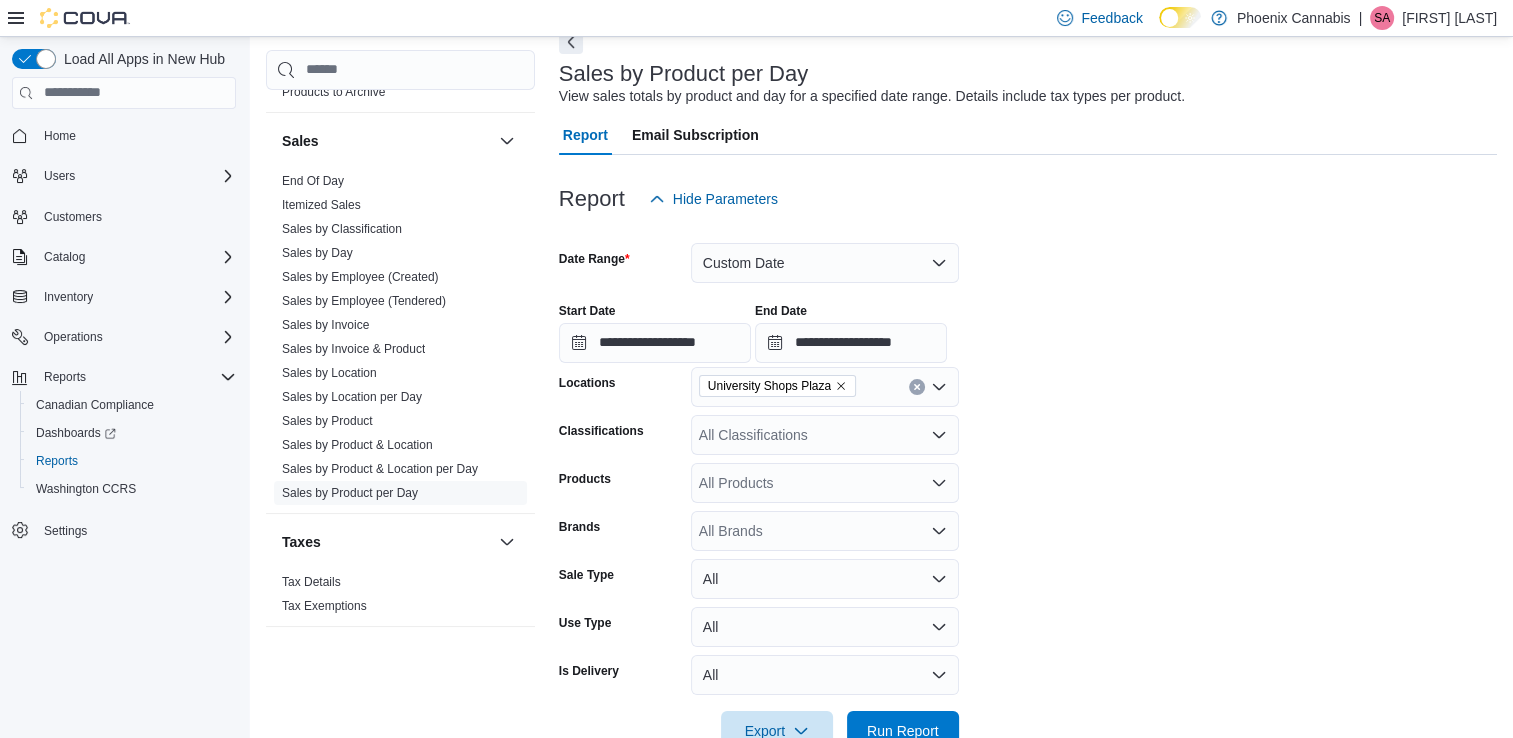 scroll, scrollTop: 156, scrollLeft: 0, axis: vertical 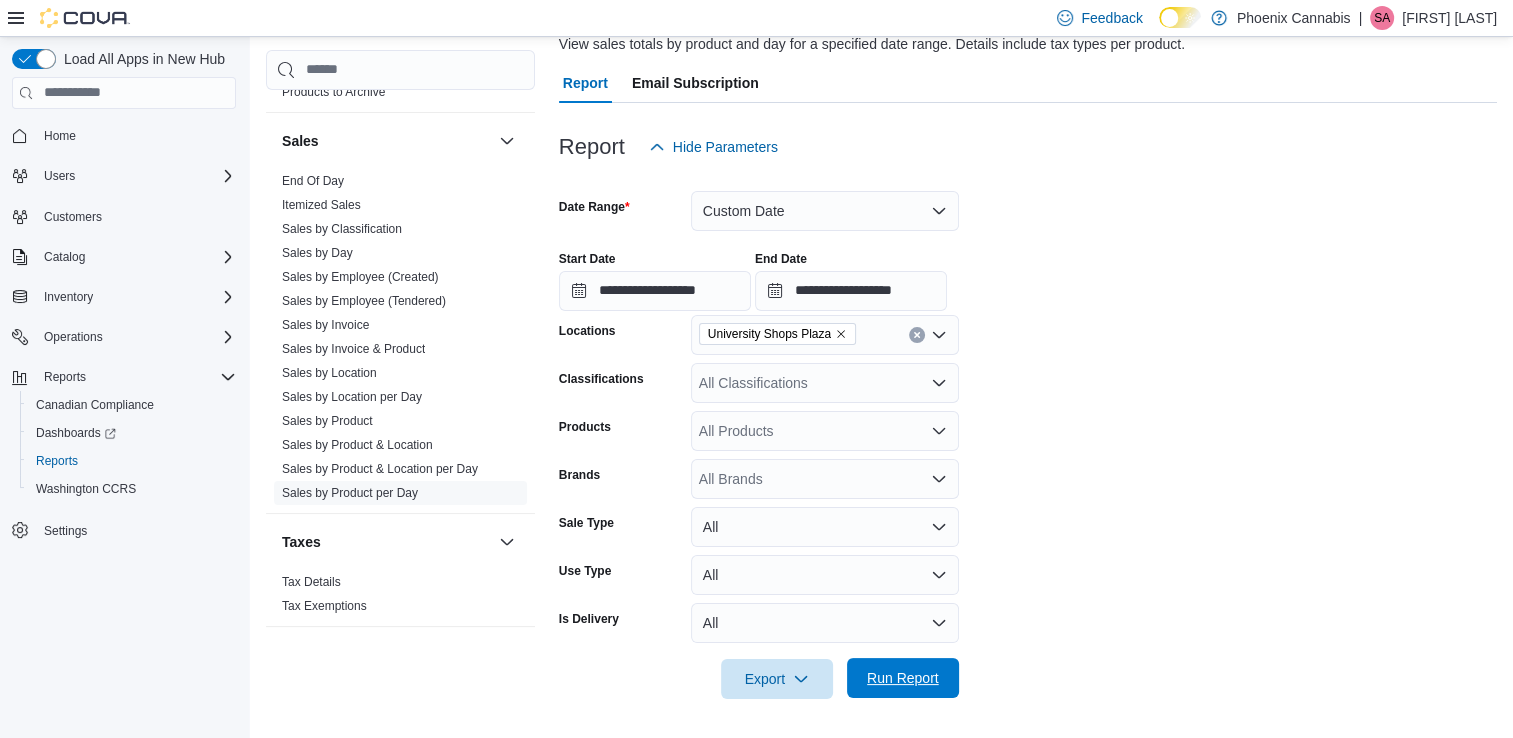 click on "Run Report" at bounding box center [903, 678] 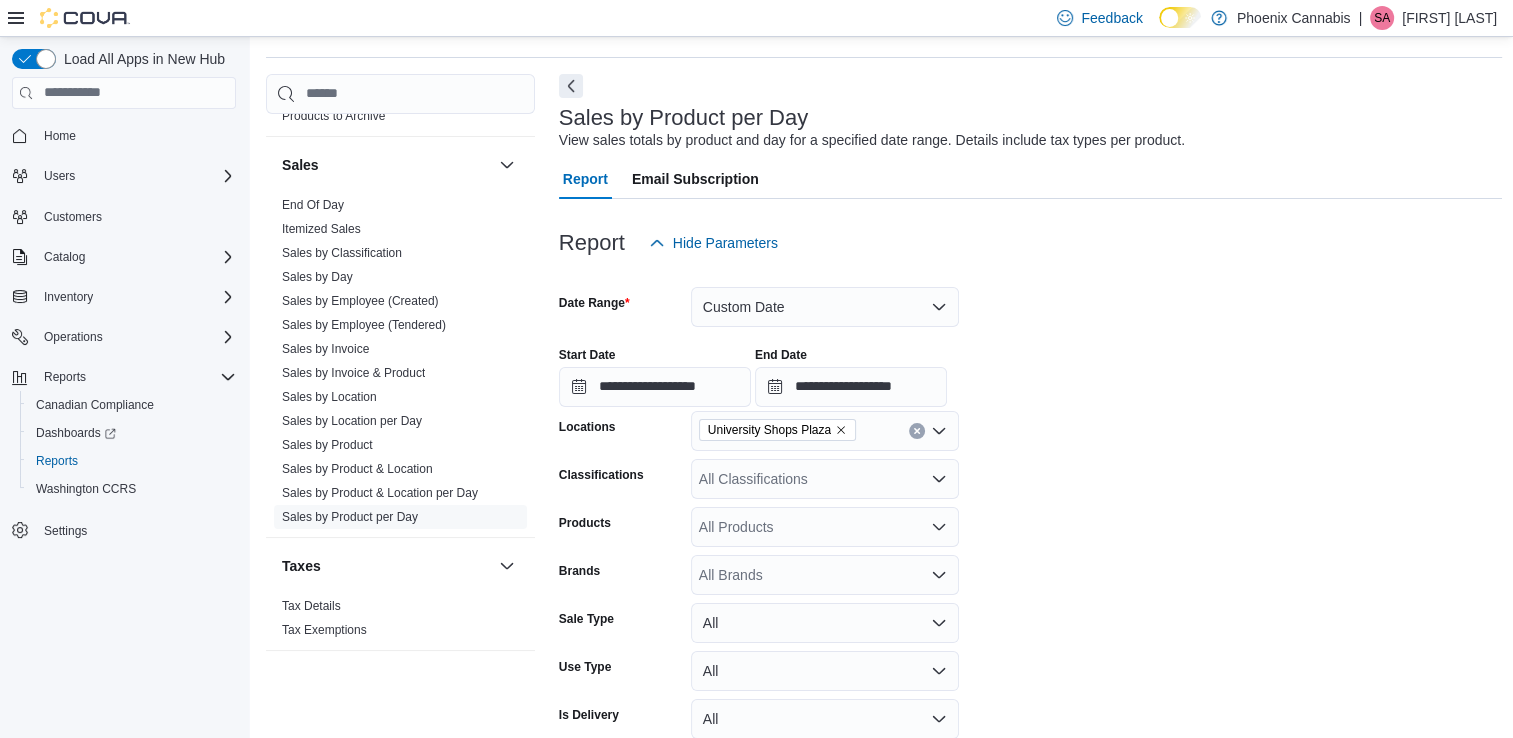 scroll, scrollTop: 0, scrollLeft: 0, axis: both 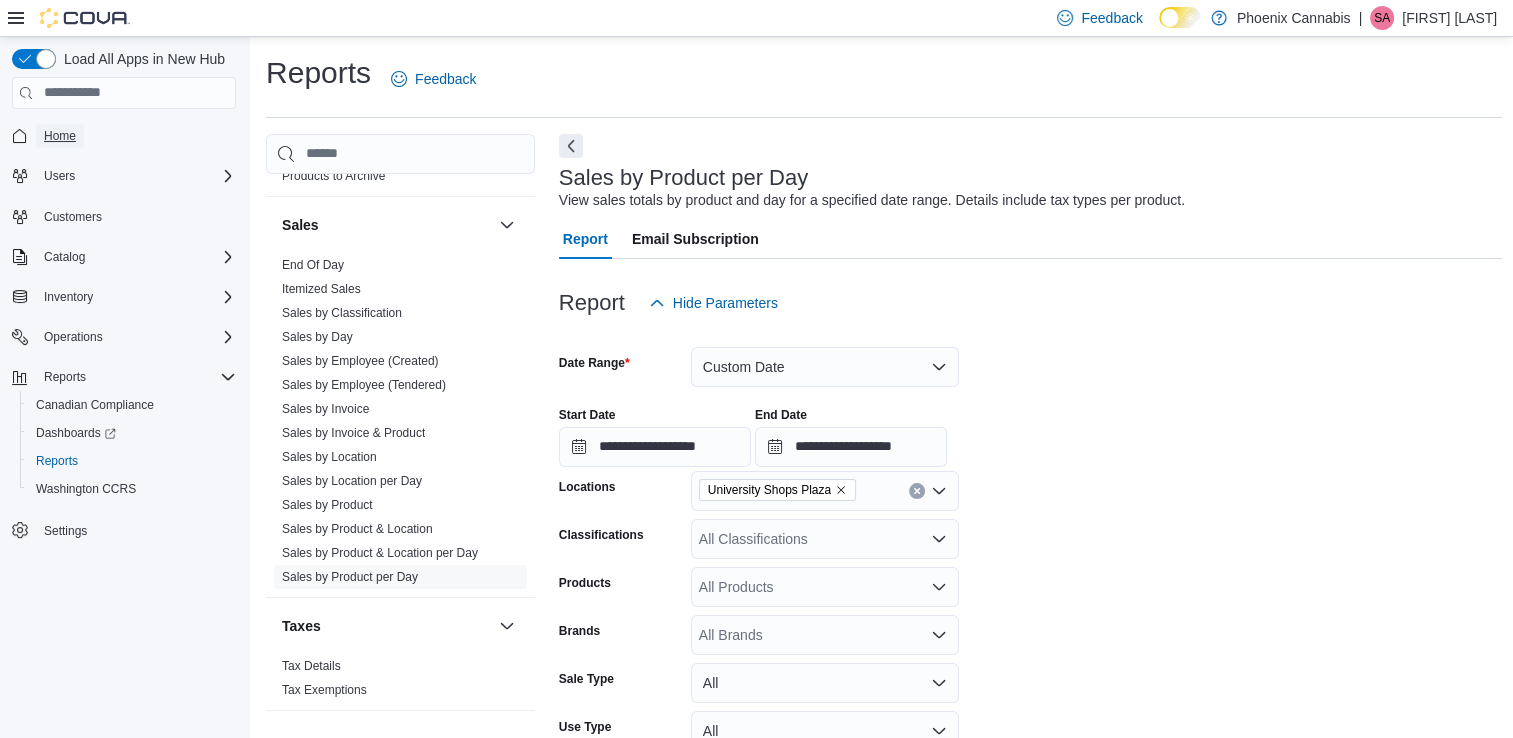 click on "Home" at bounding box center (60, 136) 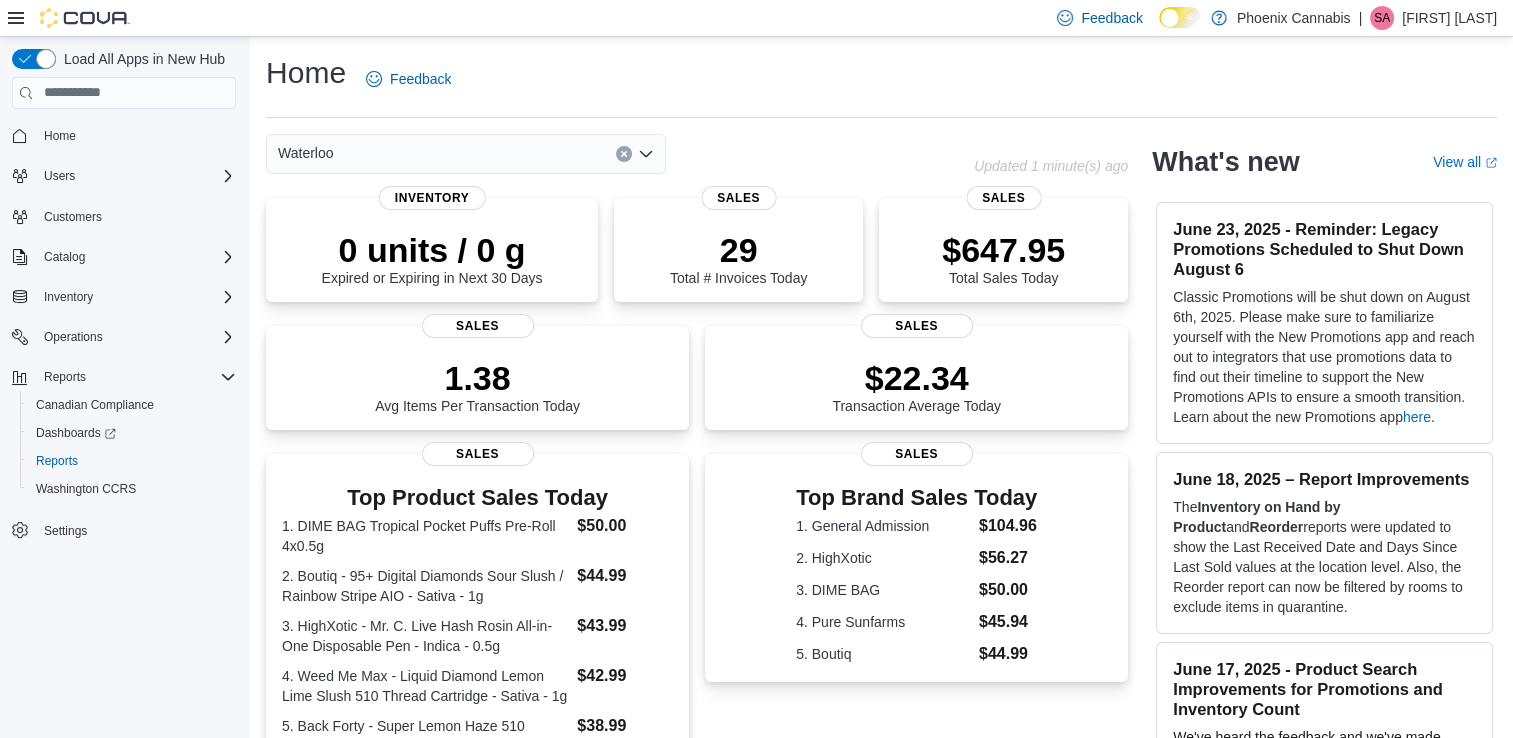 click 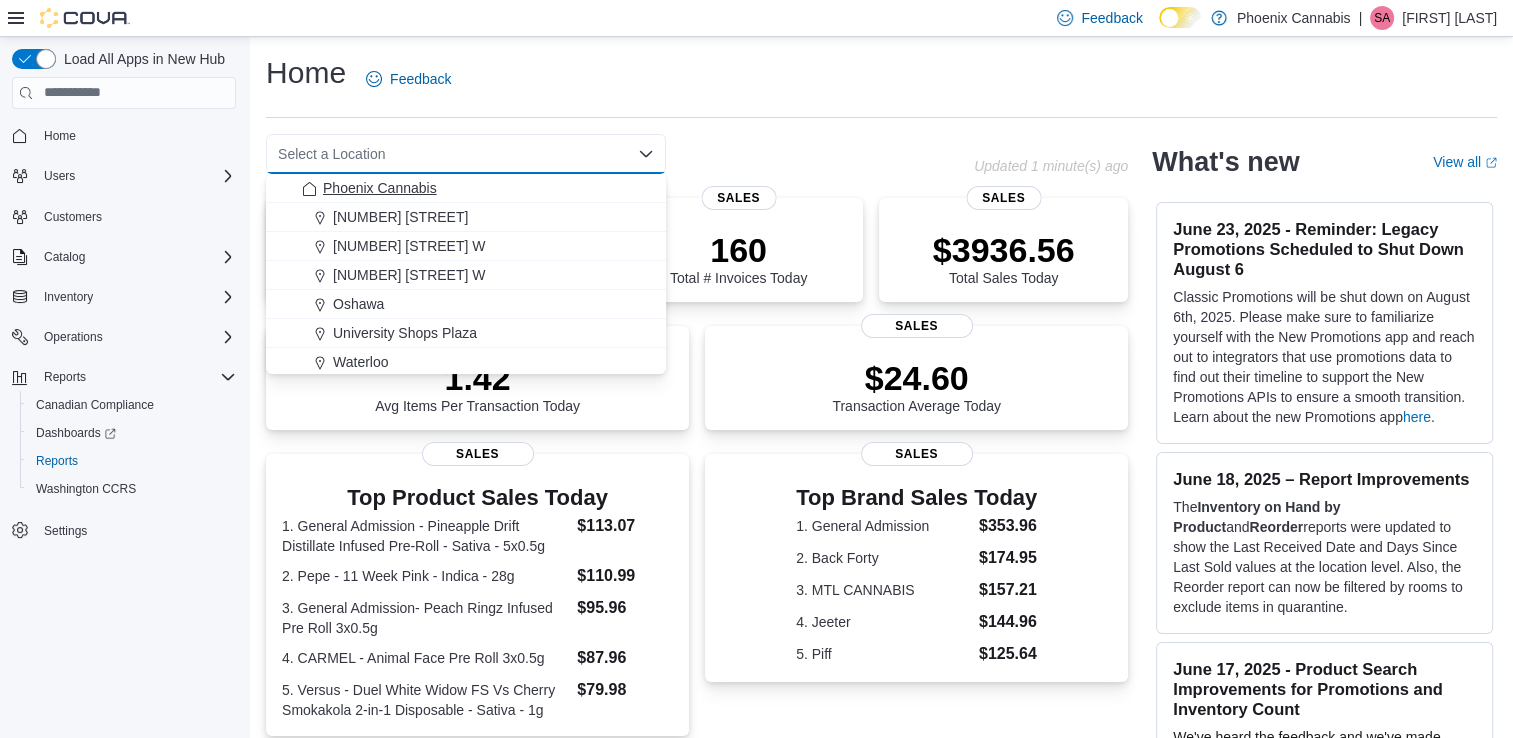 click on "Phoenix Cannabis" at bounding box center (380, 188) 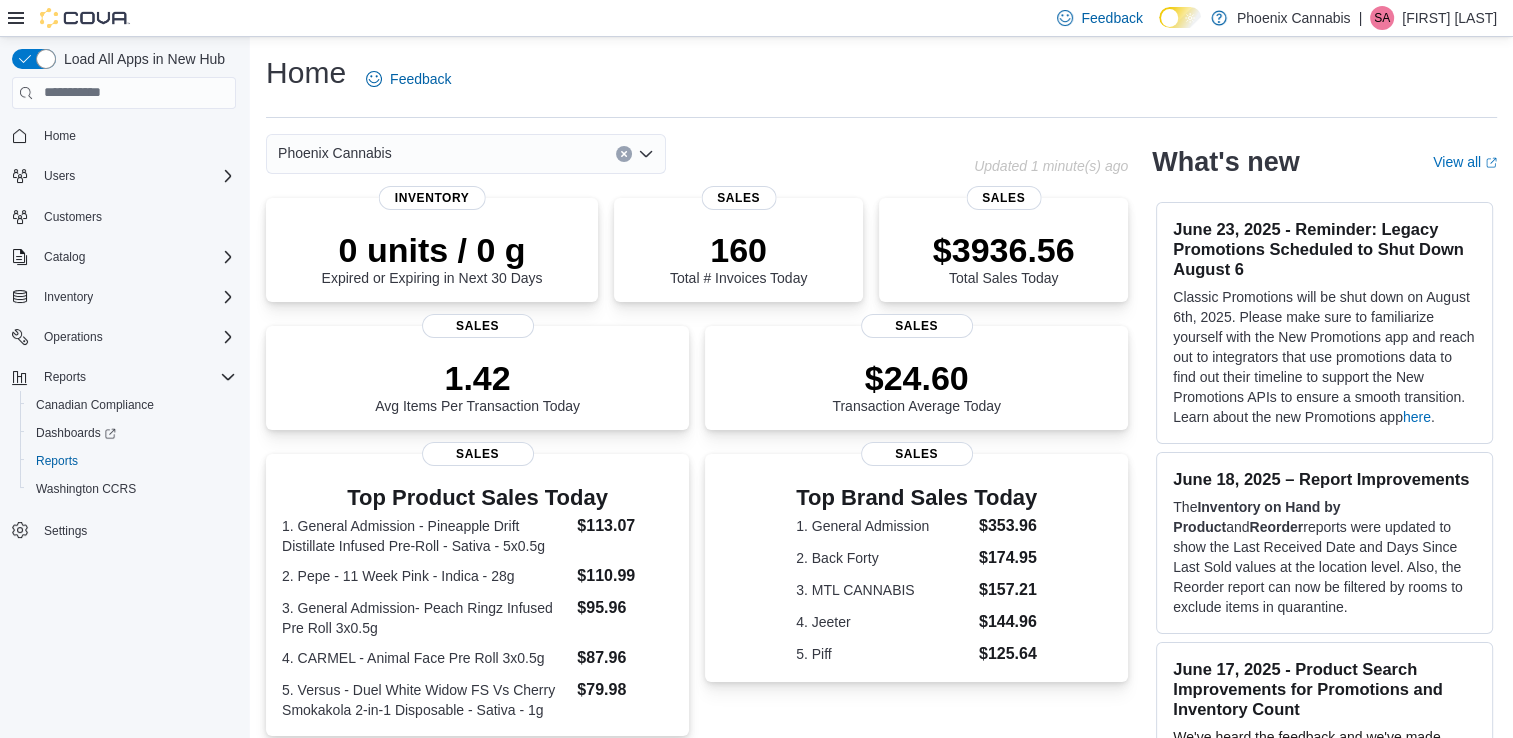 click on "Feedback Dark Mode Phoenix Cannabis | SA Sam Abdallah" at bounding box center (756, 18) 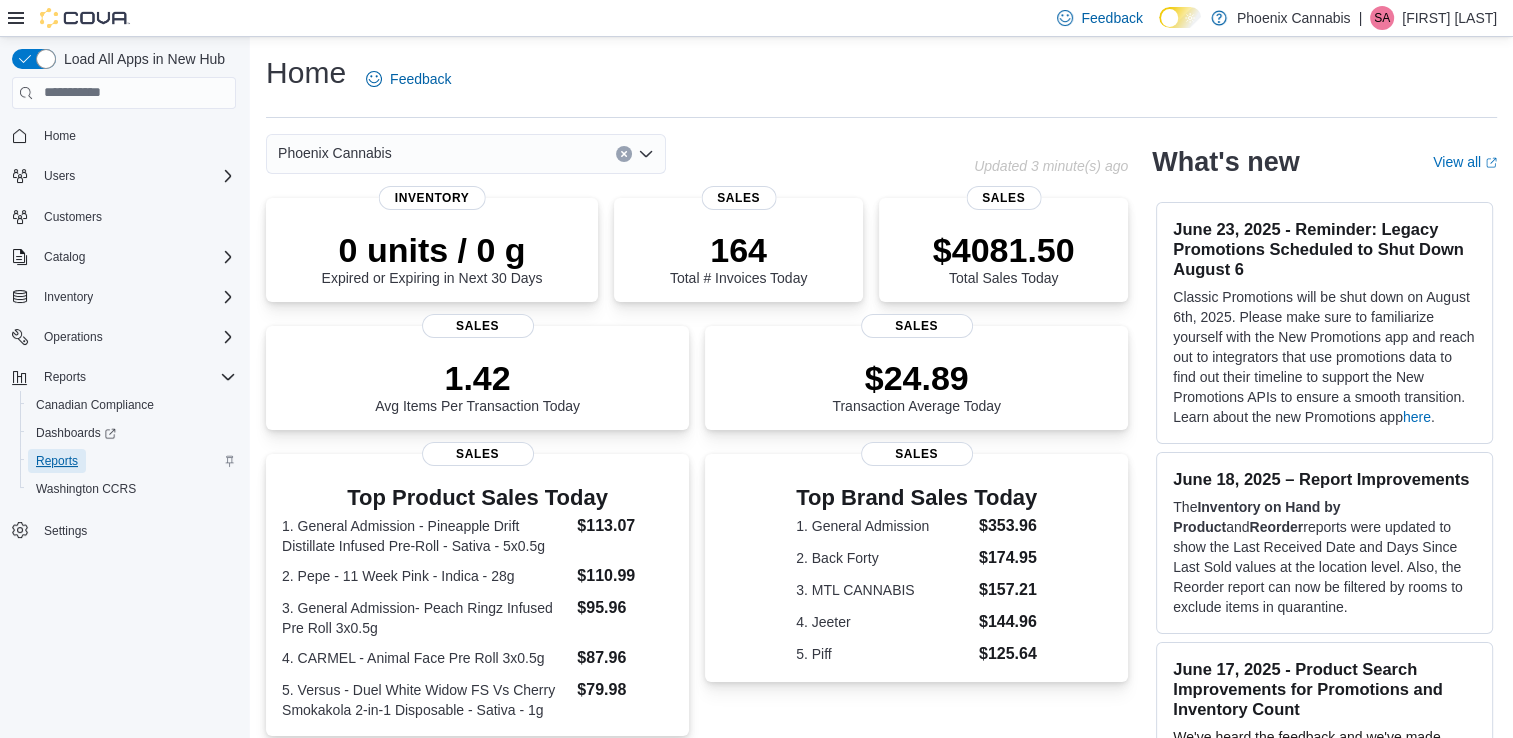 click on "Reports" at bounding box center (57, 461) 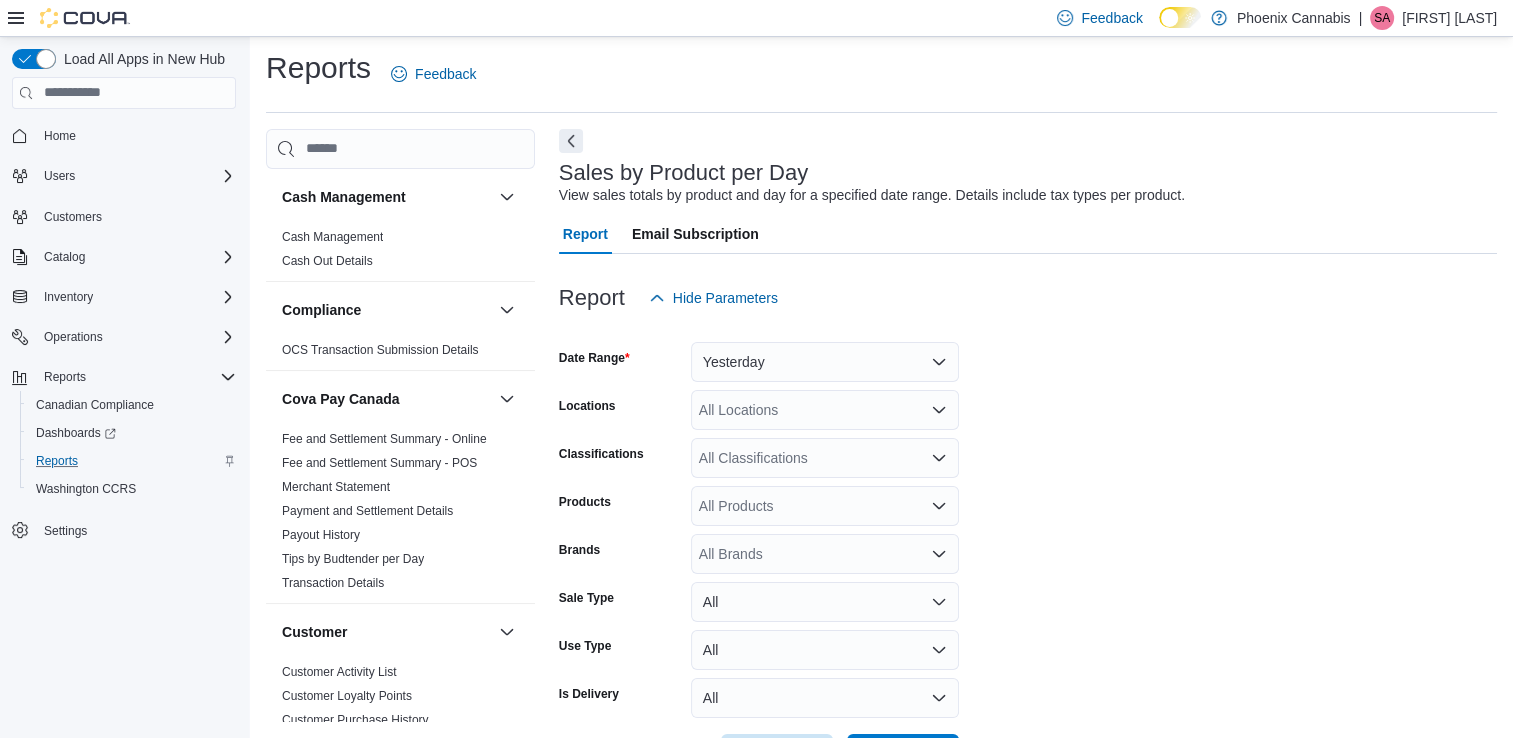 scroll, scrollTop: 46, scrollLeft: 0, axis: vertical 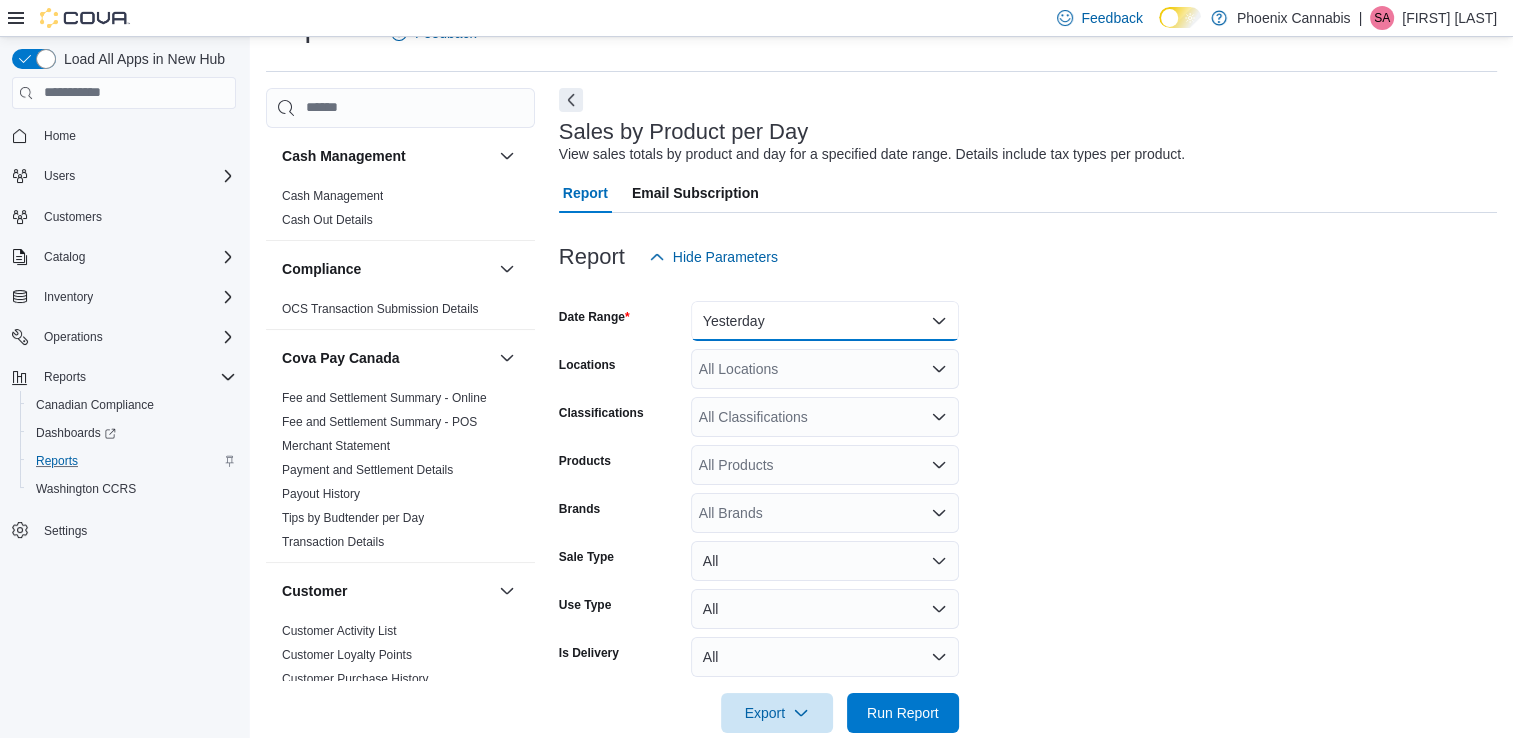 click on "Yesterday" at bounding box center [825, 321] 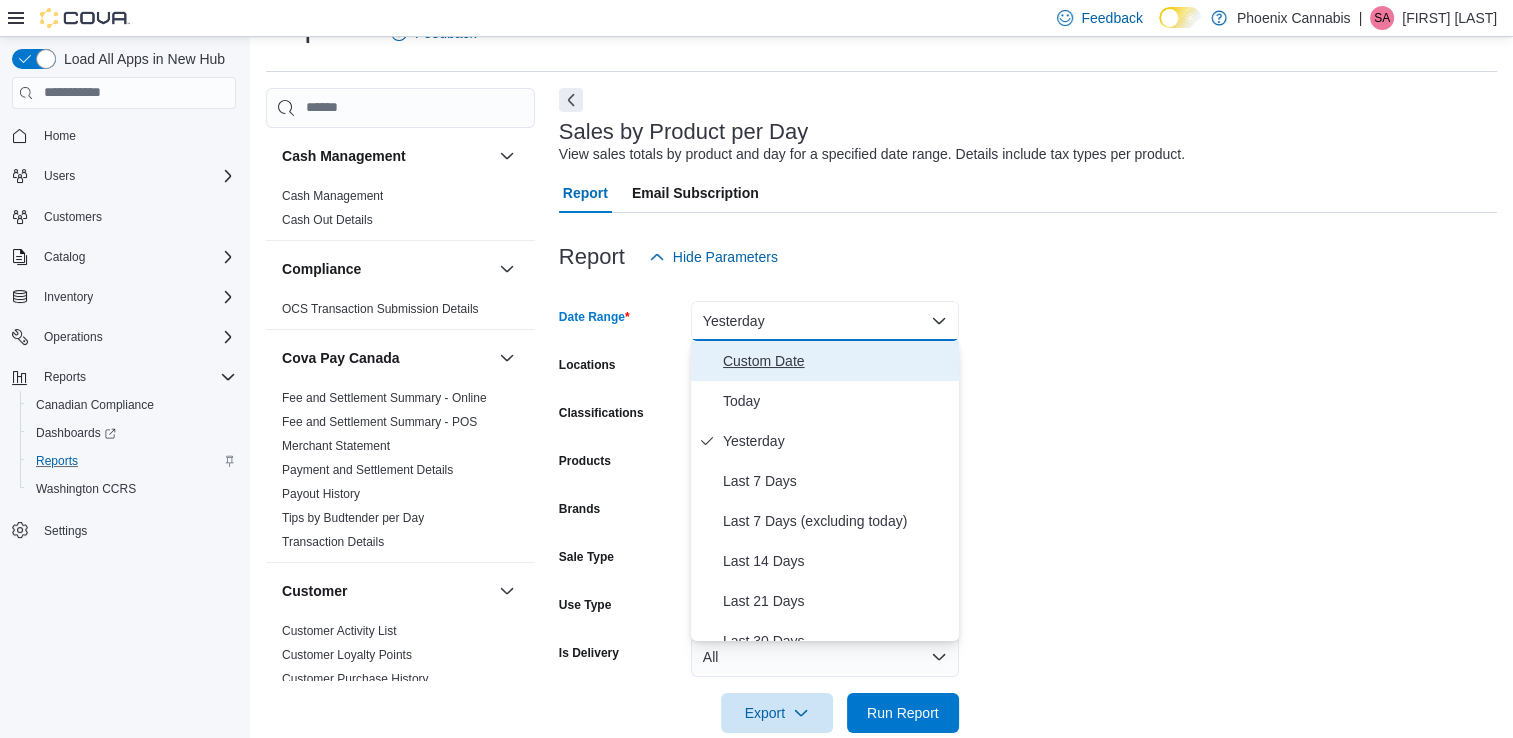 click on "Custom Date" at bounding box center (837, 361) 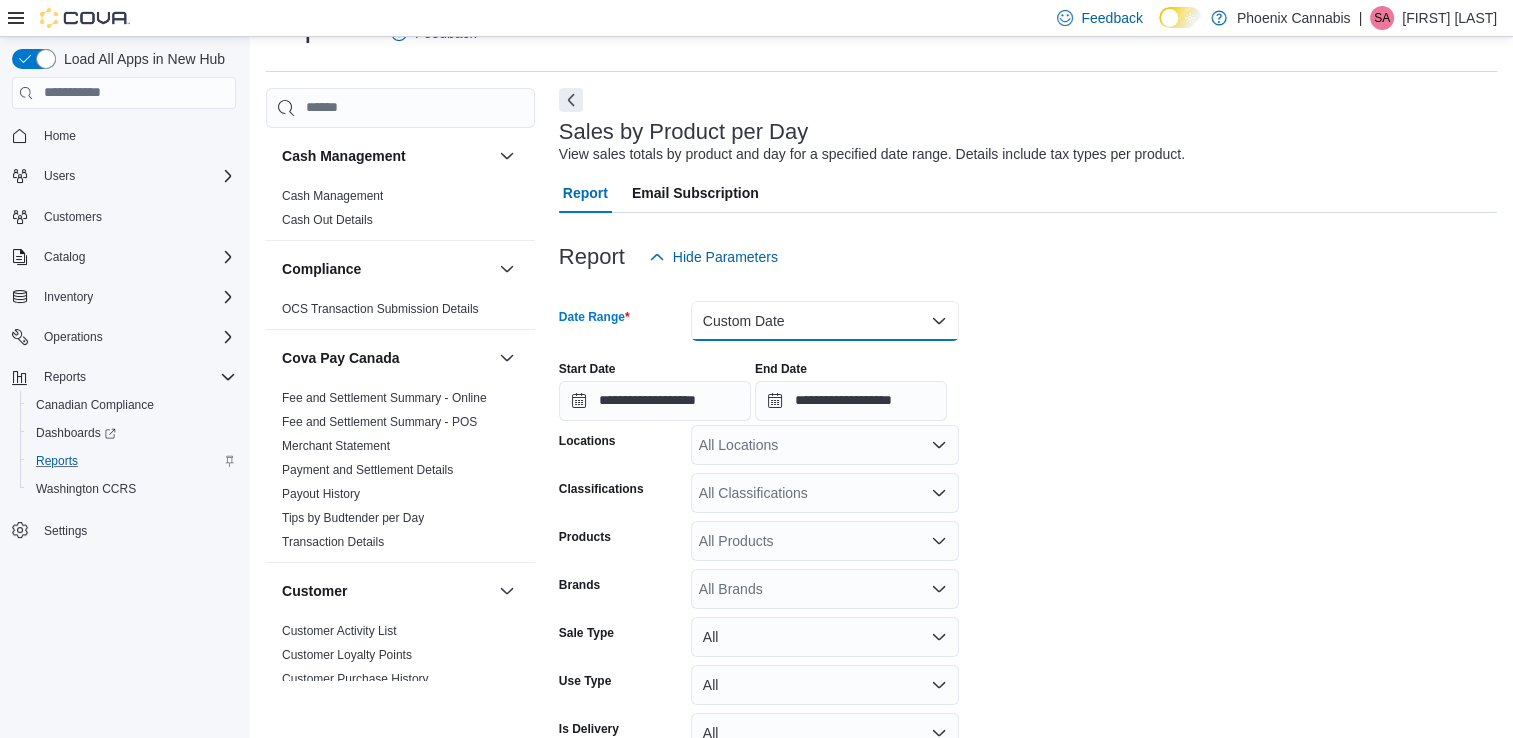 click on "Custom Date" at bounding box center (825, 321) 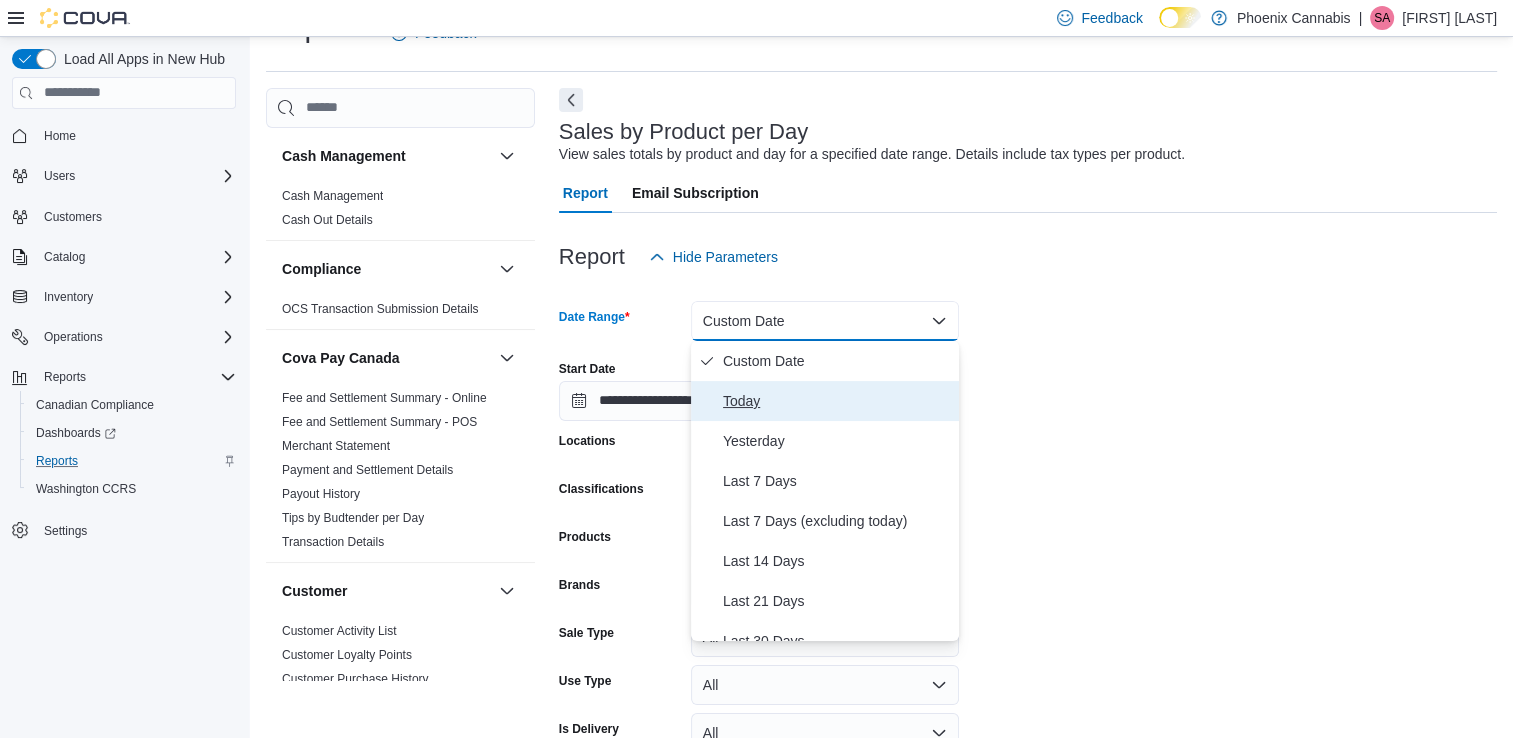 click on "Today" at bounding box center [837, 401] 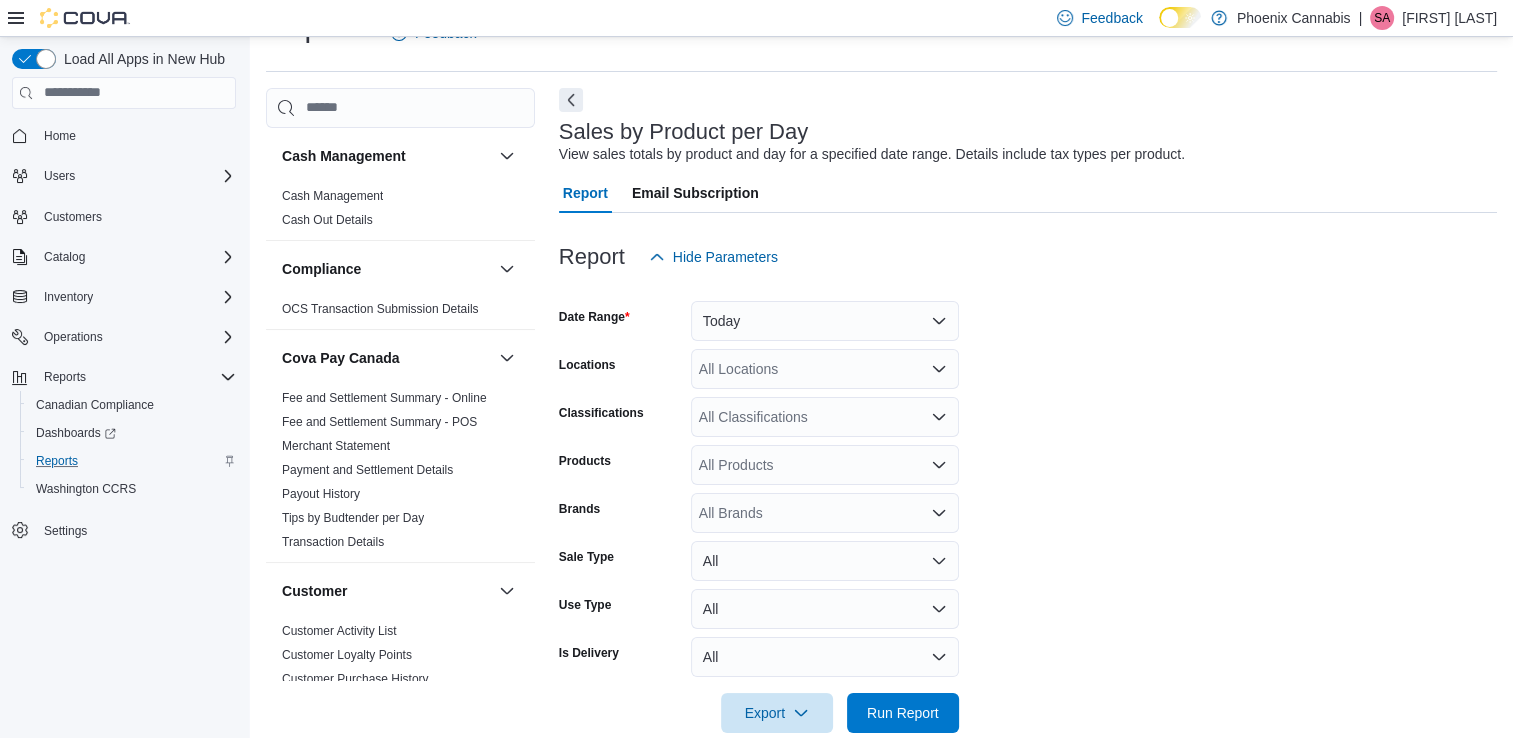 click on "Date Range Today Locations All Locations Classifications All Classifications Products All Products Brands All Brands Sale Type All Use Type All Is Delivery All Export  Run Report" at bounding box center (1028, 505) 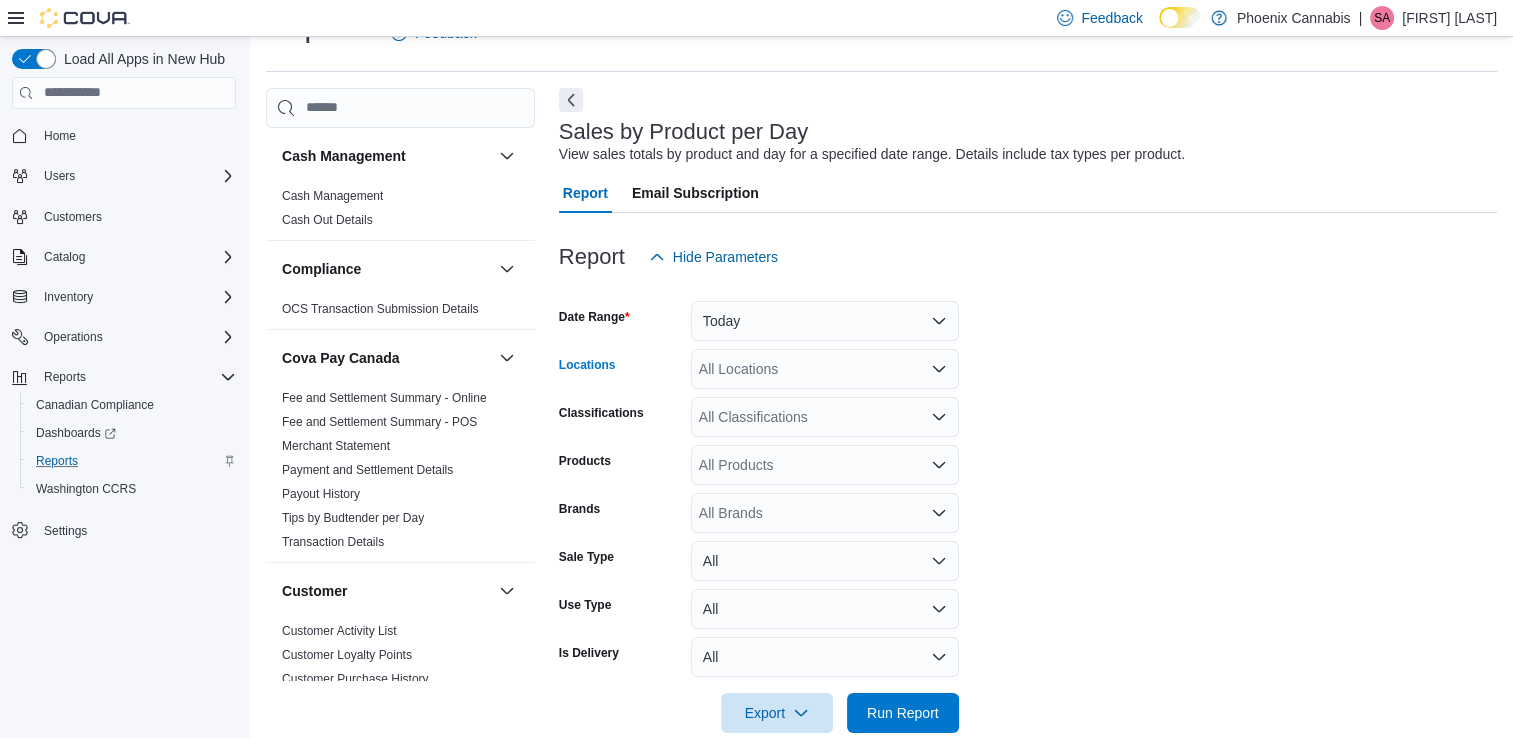 click 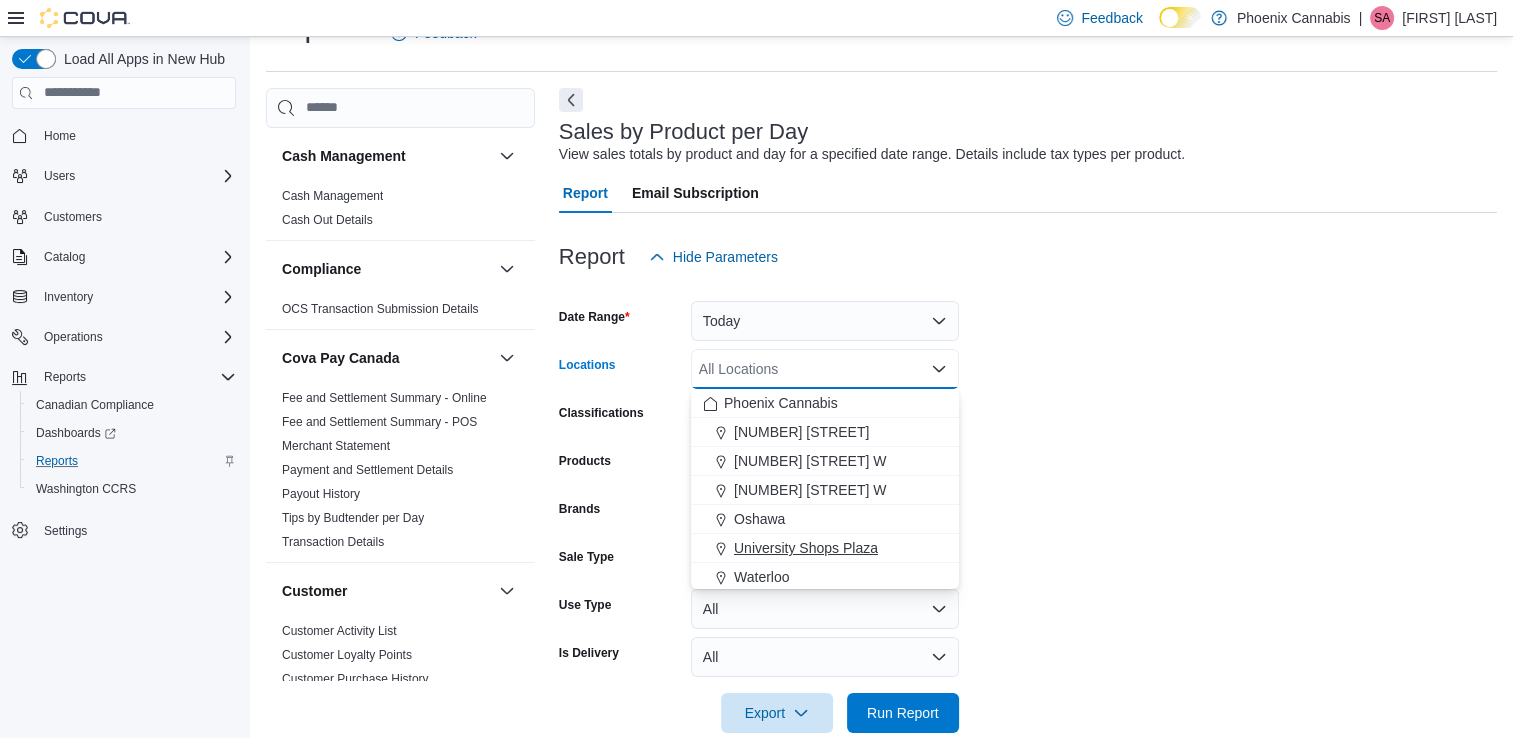 click on "University Shops Plaza" at bounding box center (806, 548) 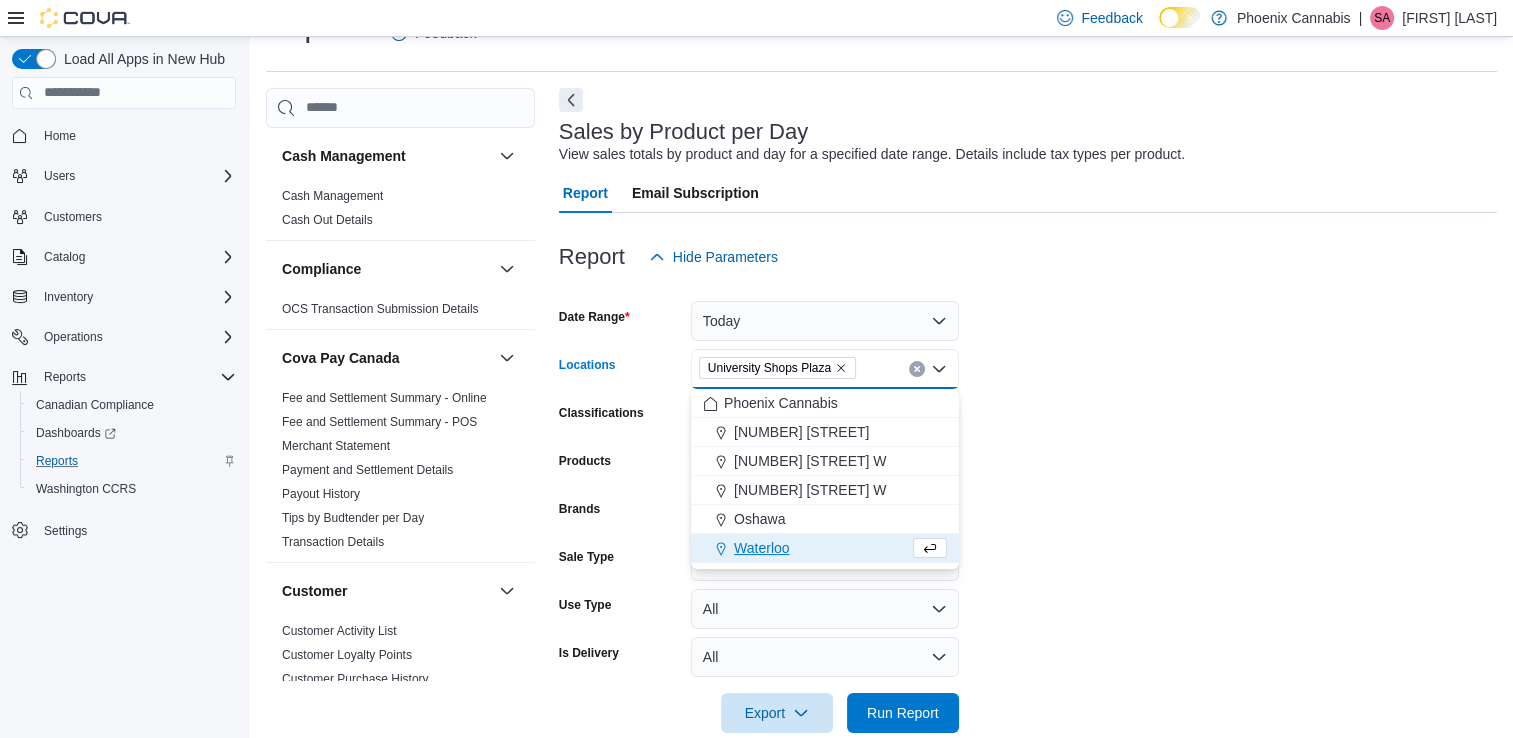 click on "Date Range Today Locations University Shops Plaza Combo box. Selected. University Shops Plaza. Press Backspace to delete University Shops Plaza. Combo box input. All Locations. Type some text or, to display a list of choices, press Down Arrow. To exit the list of choices, press Escape. Classifications All Classifications Products All Products Brands All Brands Sale Type All Use Type All Is Delivery All Export  Run Report" at bounding box center [1028, 505] 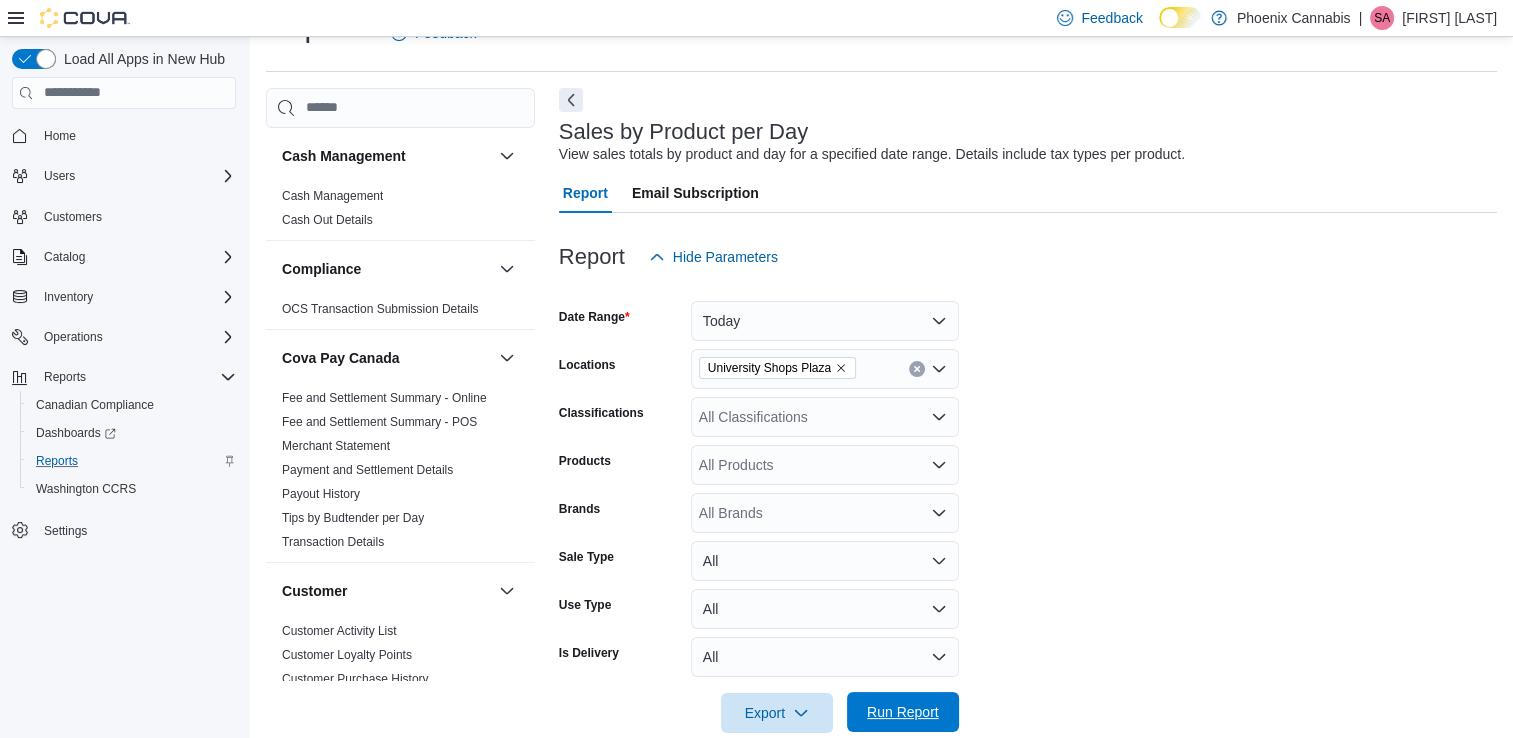 click on "Run Report" at bounding box center (903, 712) 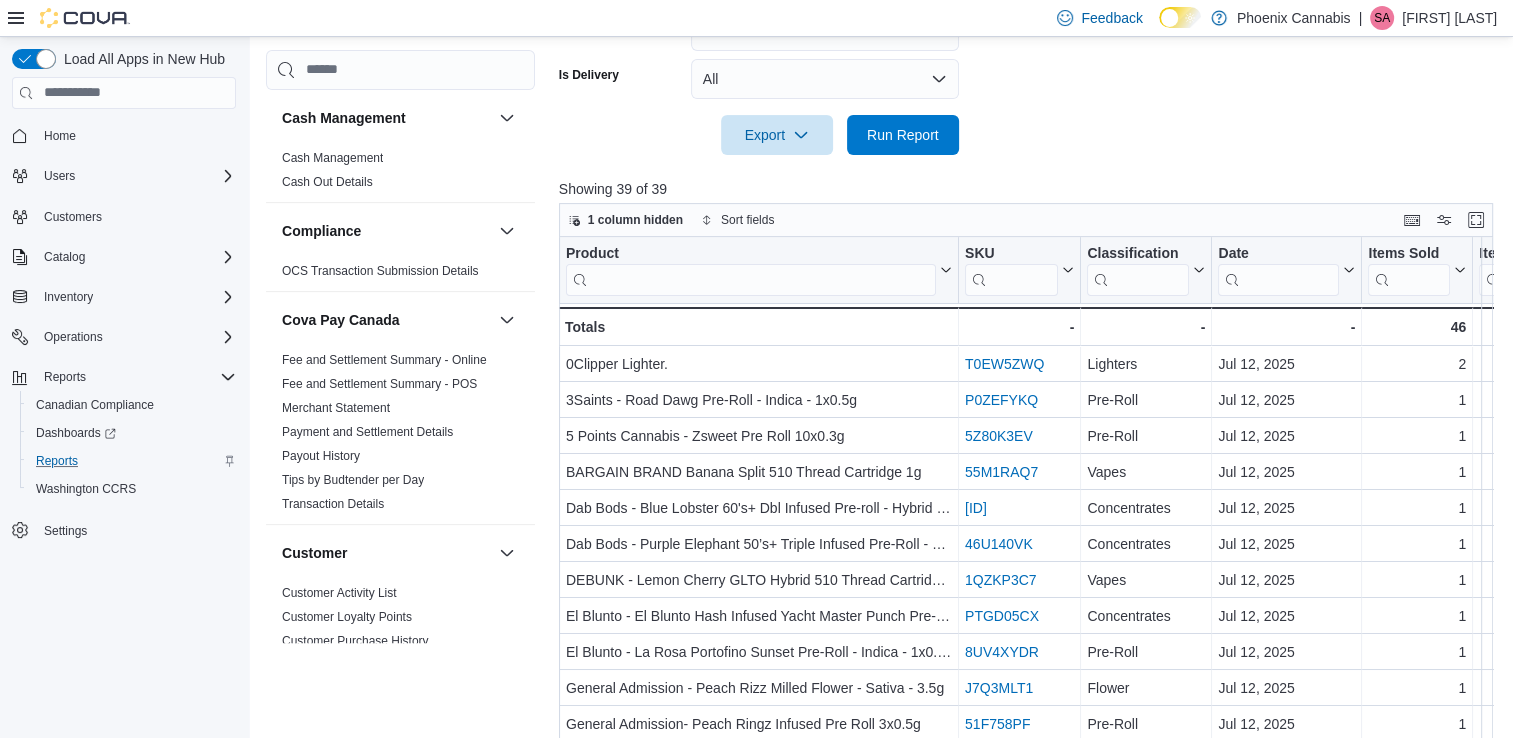 scroll, scrollTop: 695, scrollLeft: 0, axis: vertical 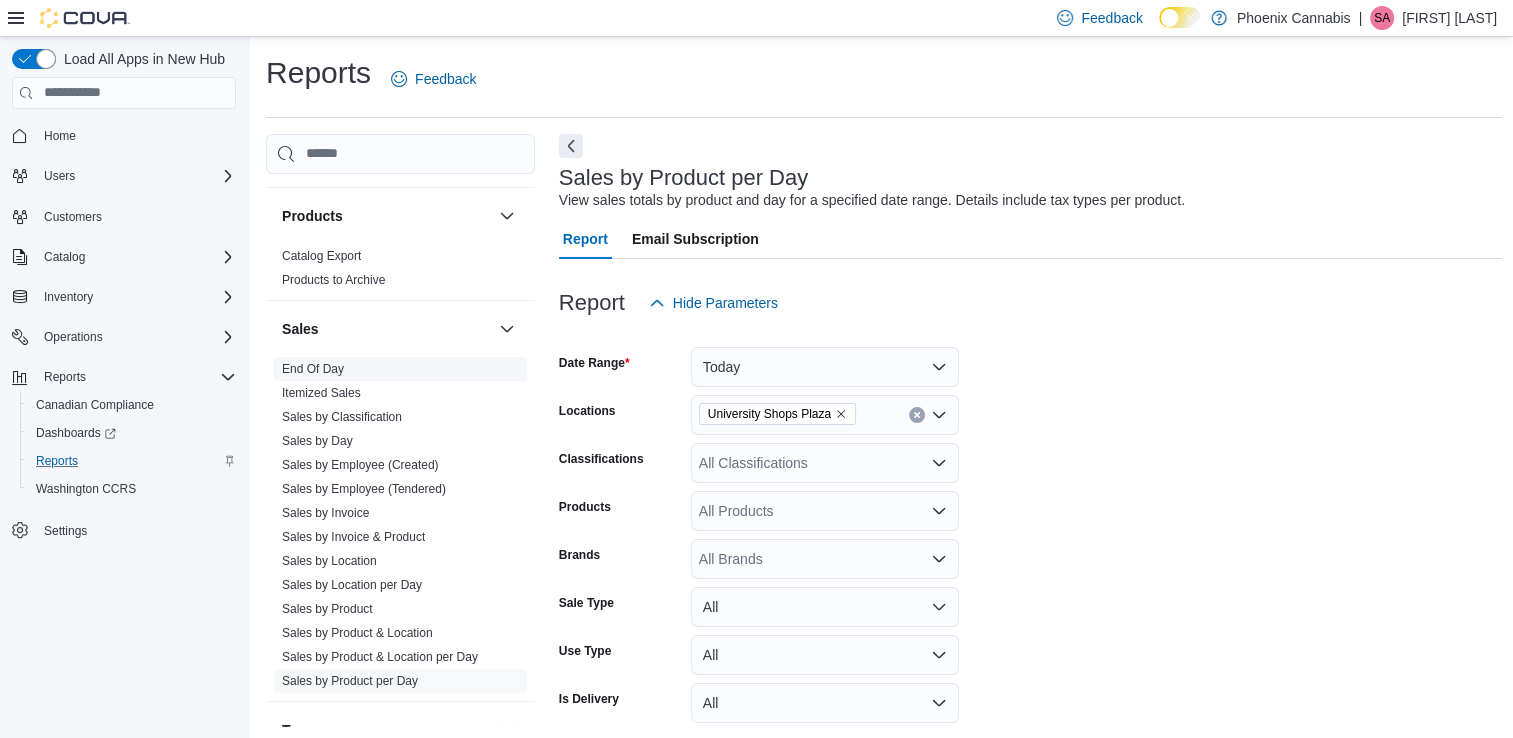 click on "End Of Day" at bounding box center [313, 369] 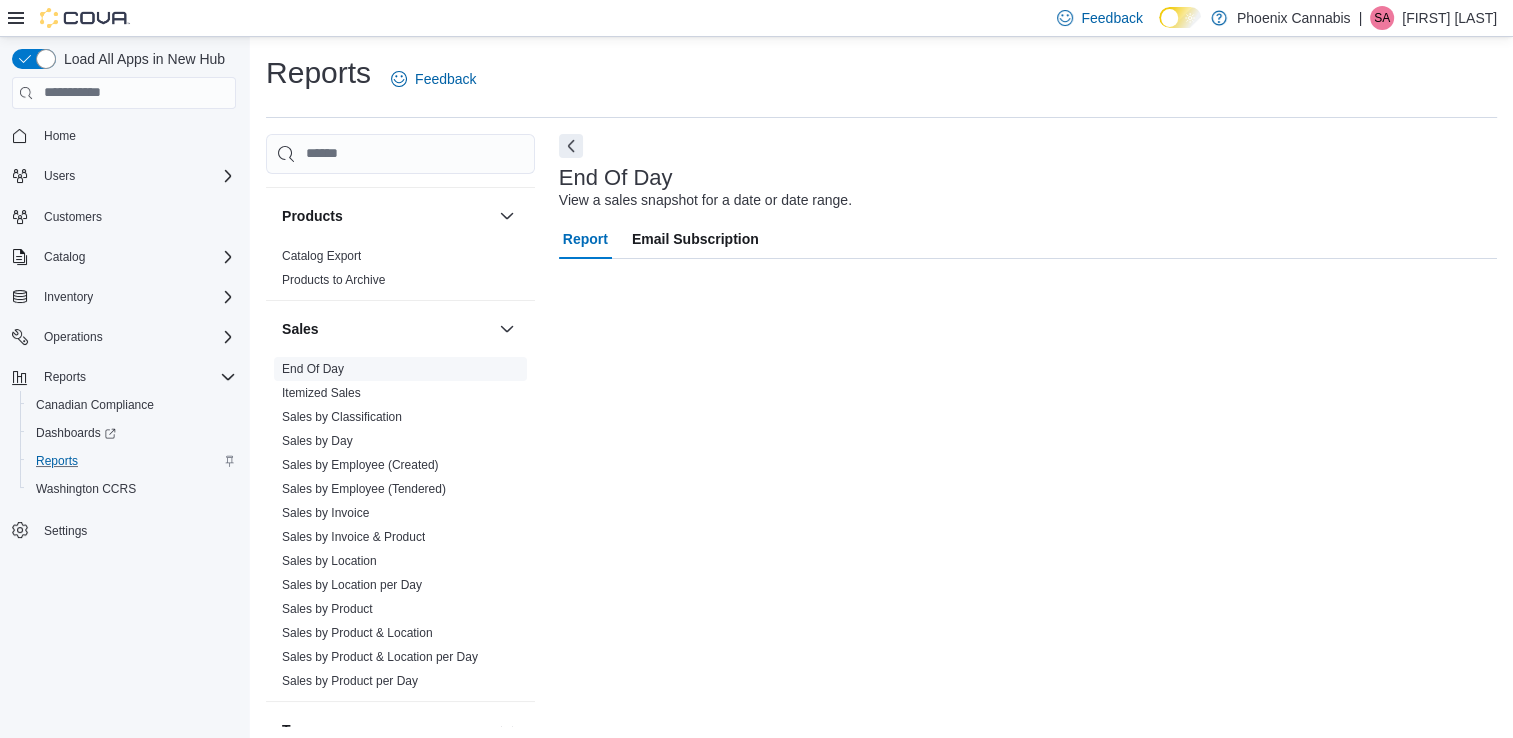 scroll, scrollTop: 5, scrollLeft: 0, axis: vertical 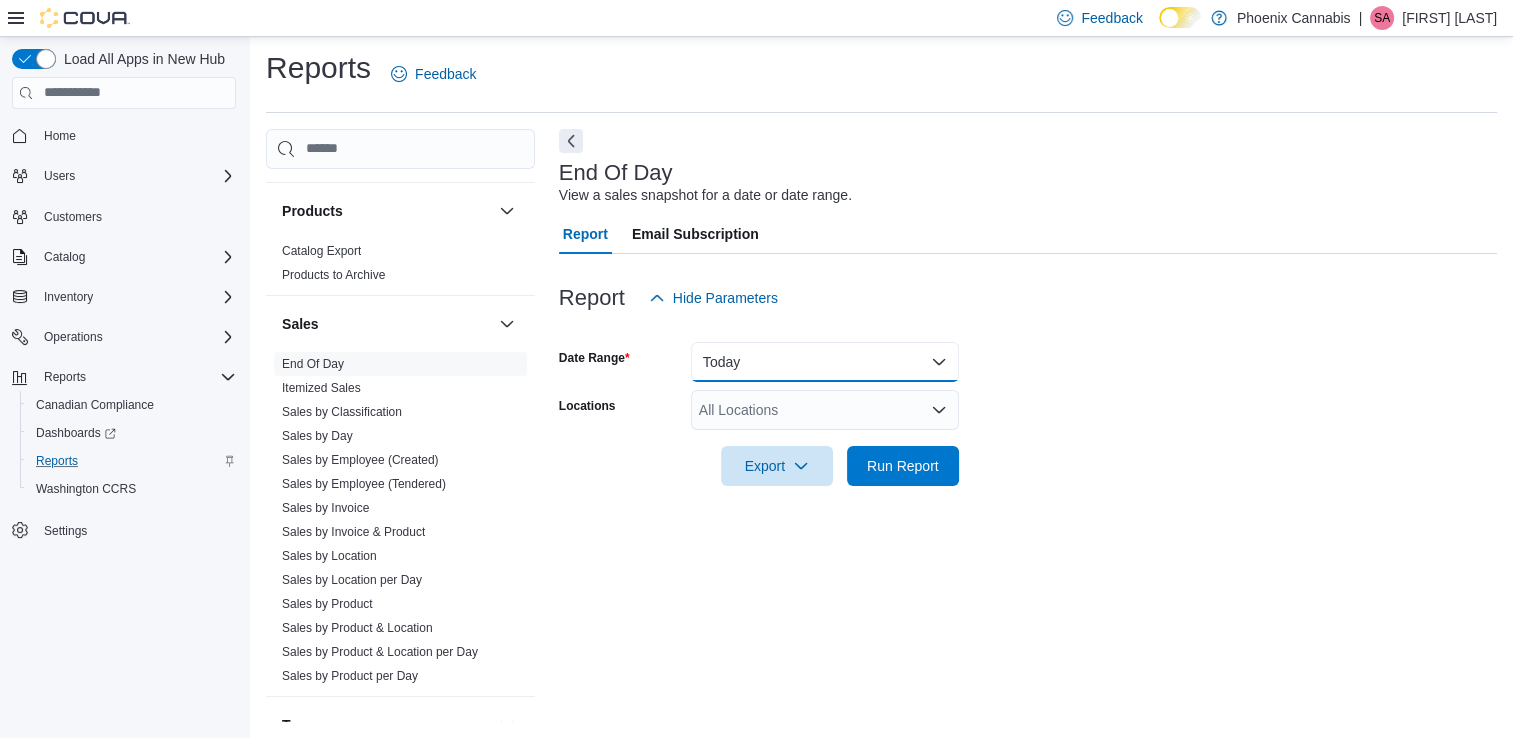 click on "Today" at bounding box center (825, 362) 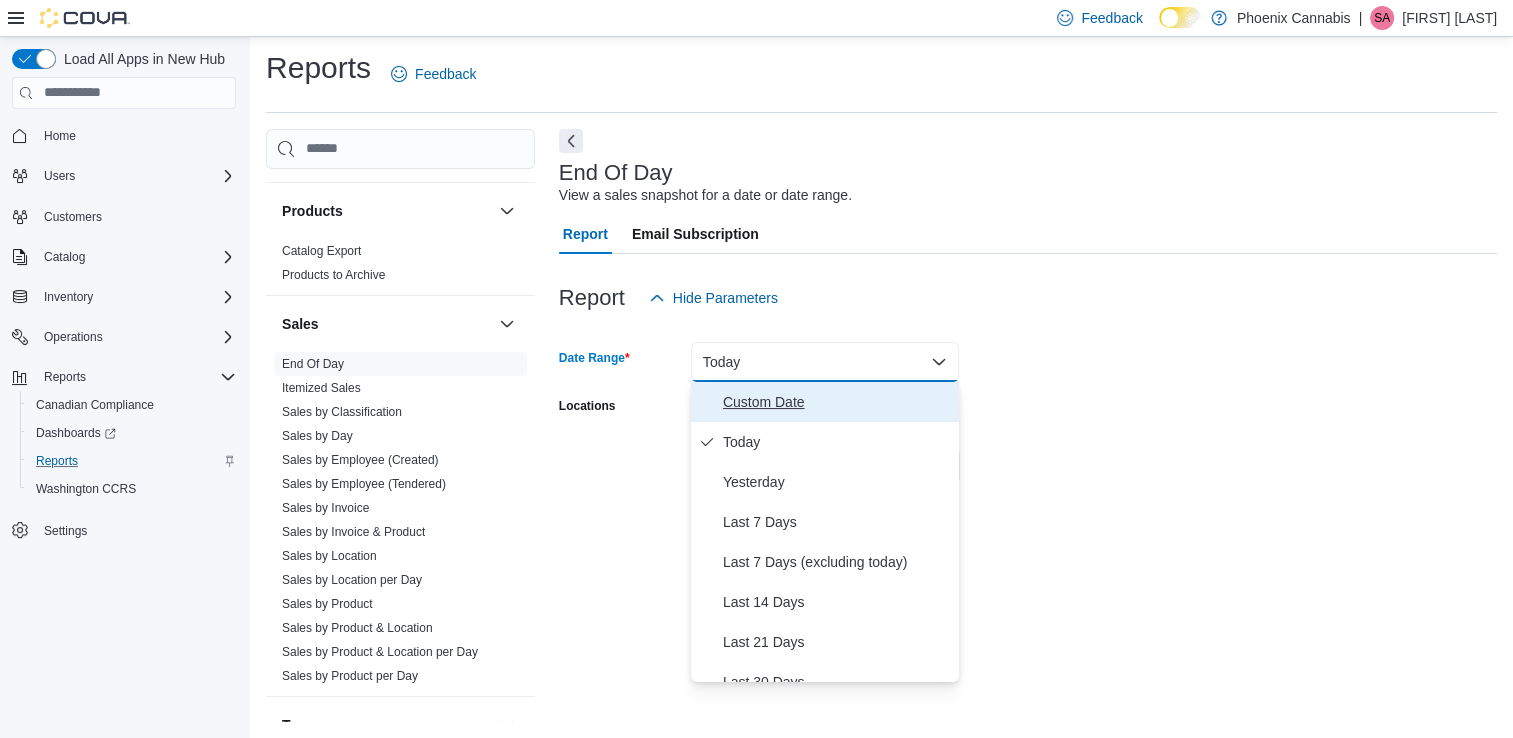 click on "Custom Date" at bounding box center [837, 402] 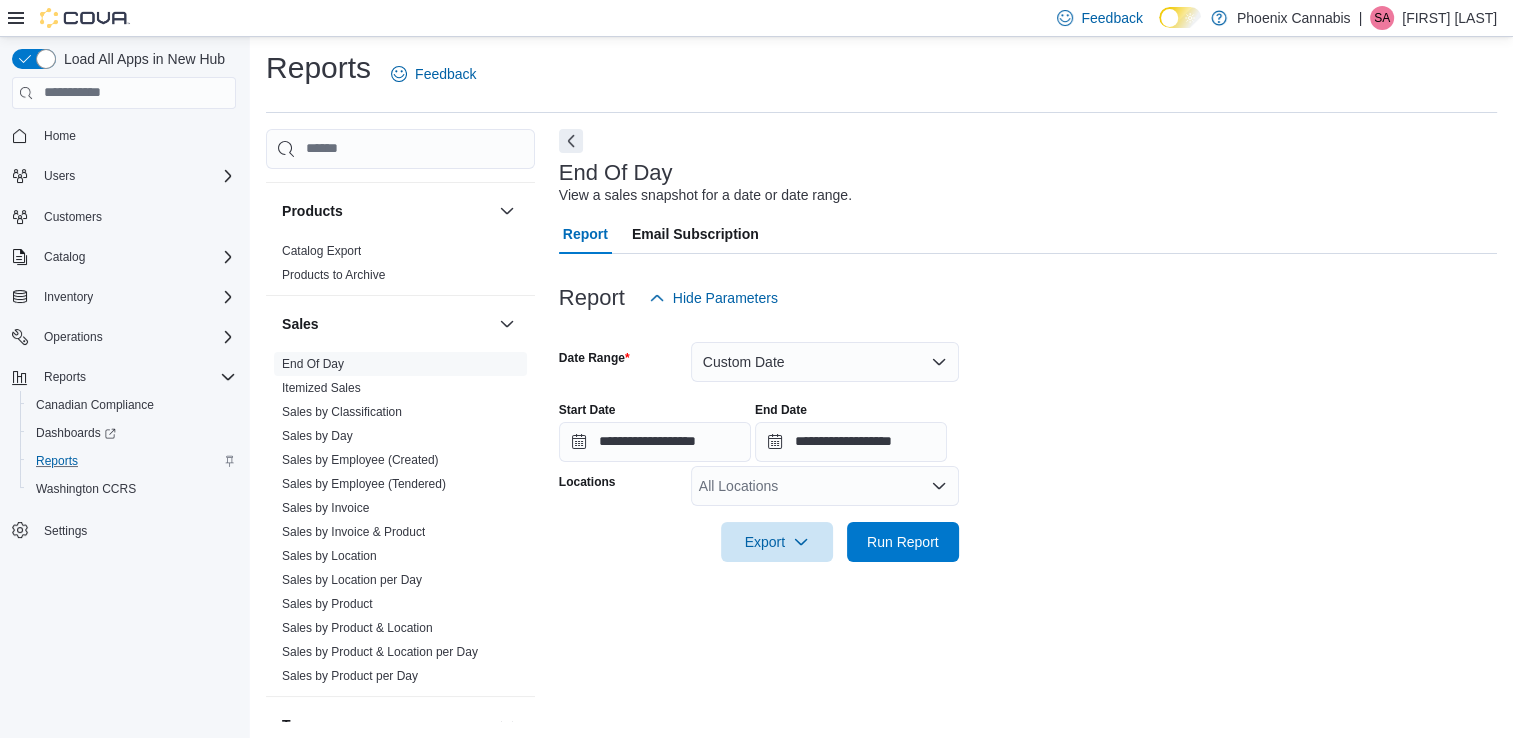 drag, startPoint x: 1110, startPoint y: 345, endPoint x: 971, endPoint y: 366, distance: 140.57738 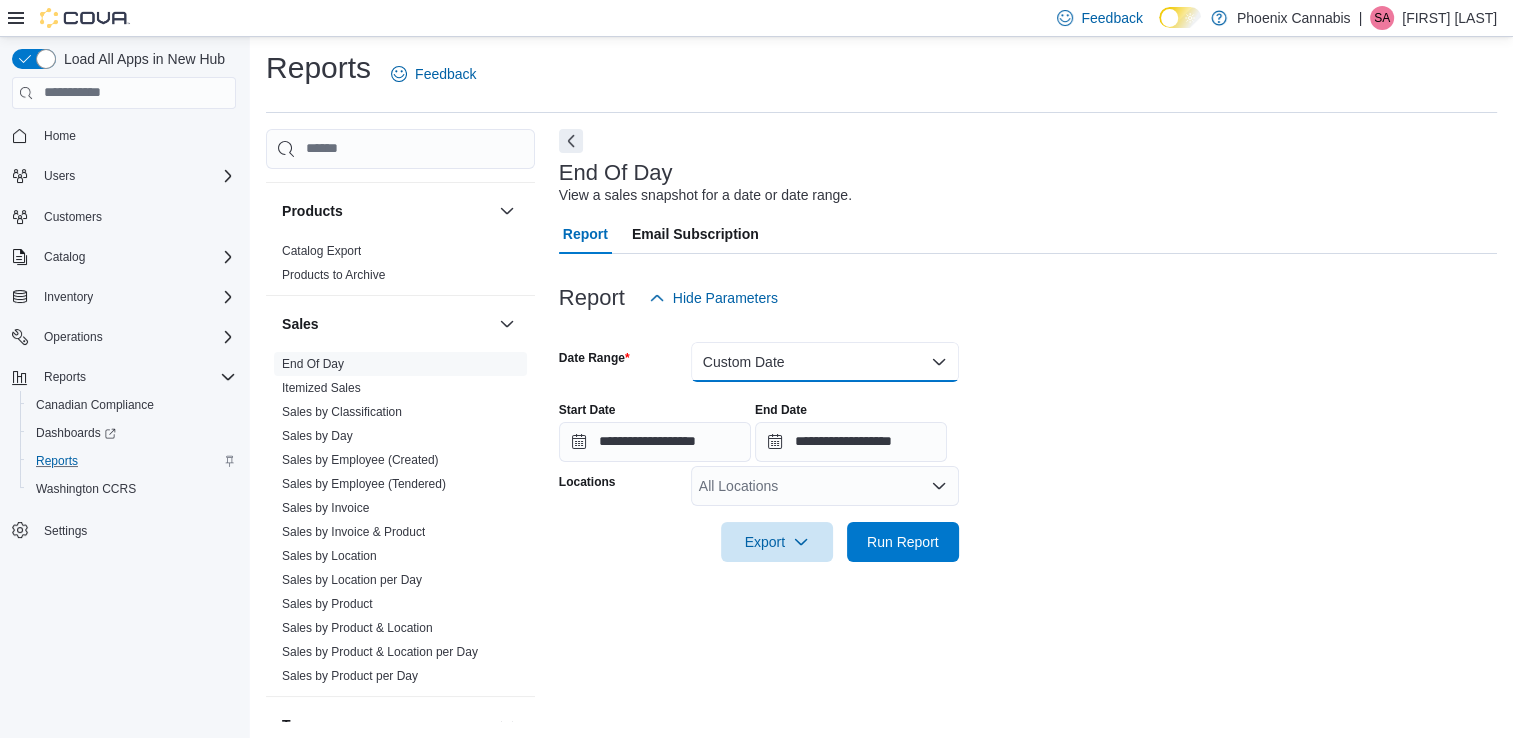 click on "Custom Date" at bounding box center (825, 362) 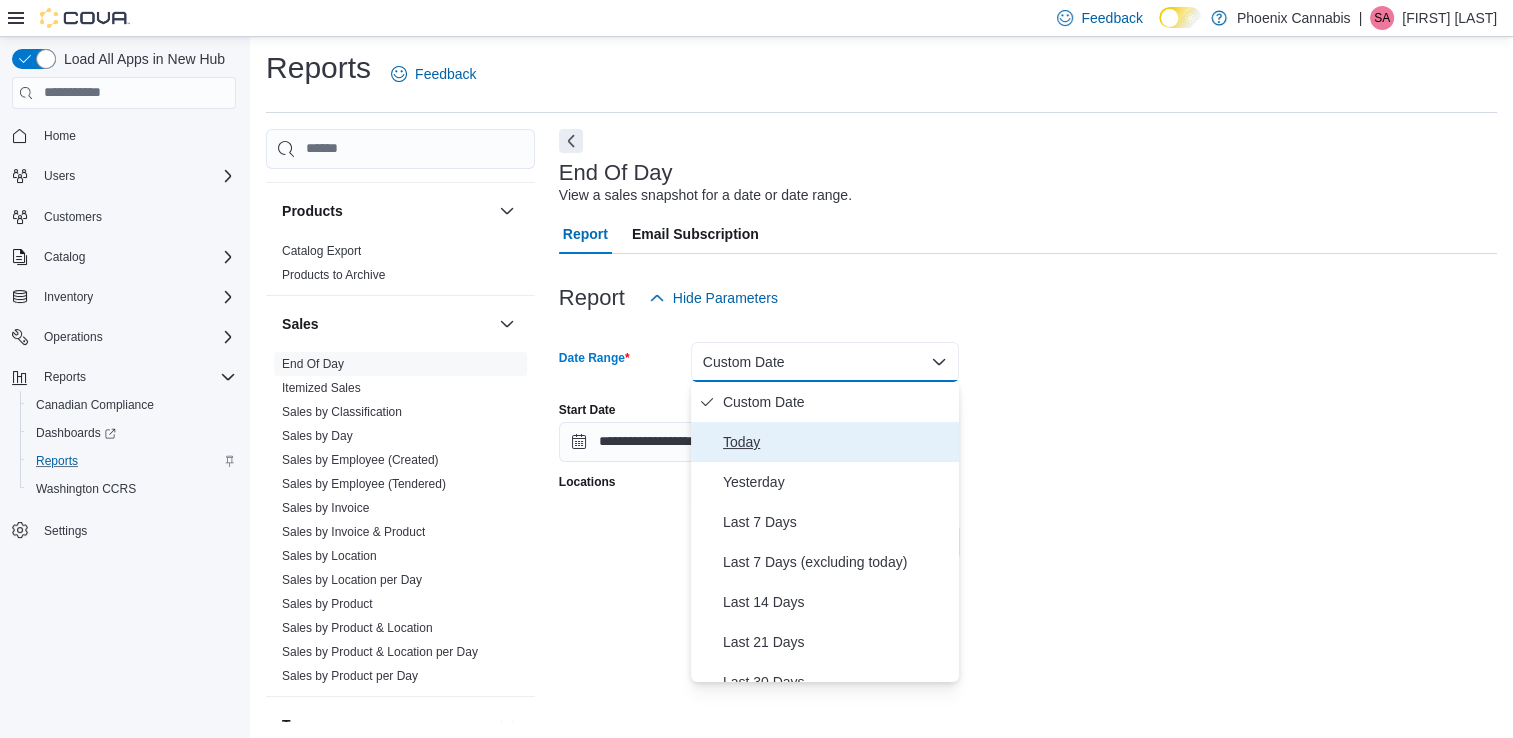 click on "Today" at bounding box center (837, 442) 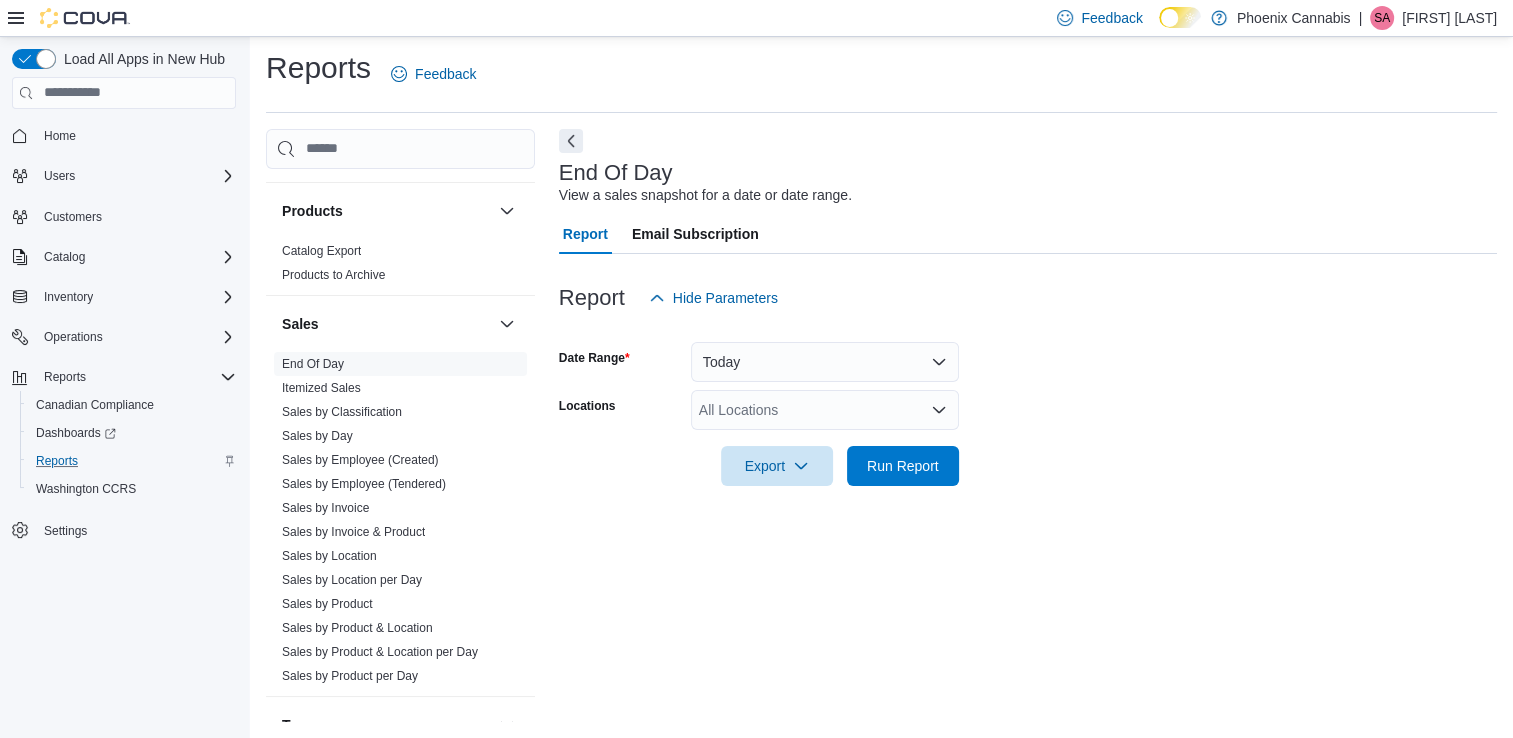 drag, startPoint x: 1157, startPoint y: 347, endPoint x: 1057, endPoint y: 411, distance: 118.72658 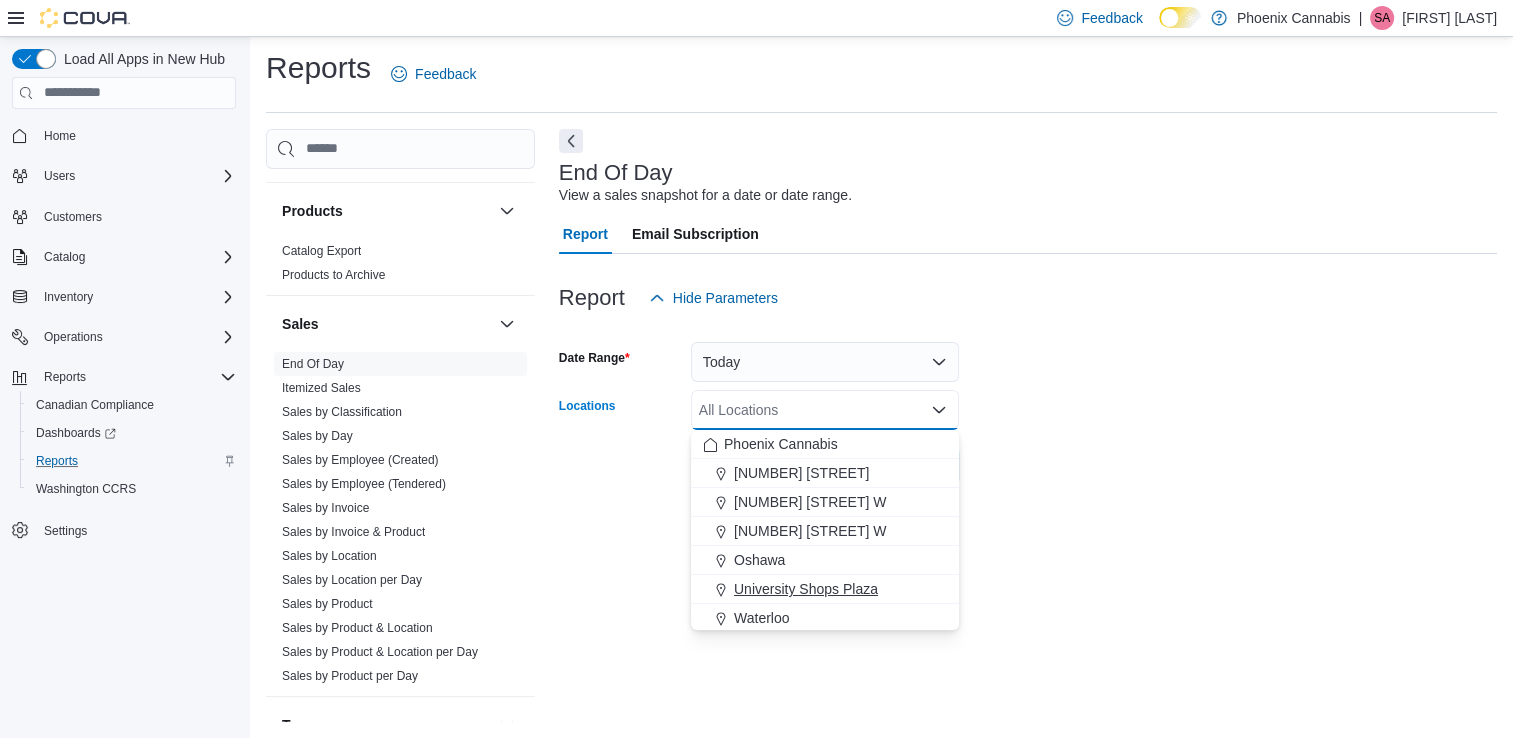 click on "University Shops Plaza" at bounding box center (806, 589) 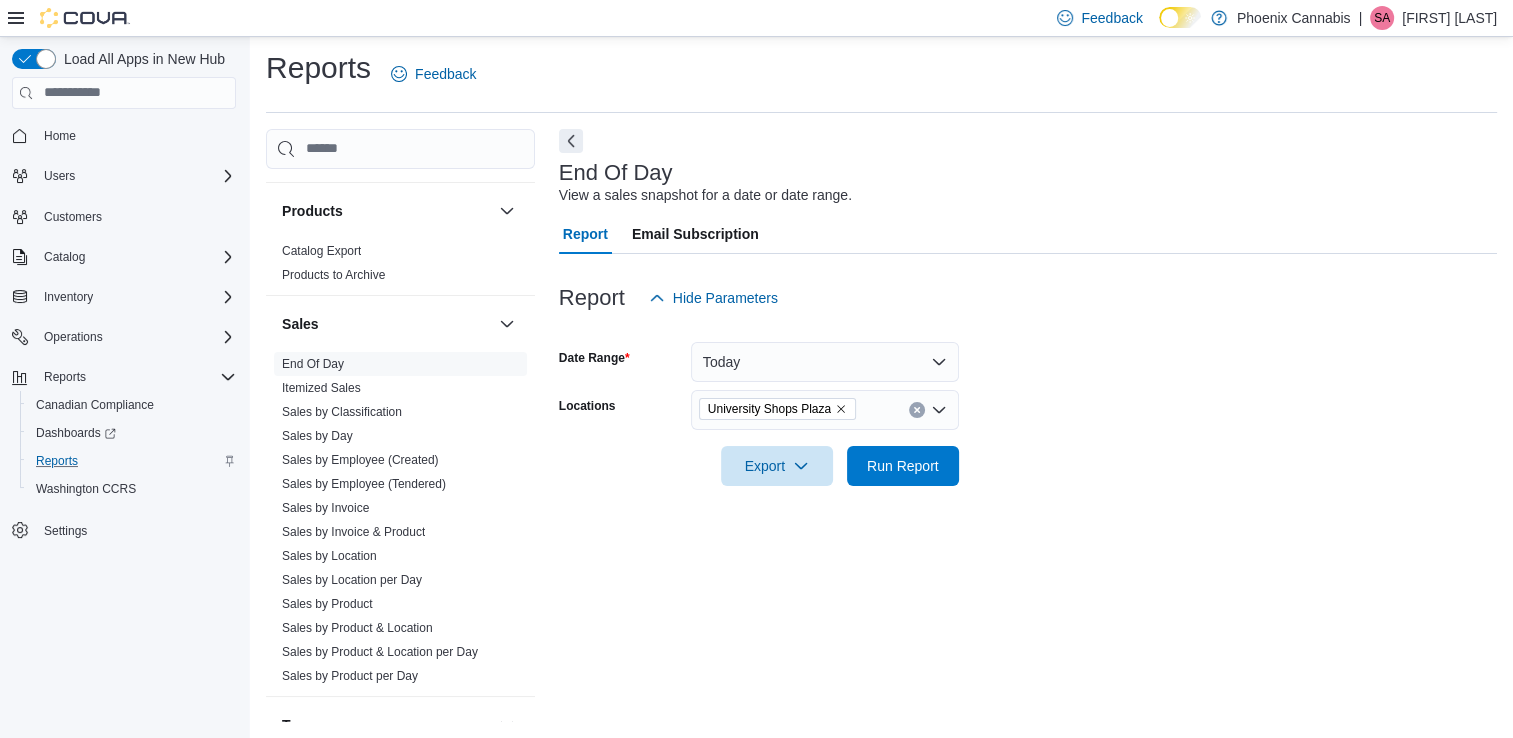 click on "Date Range Today Locations University Shops Plaza Export  Run Report" at bounding box center (1028, 402) 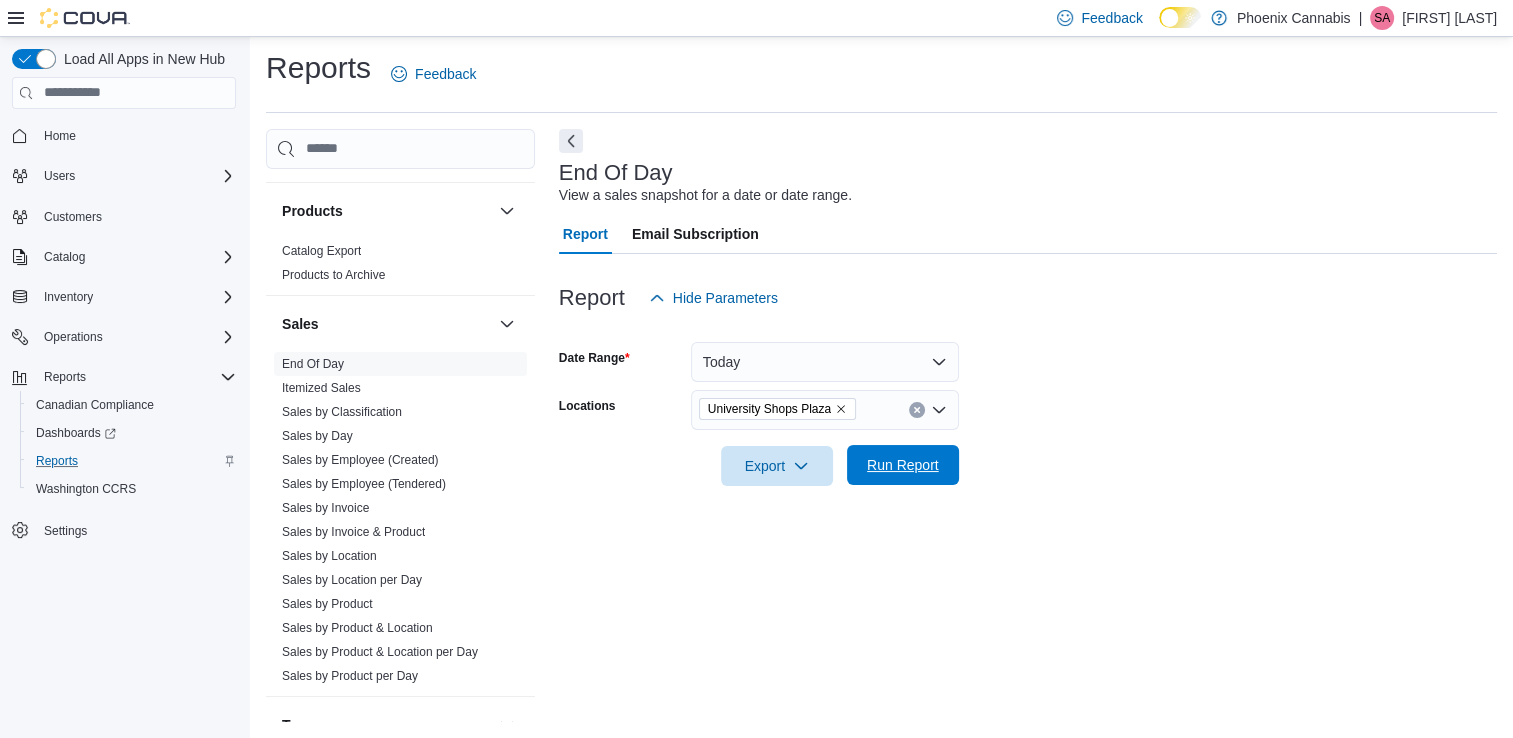 click on "Run Report" at bounding box center [903, 465] 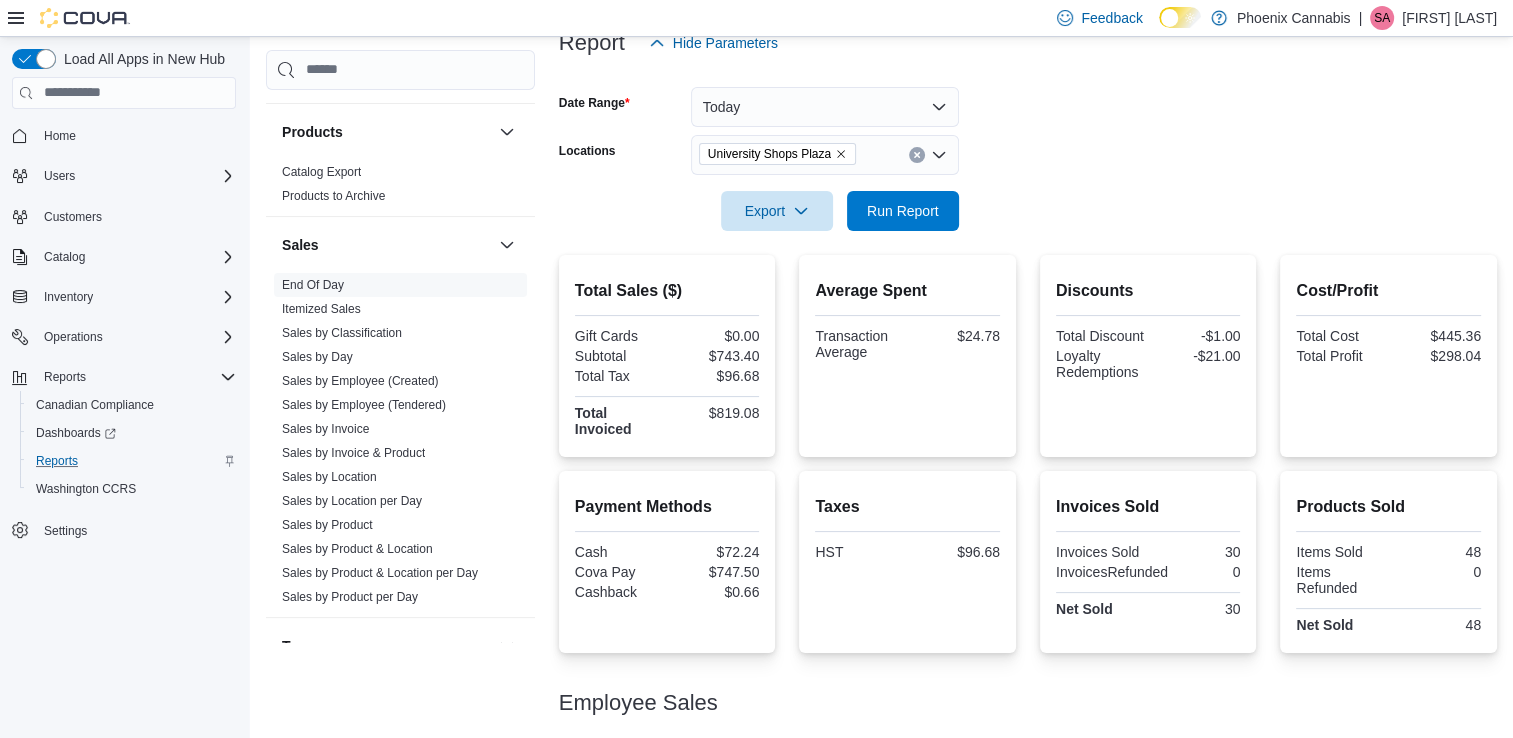 scroll, scrollTop: 305, scrollLeft: 0, axis: vertical 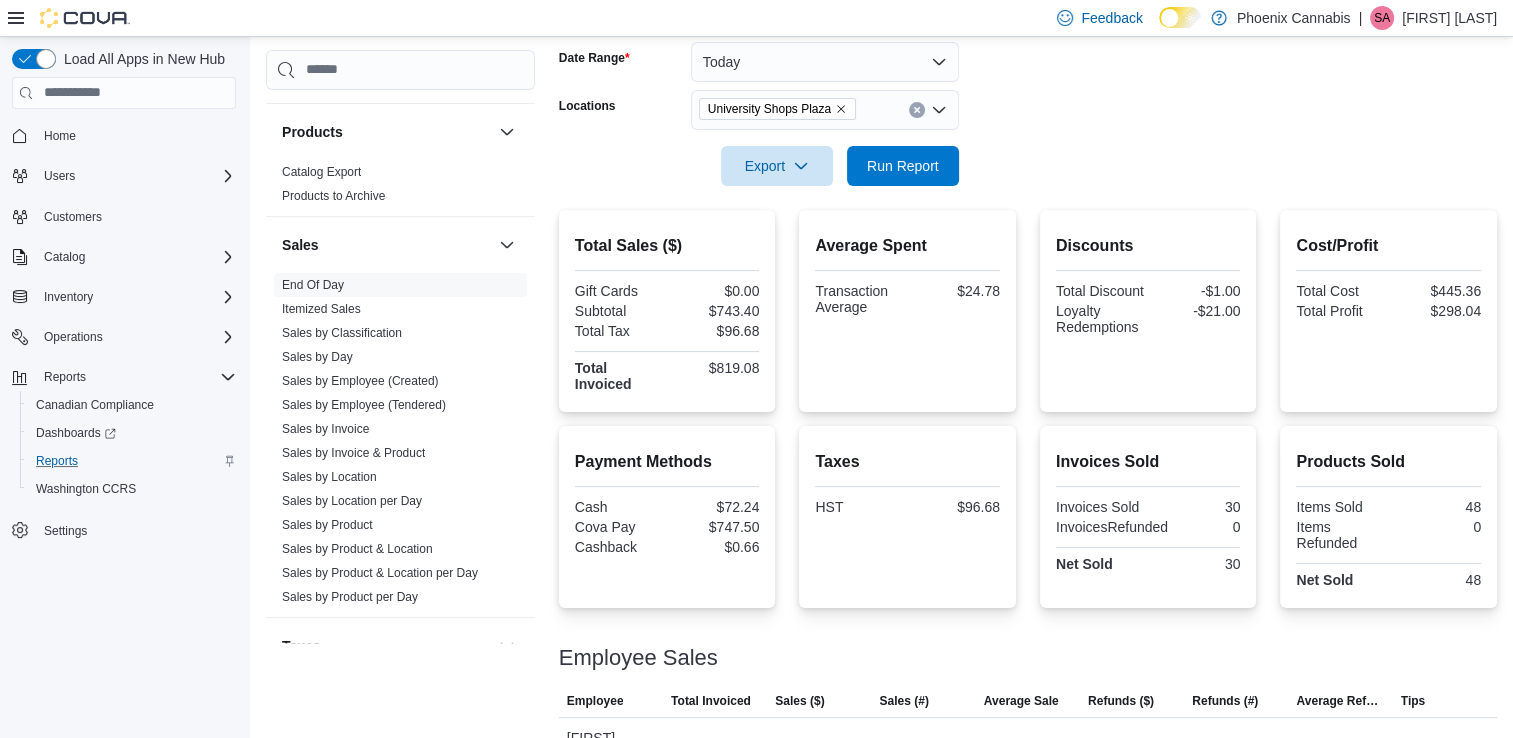 click on "$747.50" at bounding box center (715, 527) 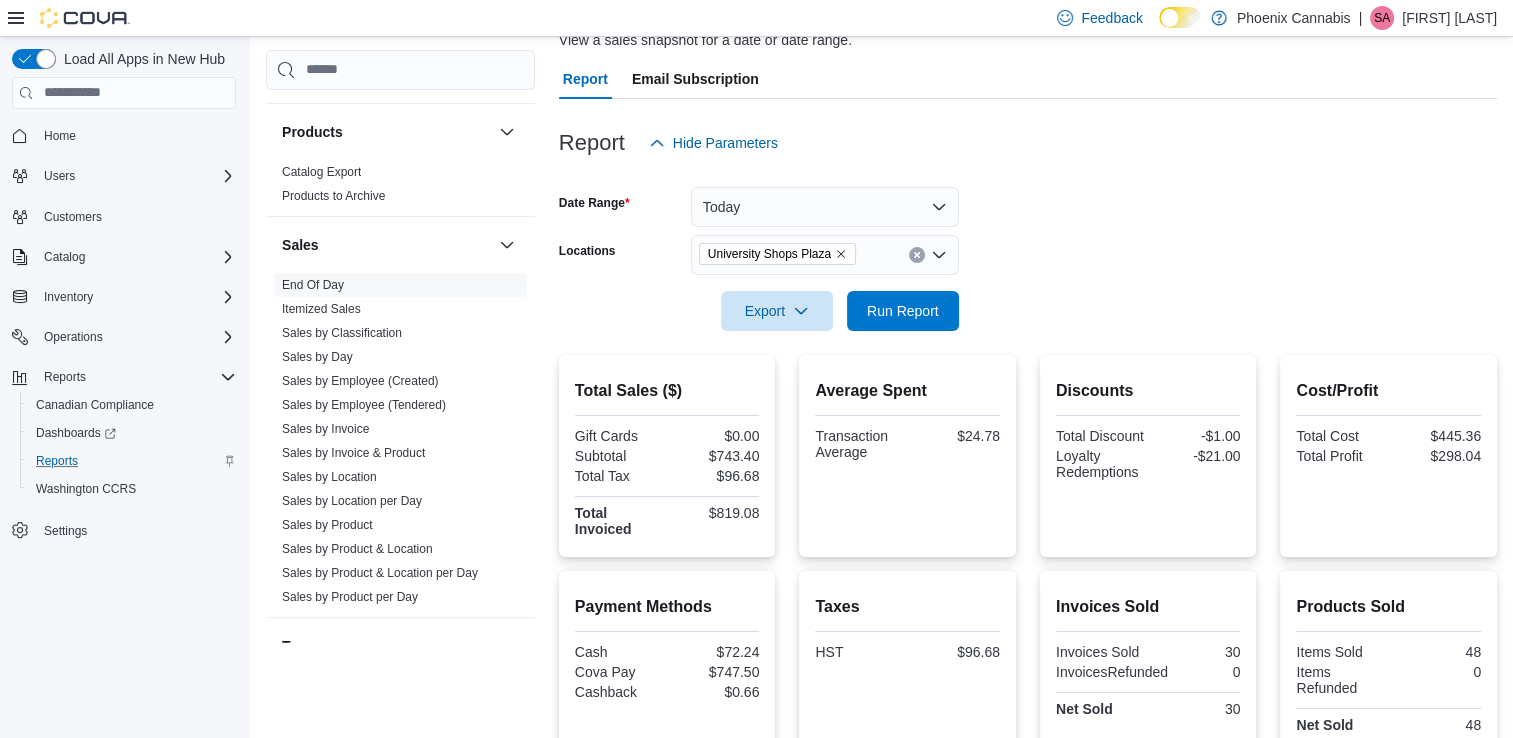 scroll, scrollTop: 0, scrollLeft: 0, axis: both 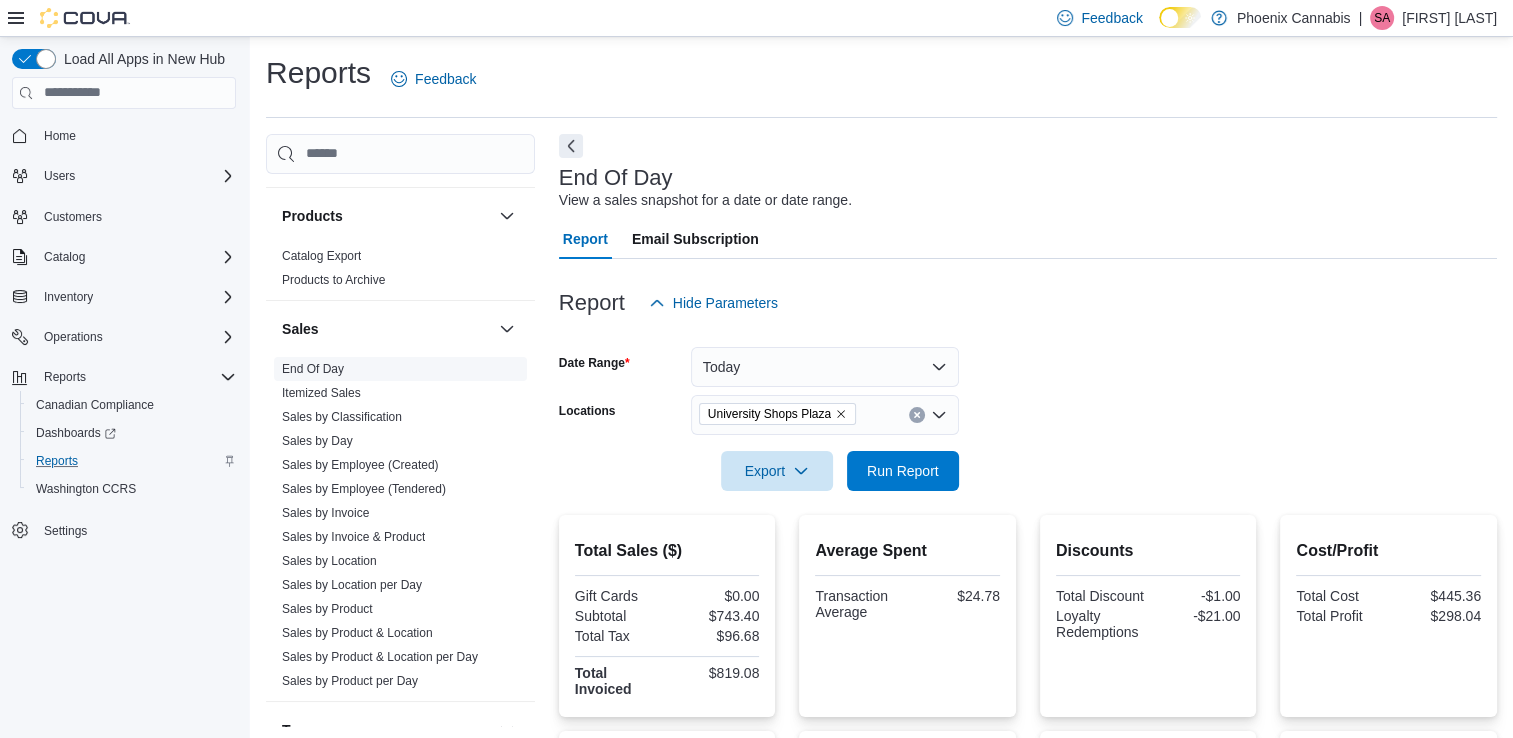 click on "End Of Day" at bounding box center [313, 369] 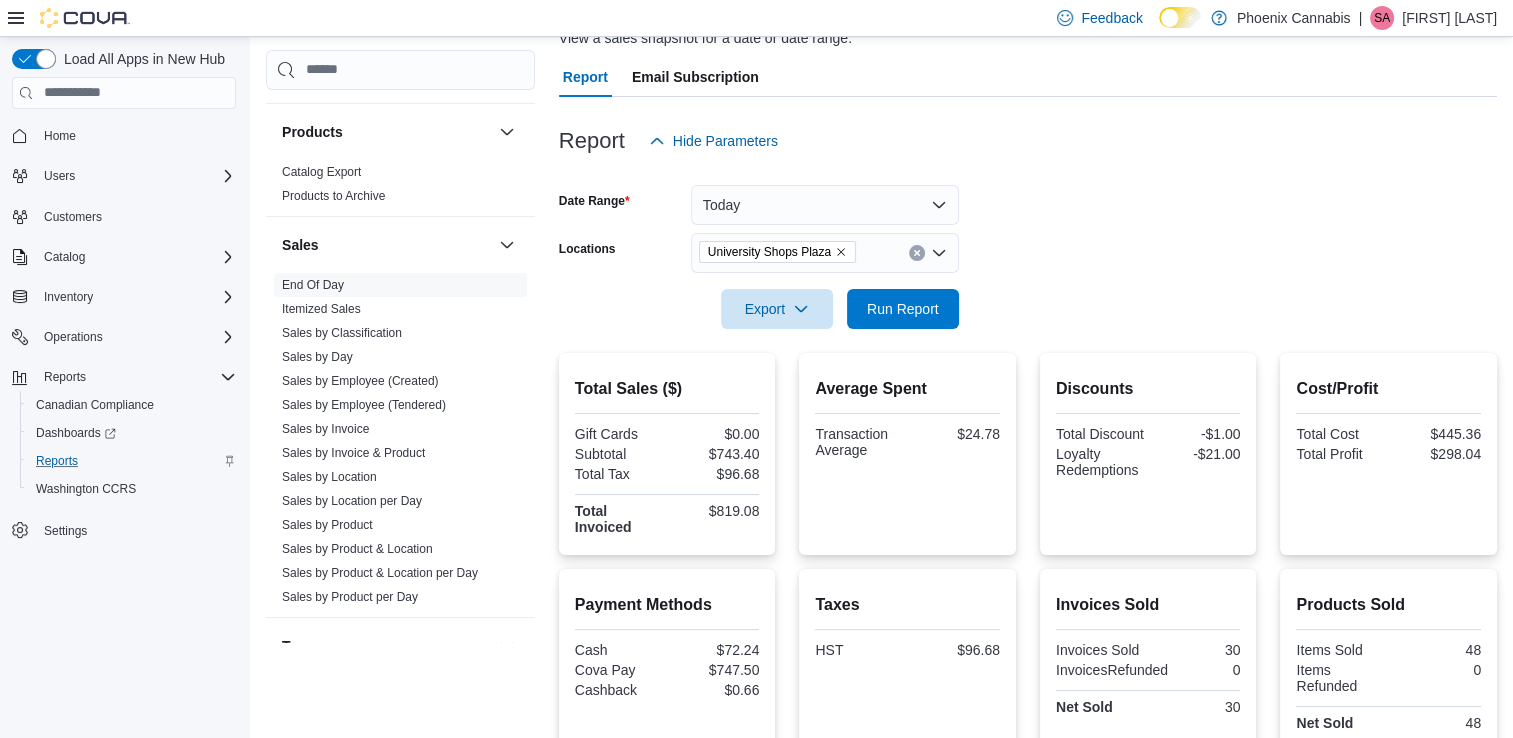 scroll, scrollTop: 0, scrollLeft: 0, axis: both 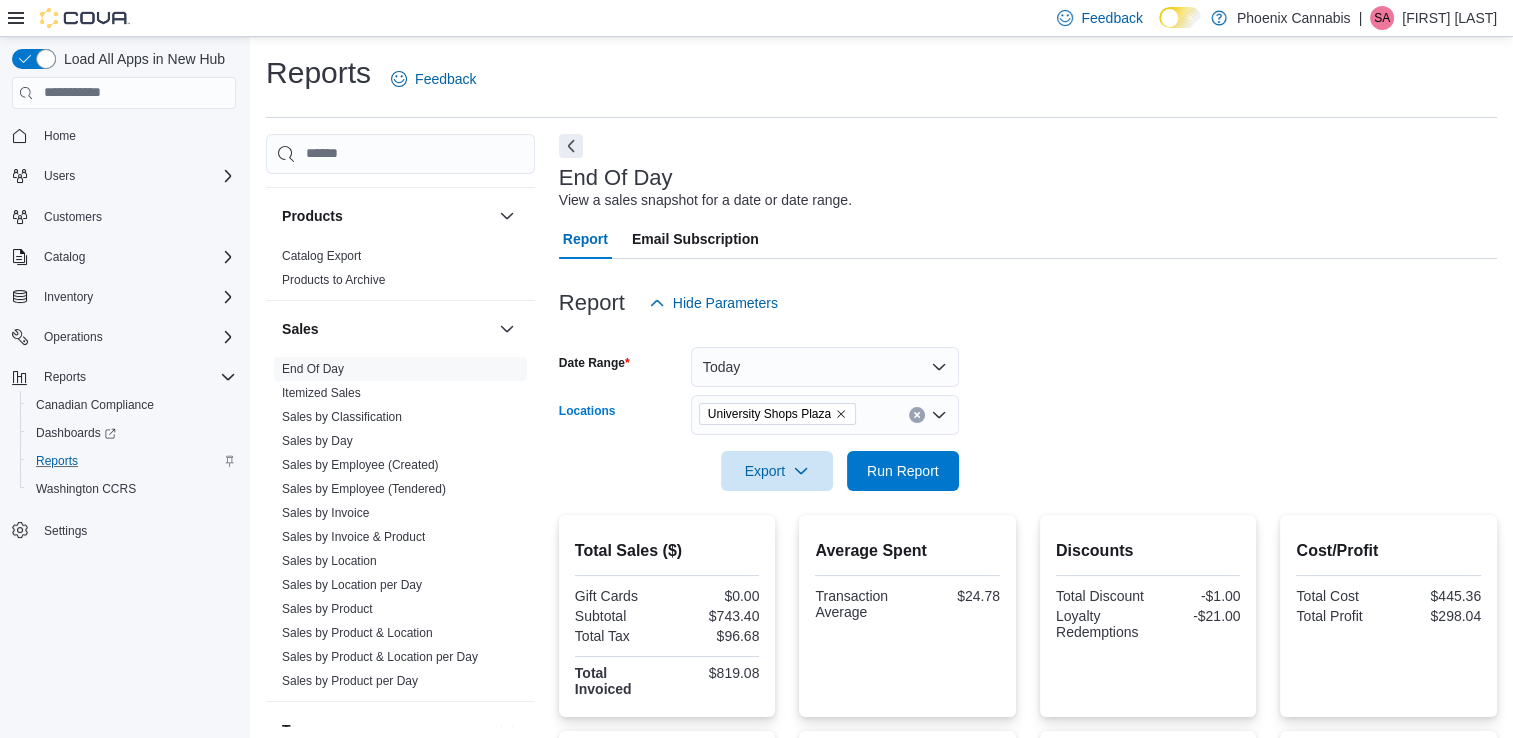 click 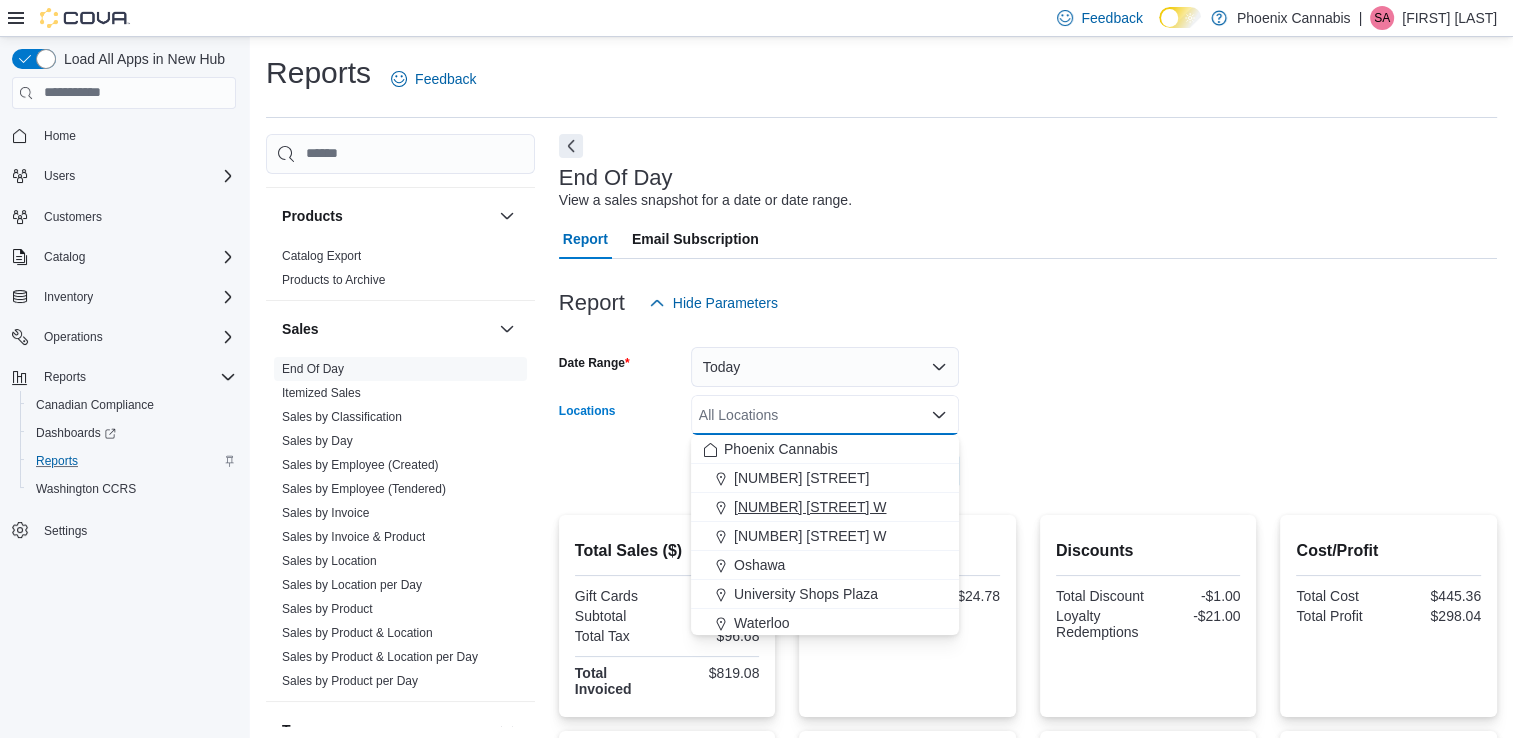 click on "315 King St W" at bounding box center (810, 507) 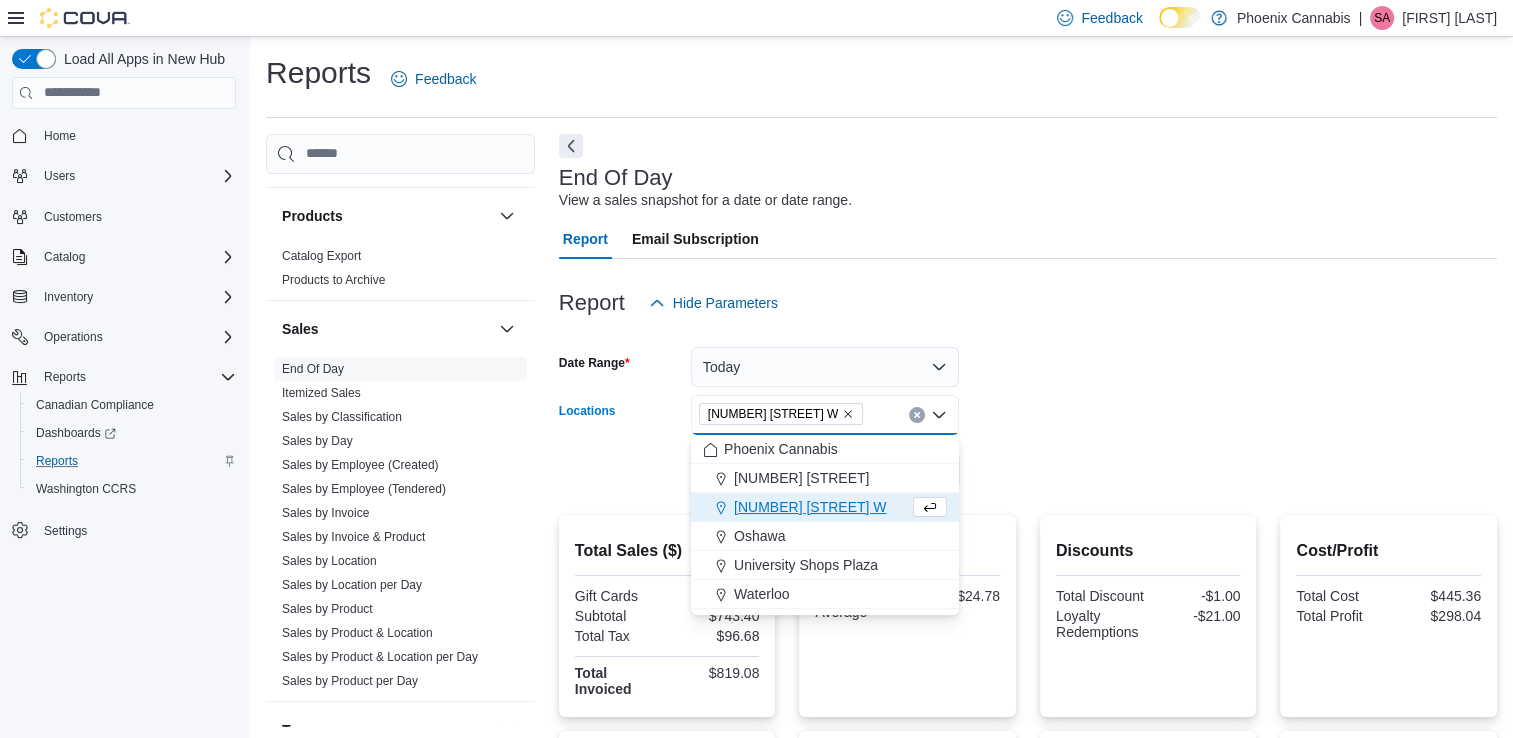 click on "Date Range Today Locations 315 King St W Combo box. Selected. 315 King St W. Press Backspace to delete 315 King St W. Combo box input. All Locations. Type some text or, to display a list of choices, press Down Arrow. To exit the list of choices, press Escape. Export  Run Report" at bounding box center [1028, 407] 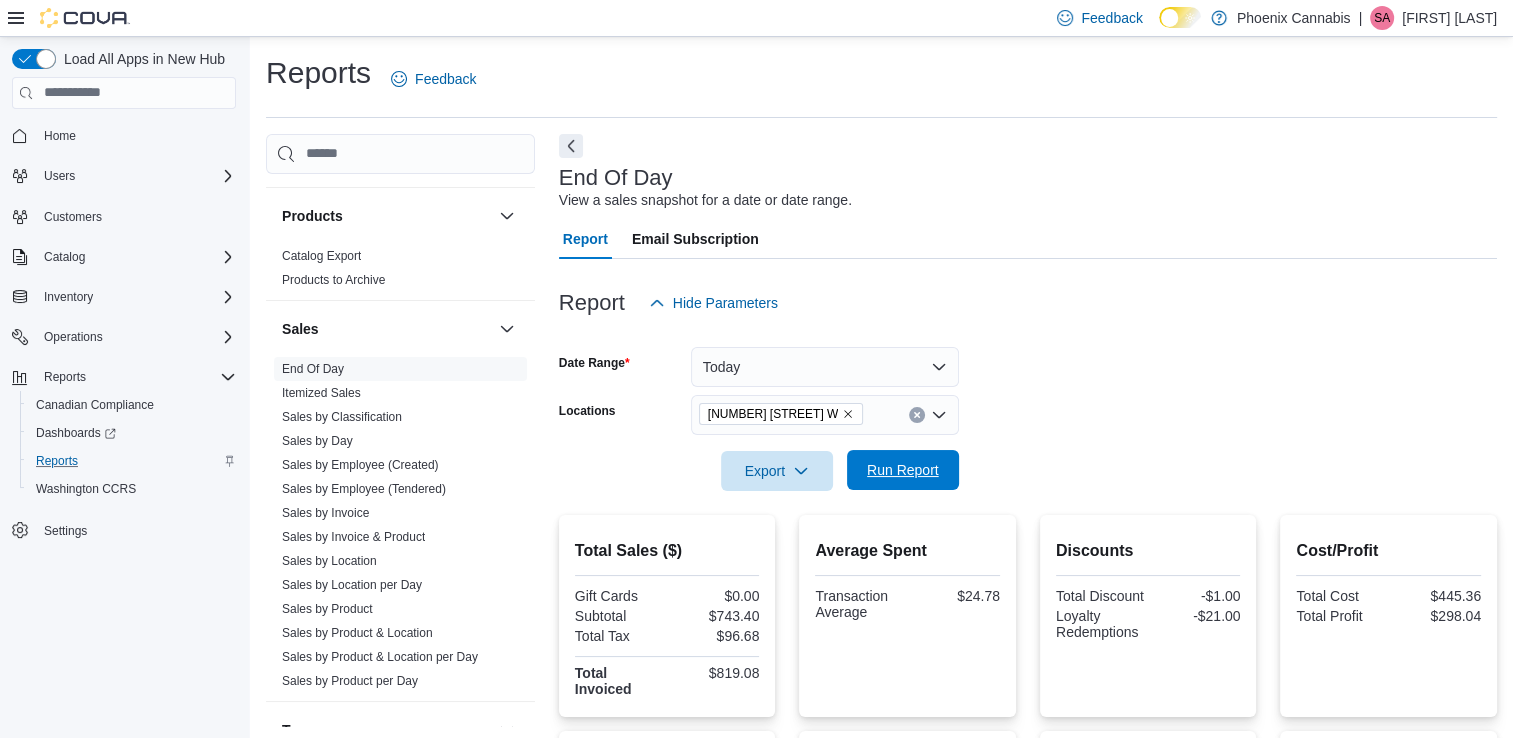 click on "Run Report" at bounding box center (903, 470) 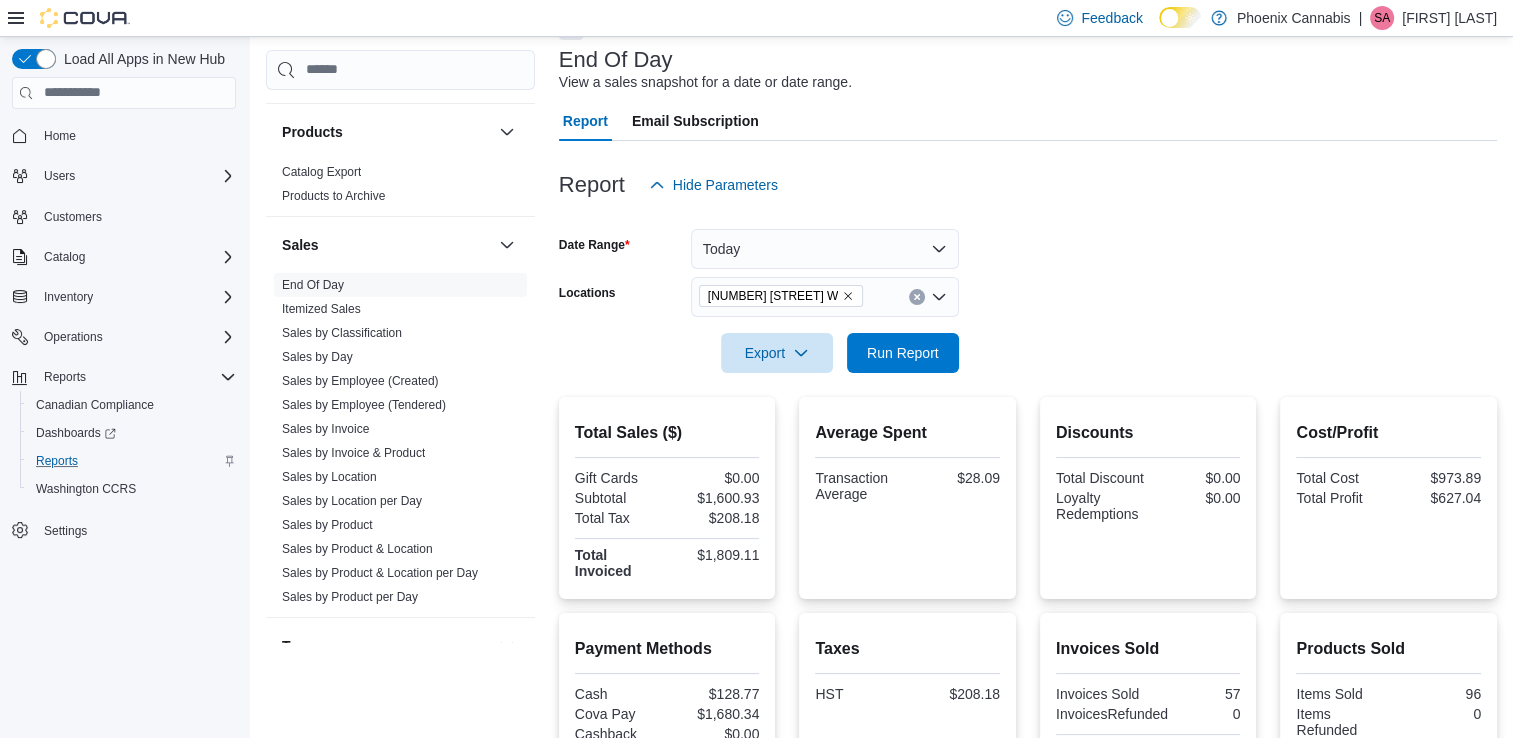 scroll, scrollTop: 0, scrollLeft: 0, axis: both 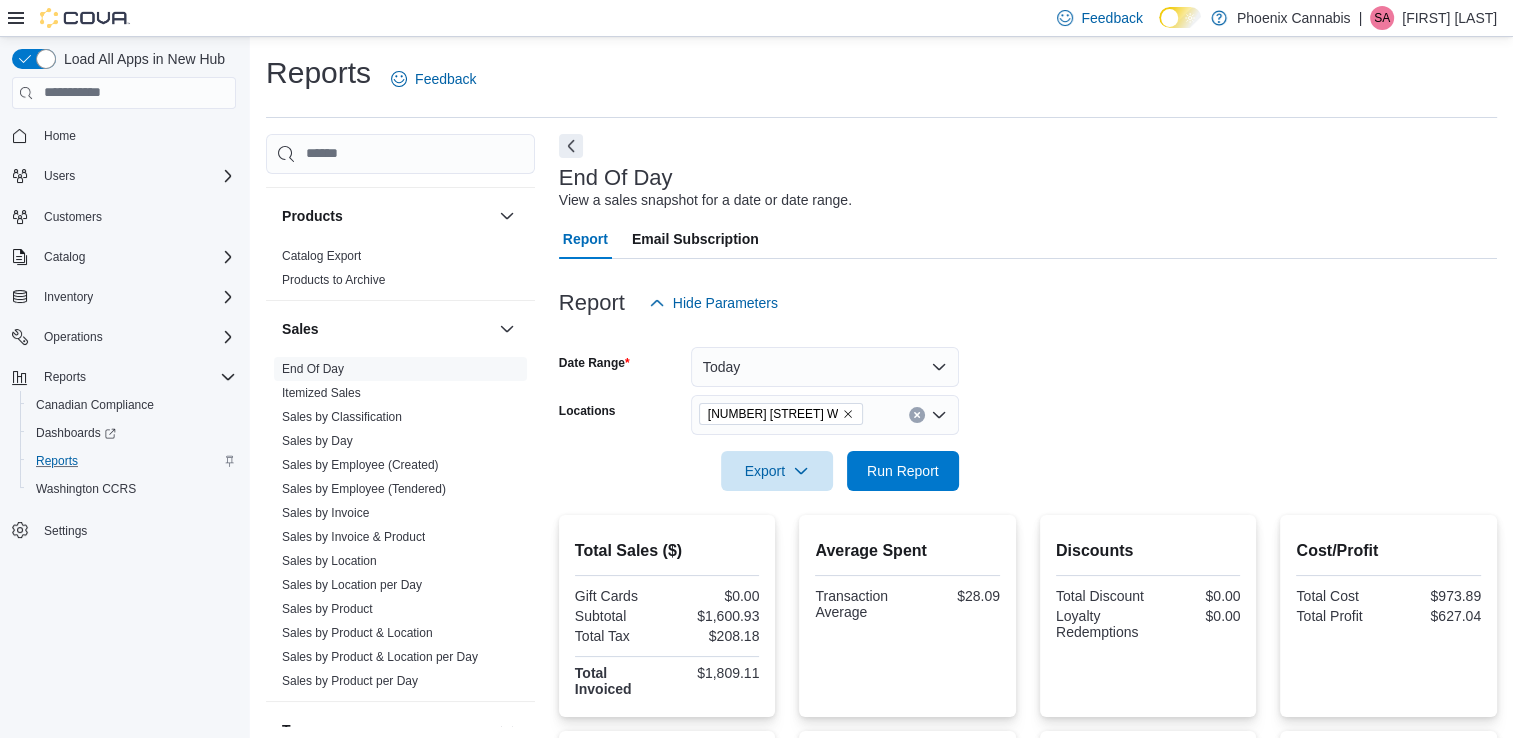 click 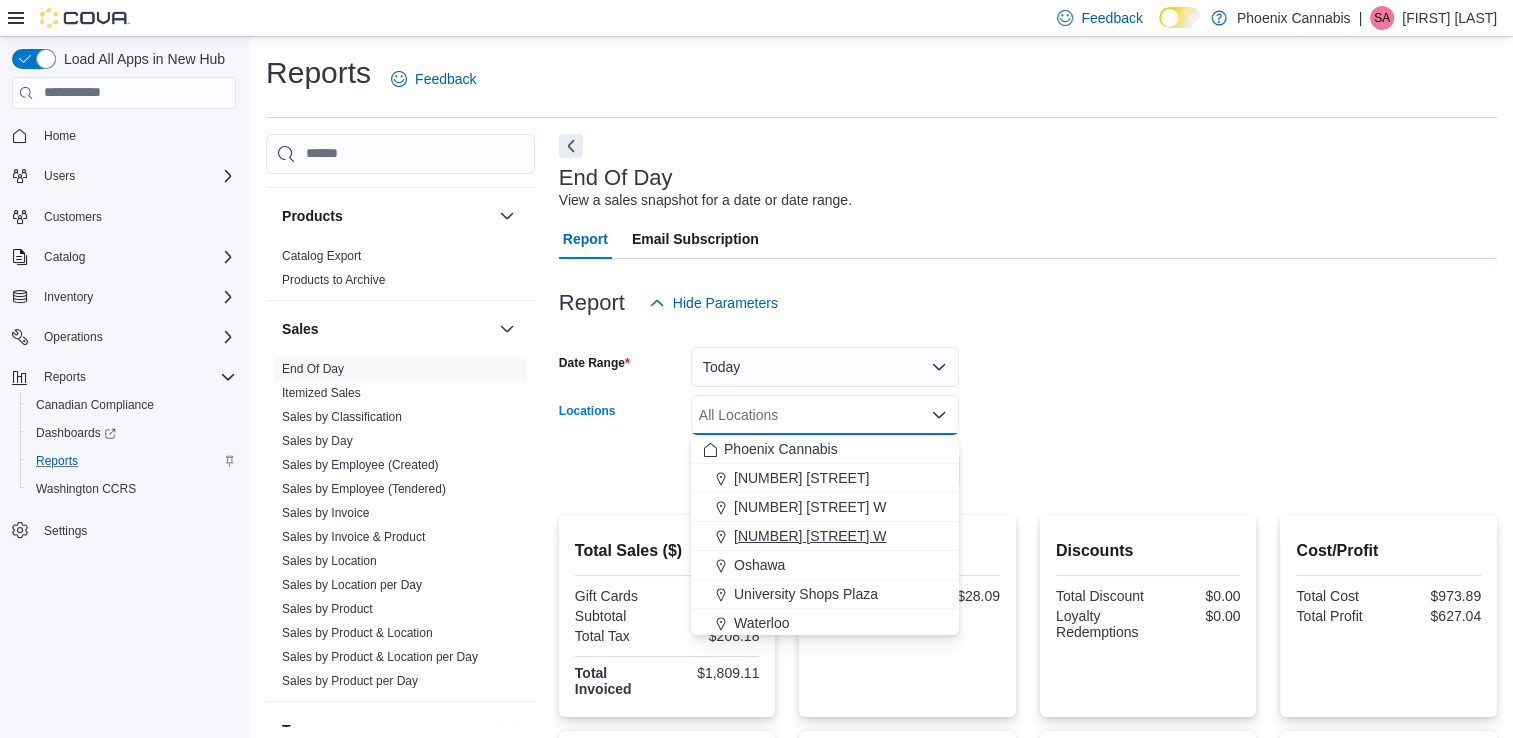 click on "615 King St W" at bounding box center (810, 536) 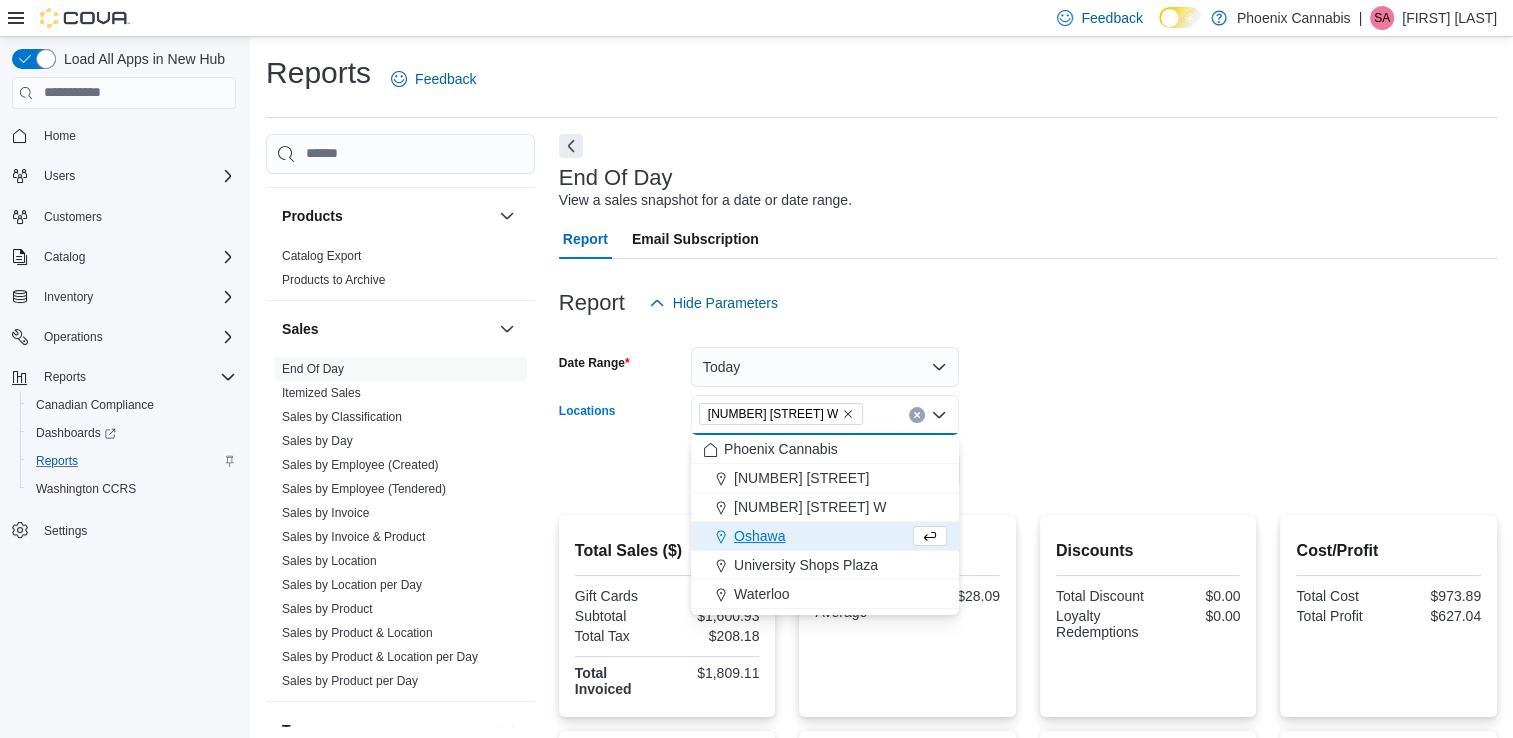 click on "Date Range Today Locations 615 King St W Combo box. Selected. 615 King St W. Press Backspace to delete 615 King St W. Combo box input. All Locations. Type some text or, to display a list of choices, press Down Arrow. To exit the list of choices, press Escape. Export  Run Report" at bounding box center (1028, 407) 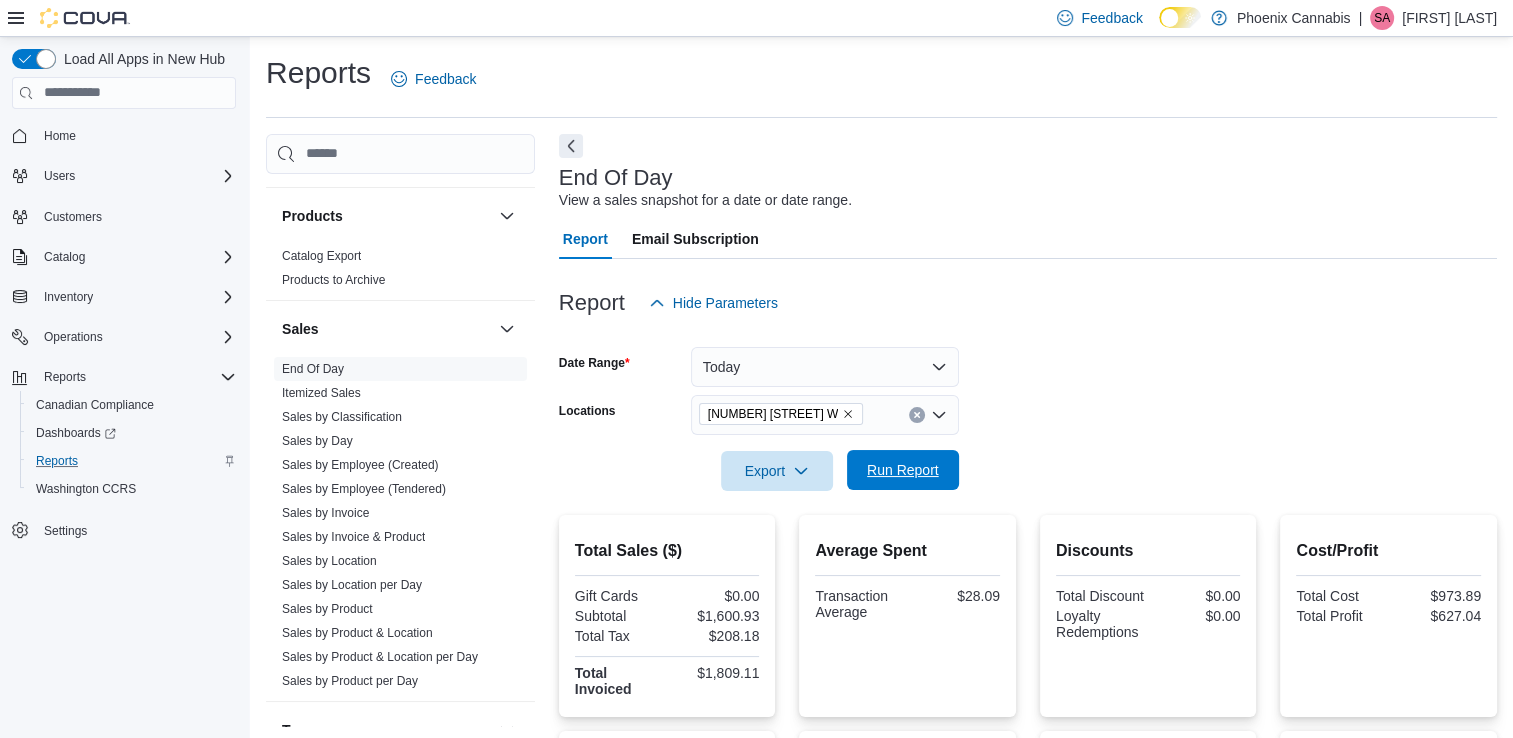 click on "Run Report" at bounding box center (903, 470) 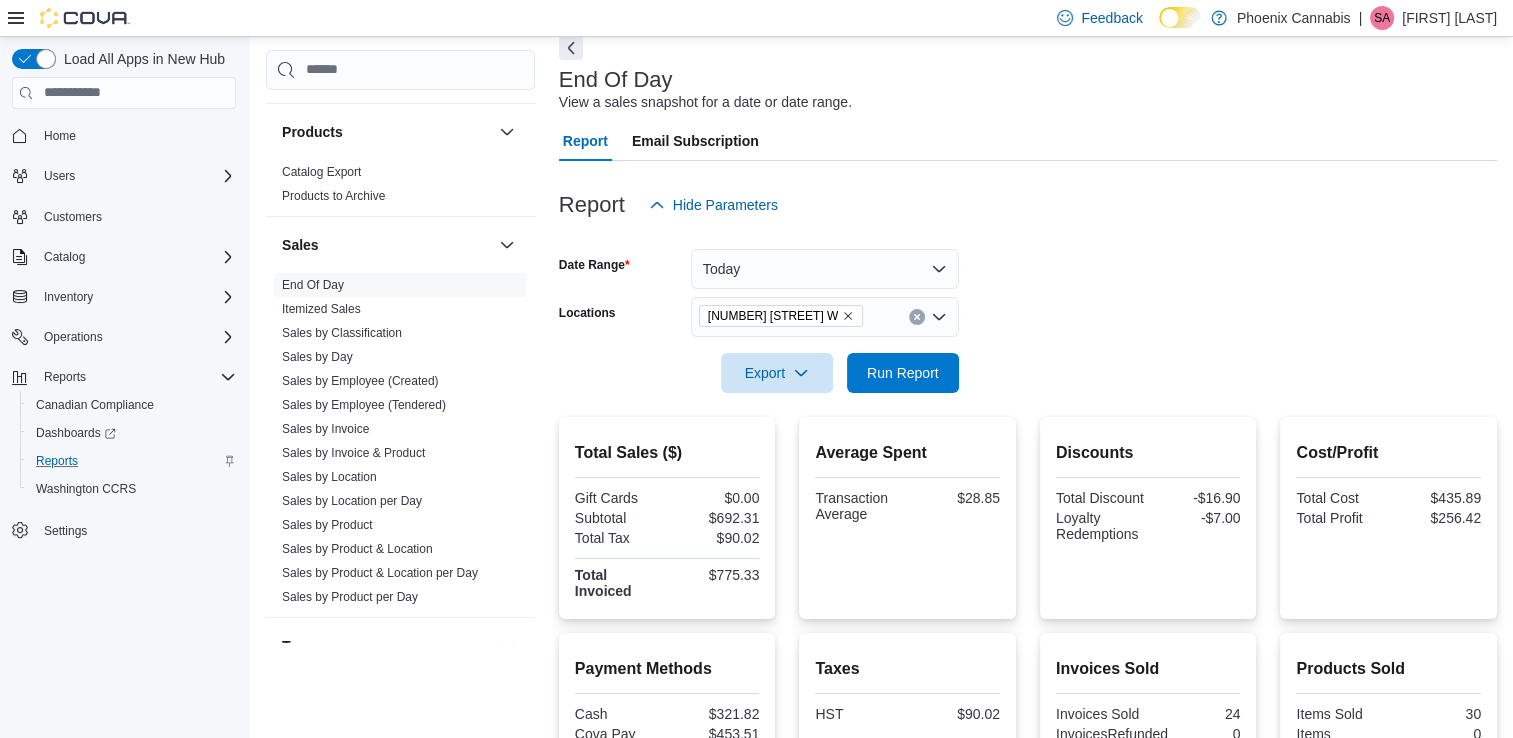 scroll, scrollTop: 0, scrollLeft: 0, axis: both 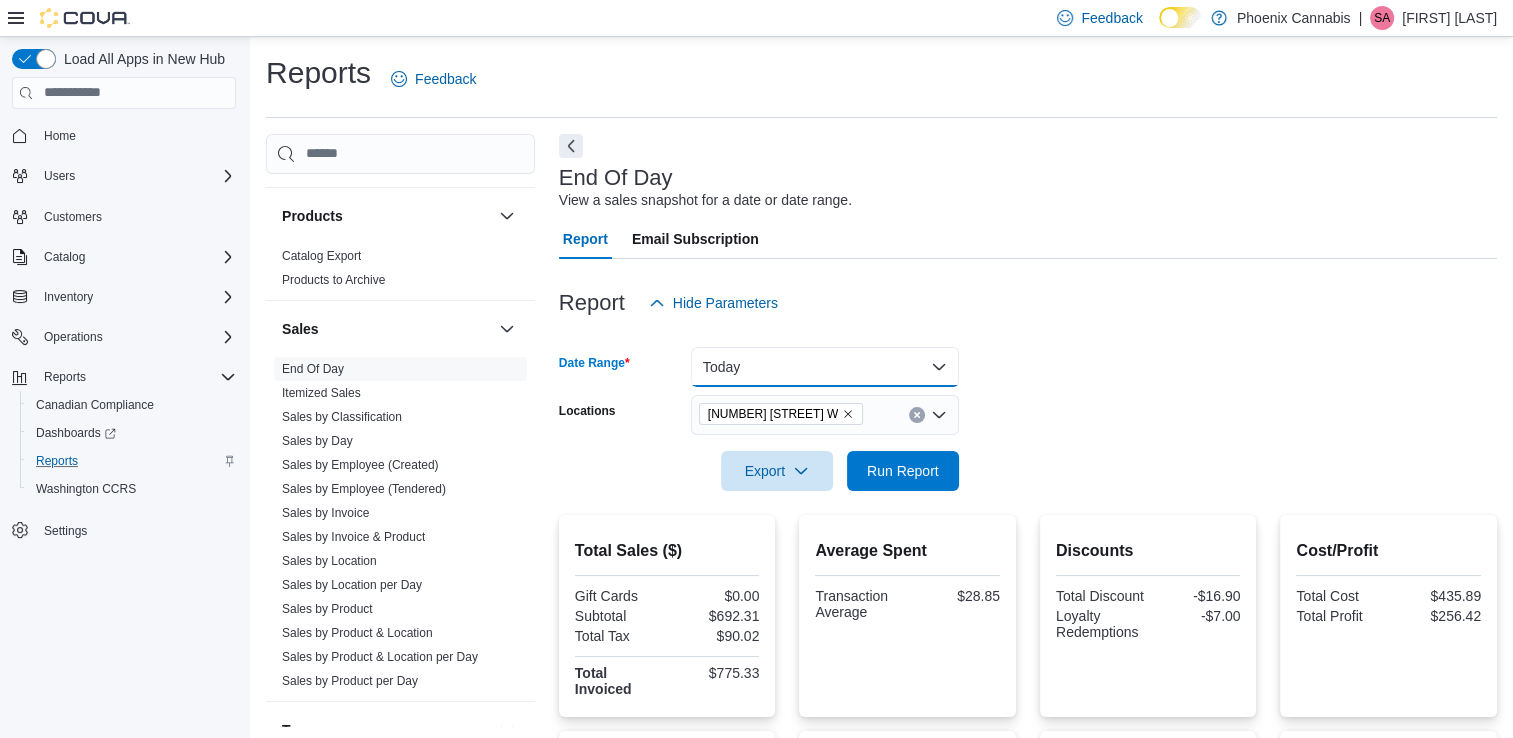 click on "Today" at bounding box center (825, 367) 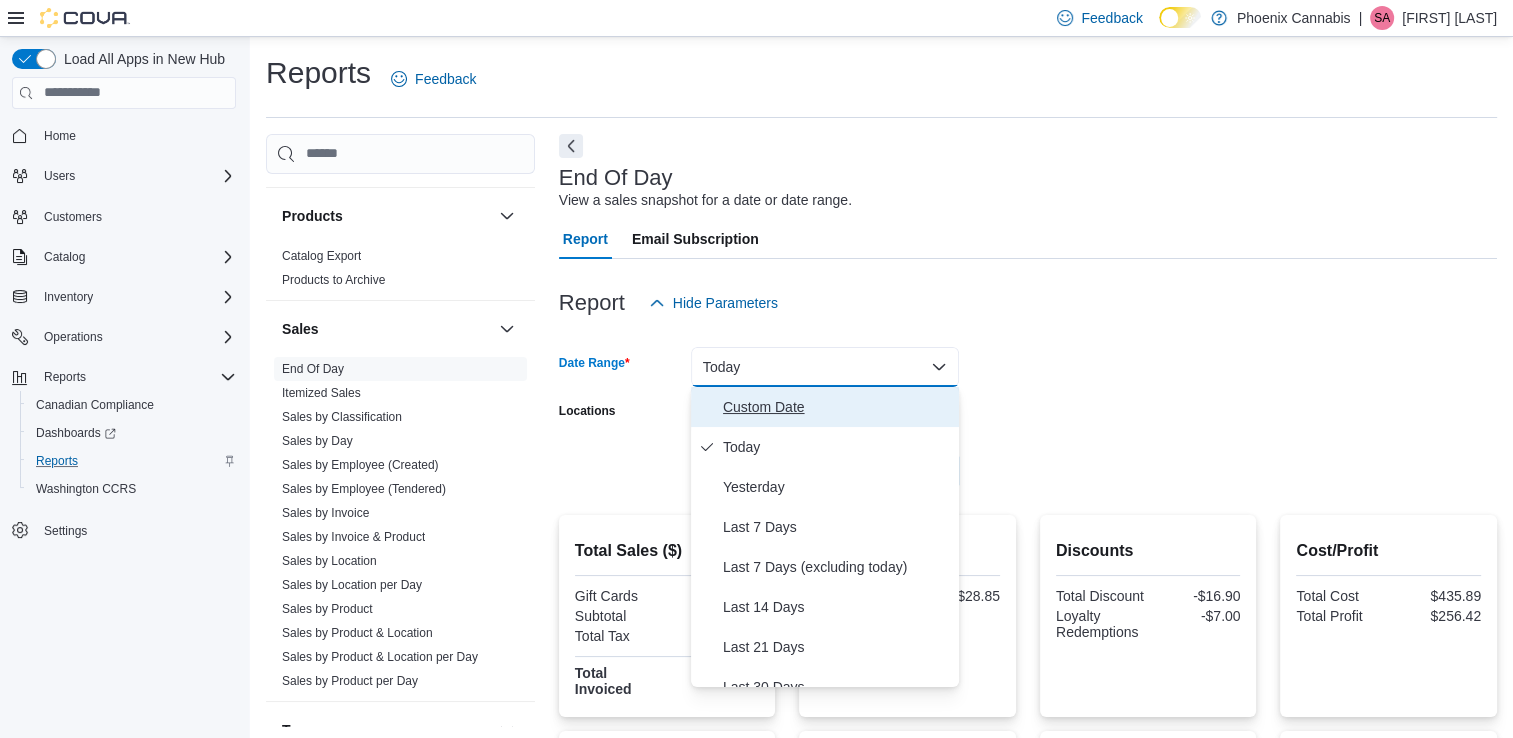 click on "Custom Date" at bounding box center (837, 407) 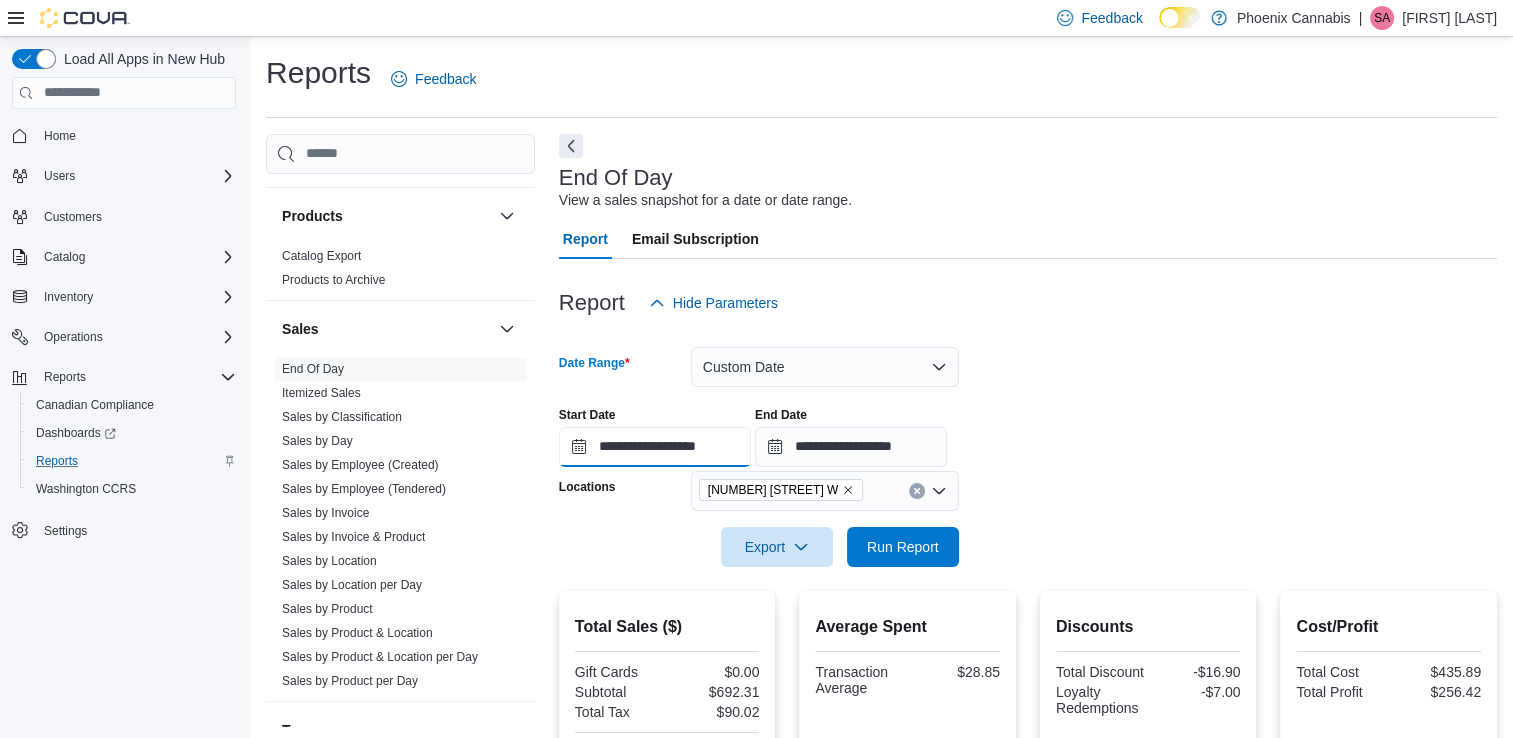 click on "**********" at bounding box center (655, 447) 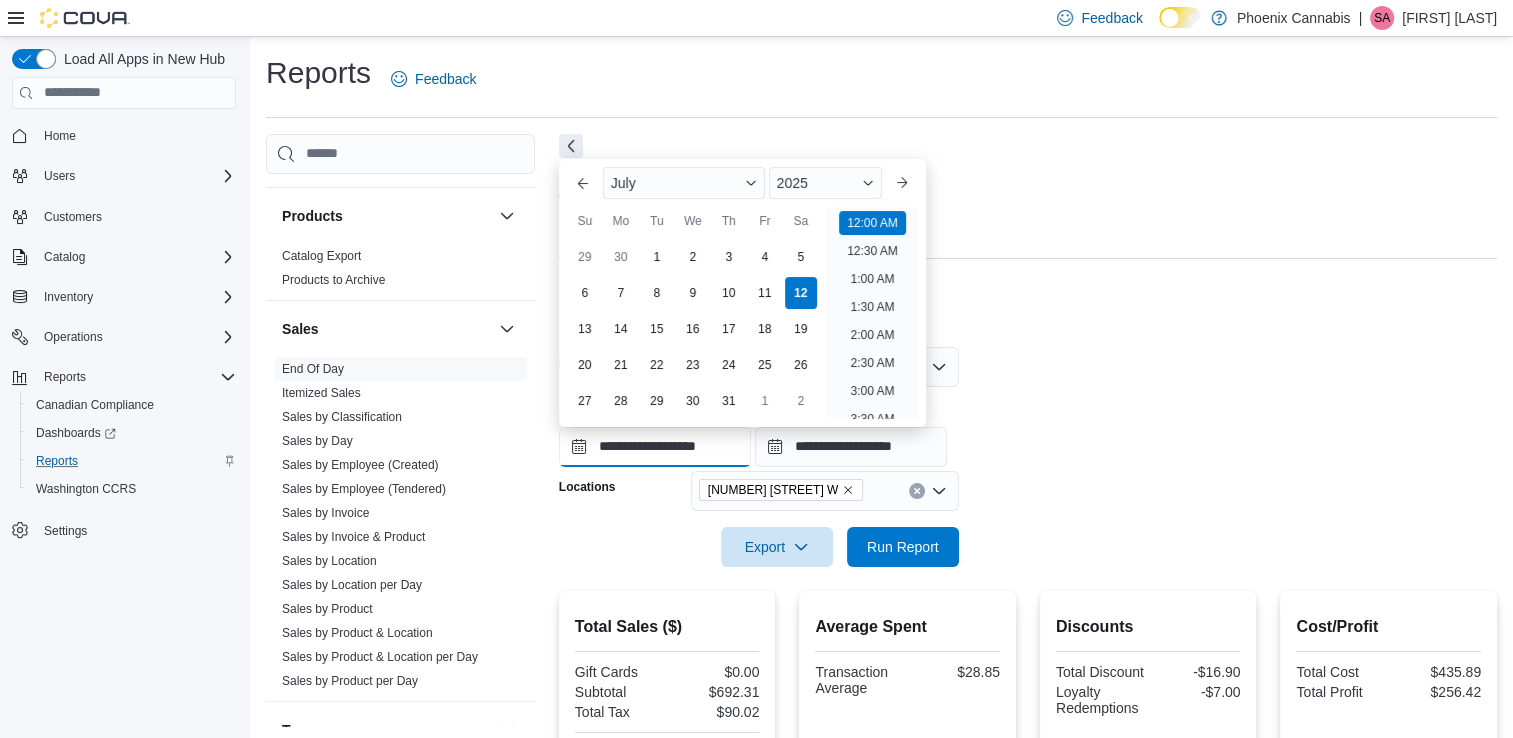 scroll, scrollTop: 62, scrollLeft: 0, axis: vertical 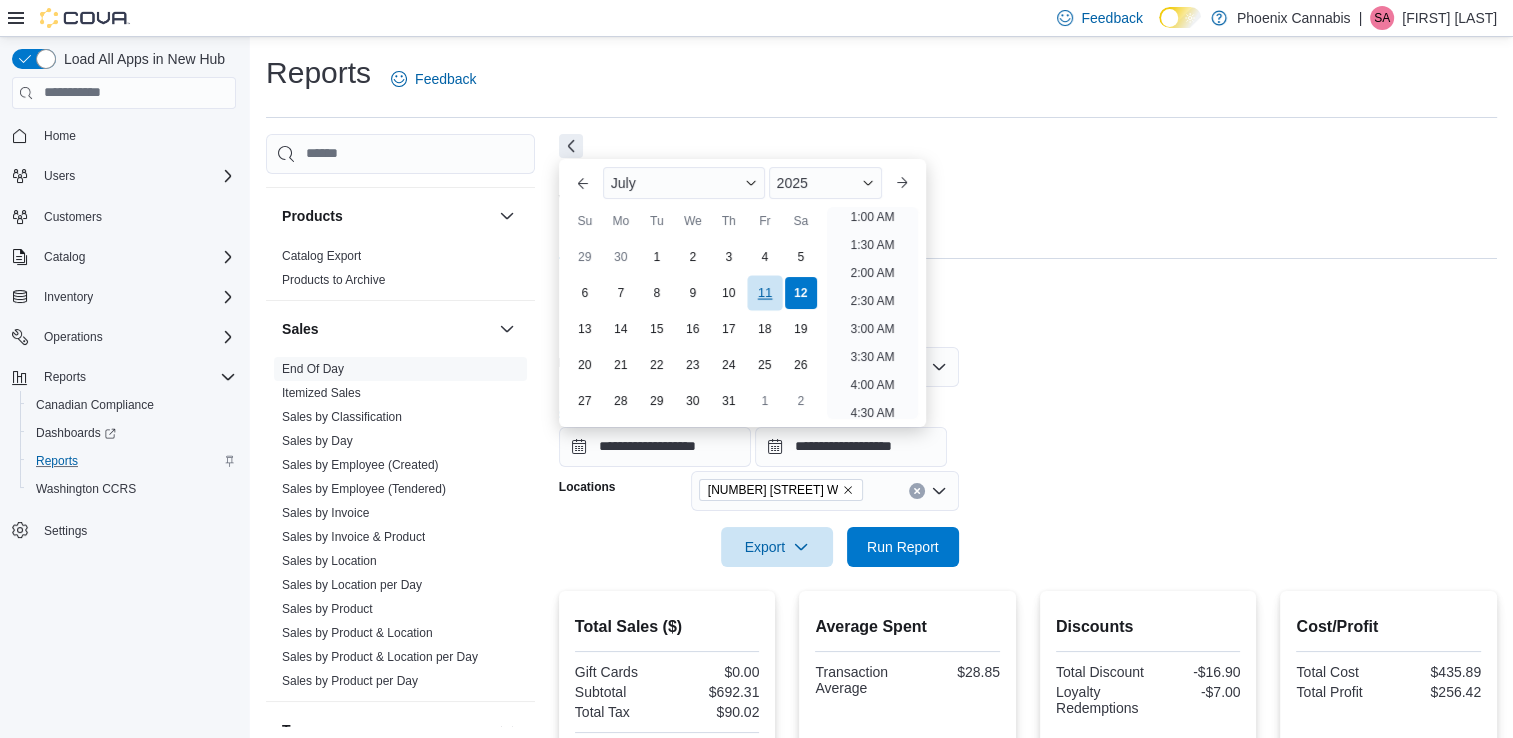 click on "11" at bounding box center [764, 292] 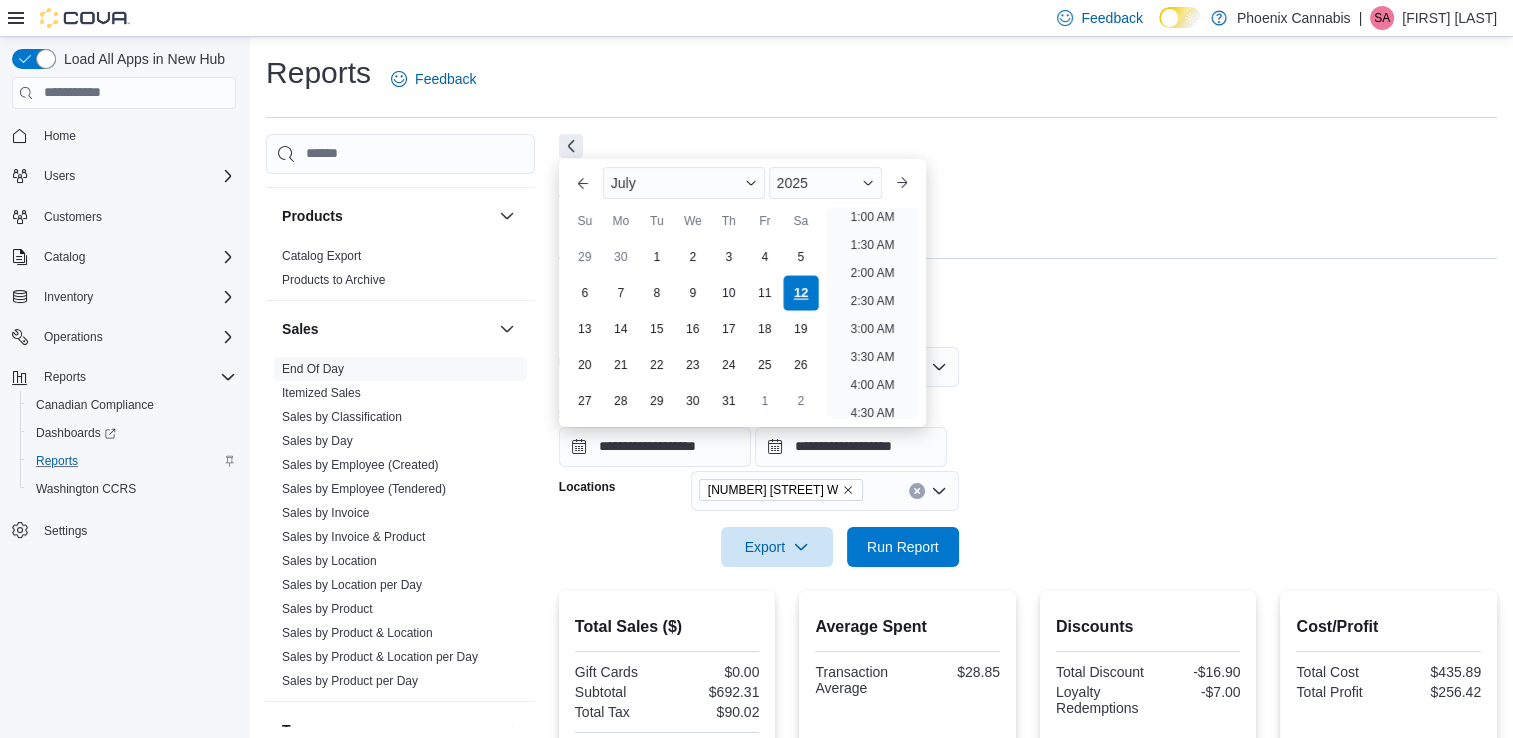 scroll, scrollTop: 4, scrollLeft: 0, axis: vertical 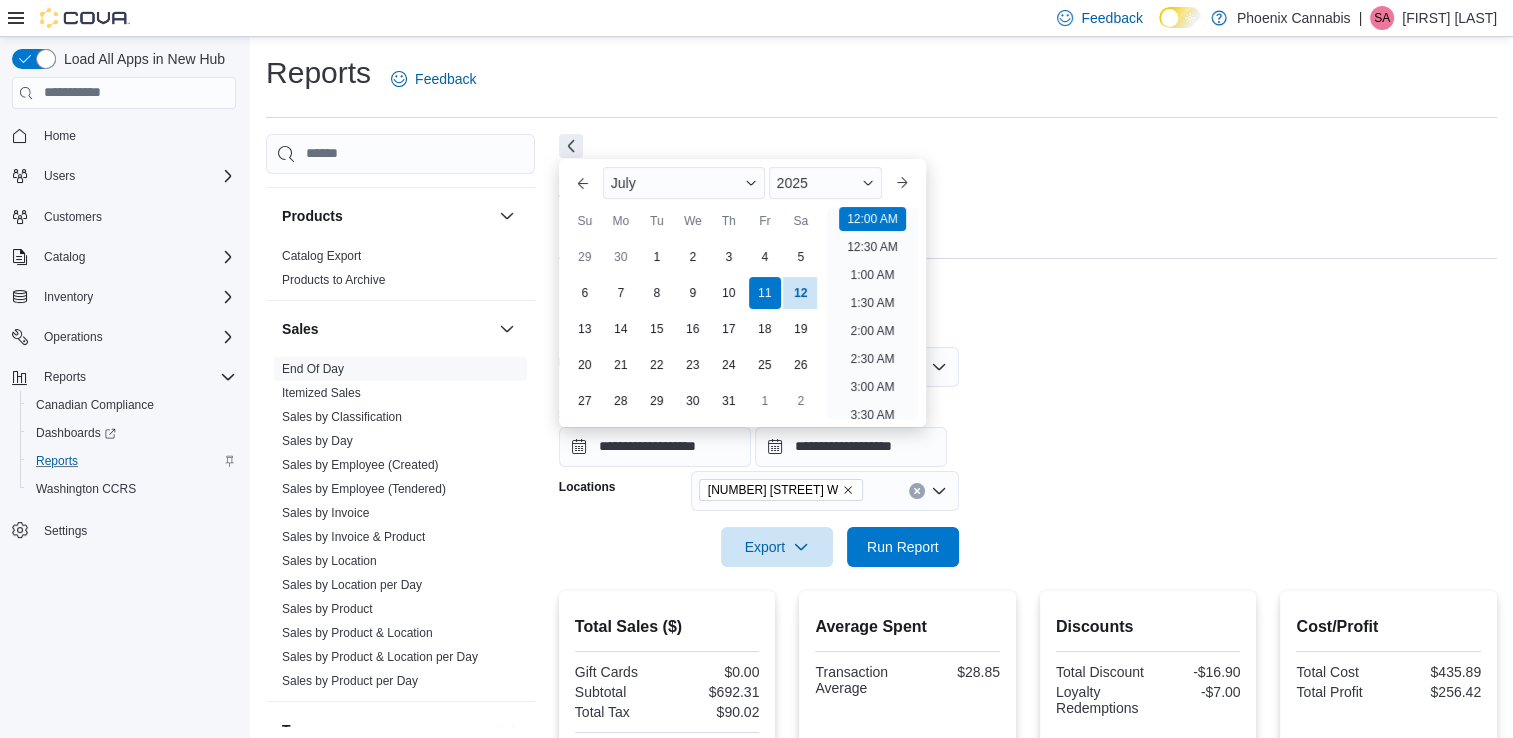 click on "**********" at bounding box center (1028, 445) 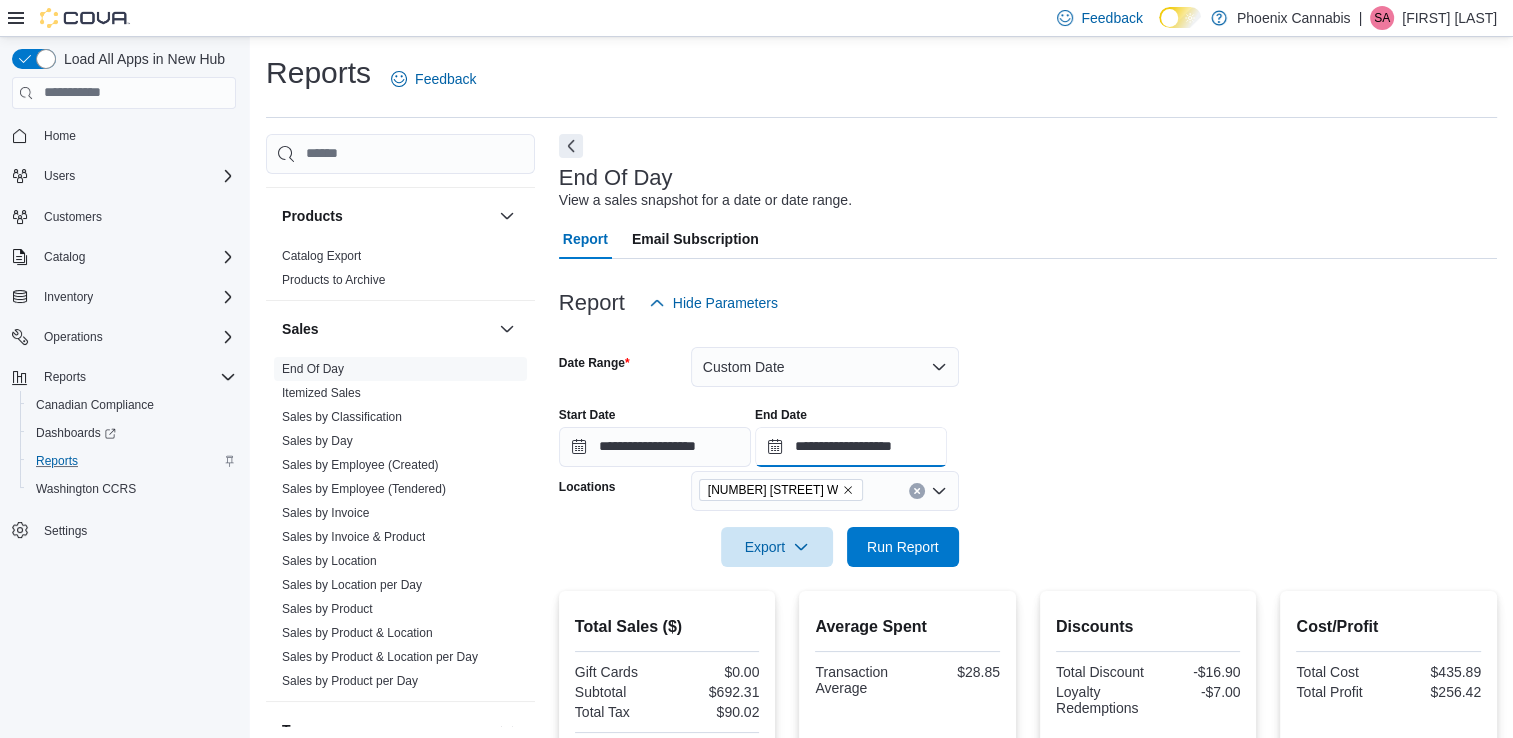 click on "**********" at bounding box center (851, 447) 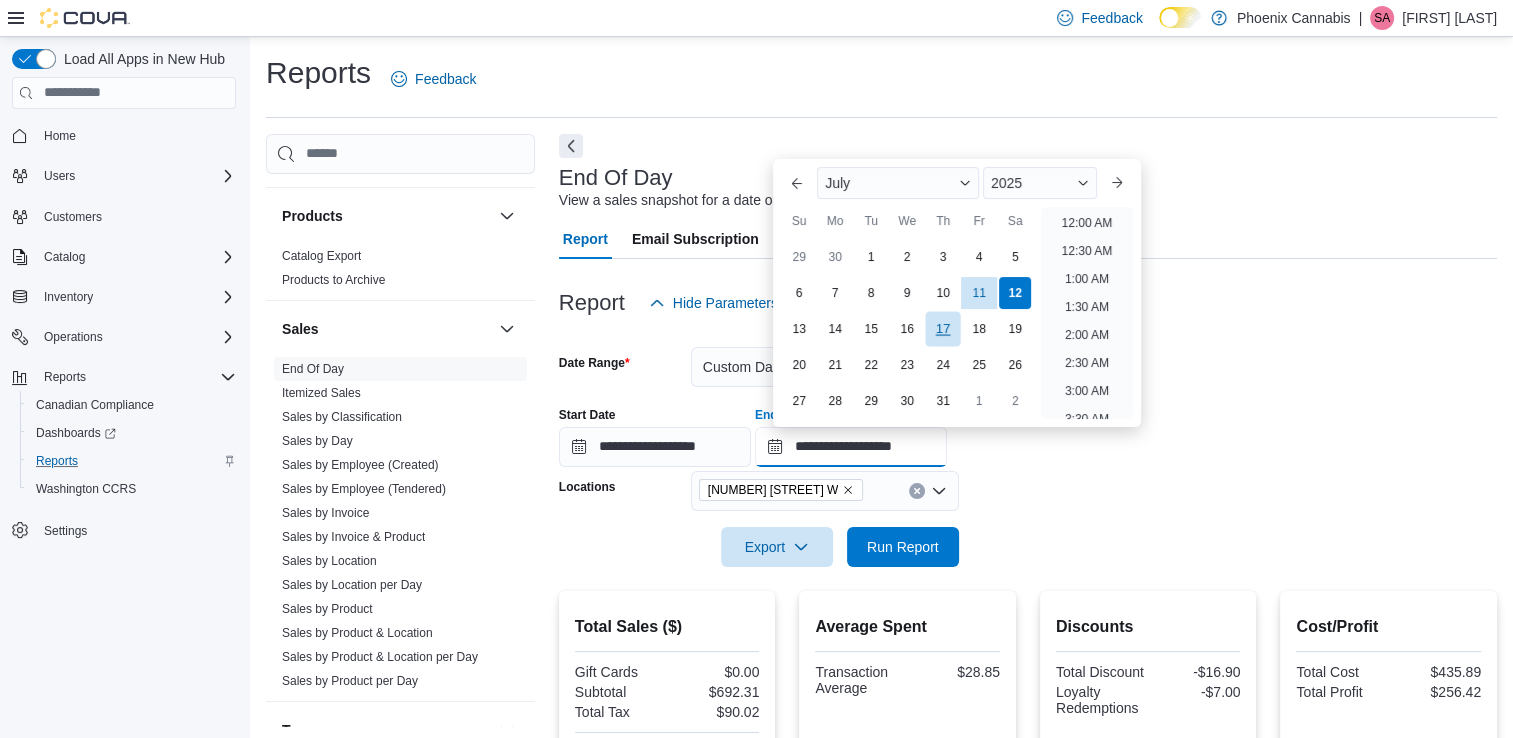 scroll, scrollTop: 1136, scrollLeft: 0, axis: vertical 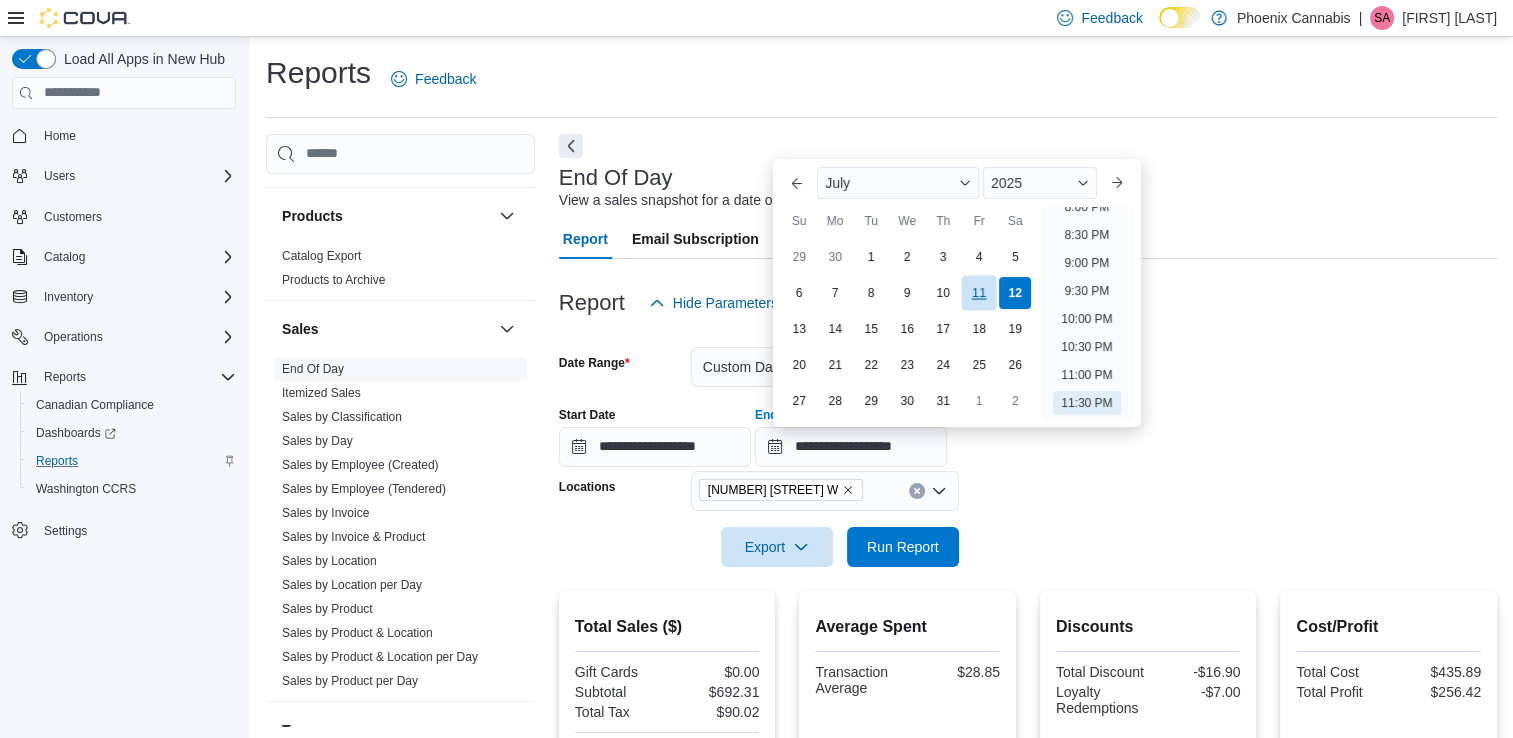 click on "11" at bounding box center [979, 292] 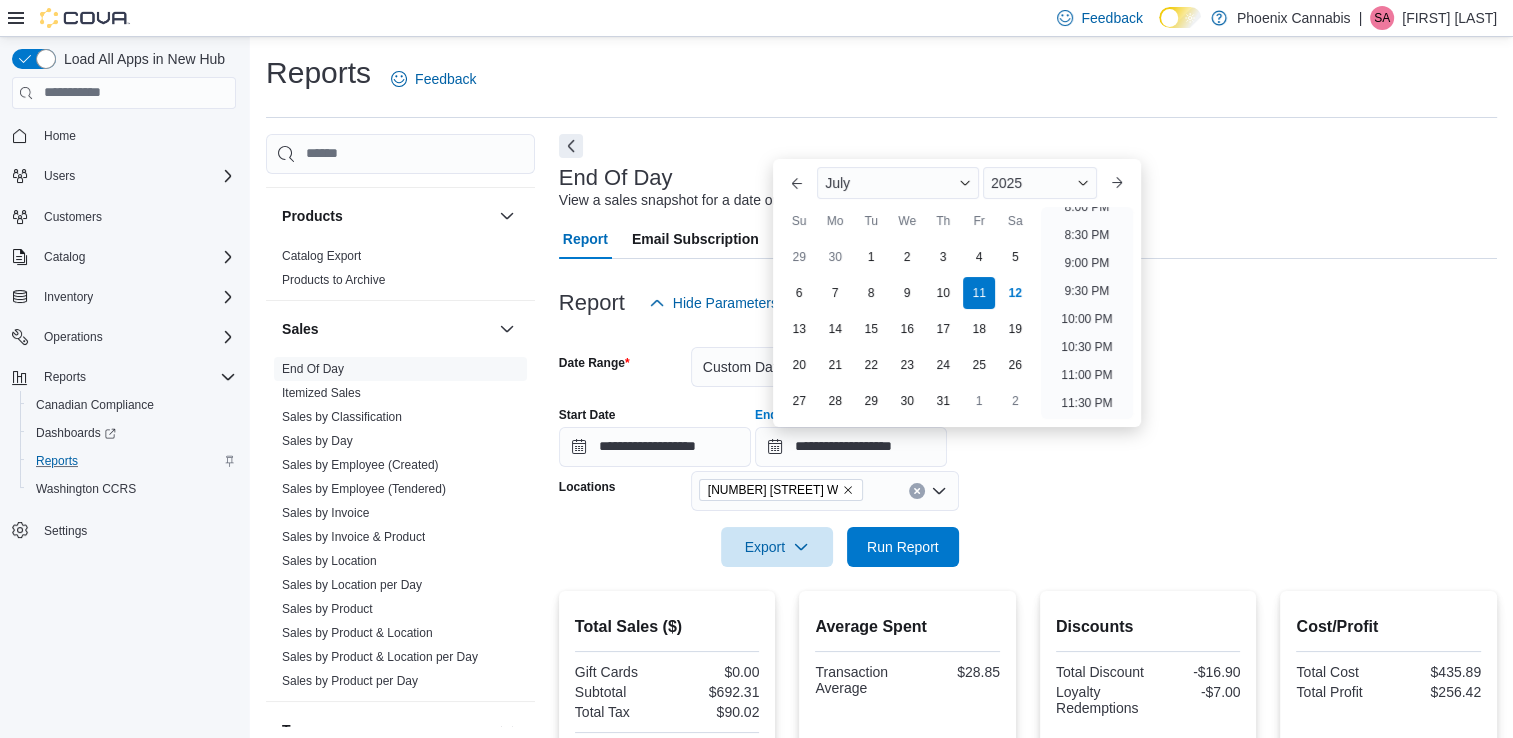 click at bounding box center (1028, 335) 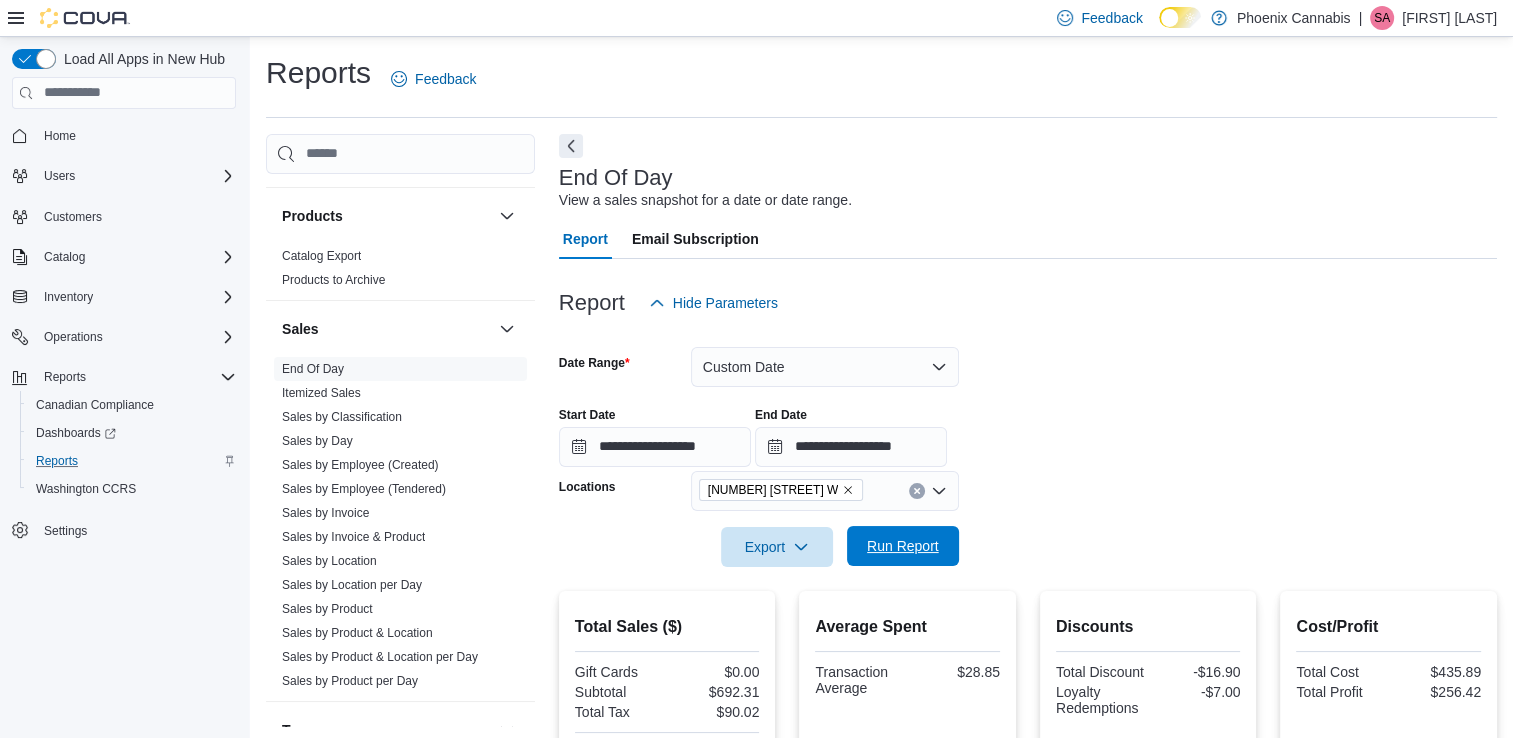click on "Run Report" at bounding box center (903, 546) 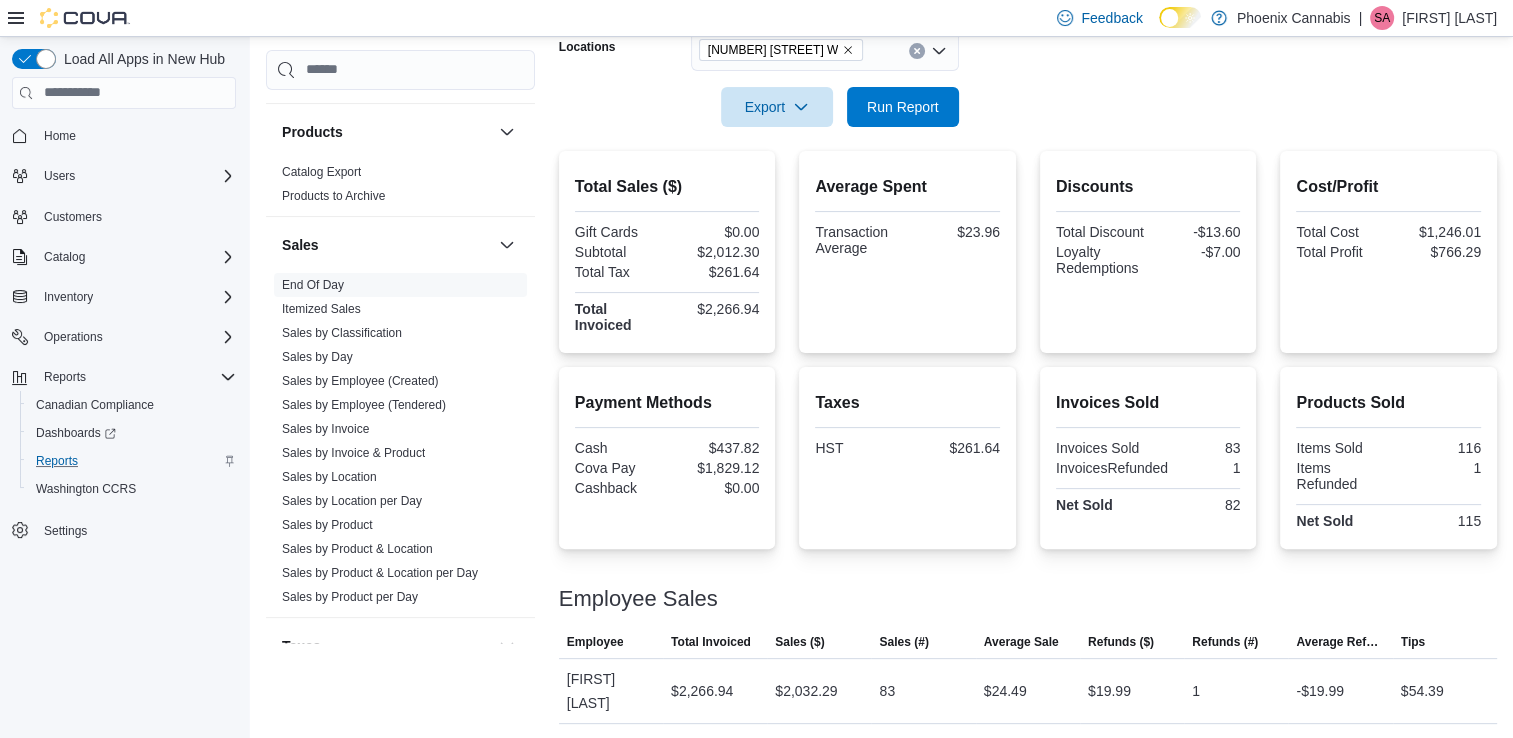 scroll, scrollTop: 40, scrollLeft: 0, axis: vertical 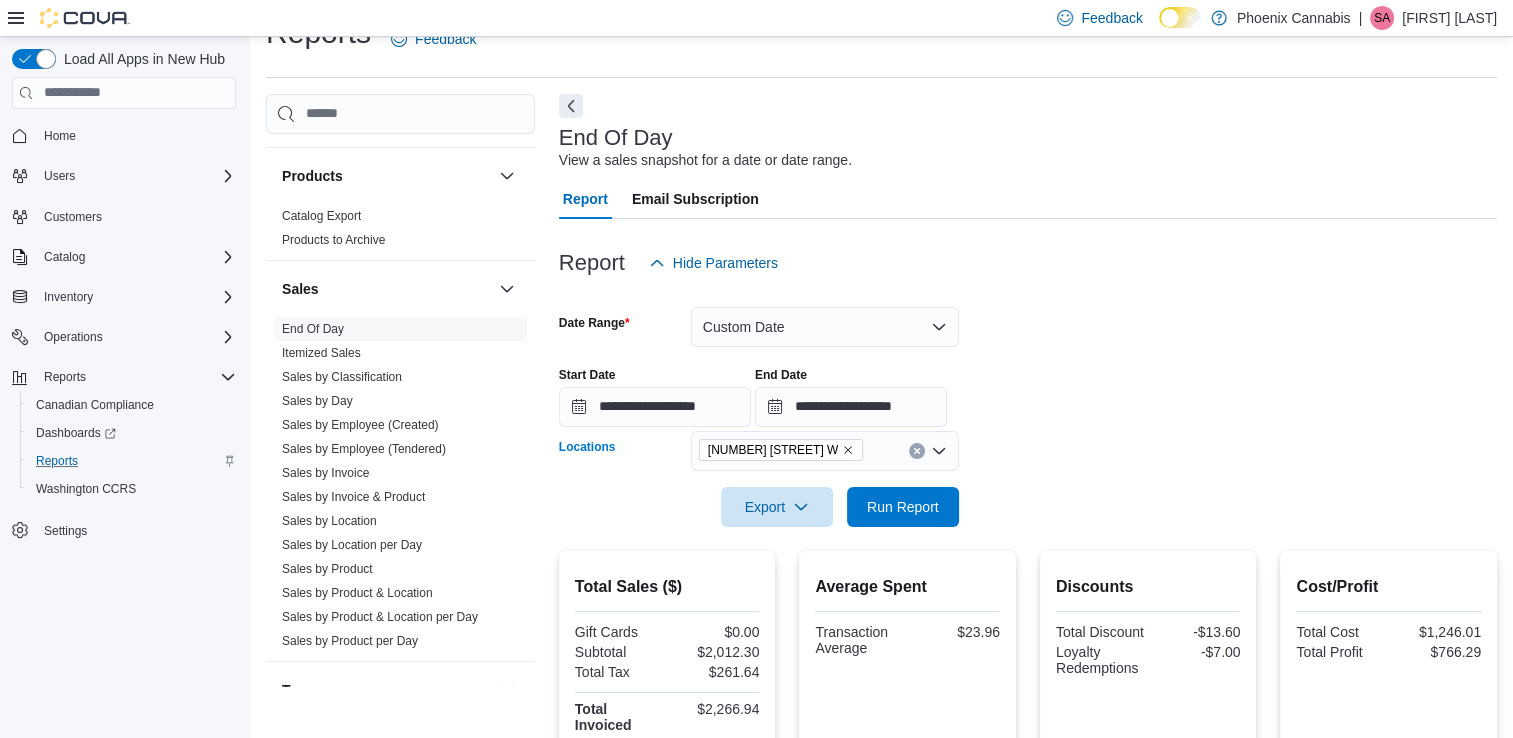 click 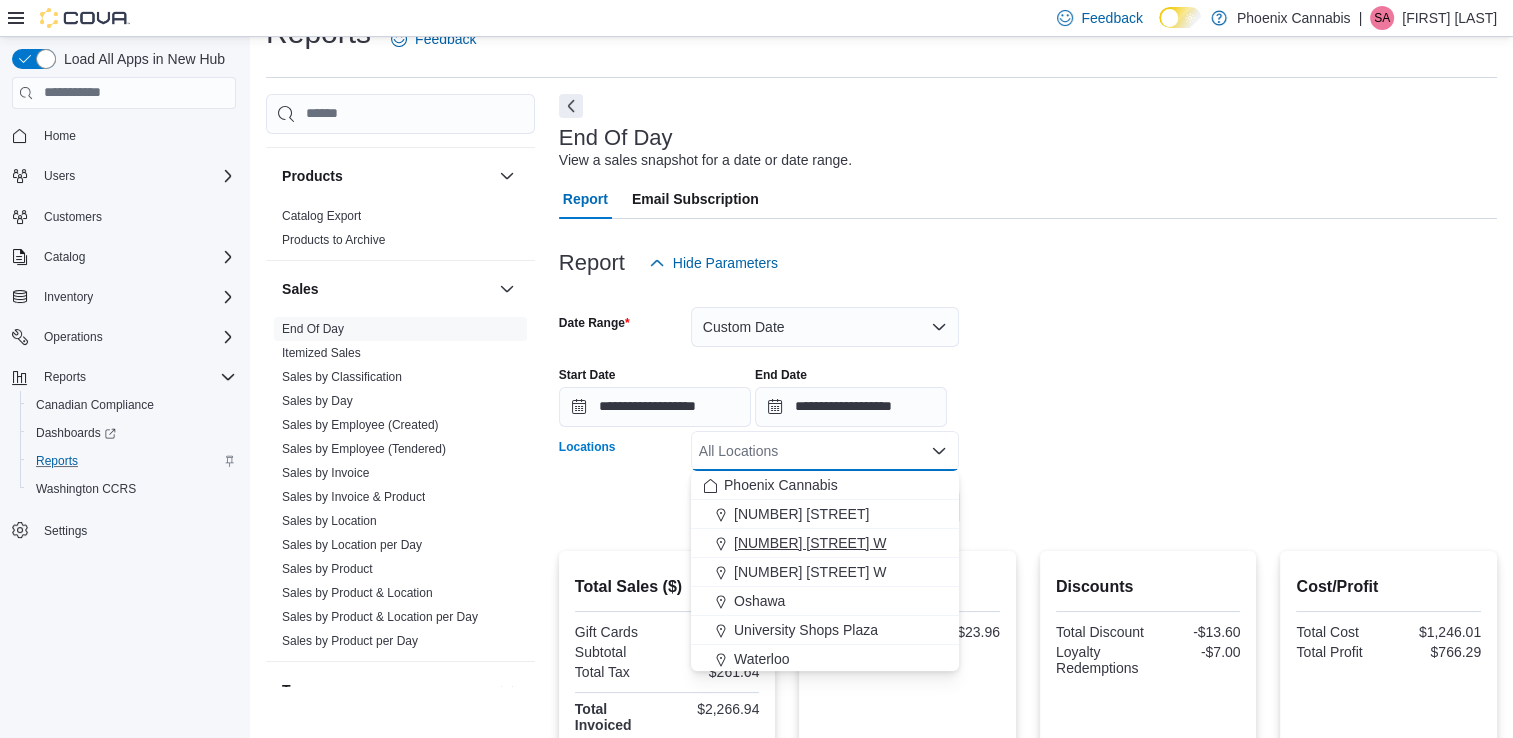 click on "315 King St W" at bounding box center [810, 543] 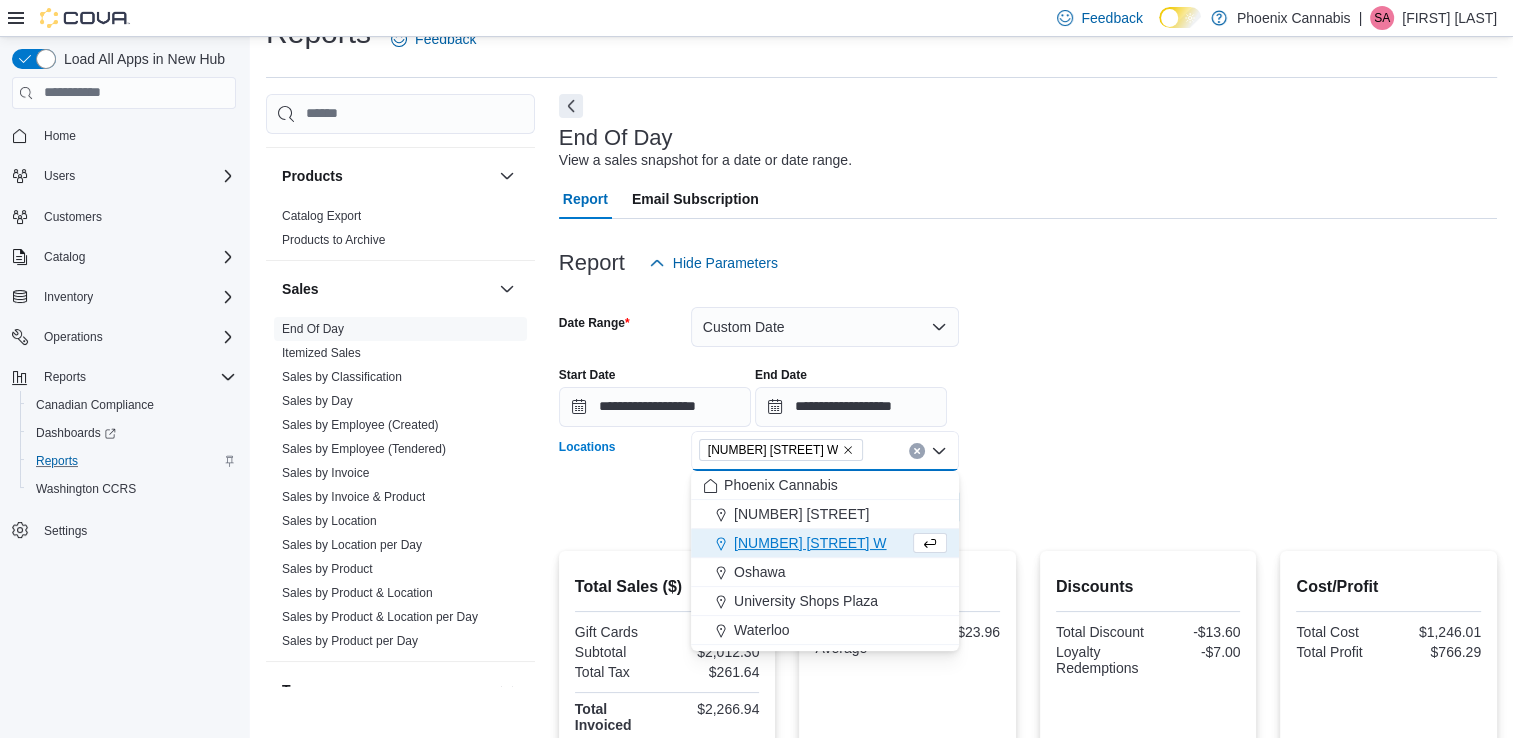 click on "**********" at bounding box center [1028, 405] 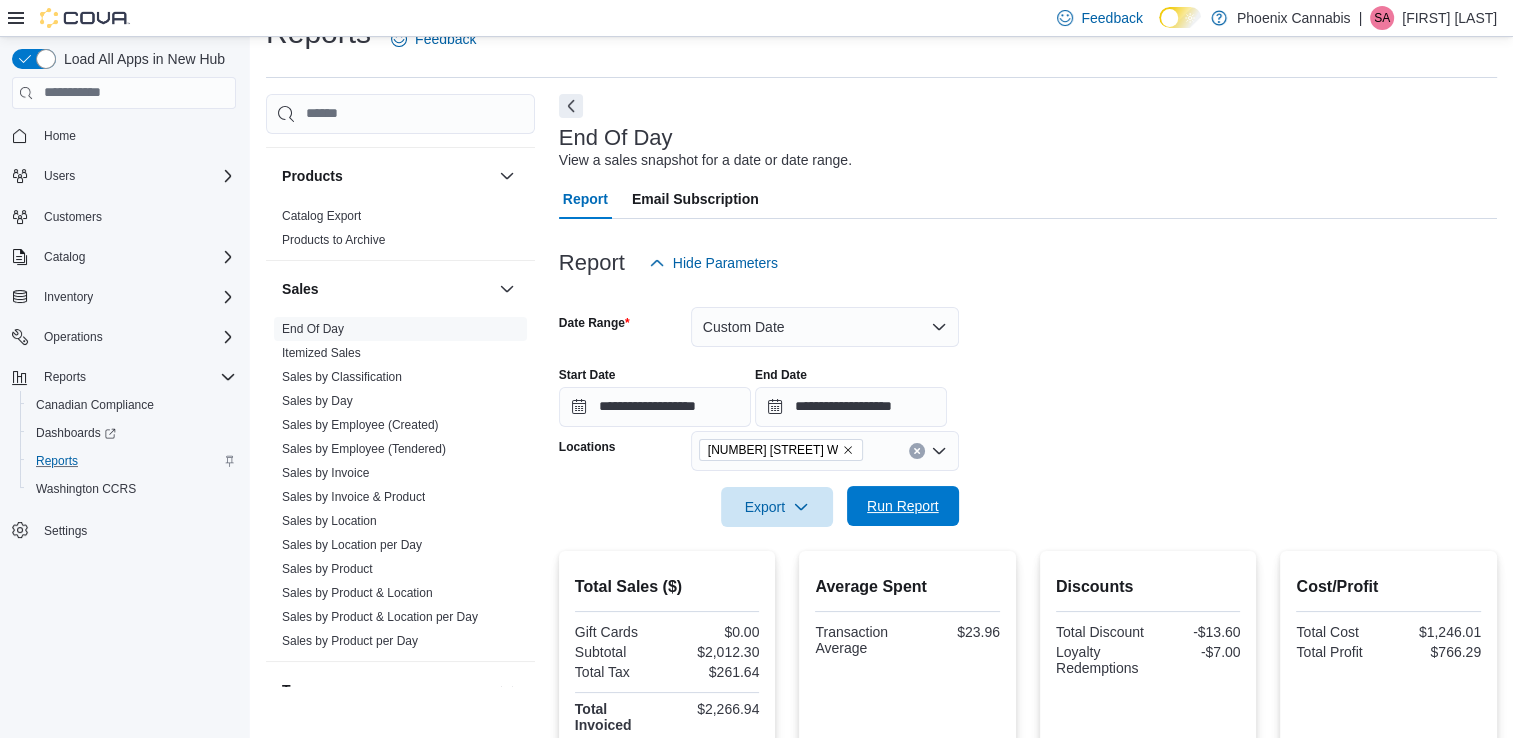 click on "Run Report" at bounding box center (903, 506) 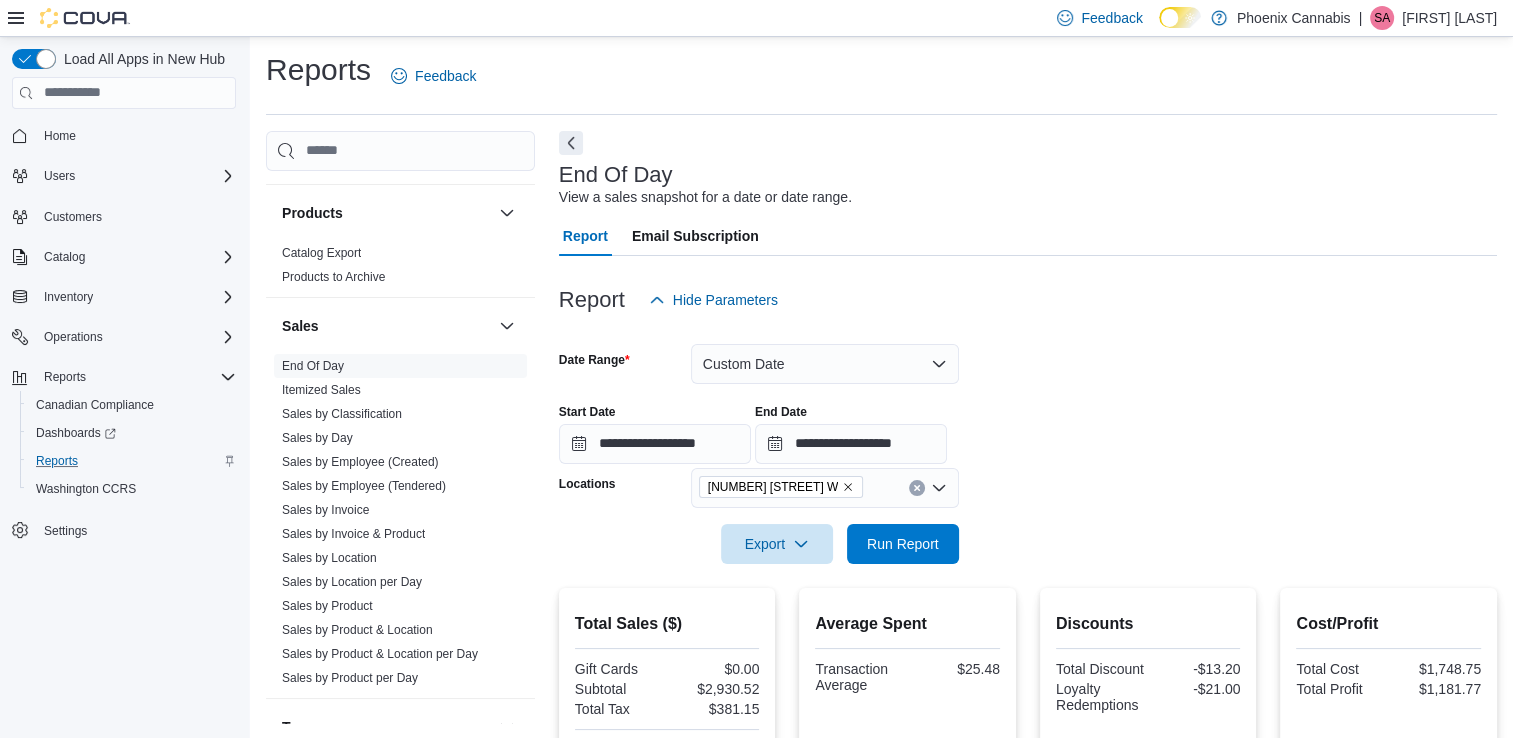 scroll, scrollTop: 0, scrollLeft: 0, axis: both 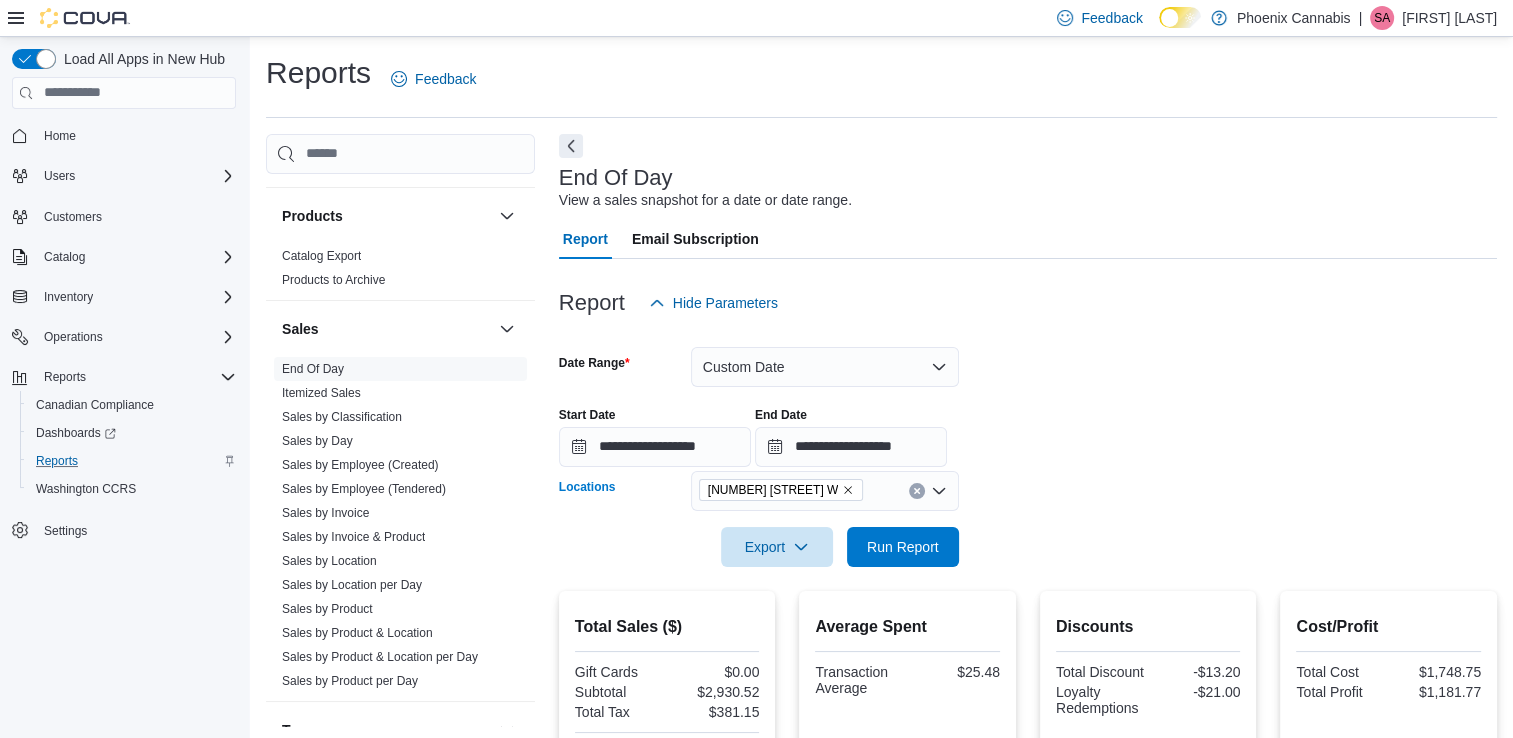 click 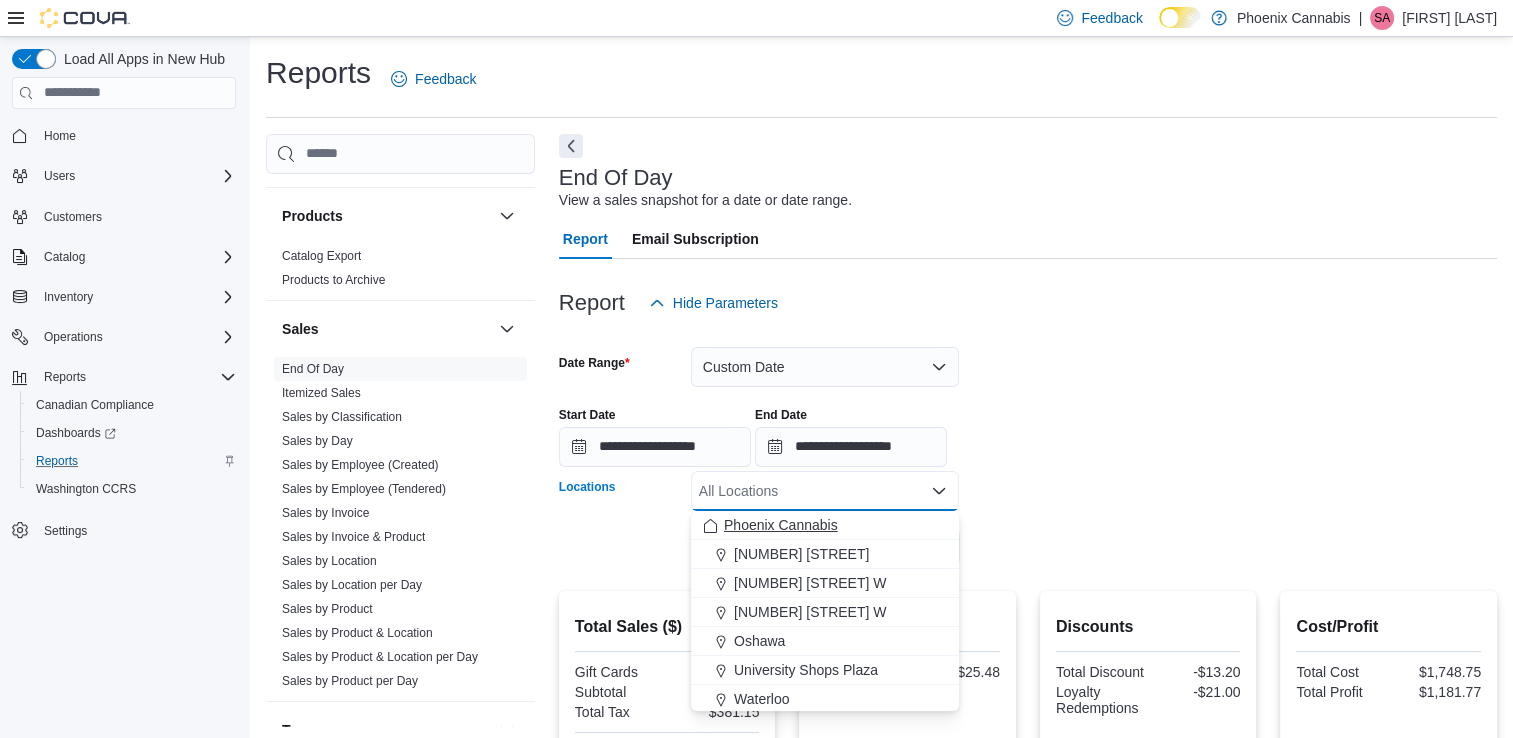 click on "Phoenix Cannabis" at bounding box center (825, 525) 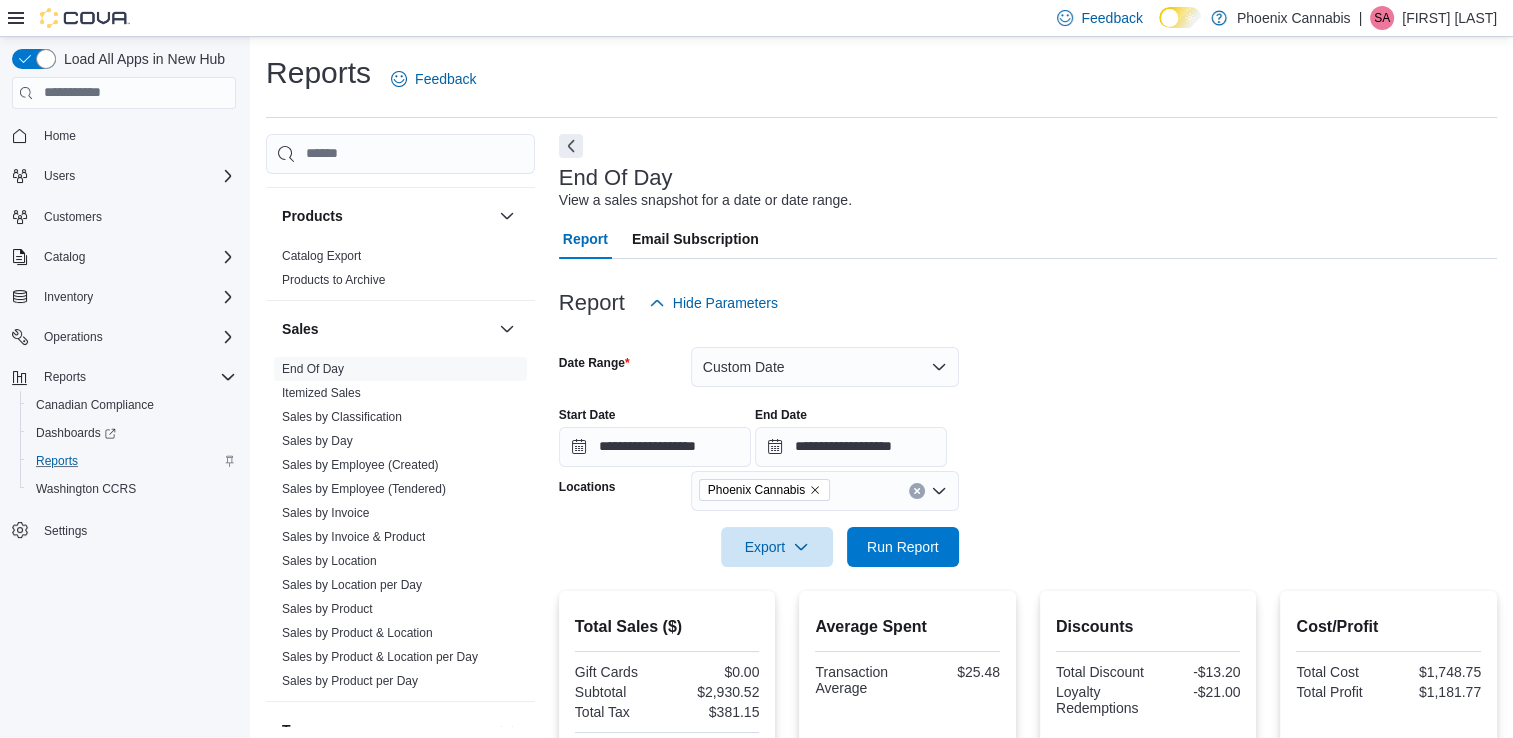 click on "**********" at bounding box center [1028, 429] 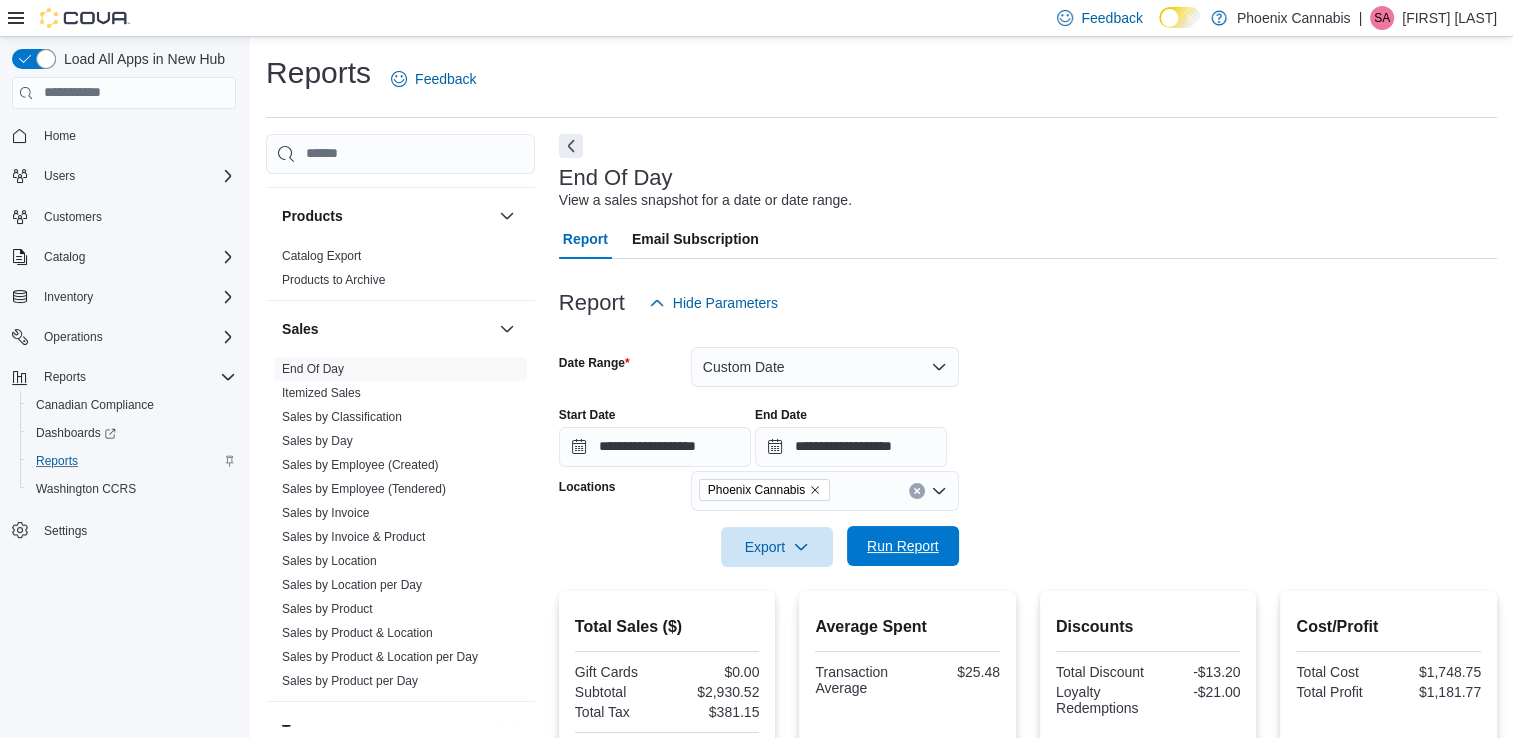 click on "Run Report" at bounding box center [903, 546] 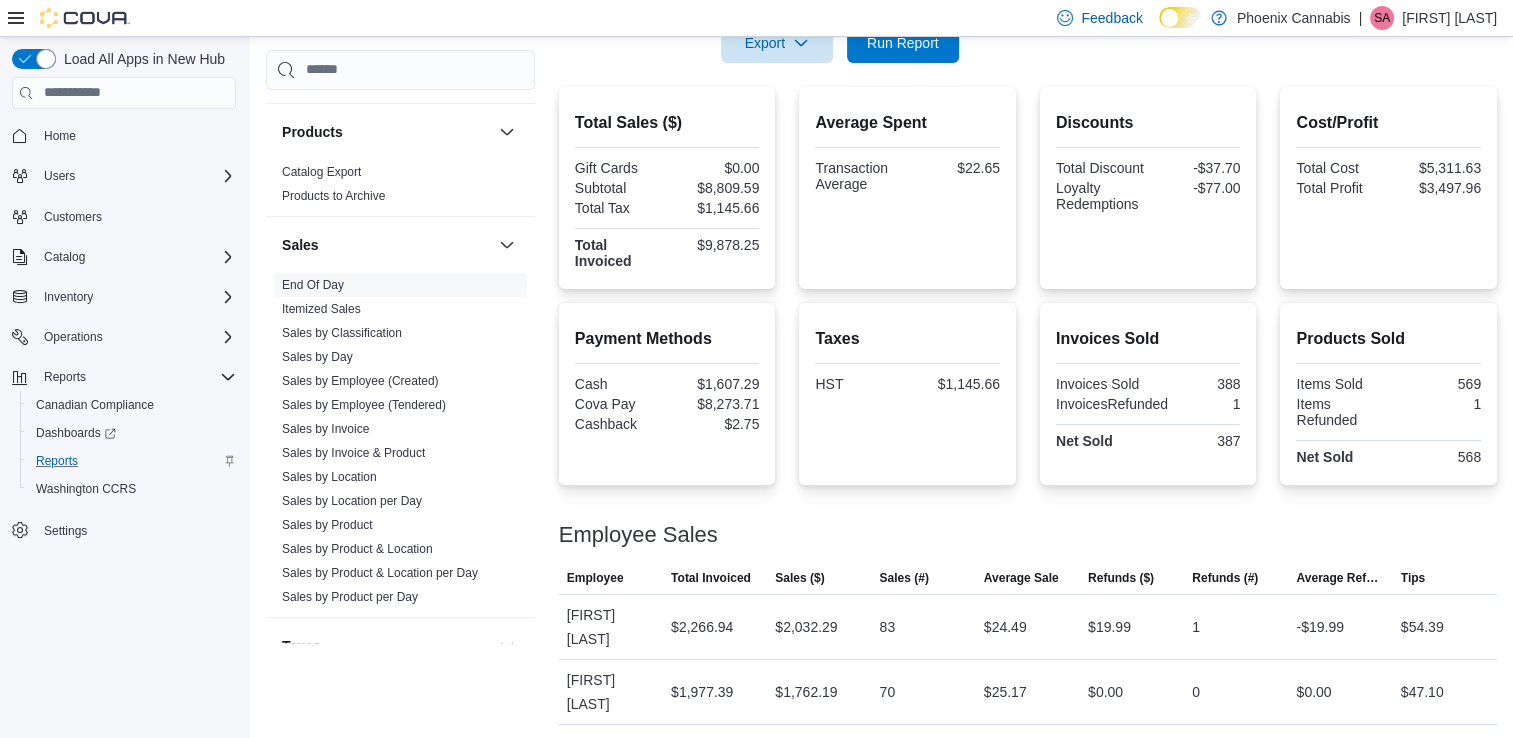 scroll, scrollTop: 204, scrollLeft: 0, axis: vertical 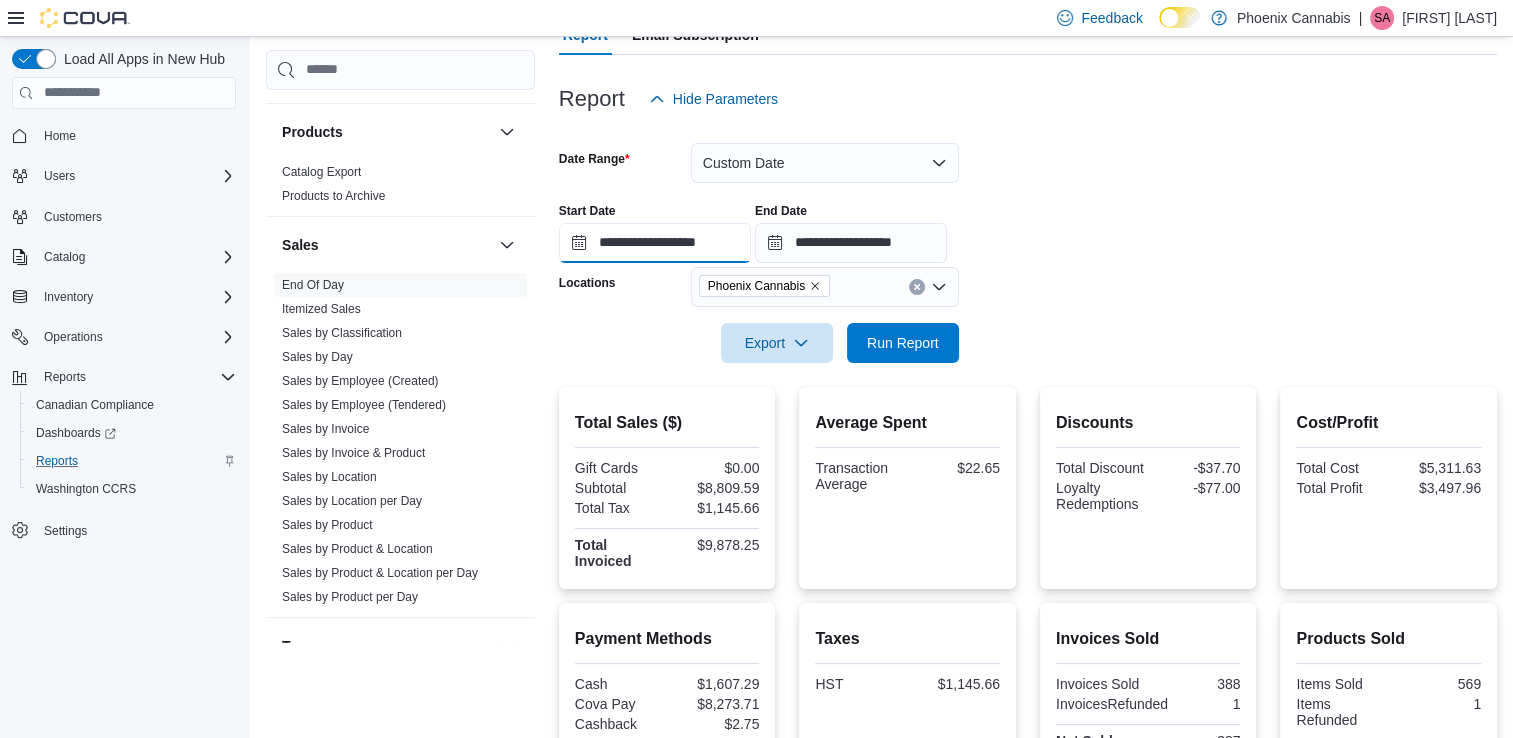 click on "**********" at bounding box center [655, 243] 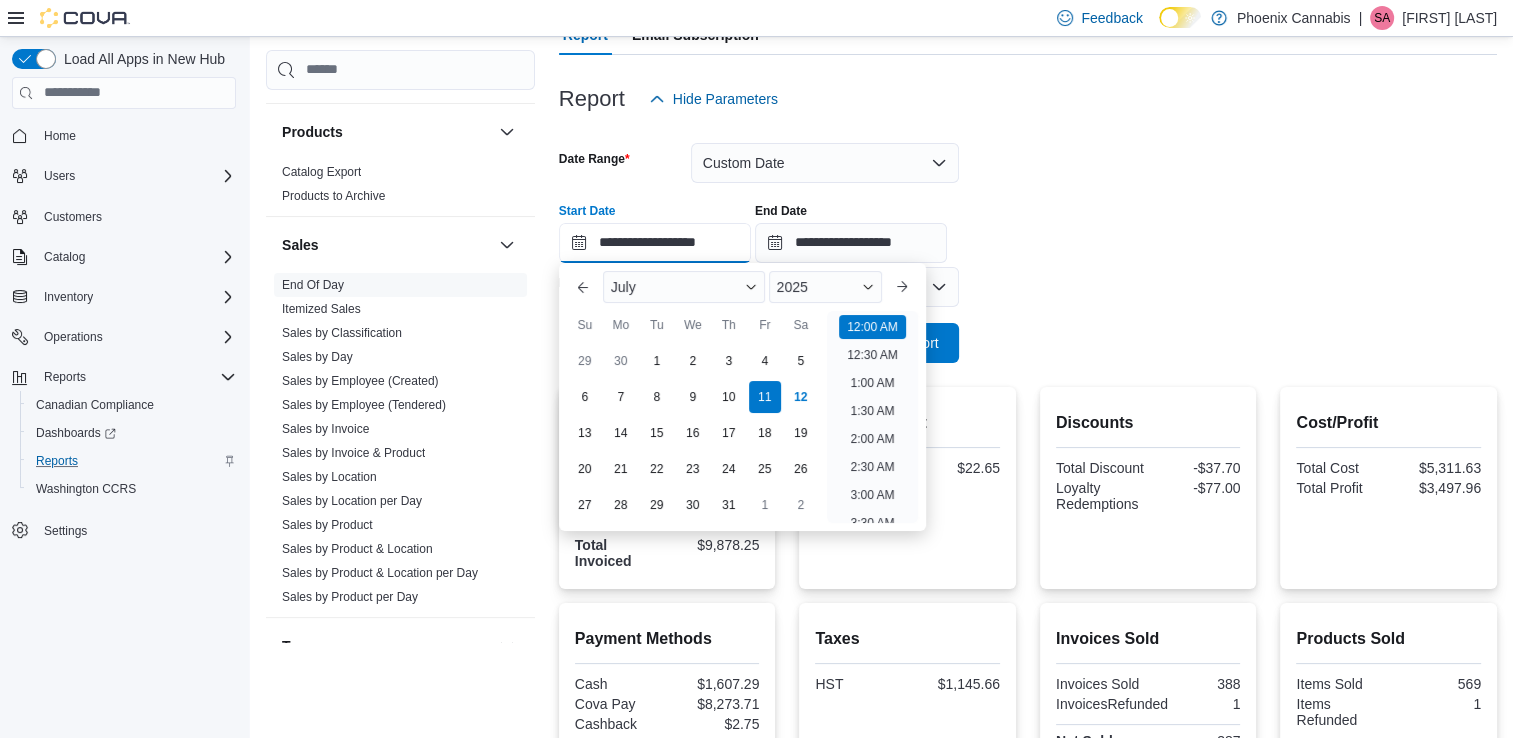 scroll, scrollTop: 62, scrollLeft: 0, axis: vertical 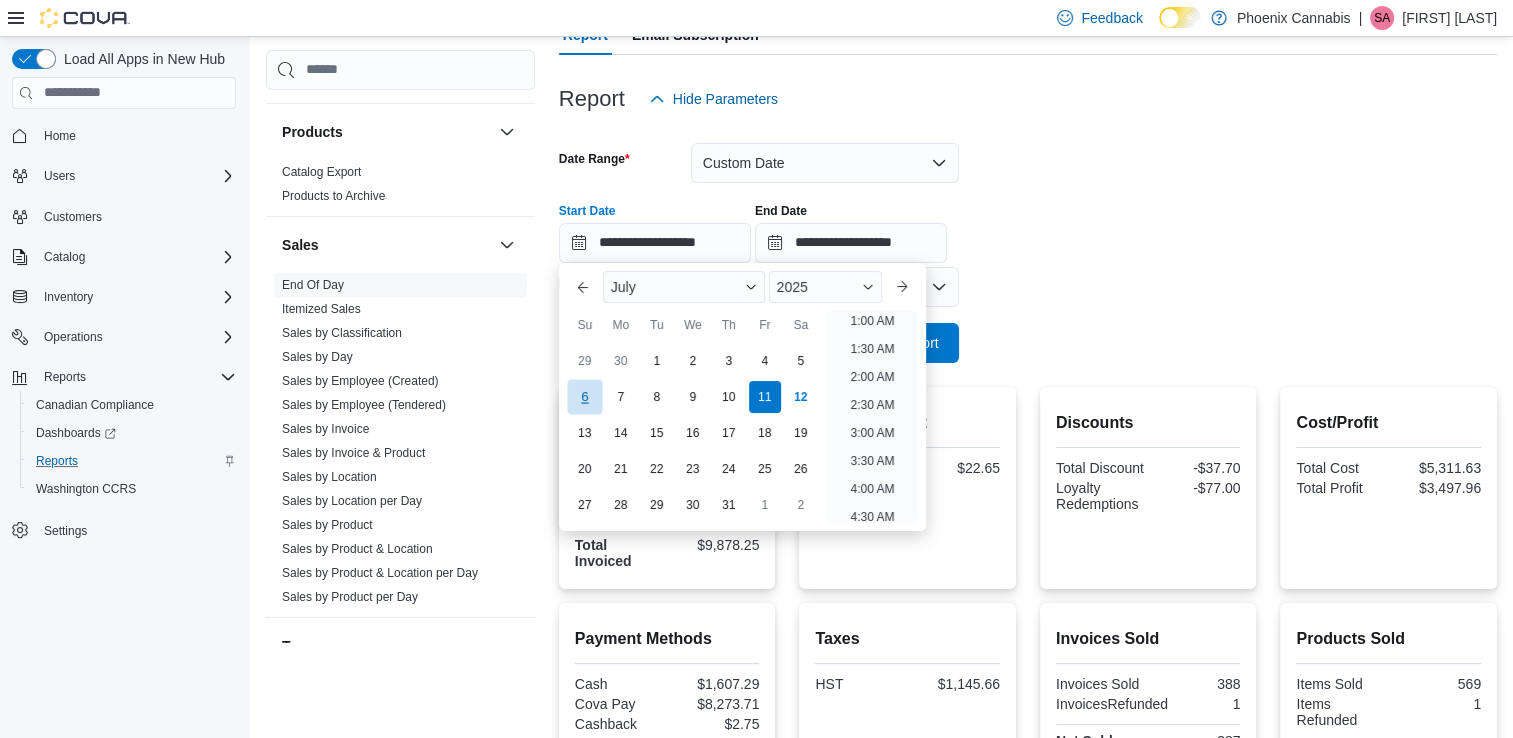 click on "6" at bounding box center [584, 396] 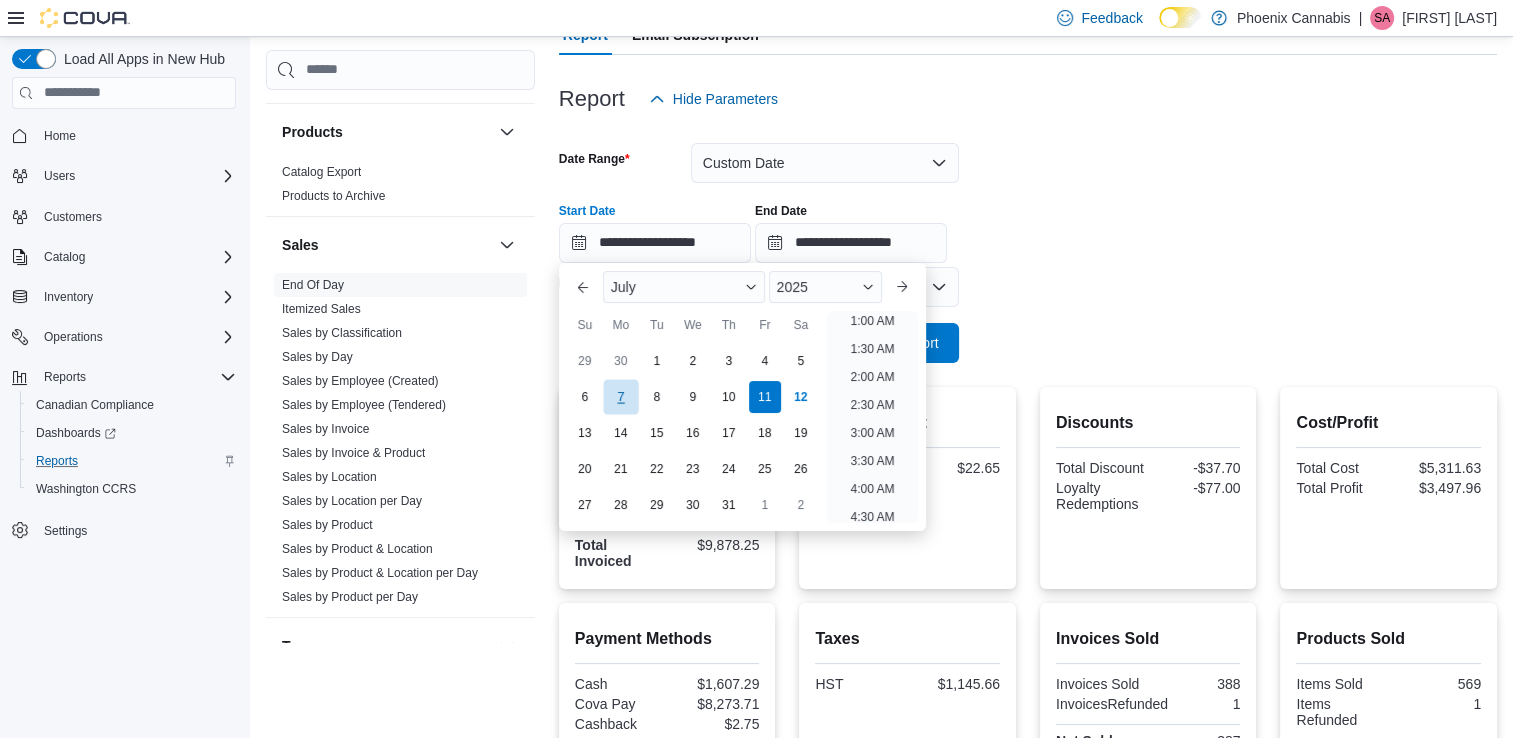 scroll, scrollTop: 4, scrollLeft: 0, axis: vertical 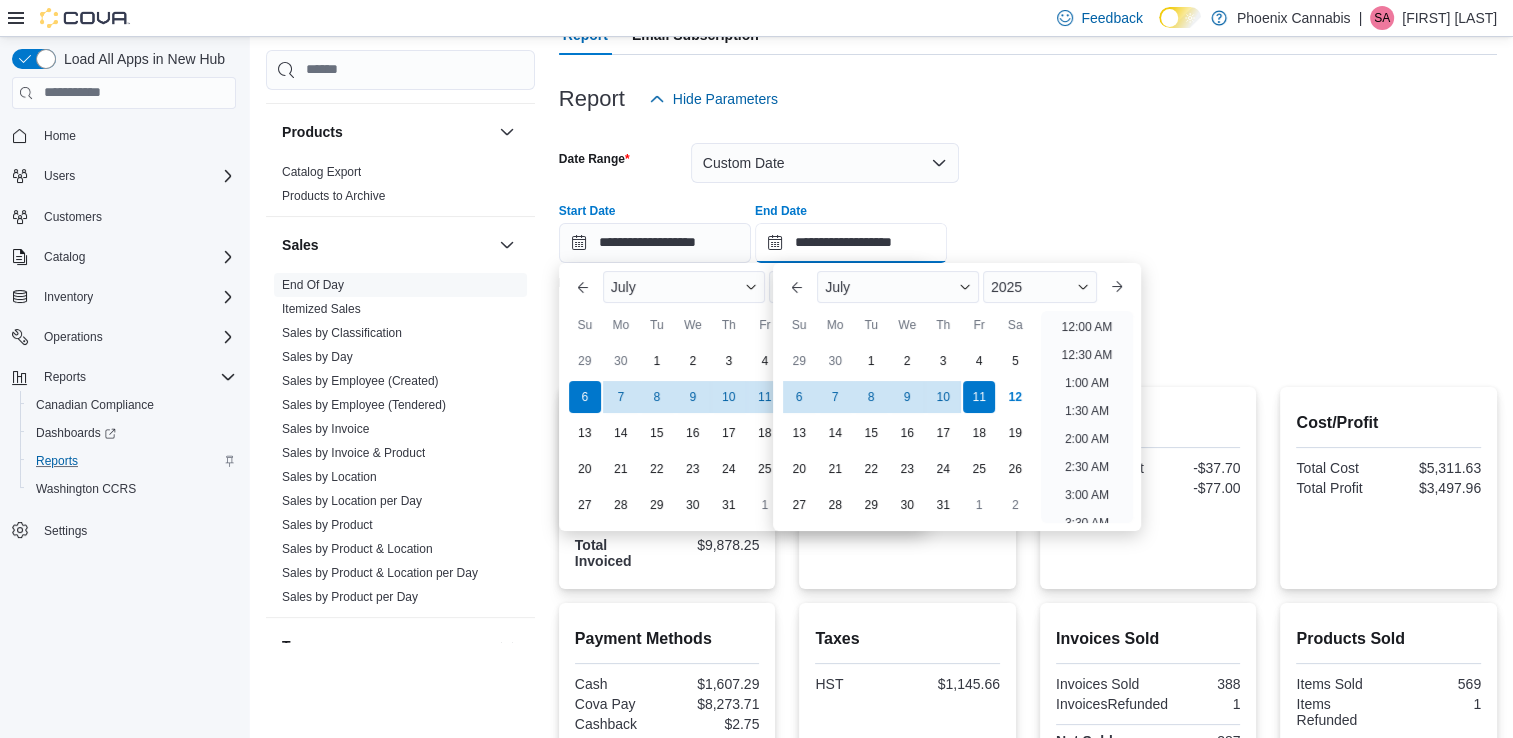 click on "**********" at bounding box center (851, 243) 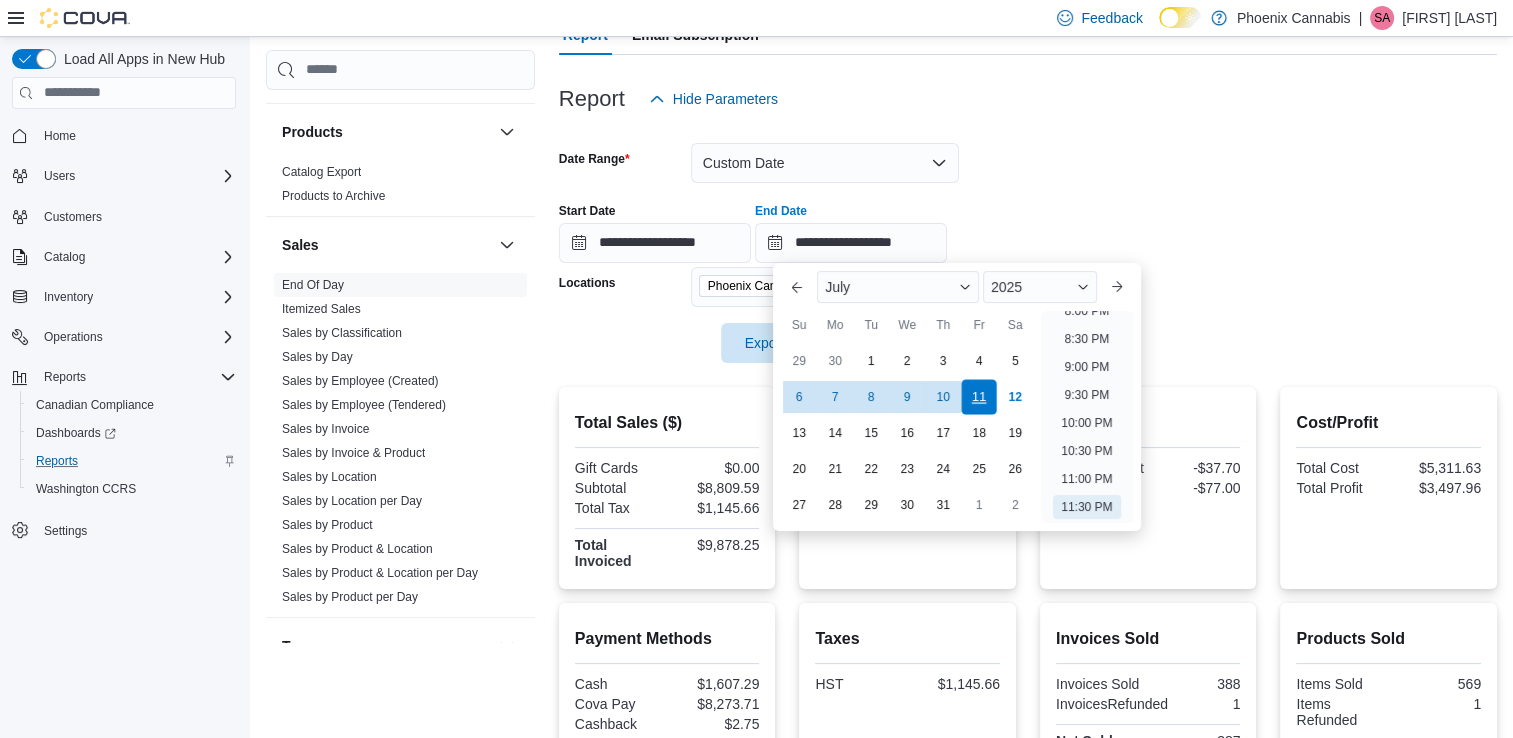 click on "11" at bounding box center (979, 396) 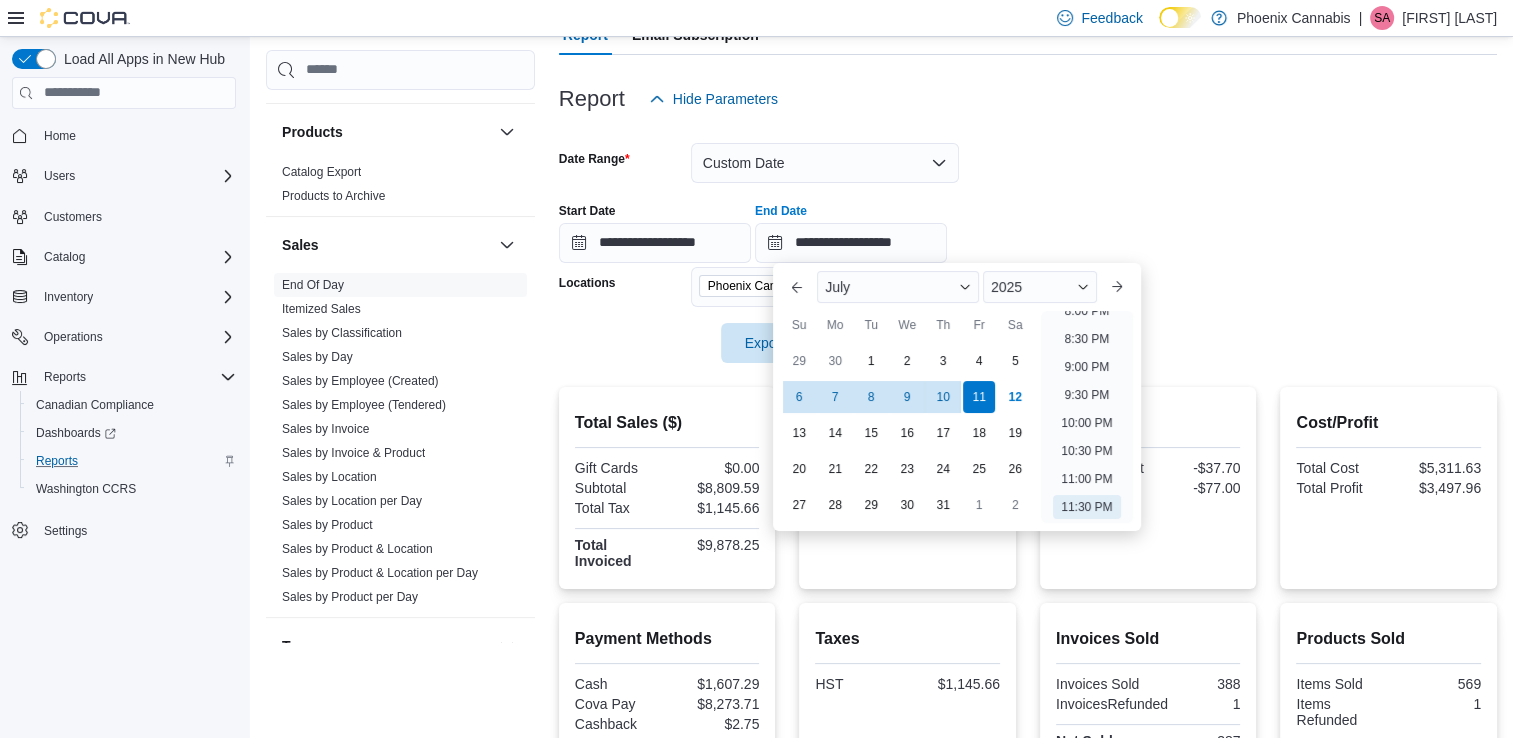 click on "**********" at bounding box center (1028, 241) 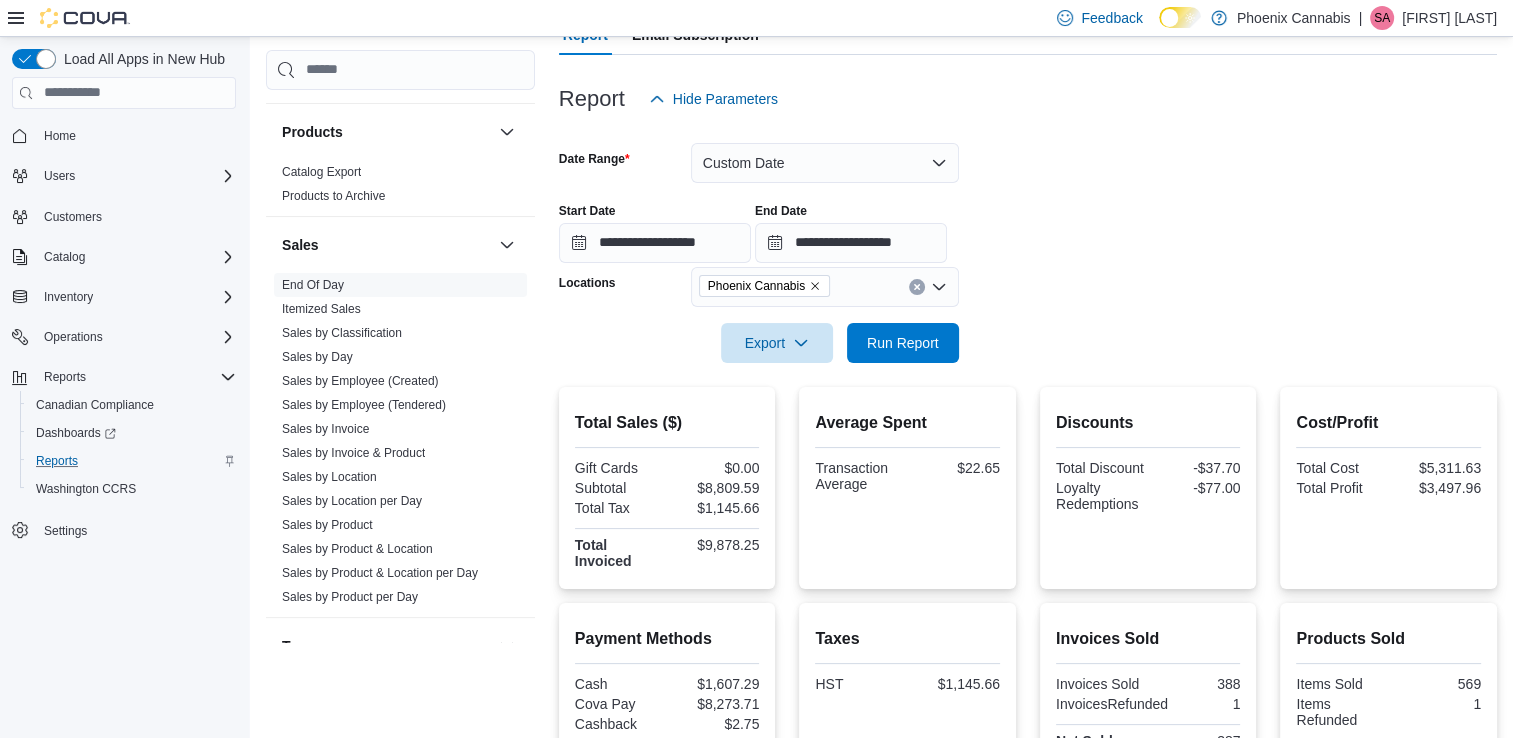 click at bounding box center [917, 287] 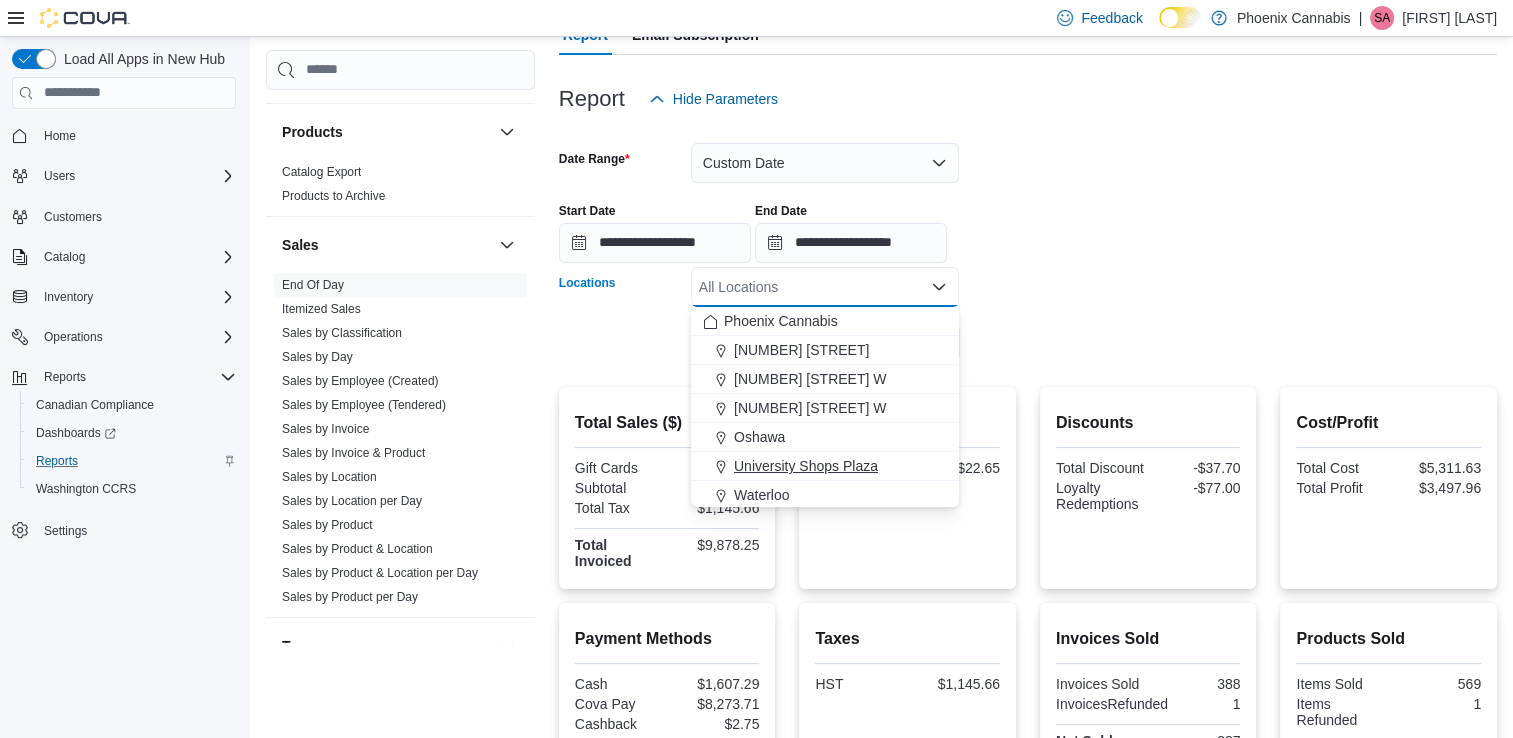 click on "University Shops Plaza" at bounding box center [806, 466] 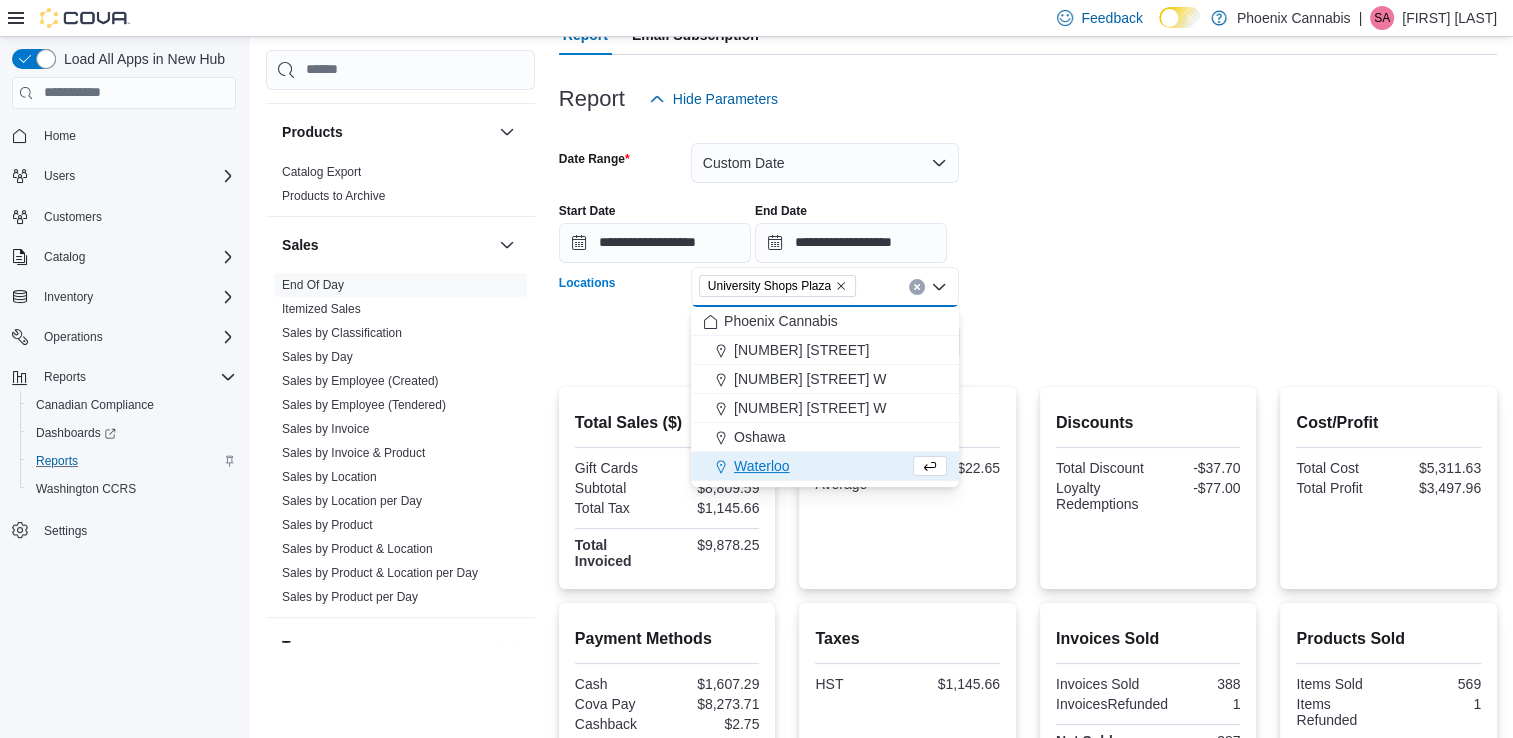 click on "**********" at bounding box center (1028, 241) 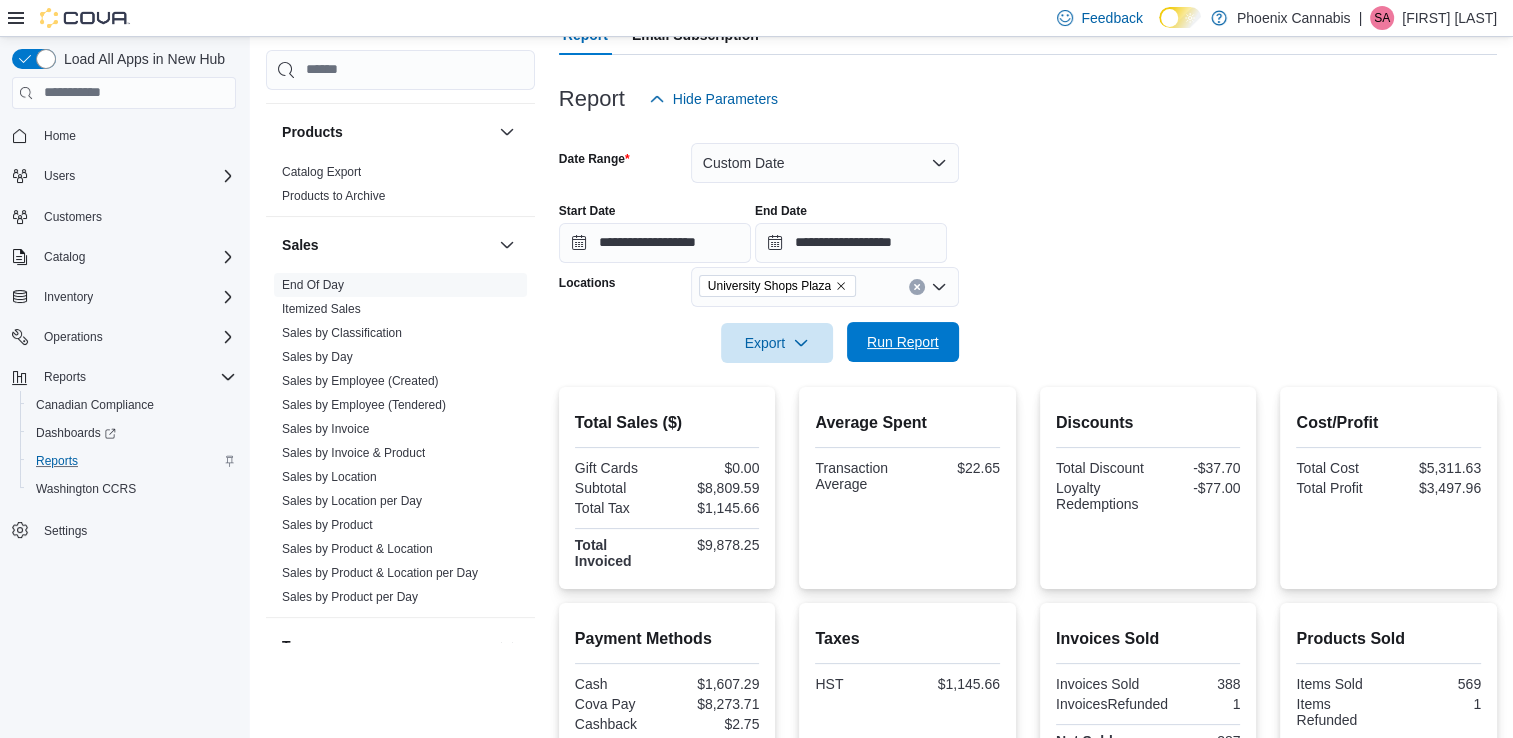 click on "Run Report" at bounding box center [903, 342] 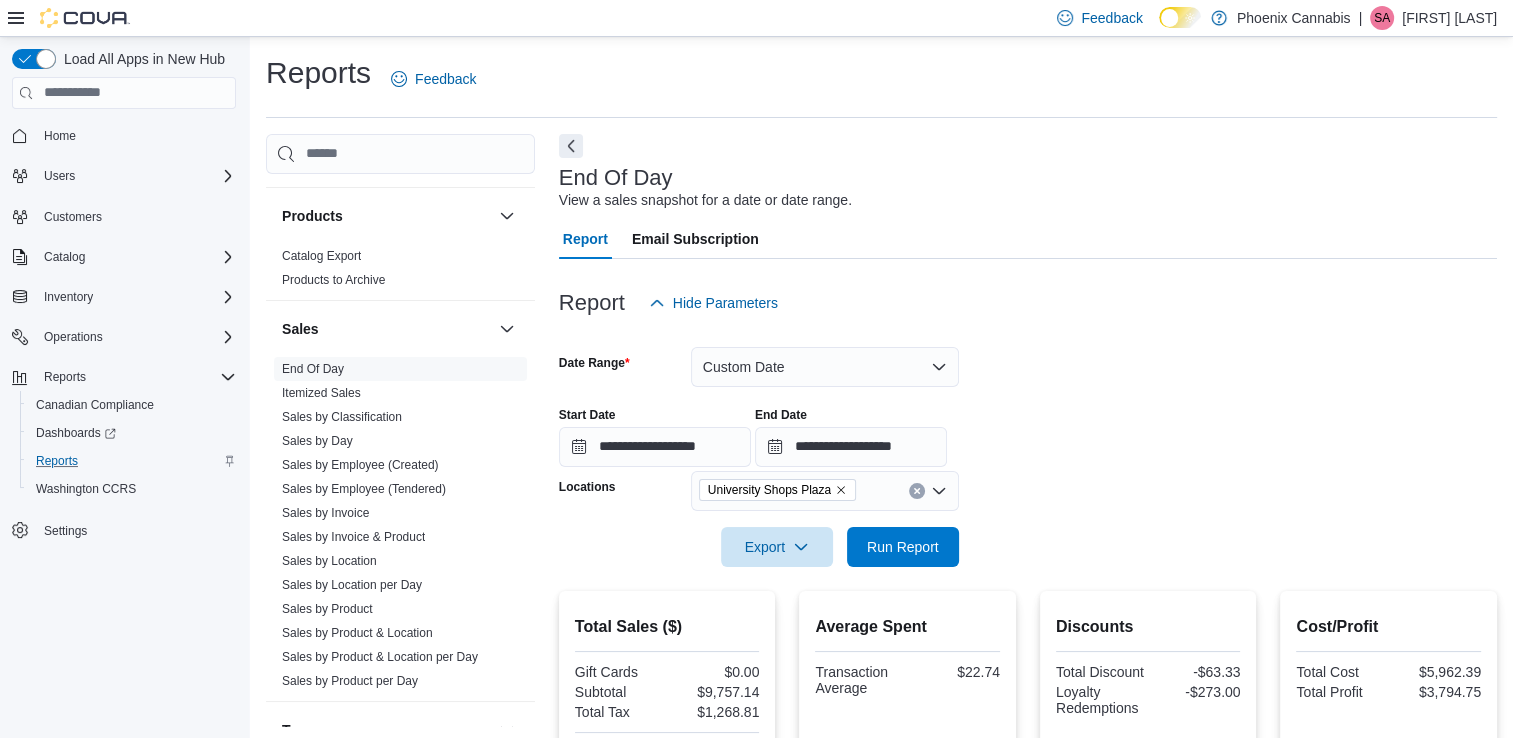 scroll, scrollTop: 0, scrollLeft: 0, axis: both 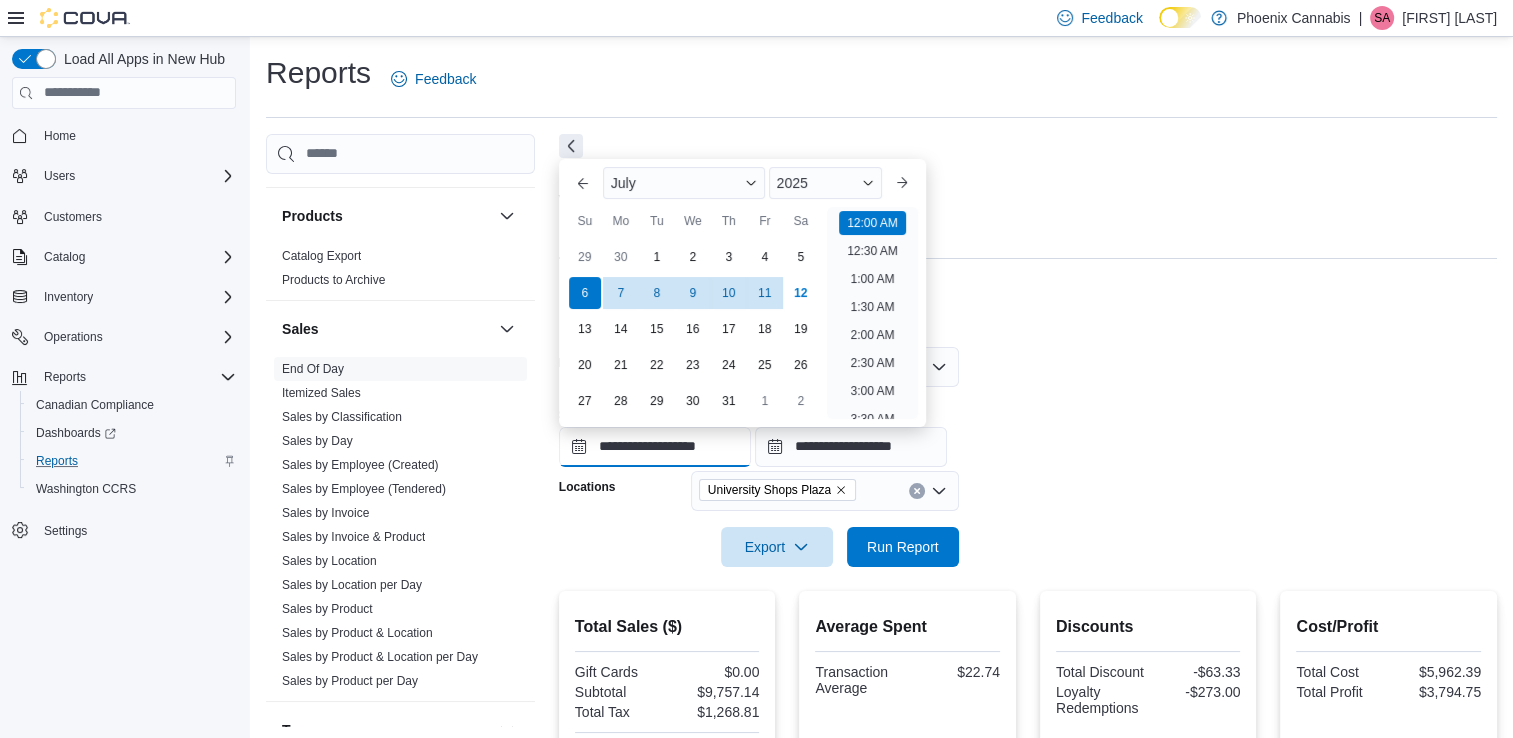 click on "**********" at bounding box center (655, 447) 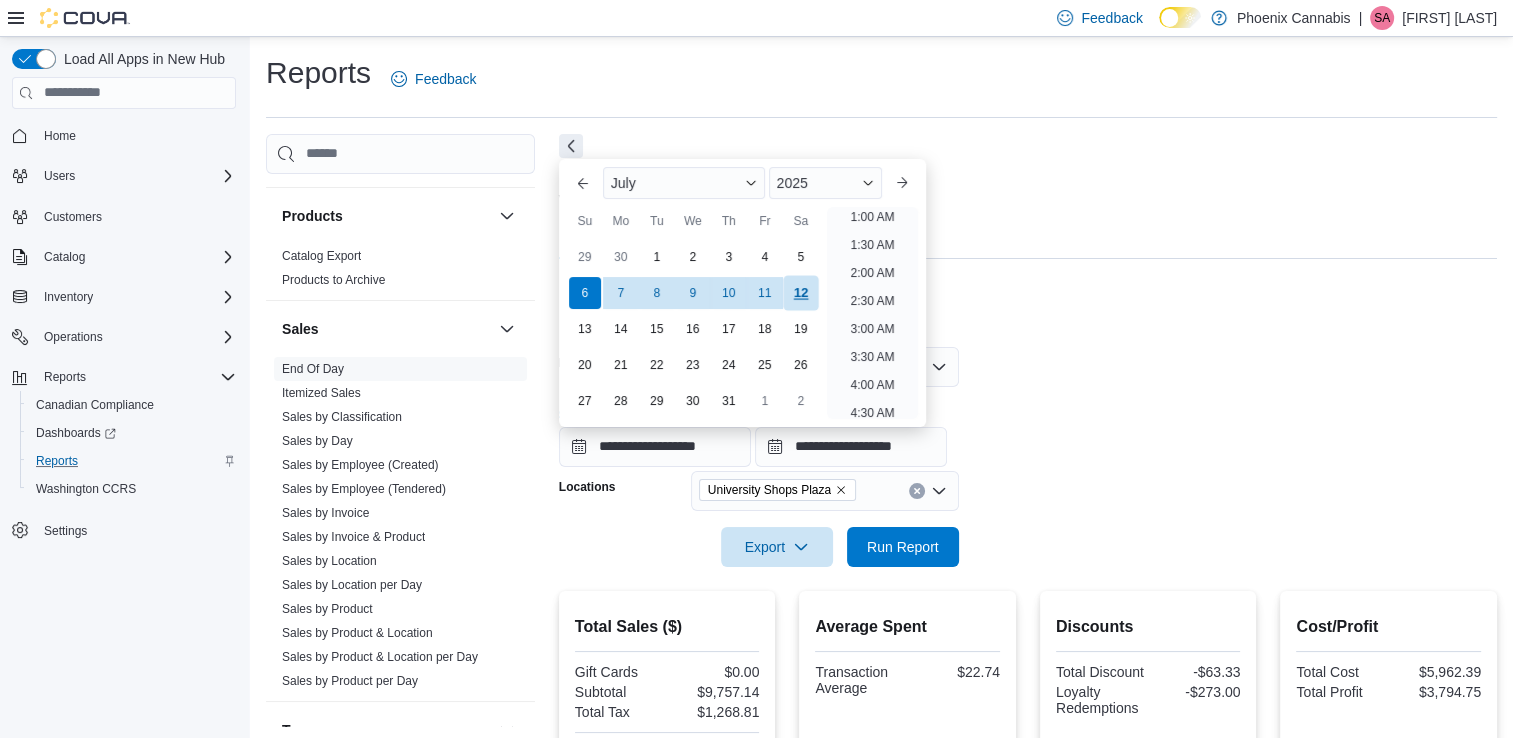 click on "12" at bounding box center [800, 292] 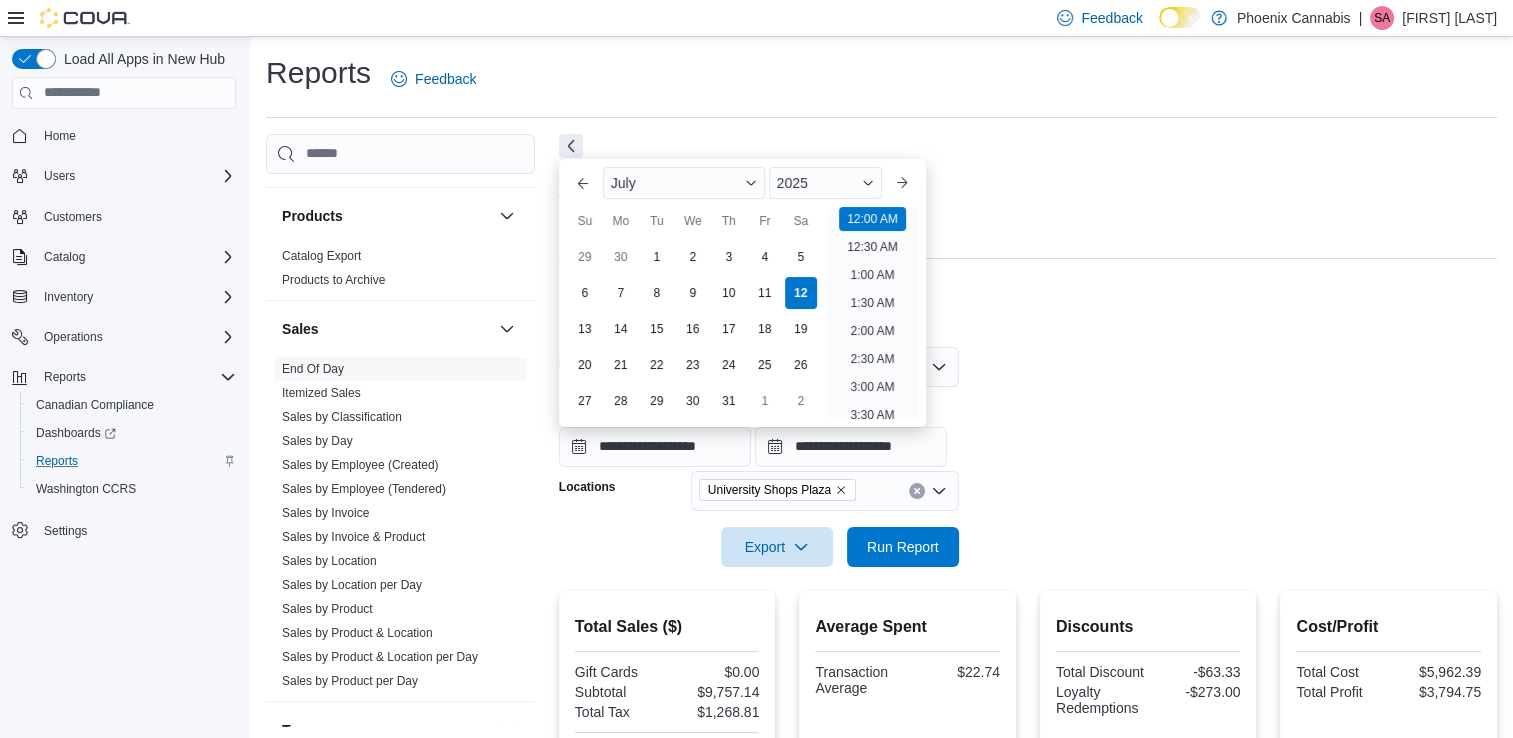 click on "**********" at bounding box center [1028, 429] 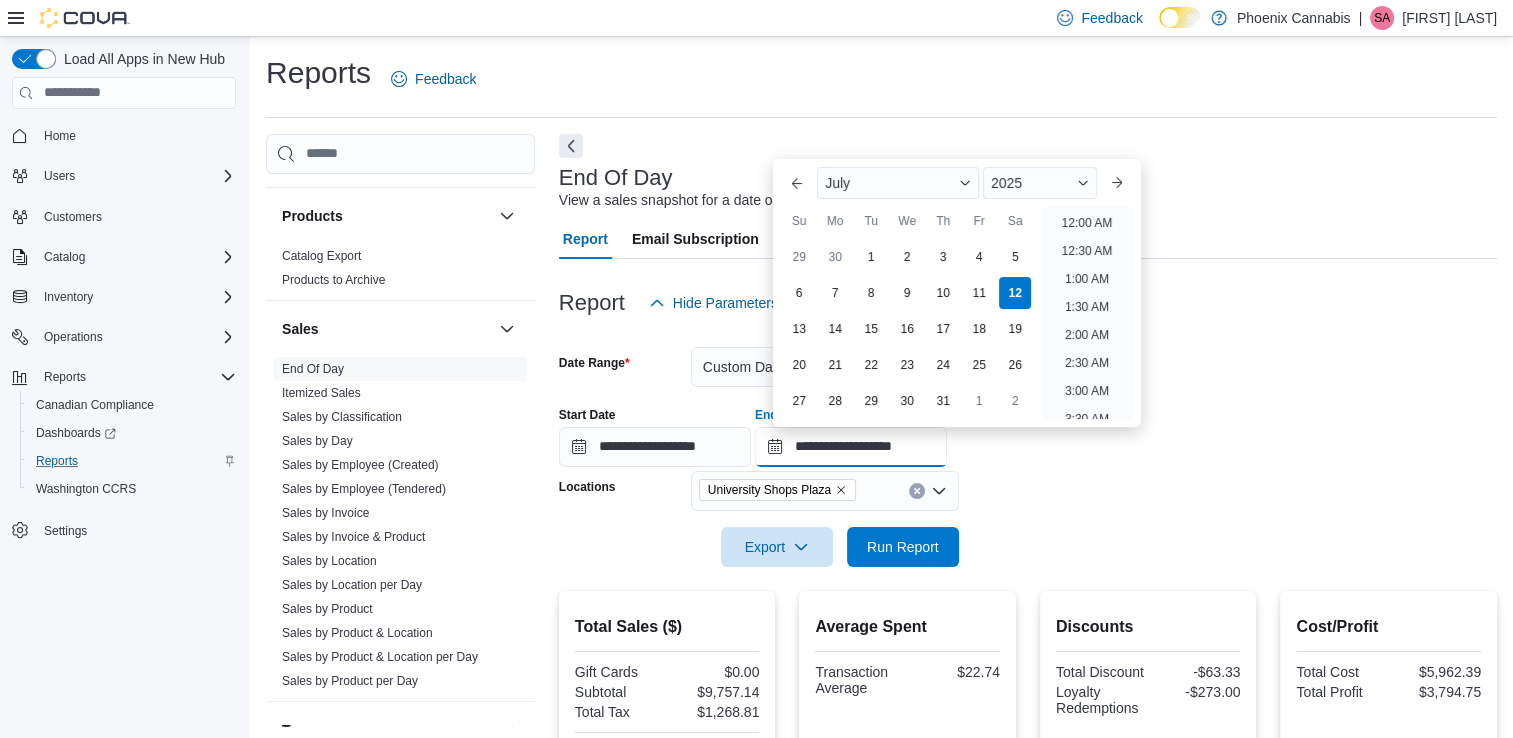 click on "**********" at bounding box center [851, 447] 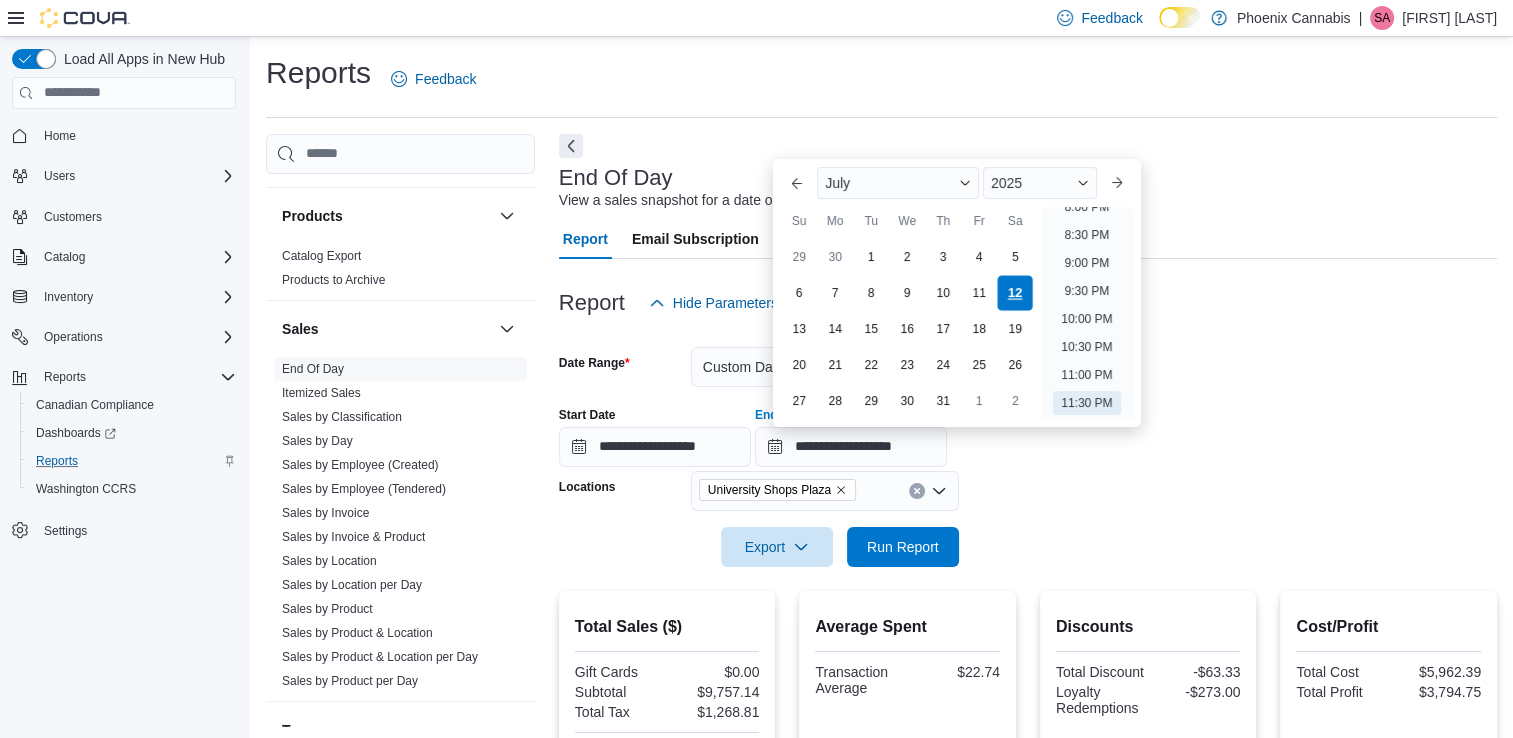 click on "12" at bounding box center [1015, 292] 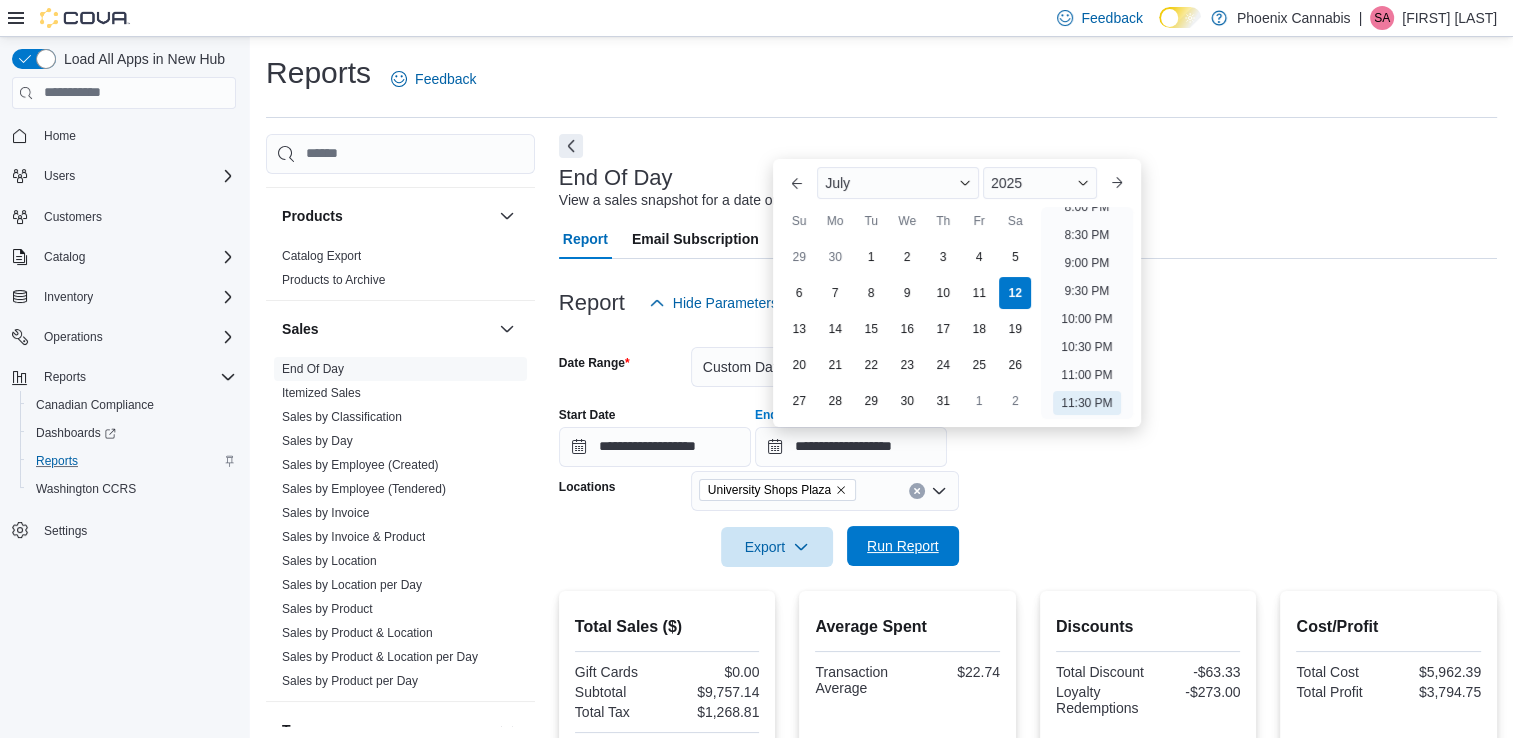 click on "Run Report" at bounding box center [903, 546] 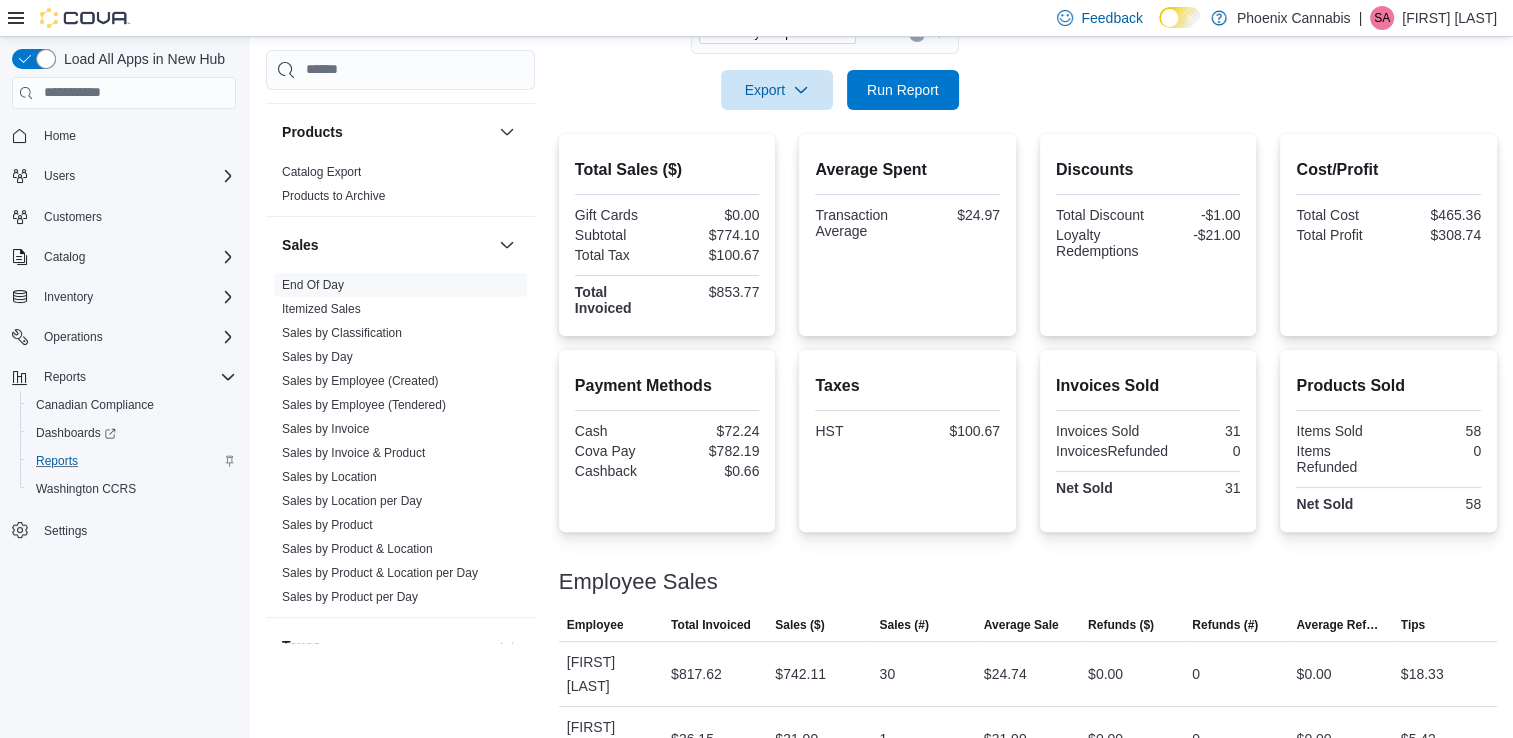 scroll, scrollTop: 157, scrollLeft: 0, axis: vertical 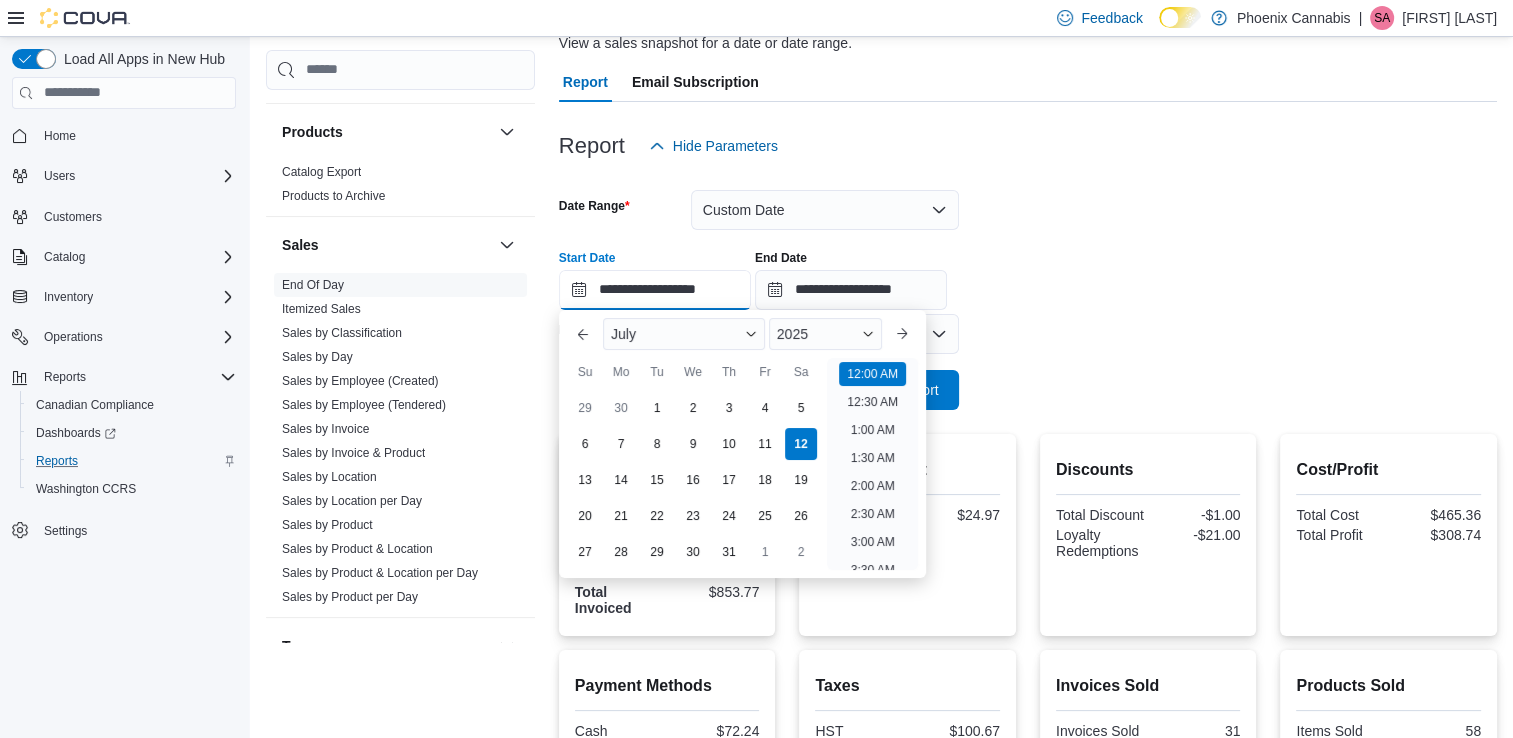 click on "**********" at bounding box center (655, 290) 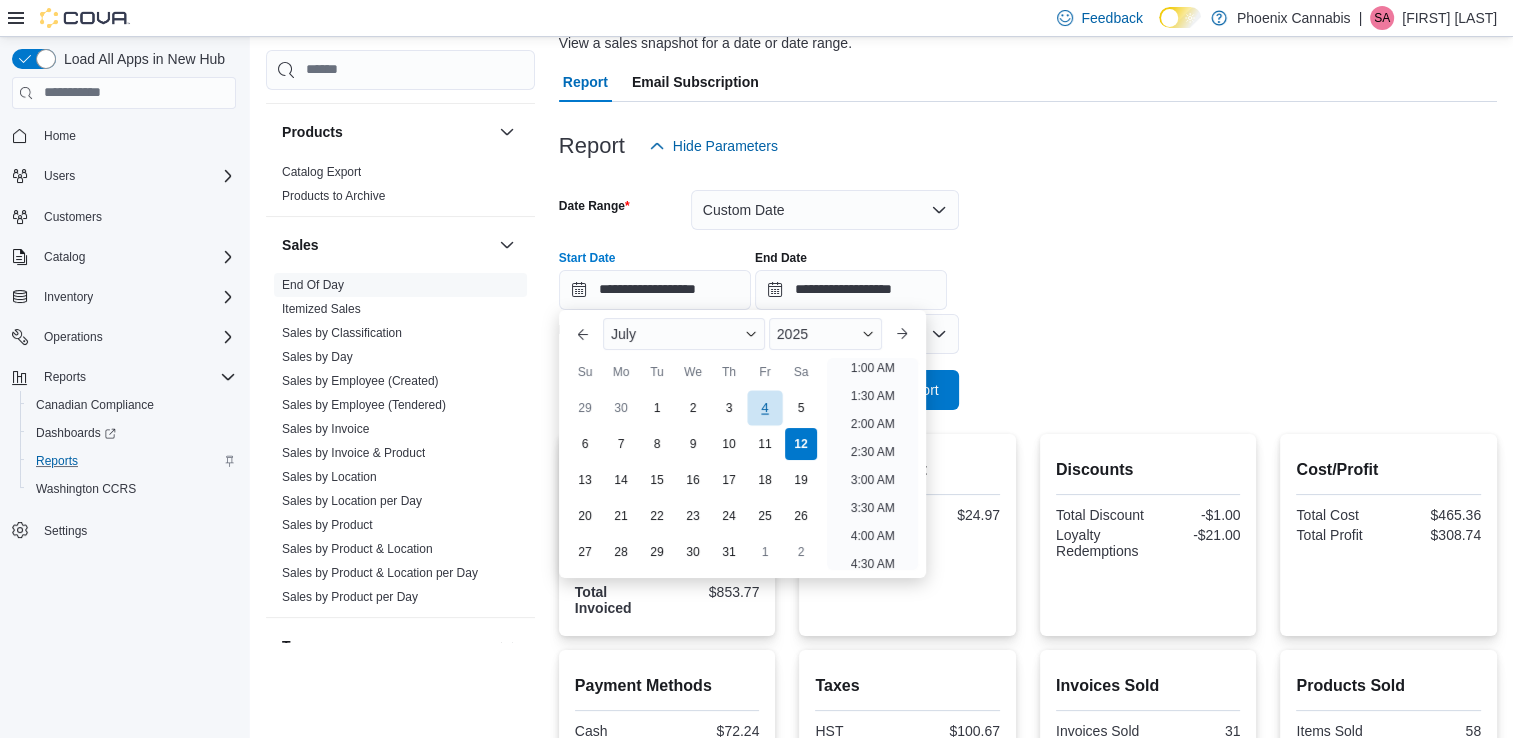 click on "4" at bounding box center (764, 407) 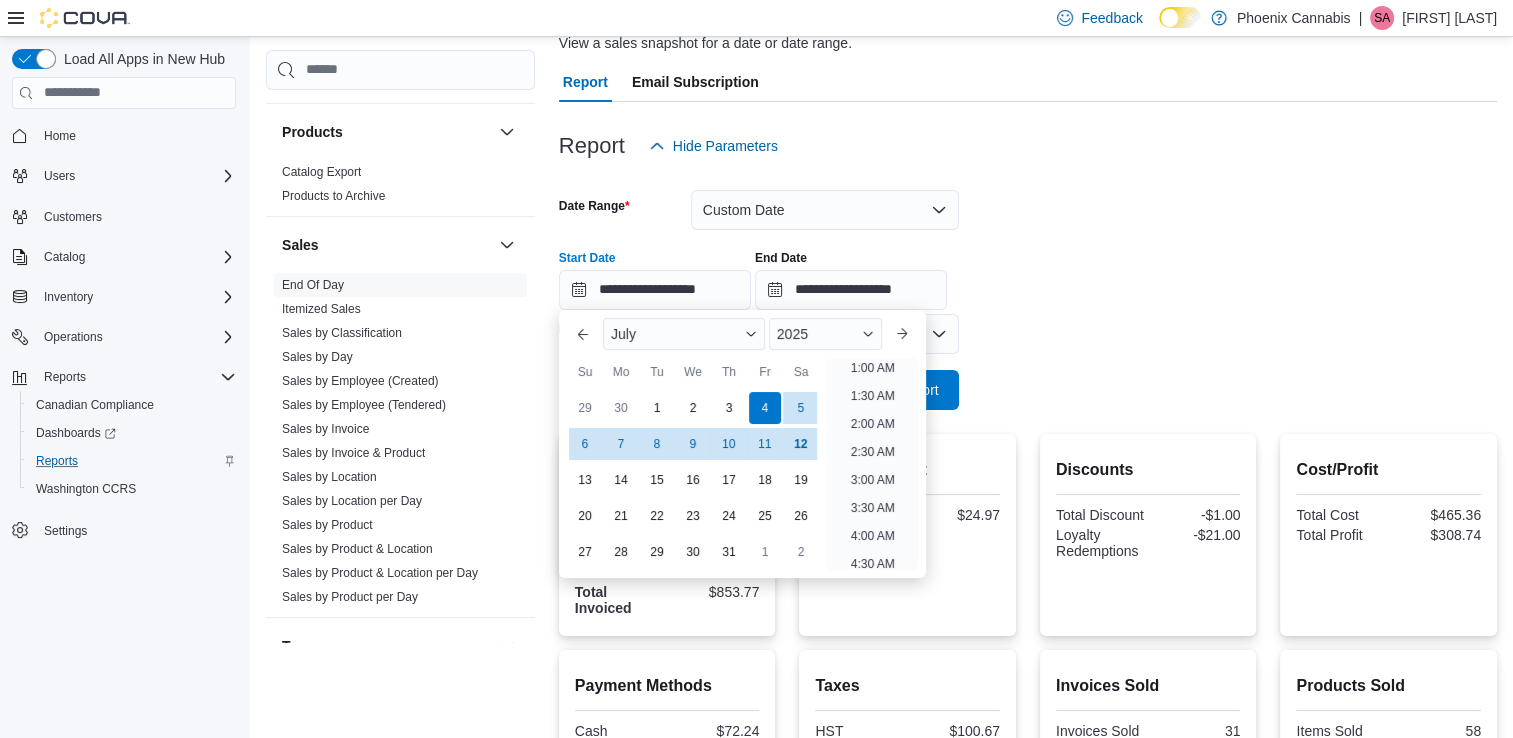 scroll, scrollTop: 4, scrollLeft: 0, axis: vertical 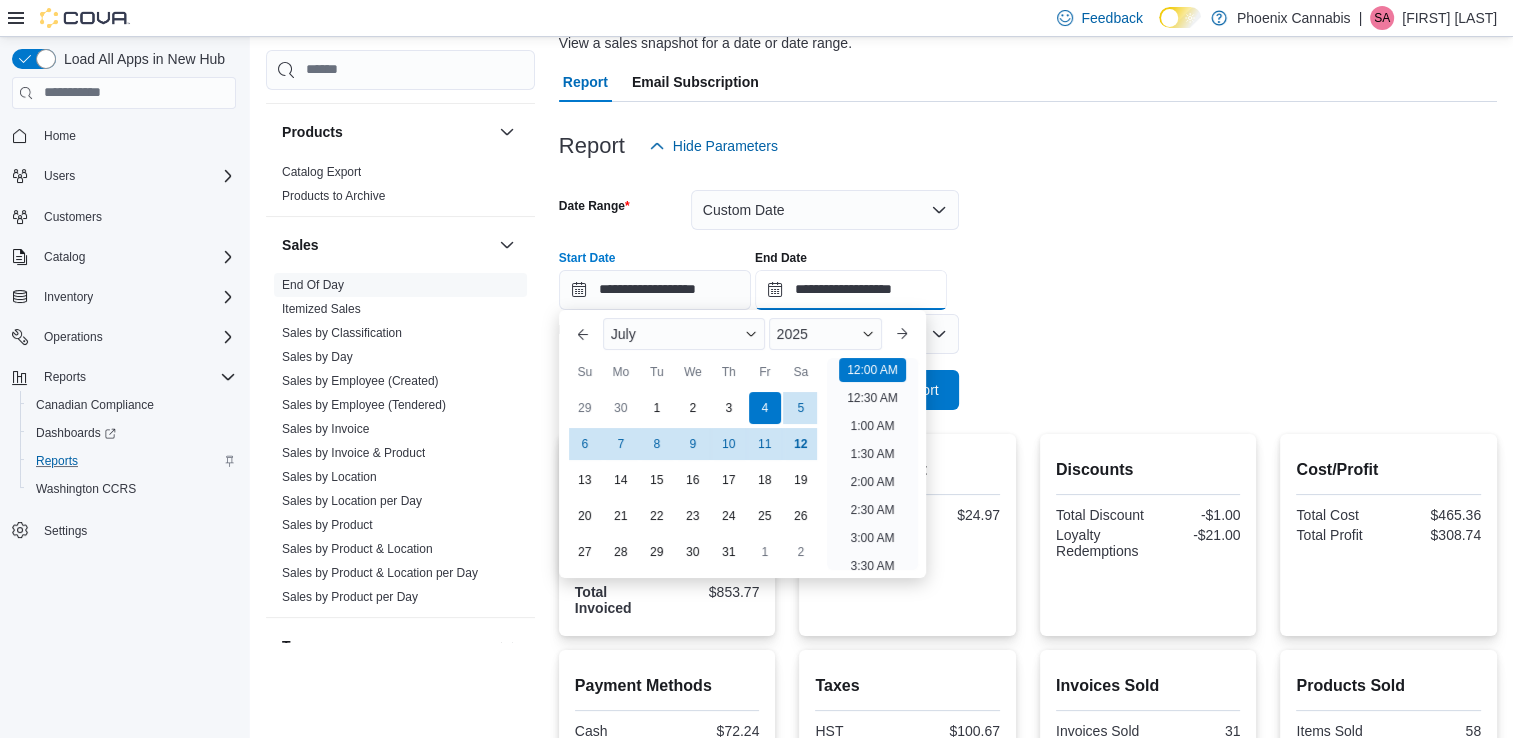 click on "**********" at bounding box center [851, 290] 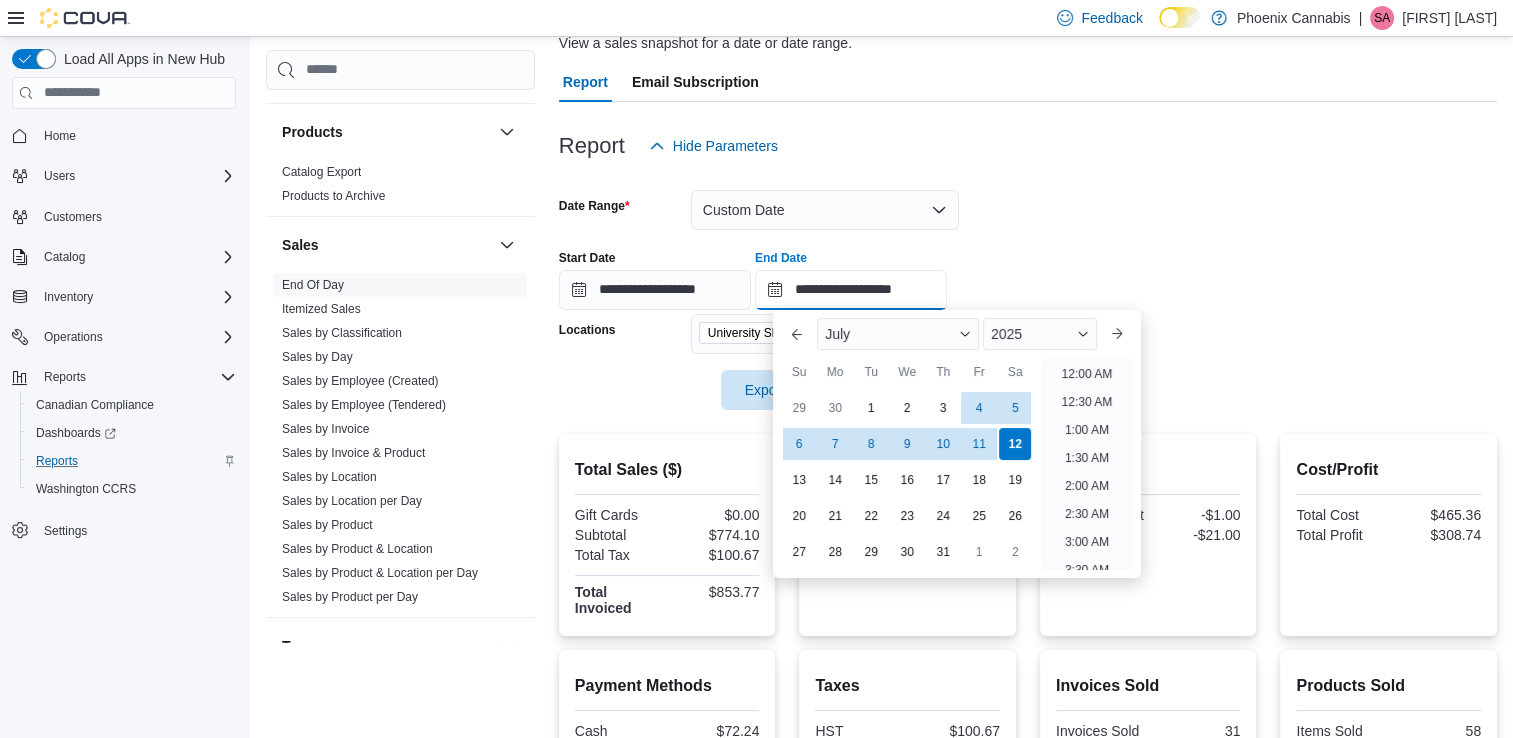 scroll, scrollTop: 1136, scrollLeft: 0, axis: vertical 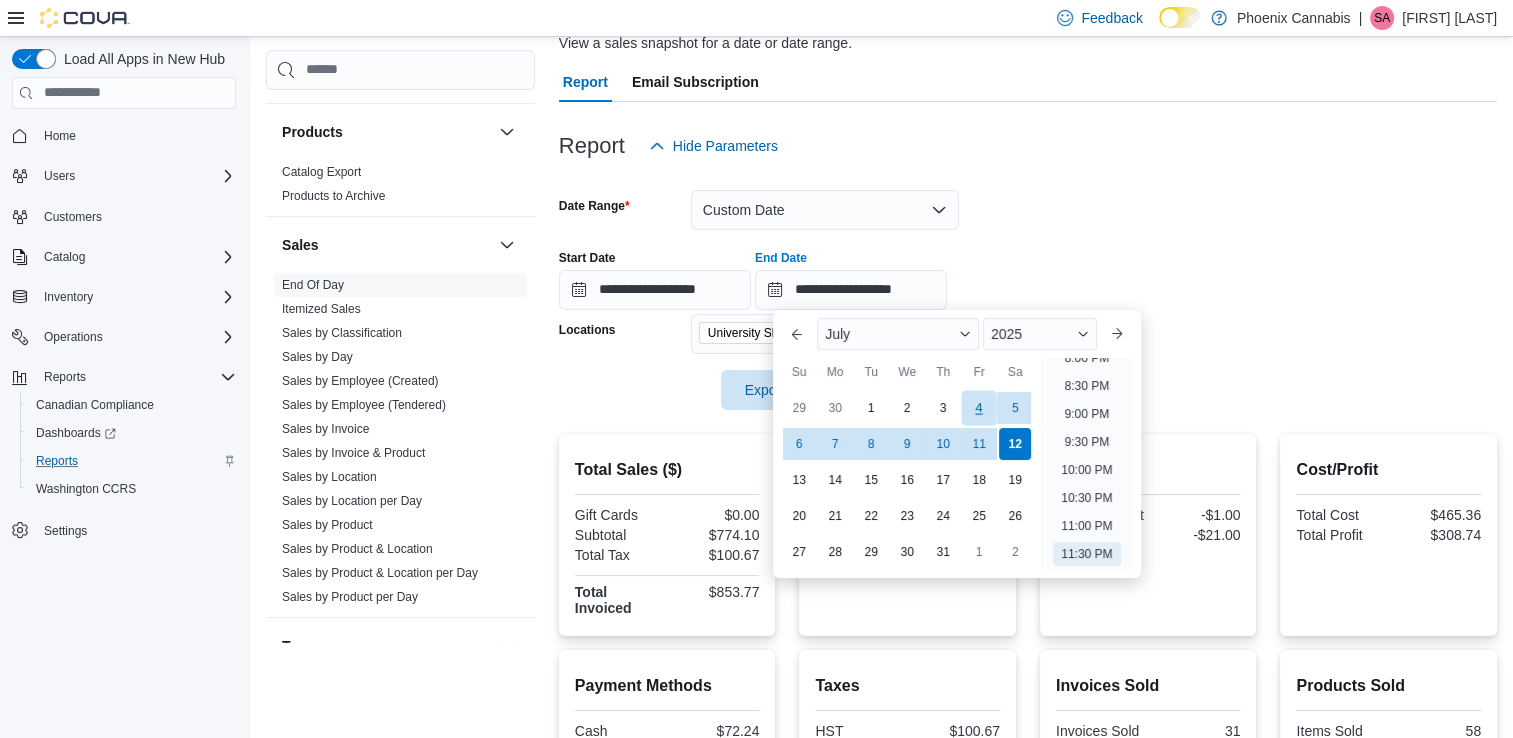 click on "4" at bounding box center (979, 407) 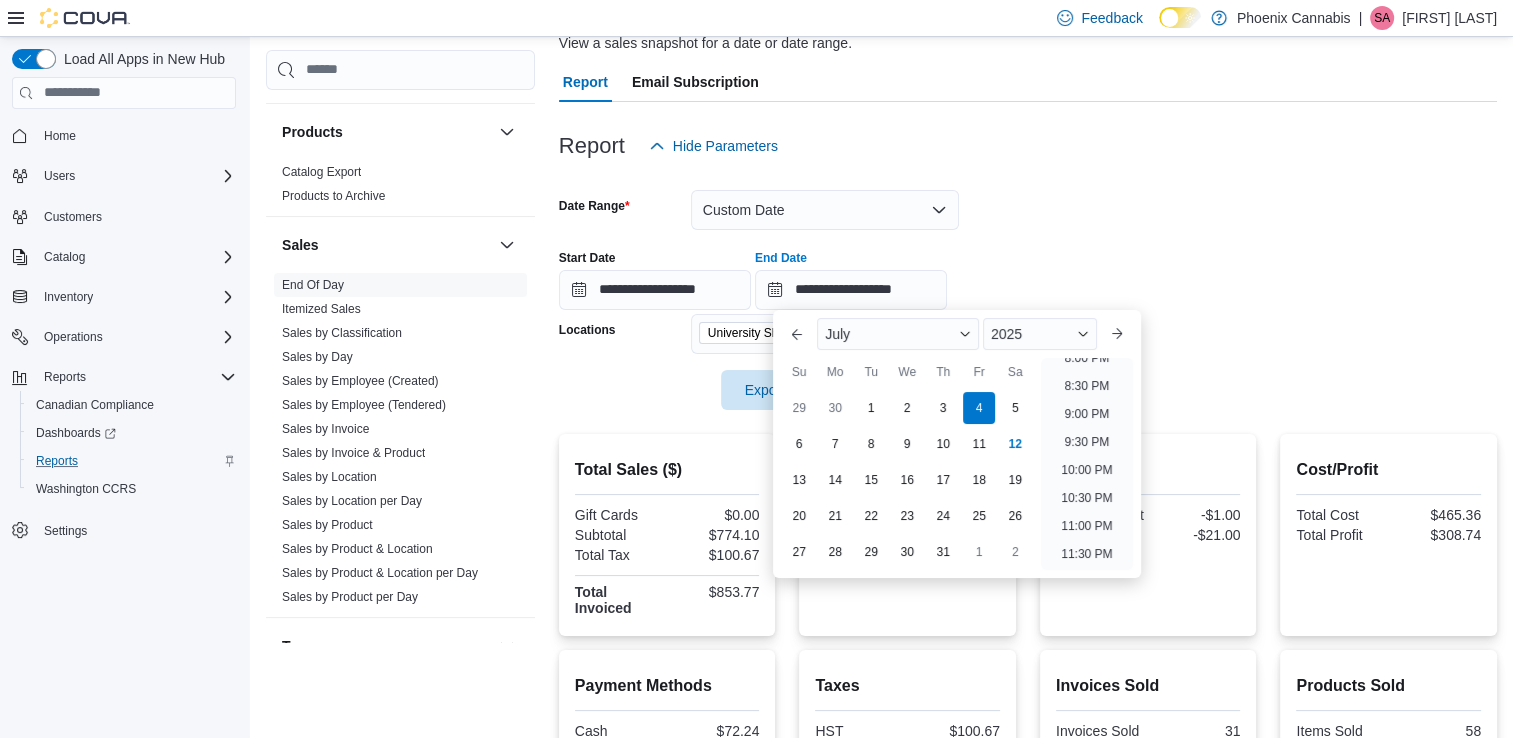 click on "**********" at bounding box center (1028, 272) 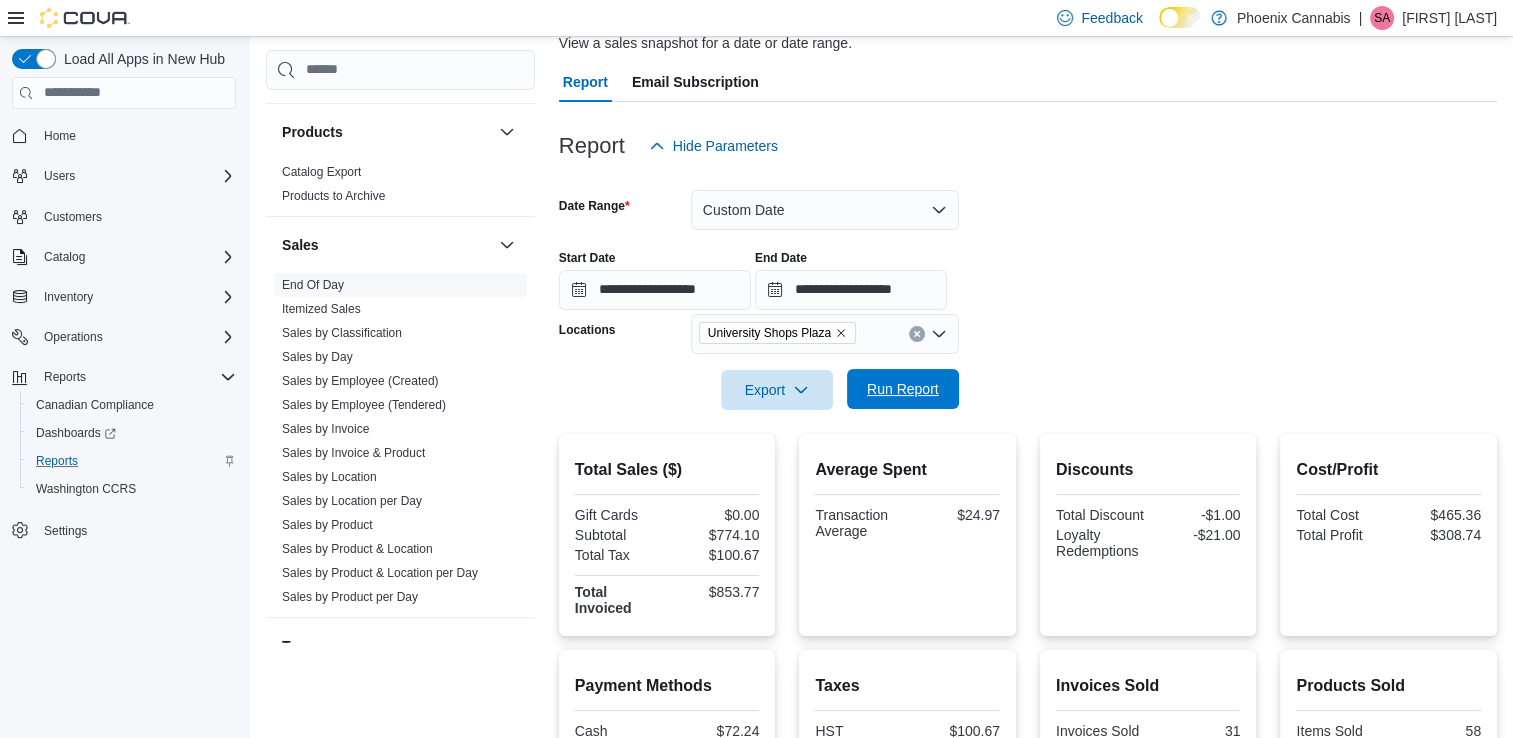 click on "Run Report" at bounding box center (903, 389) 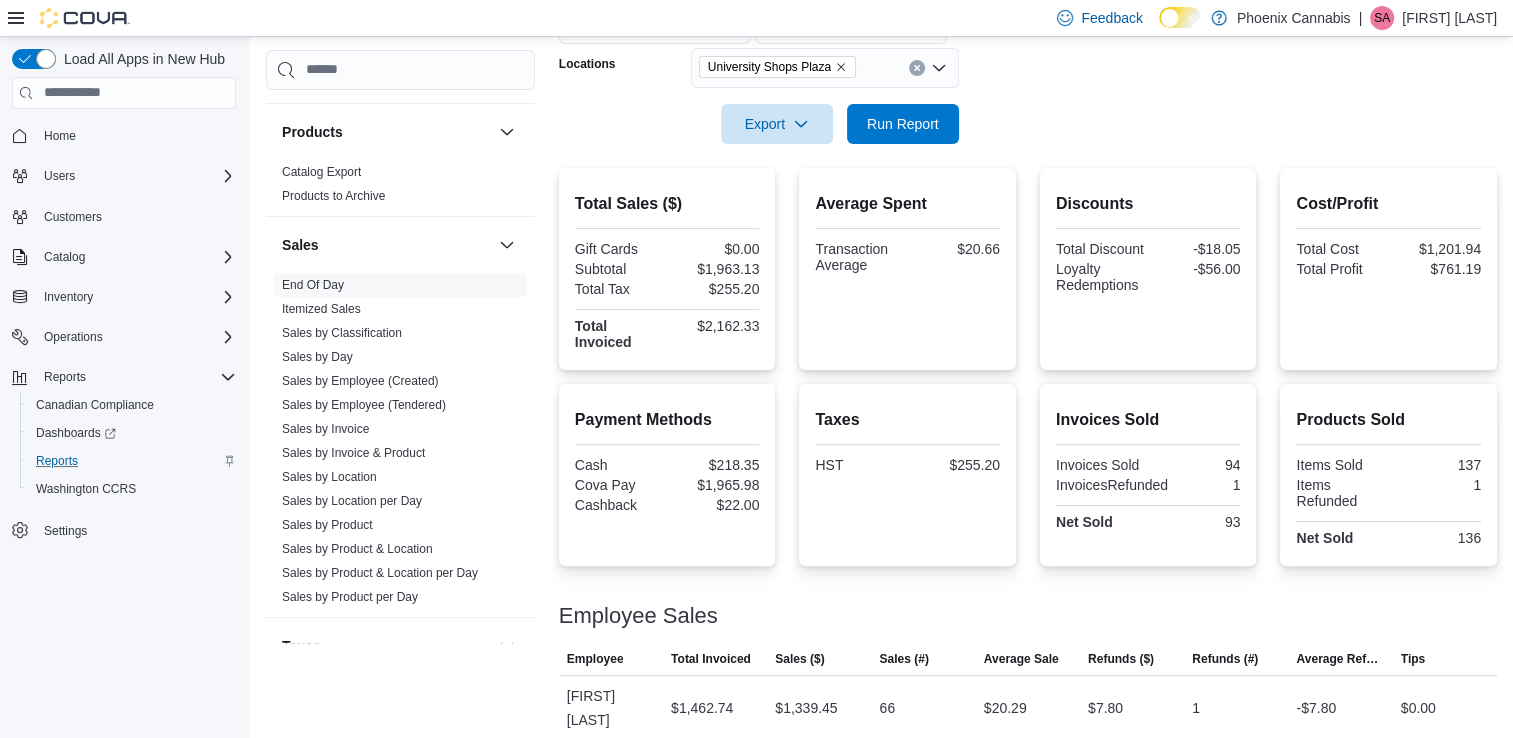 scroll, scrollTop: 457, scrollLeft: 0, axis: vertical 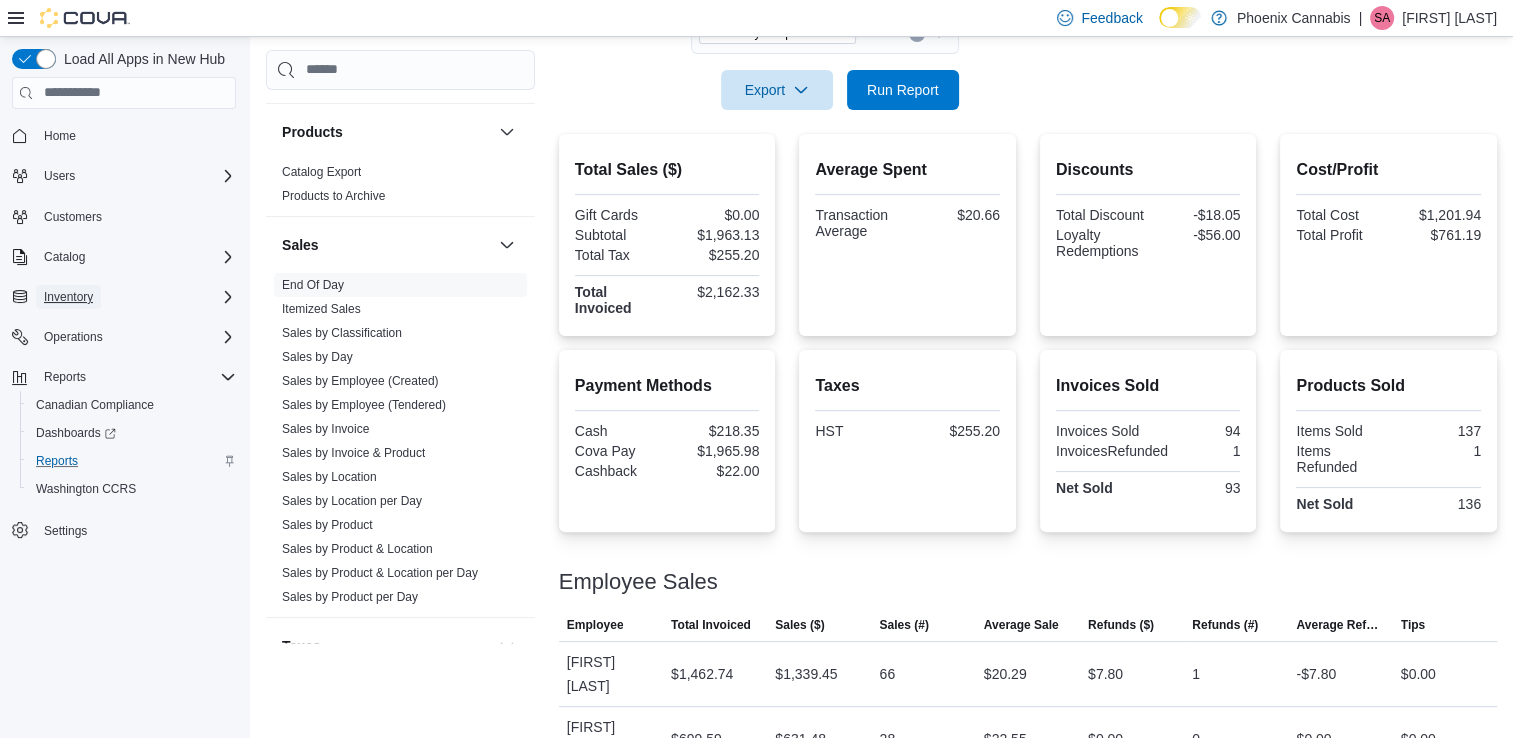 click on "Inventory" at bounding box center [68, 297] 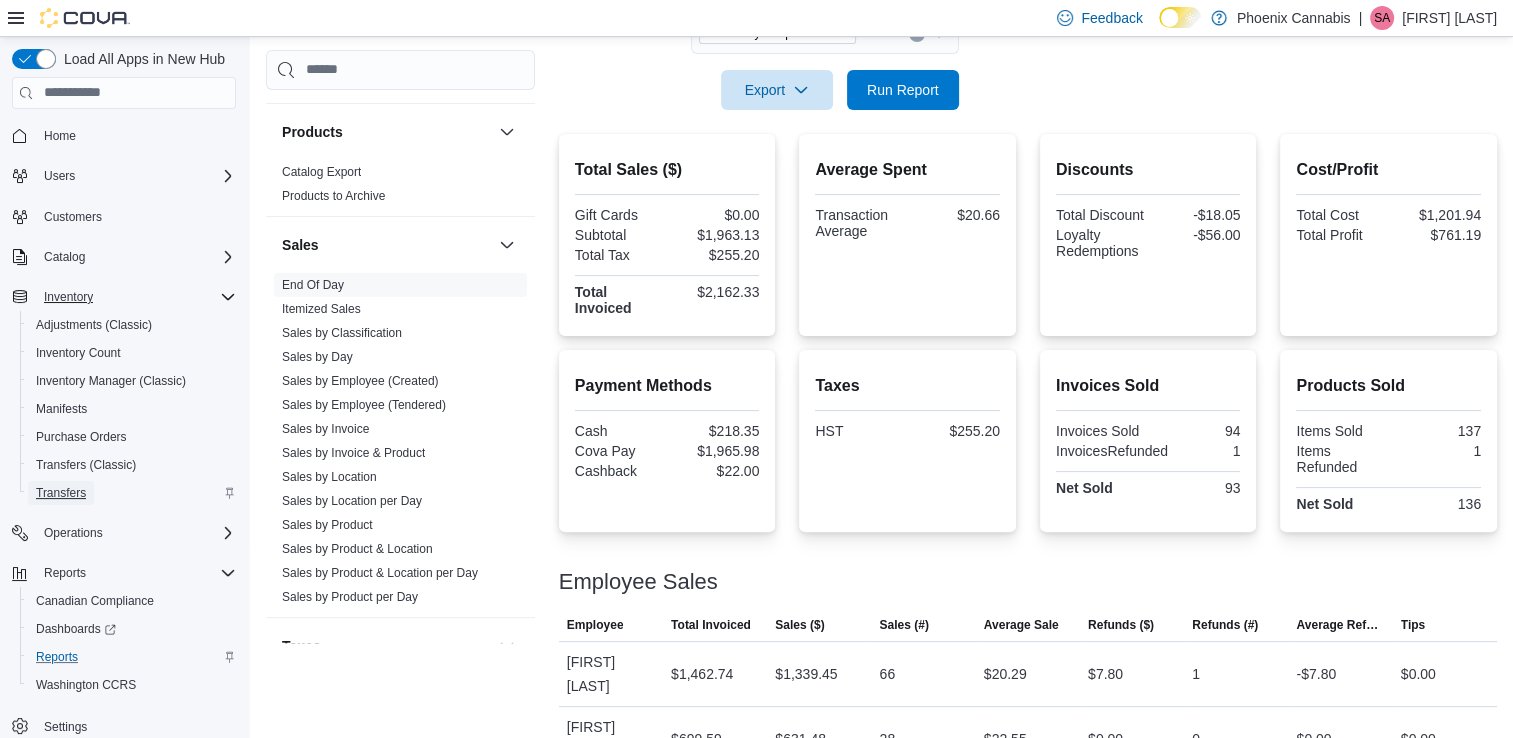 click on "Transfers" at bounding box center [61, 493] 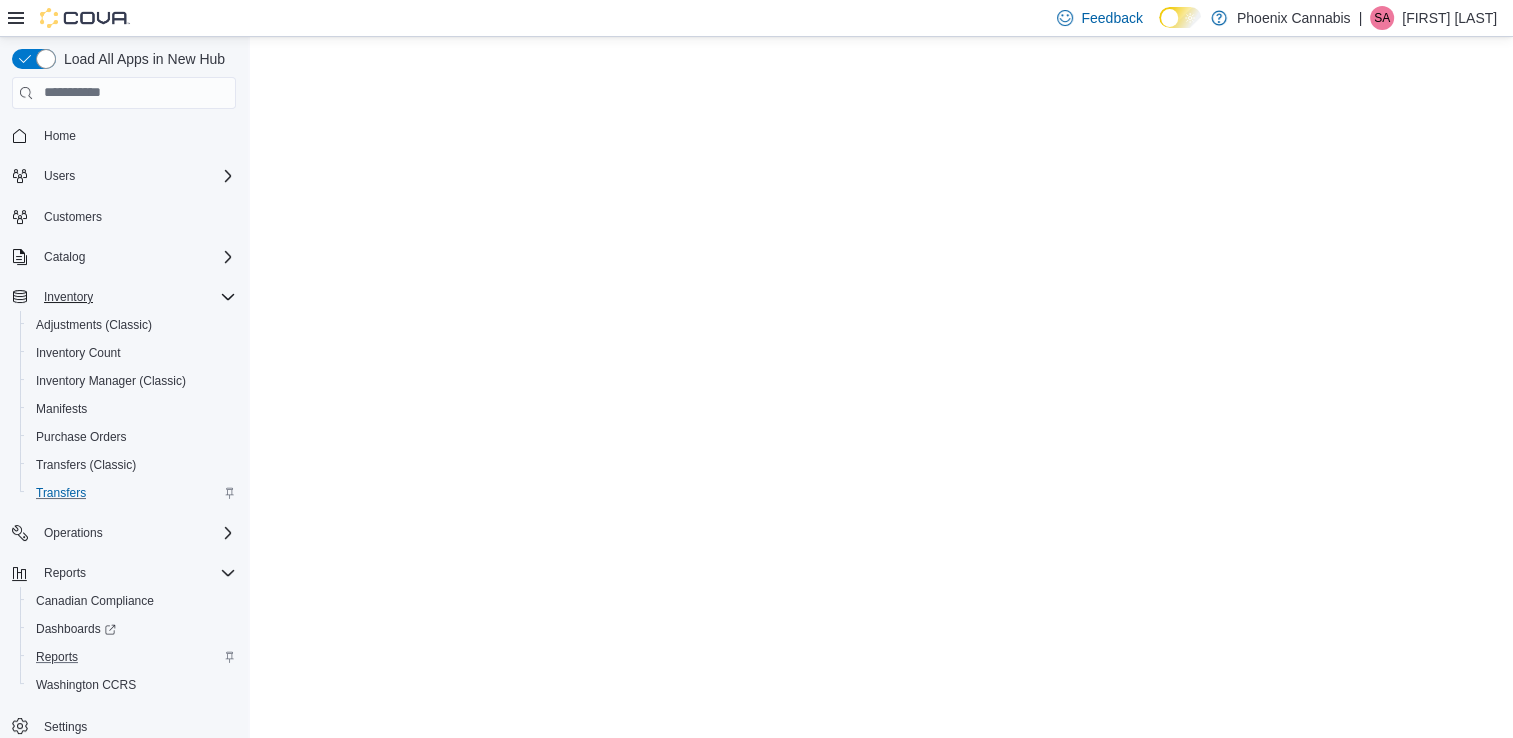 scroll, scrollTop: 0, scrollLeft: 0, axis: both 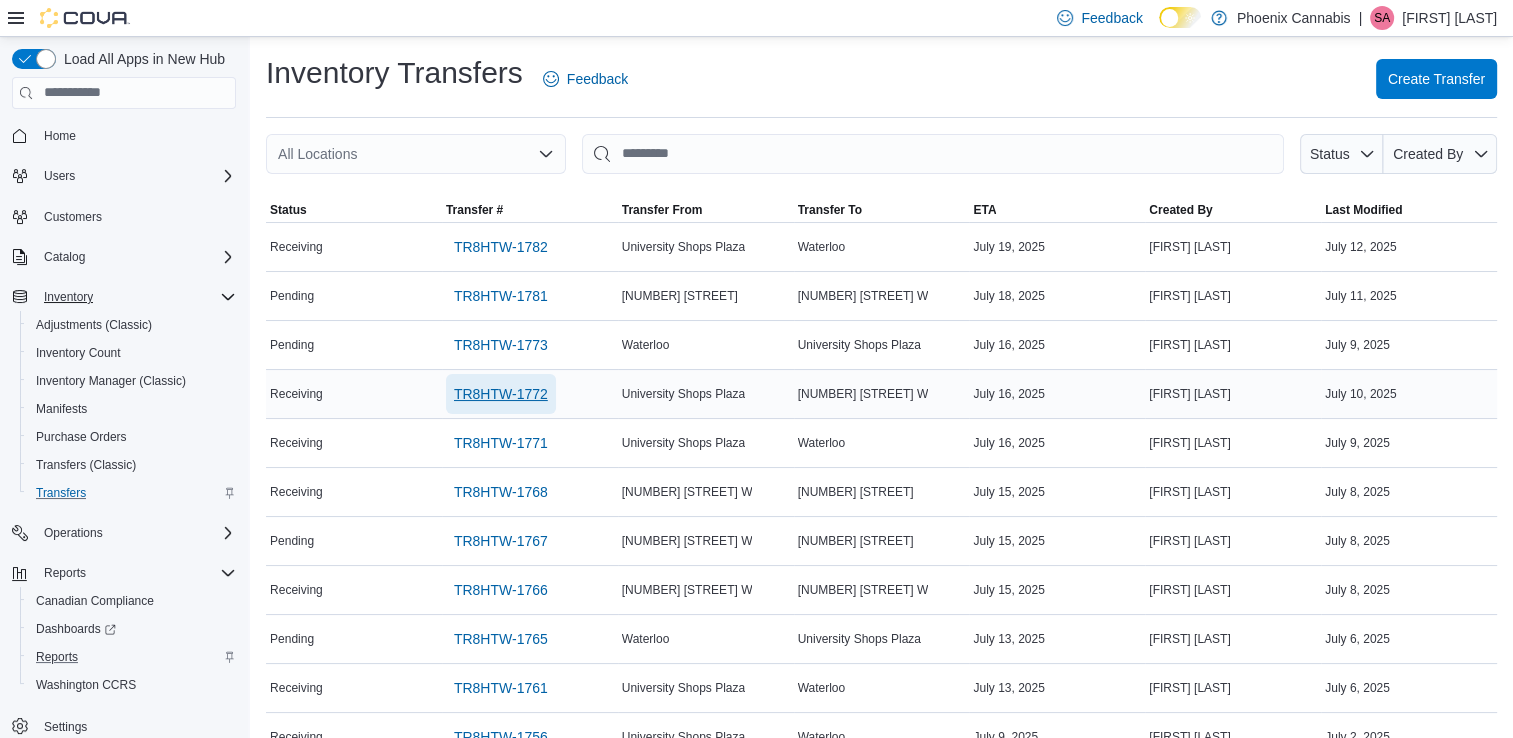 click on "TR8HTW-1772" at bounding box center (501, 394) 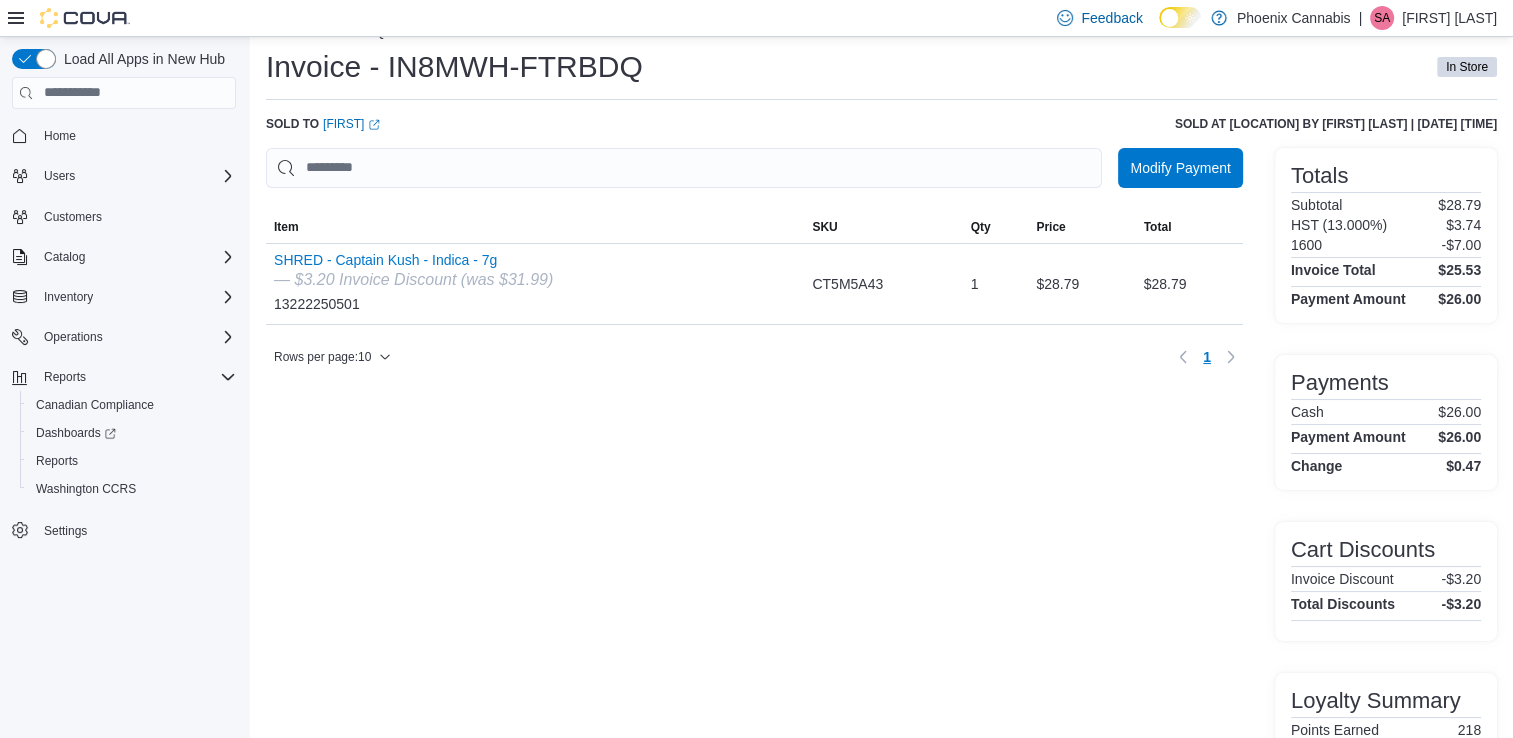 scroll, scrollTop: 0, scrollLeft: 0, axis: both 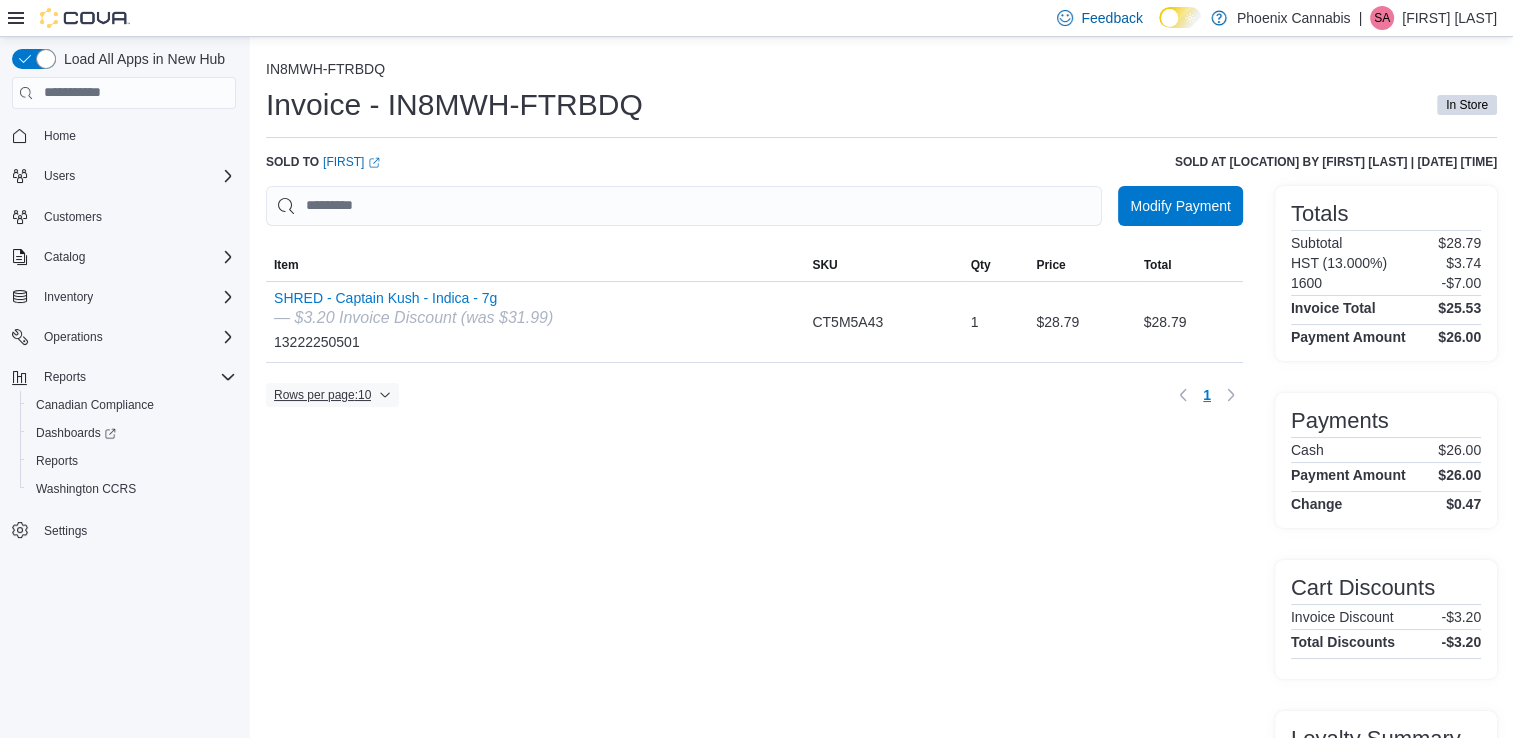 click 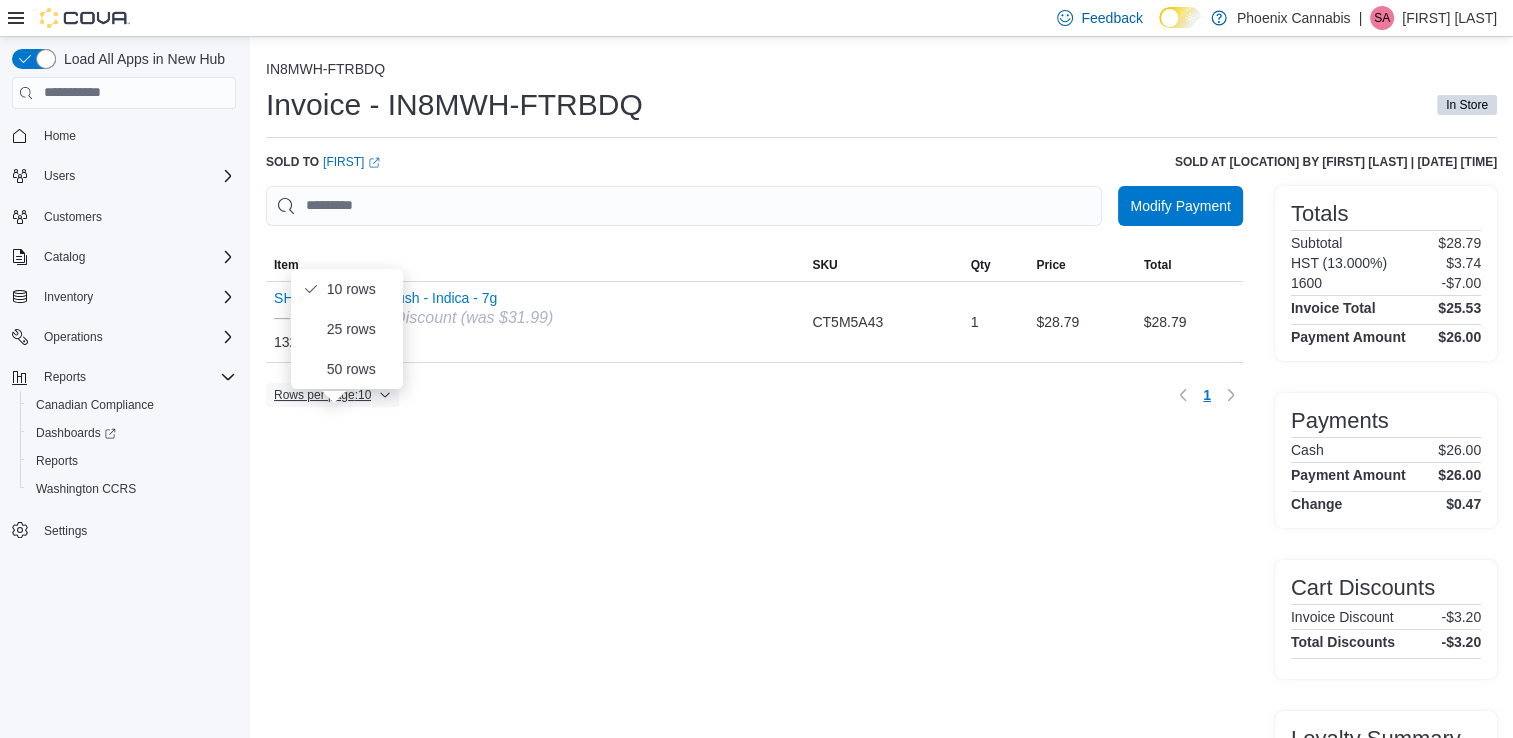 click 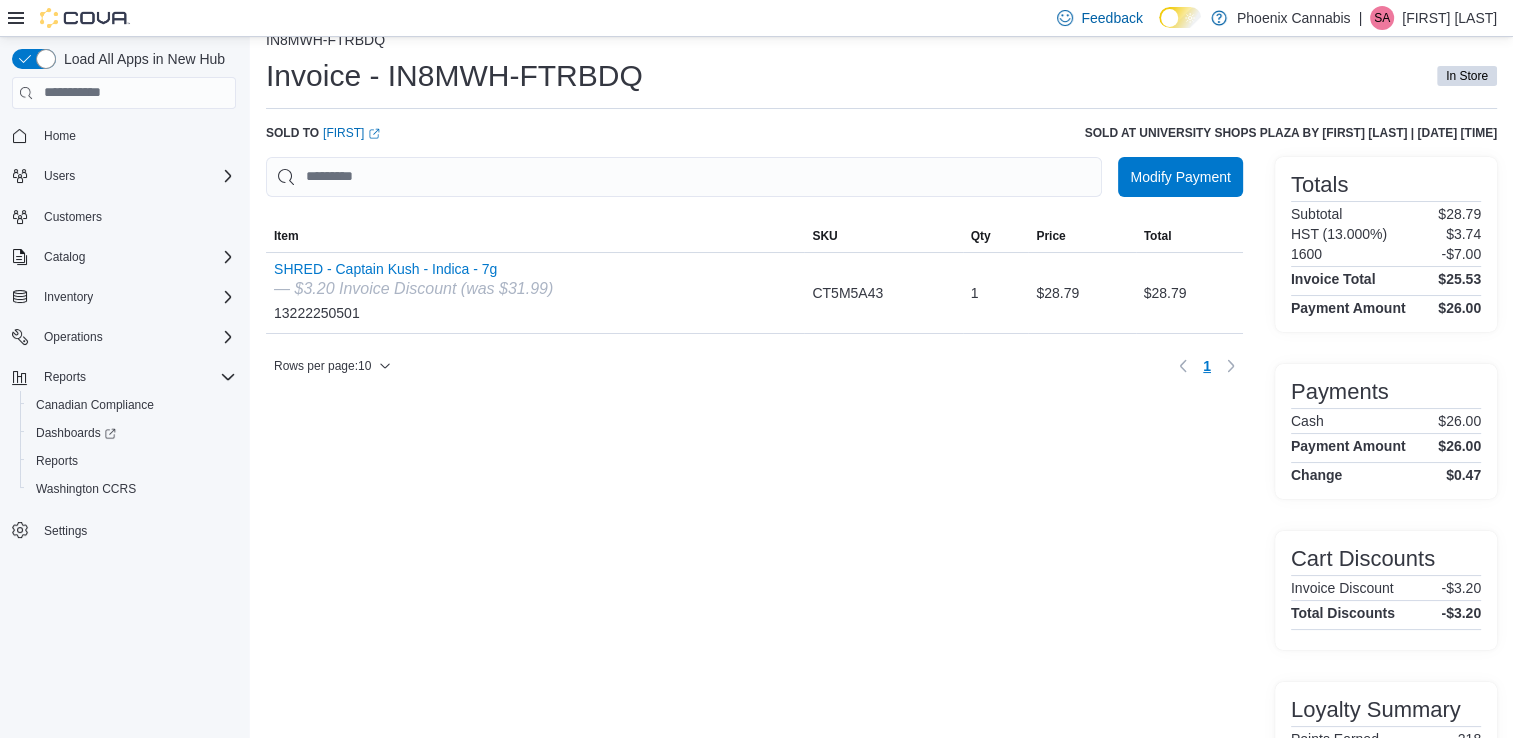 scroll, scrollTop: 0, scrollLeft: 0, axis: both 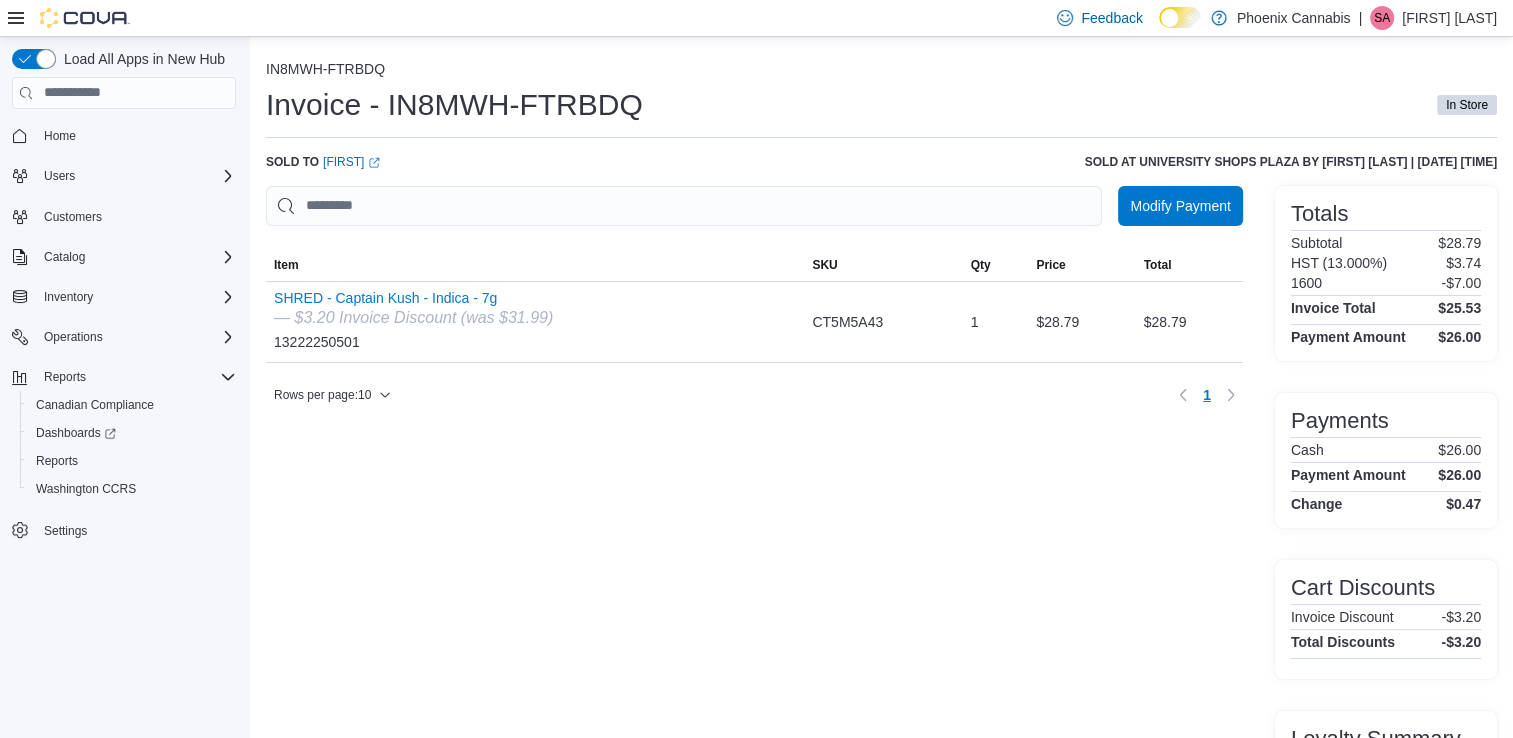 click on "In Store" at bounding box center [1467, 105] 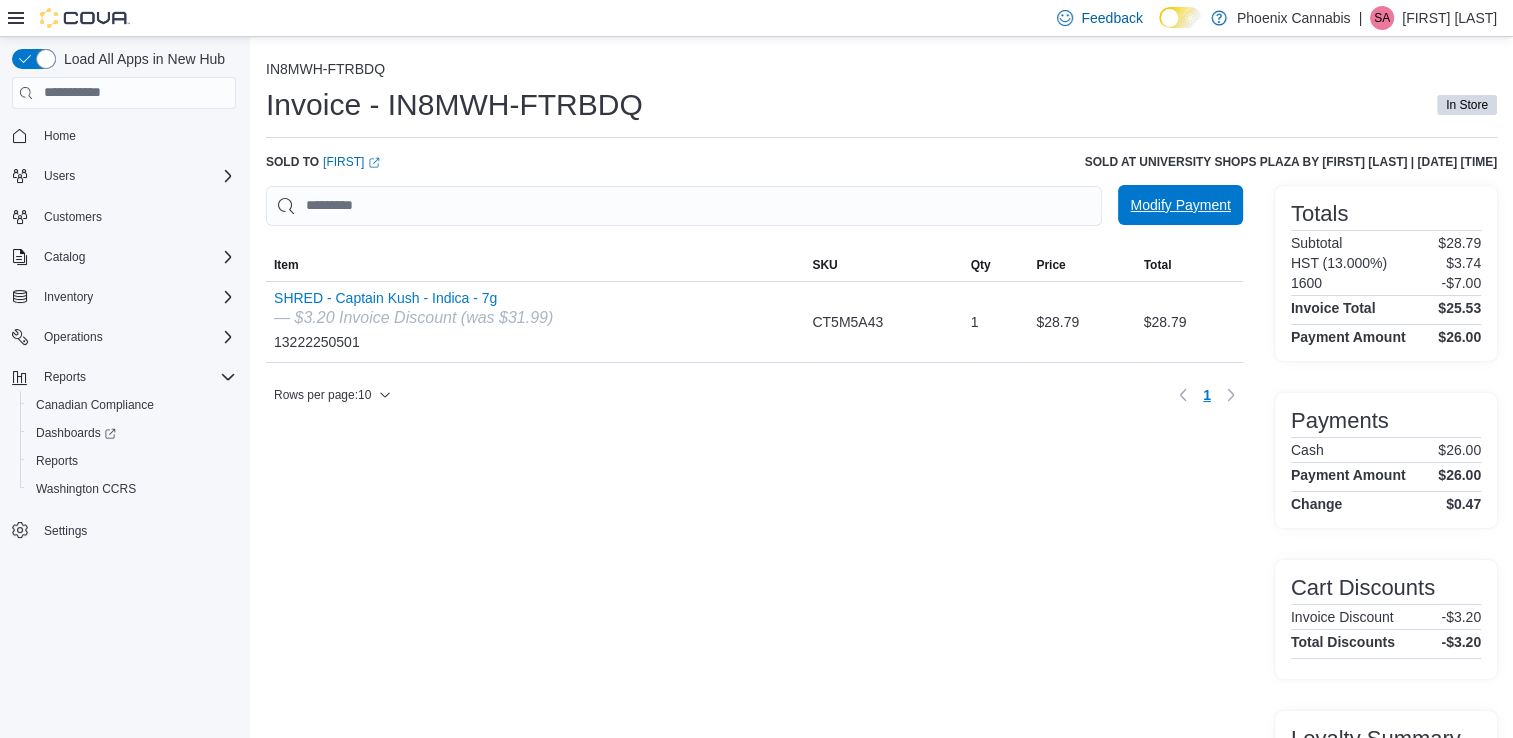 click on "Modify Payment" at bounding box center (1180, 205) 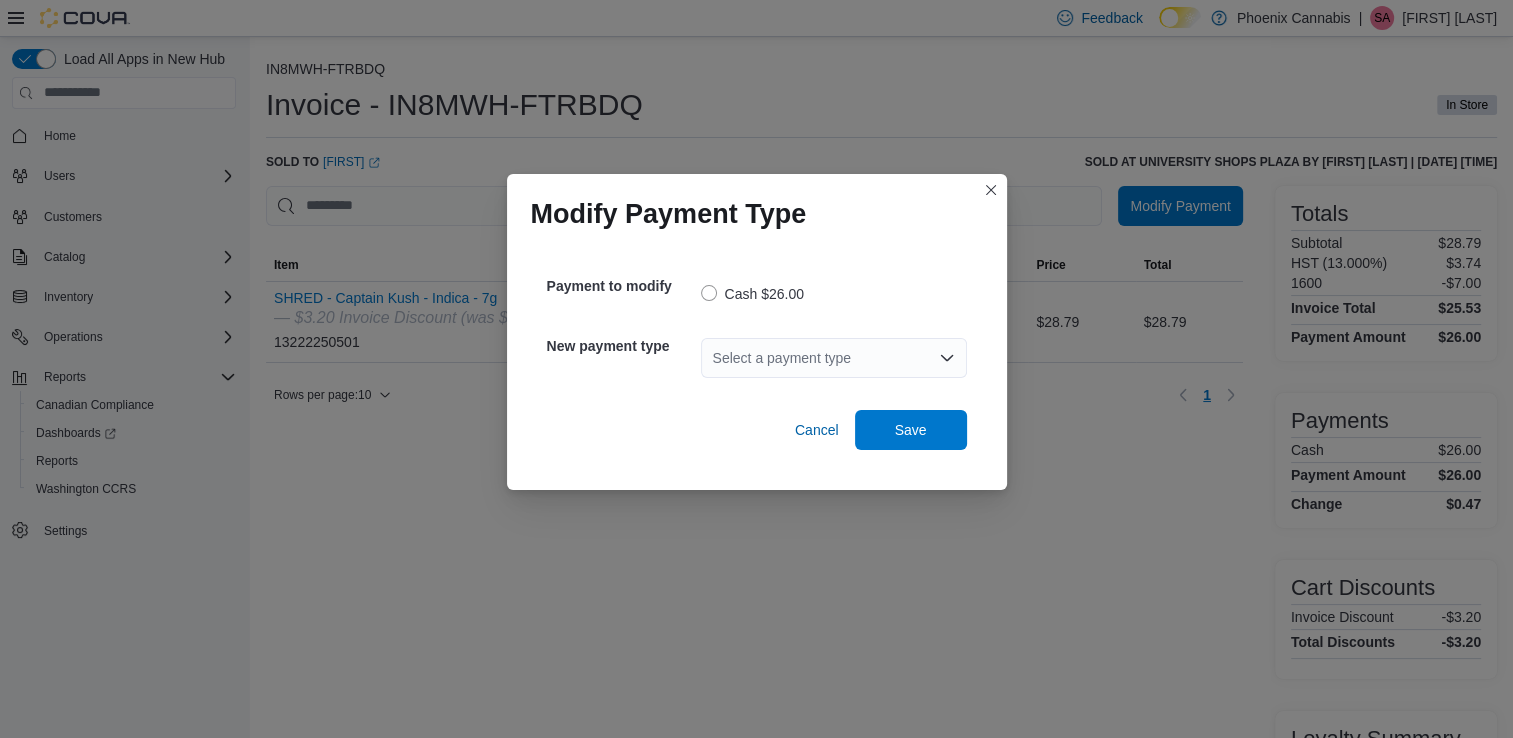 click on "Select a payment type" at bounding box center [834, 358] 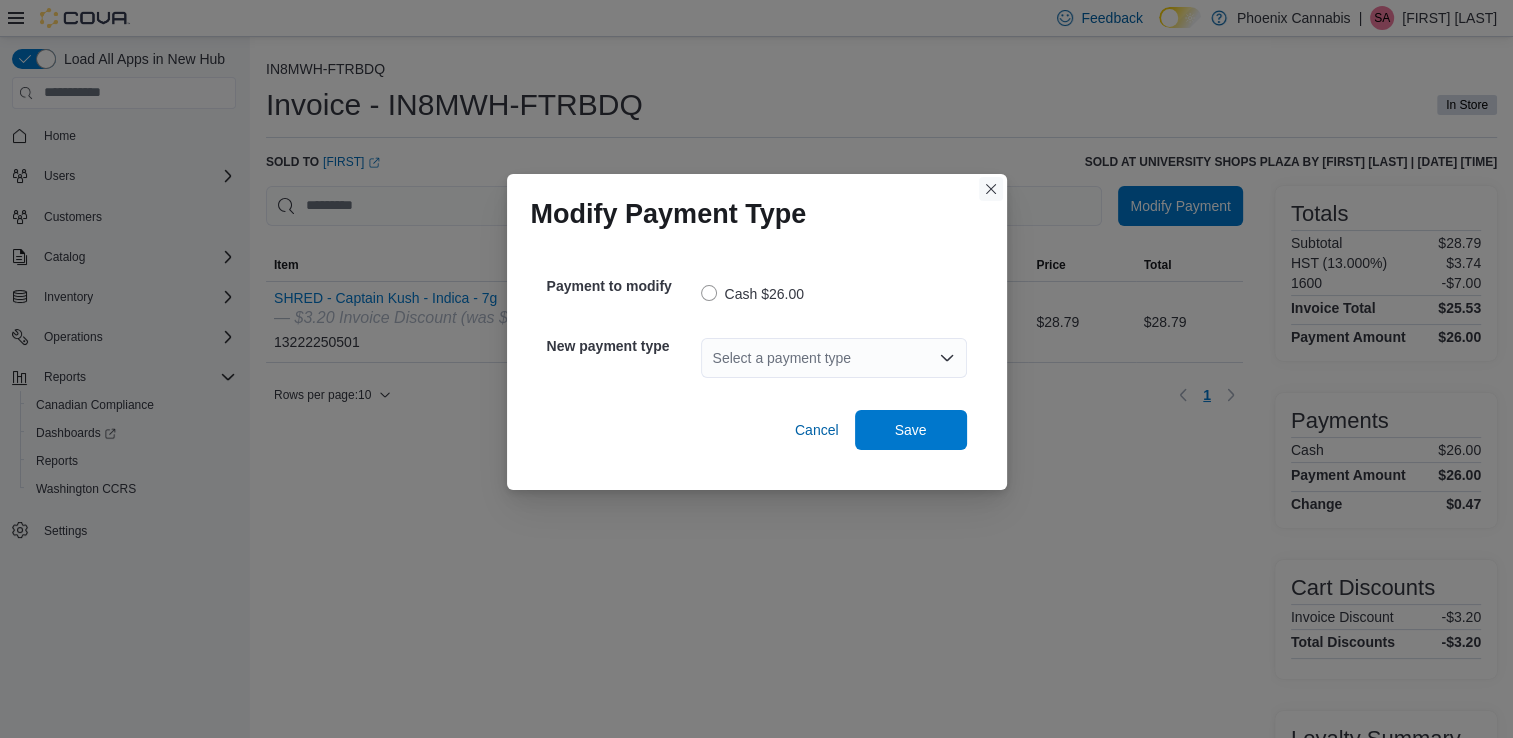 click at bounding box center [991, 189] 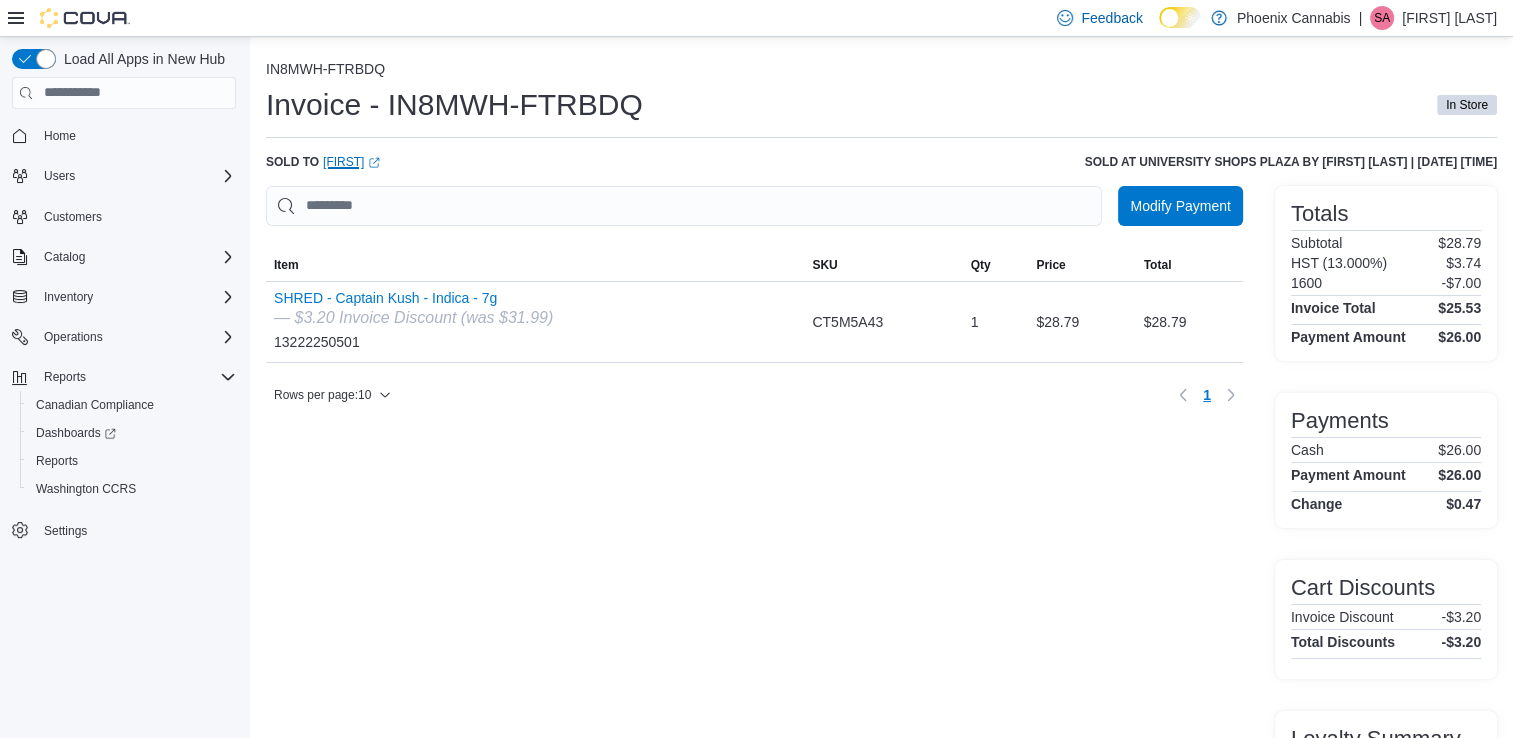 click on "Abhi  (opens in a new tab or window)" at bounding box center (351, 162) 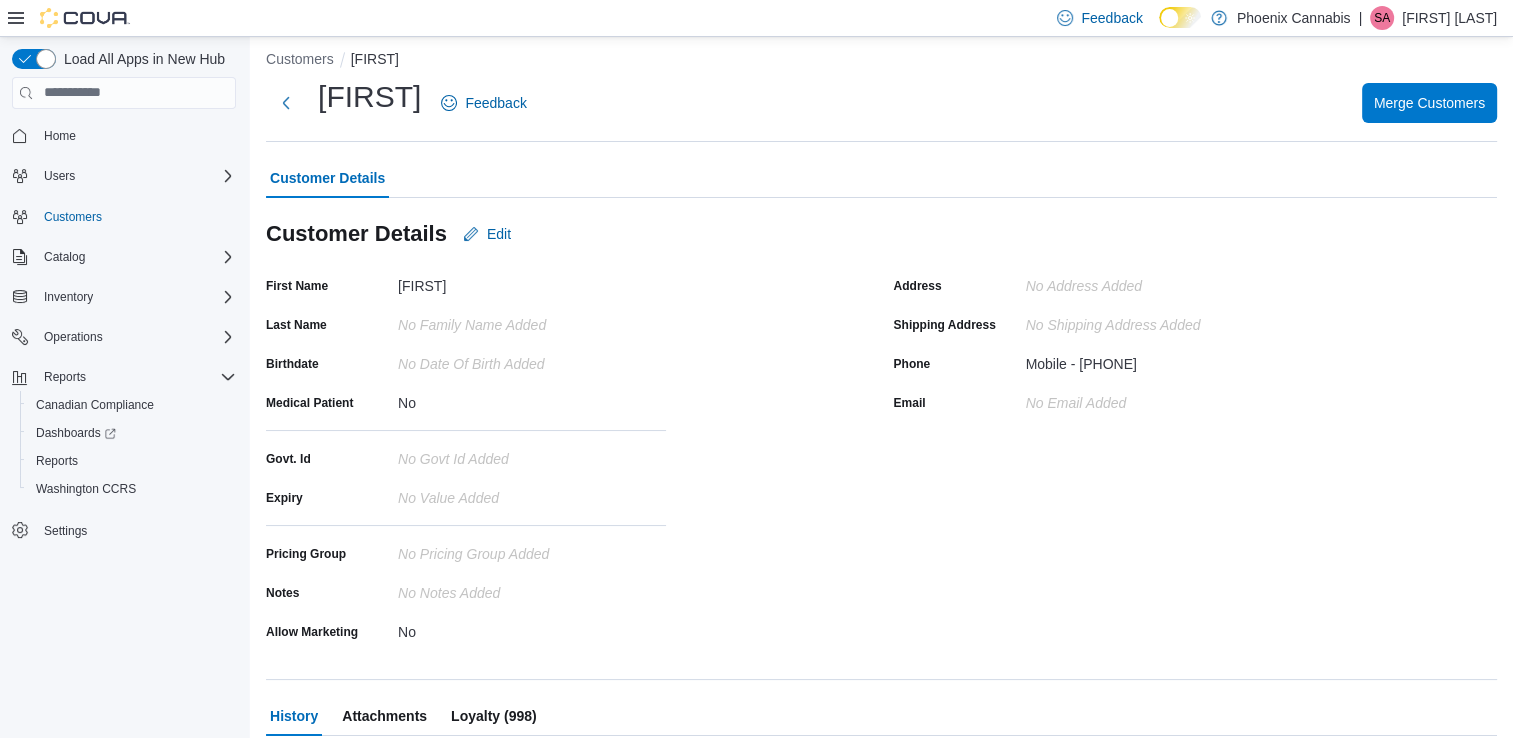 scroll, scrollTop: 6, scrollLeft: 0, axis: vertical 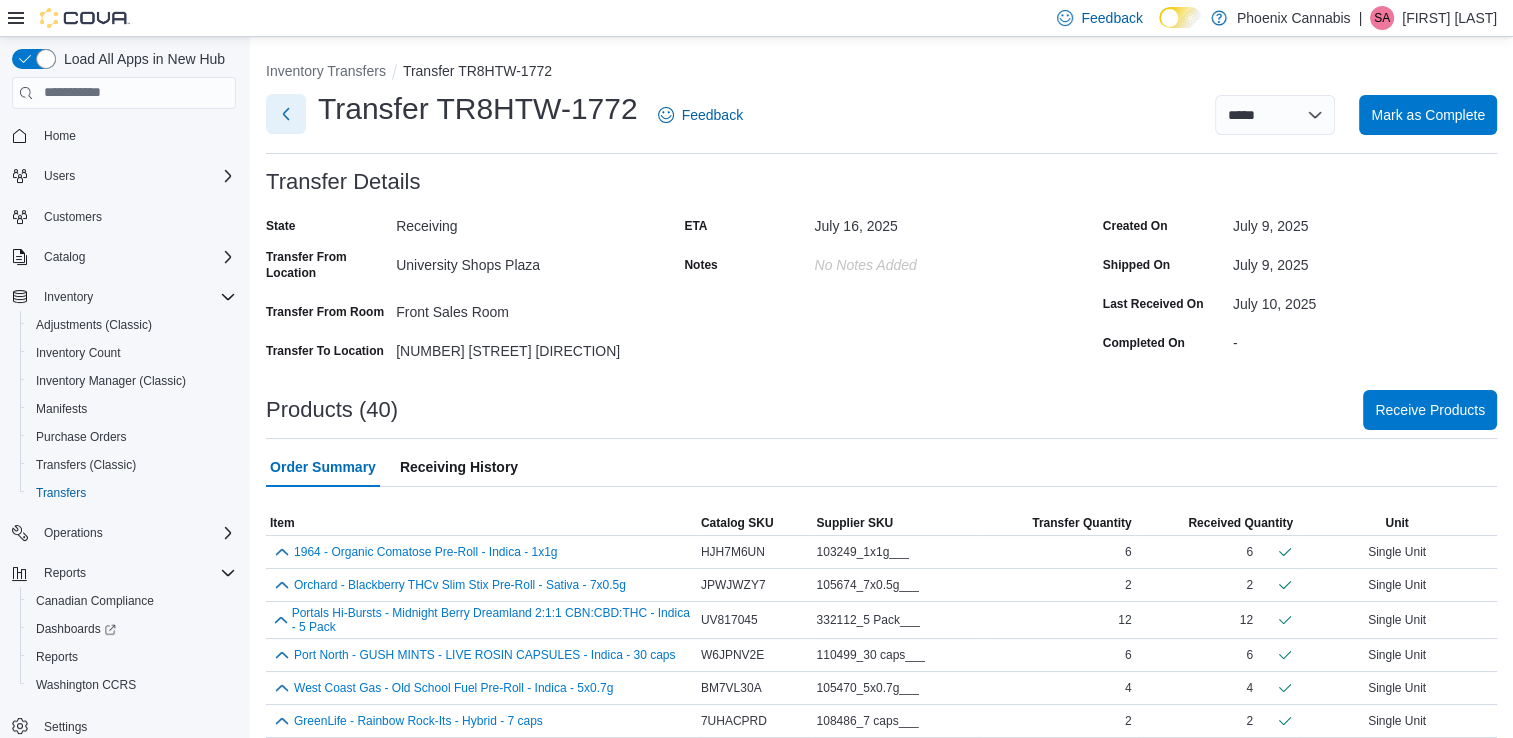 click at bounding box center (286, 114) 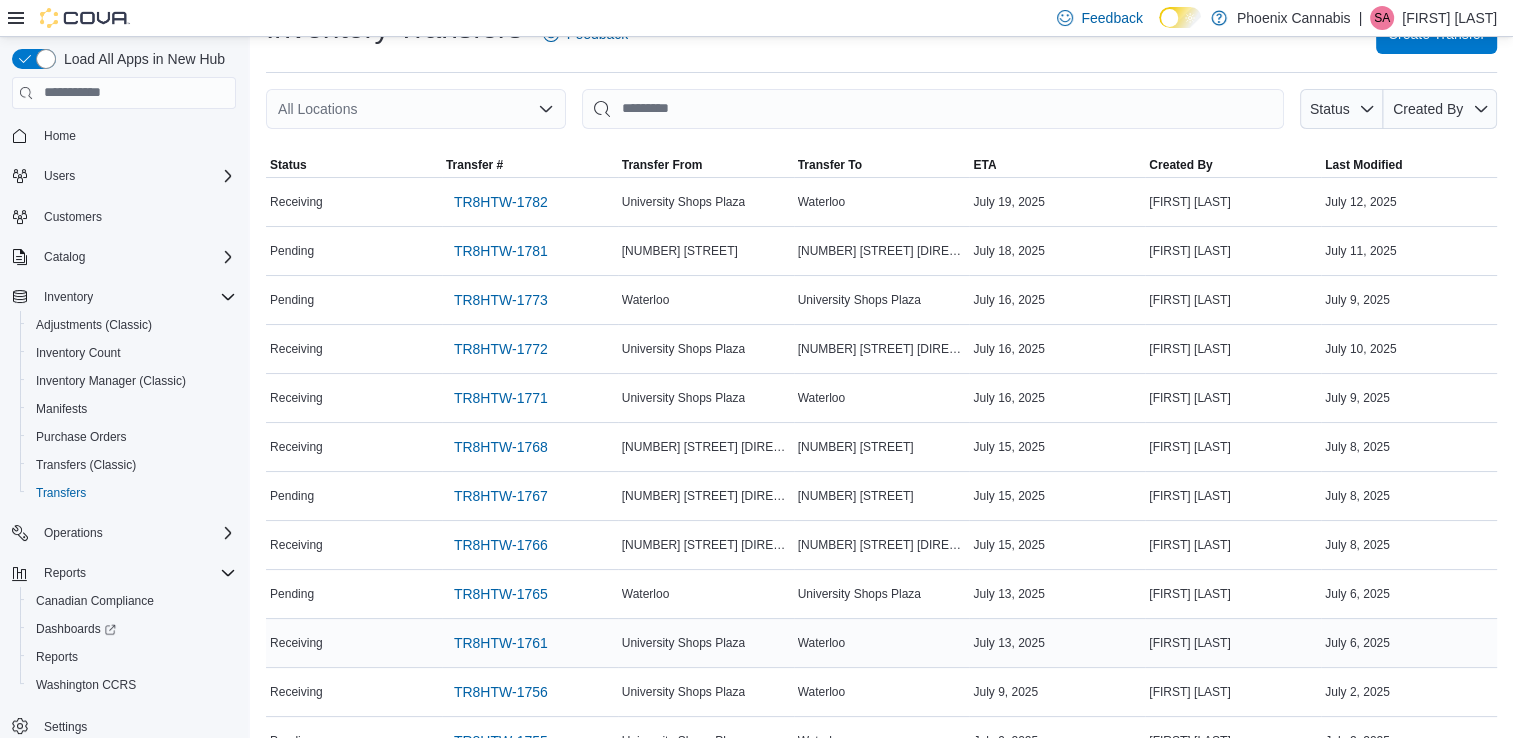 scroll, scrollTop: 0, scrollLeft: 0, axis: both 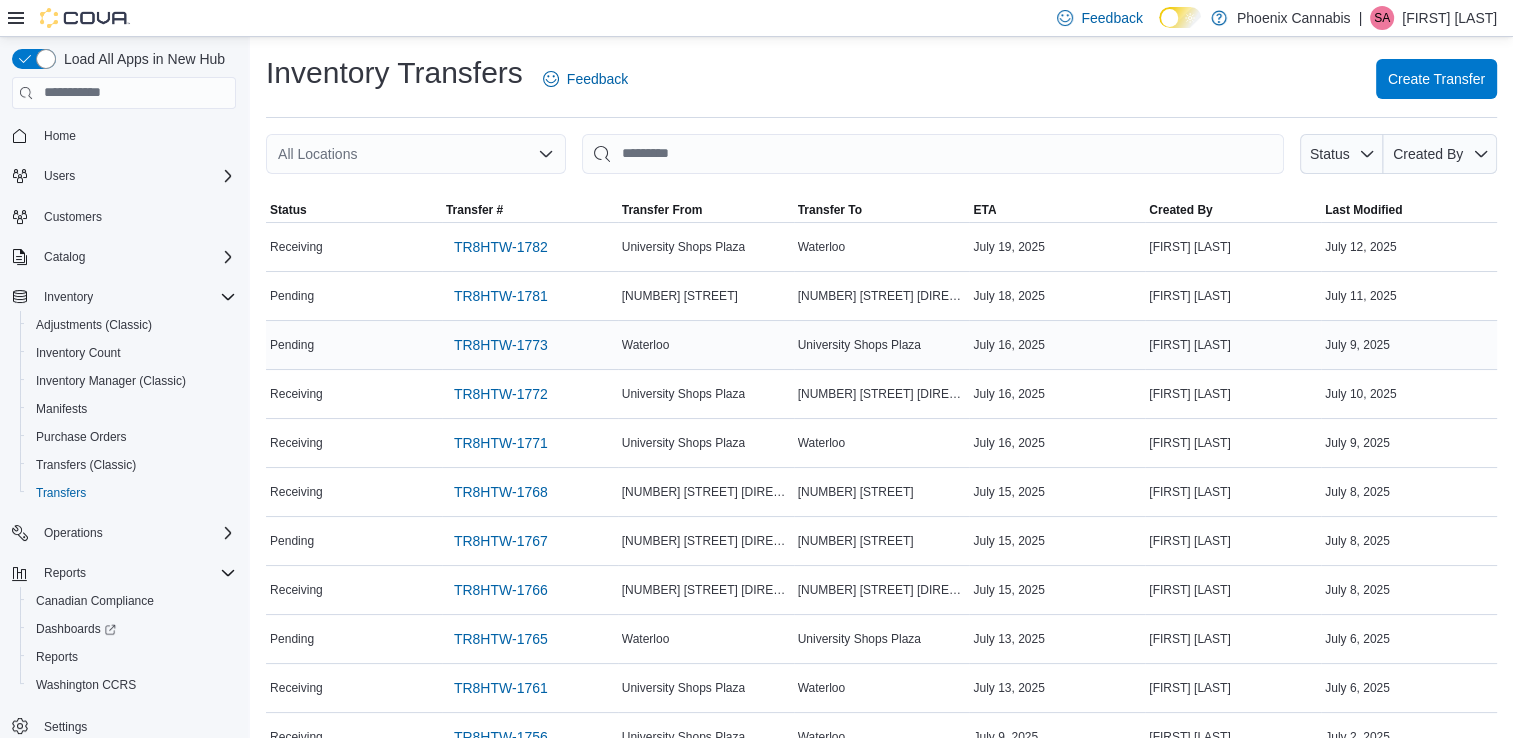 drag, startPoint x: 764, startPoint y: 348, endPoint x: 740, endPoint y: 348, distance: 24 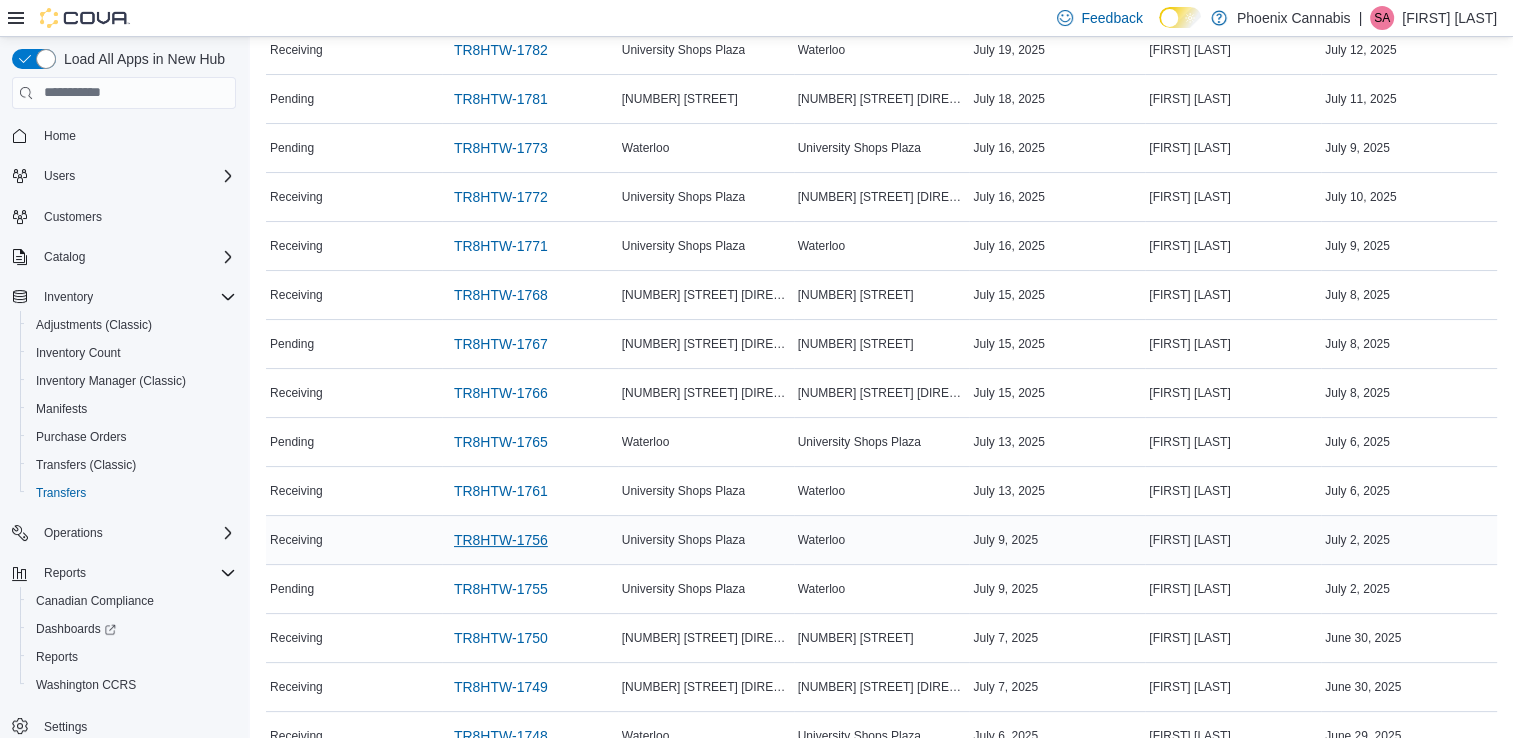 scroll, scrollTop: 200, scrollLeft: 0, axis: vertical 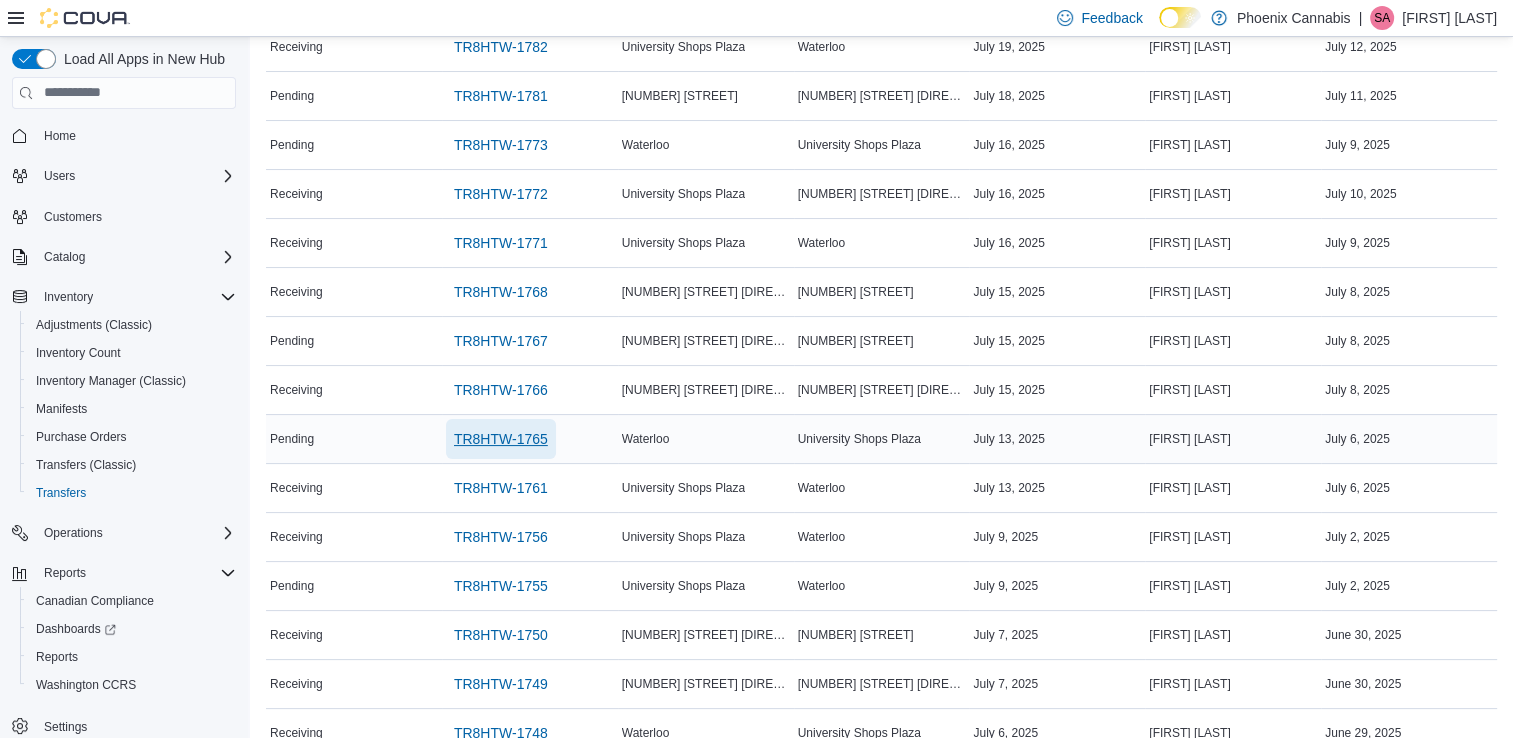 click on "TR8HTW-1765" at bounding box center [501, 439] 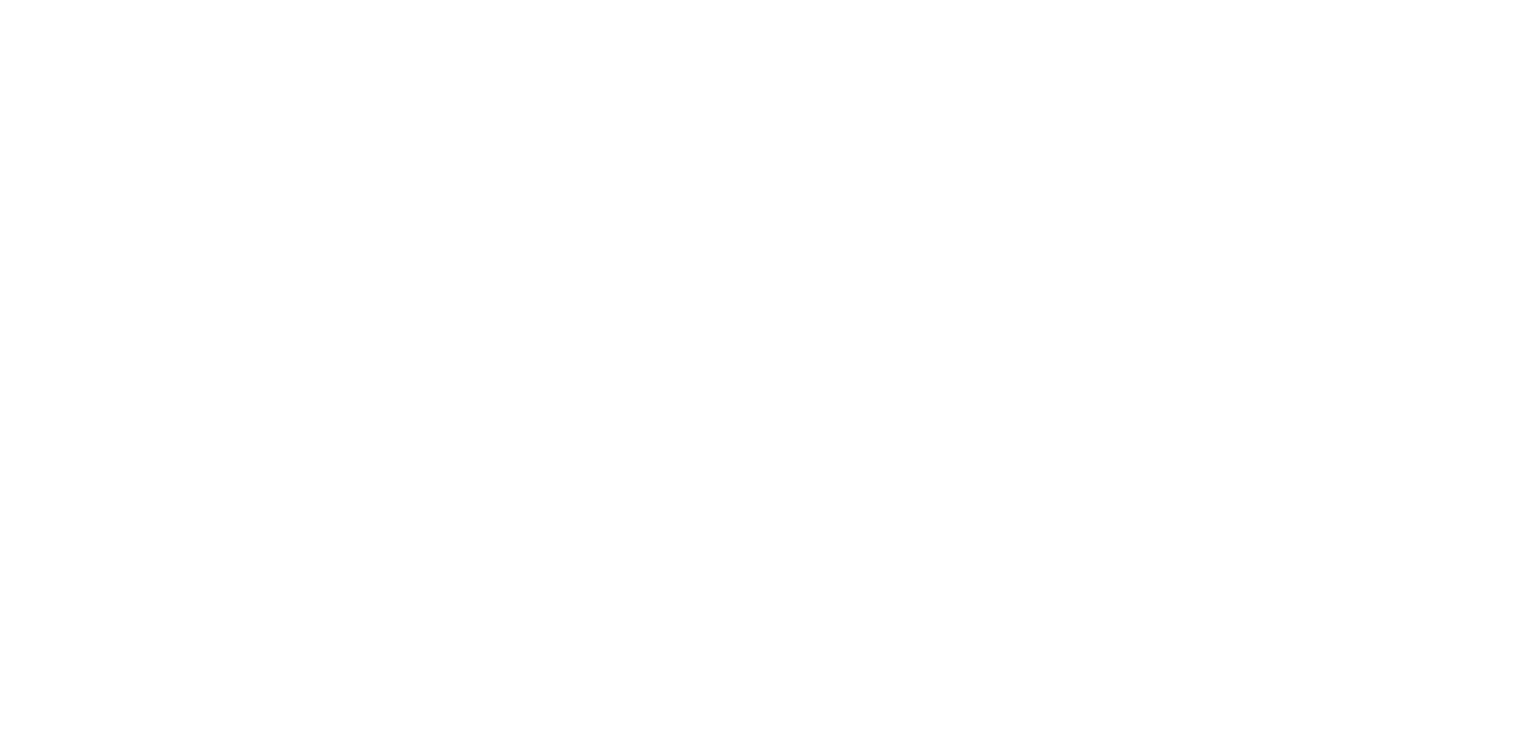 scroll, scrollTop: 0, scrollLeft: 0, axis: both 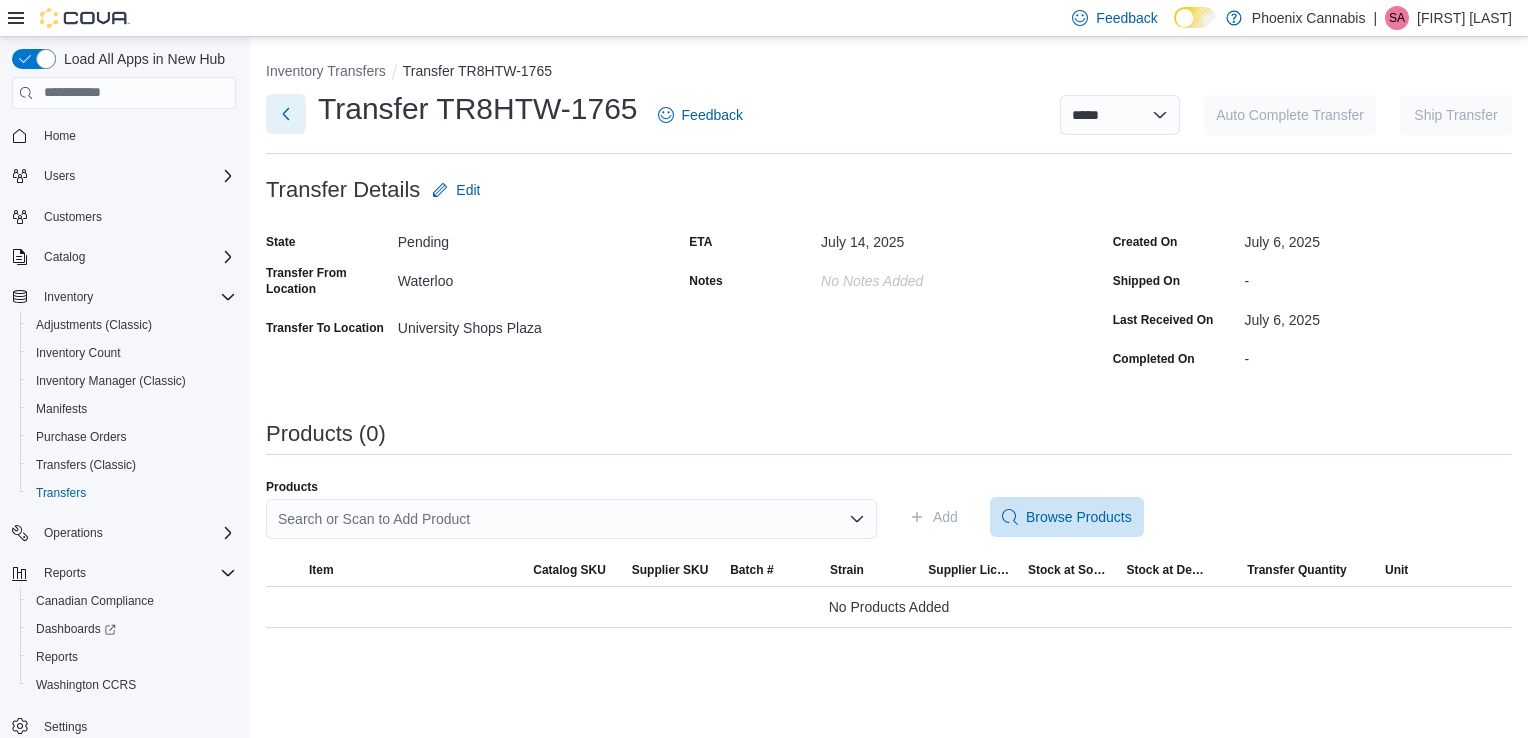 click at bounding box center (286, 114) 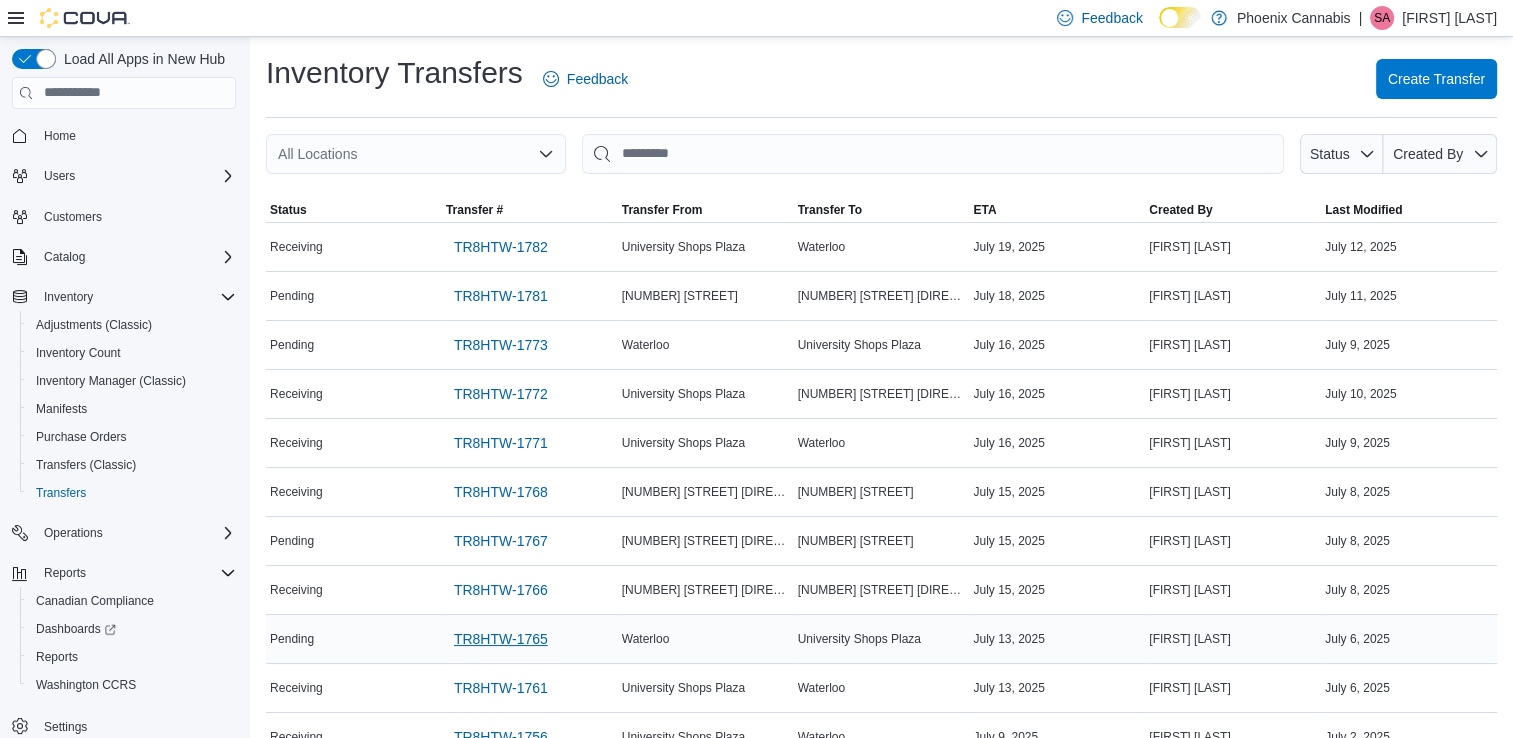 scroll, scrollTop: 100, scrollLeft: 0, axis: vertical 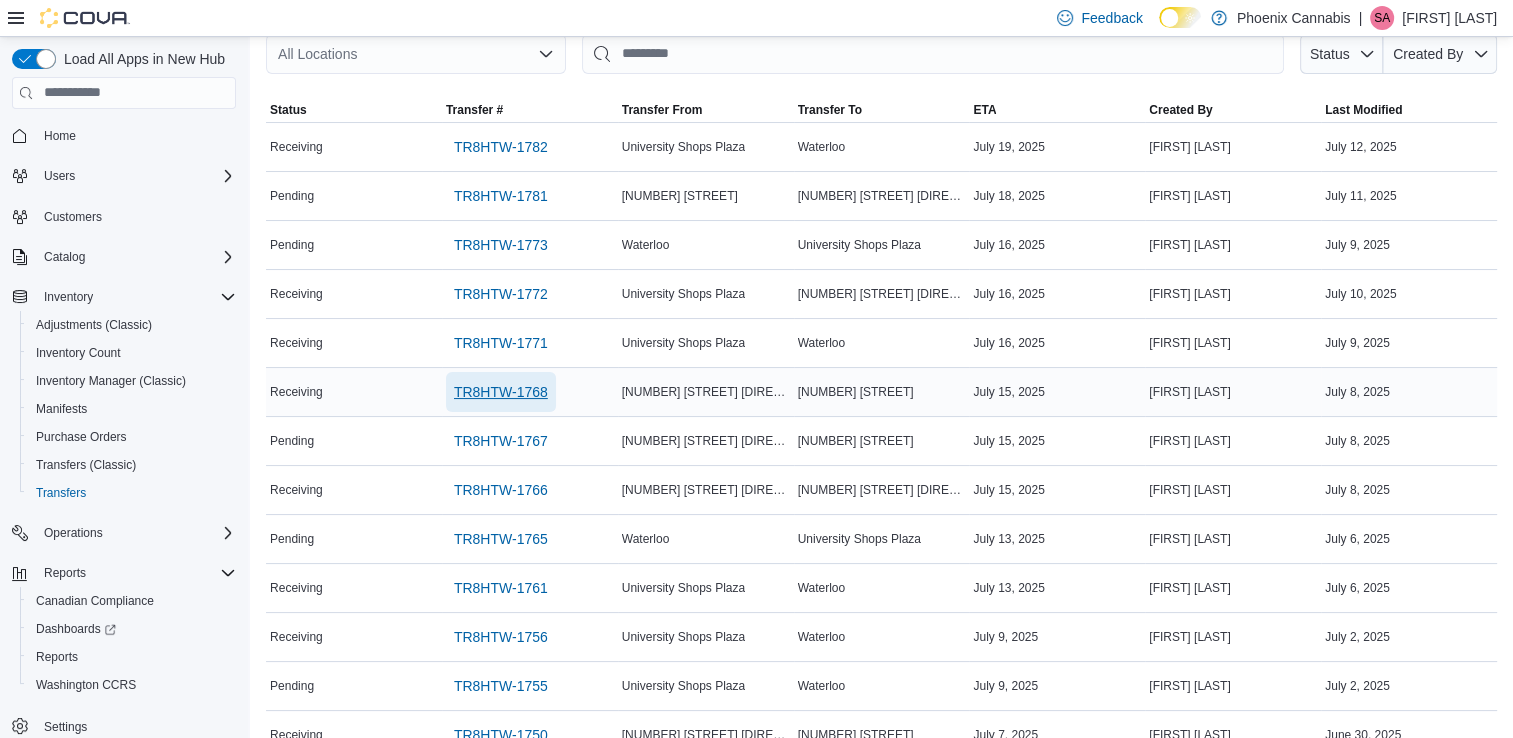 click on "TR8HTW-1768" at bounding box center [501, 392] 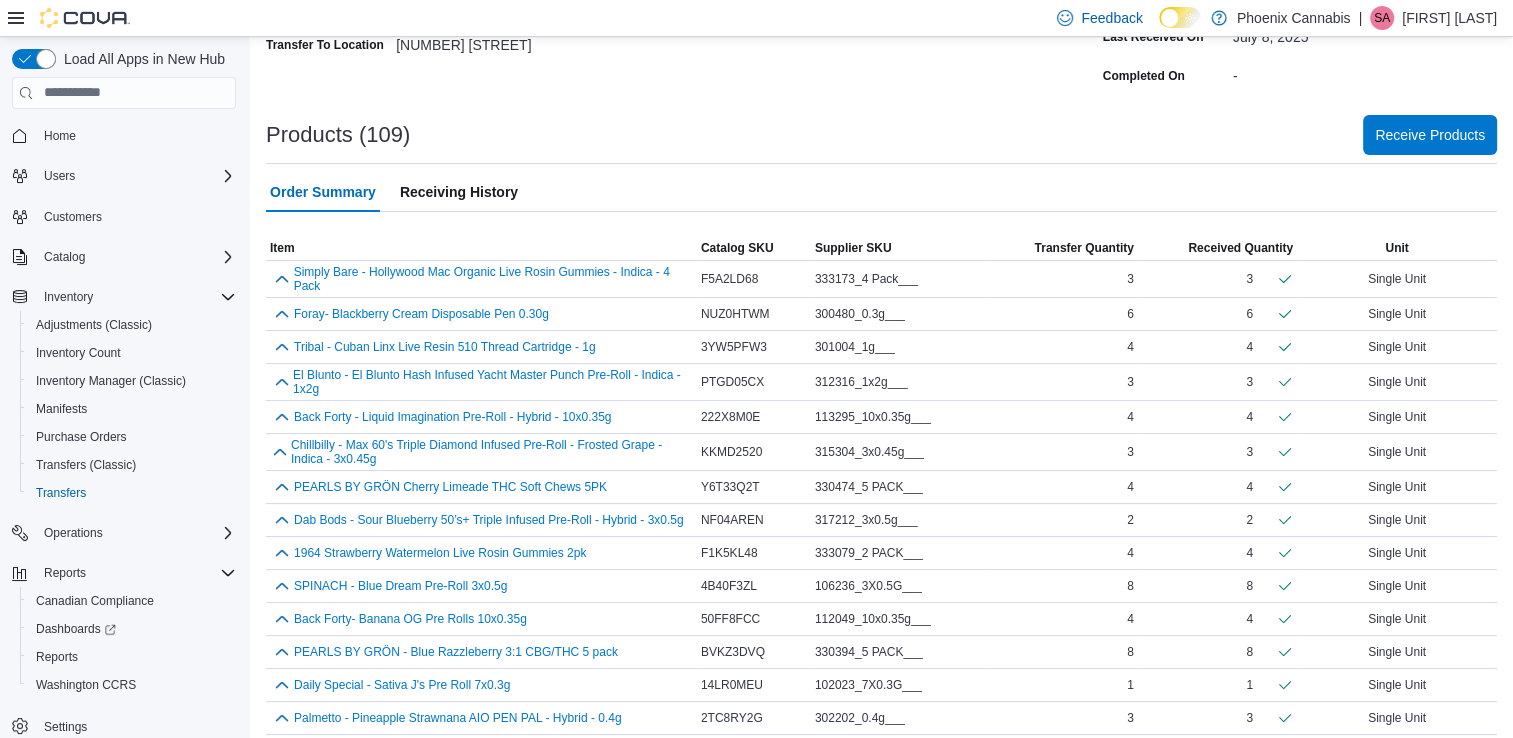 scroll, scrollTop: 0, scrollLeft: 0, axis: both 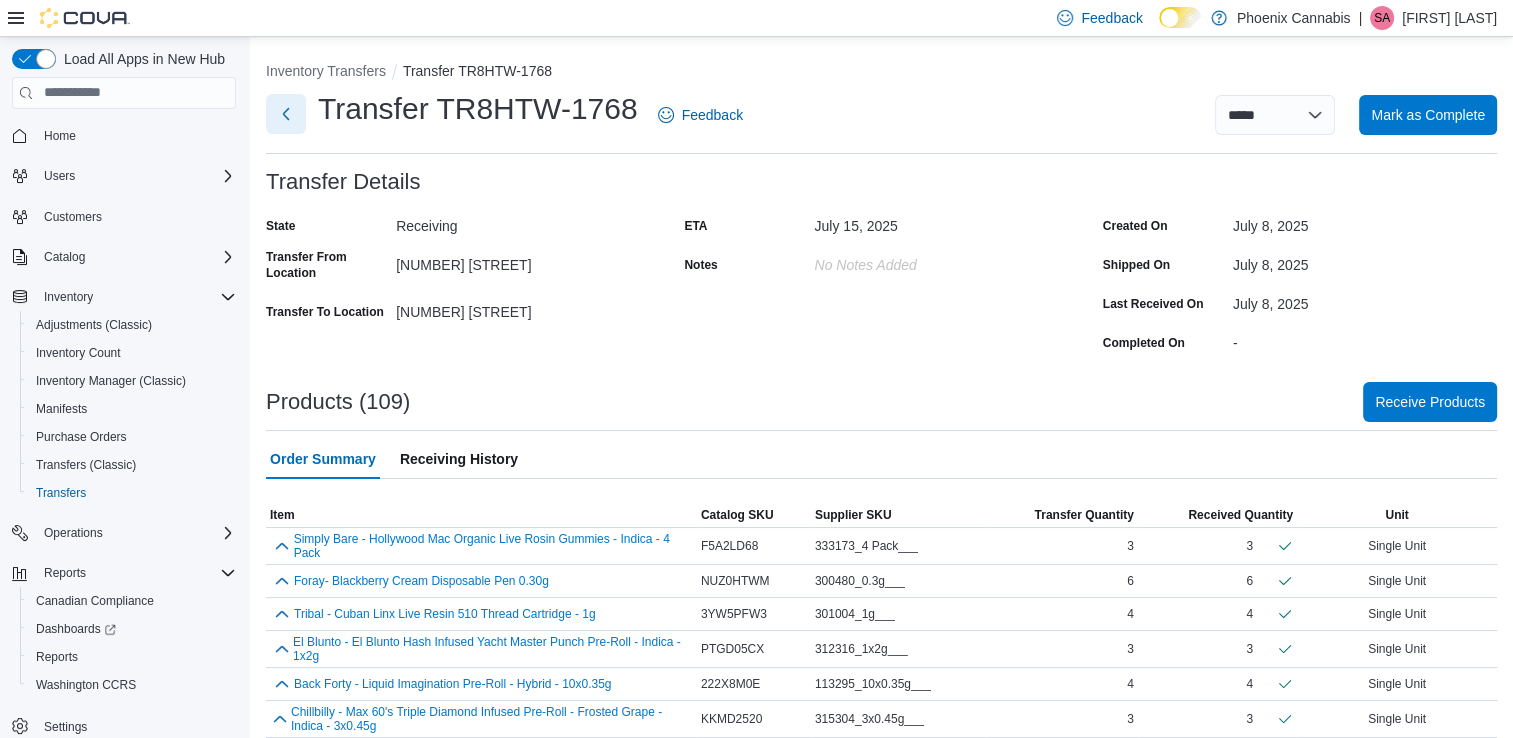 click at bounding box center [286, 114] 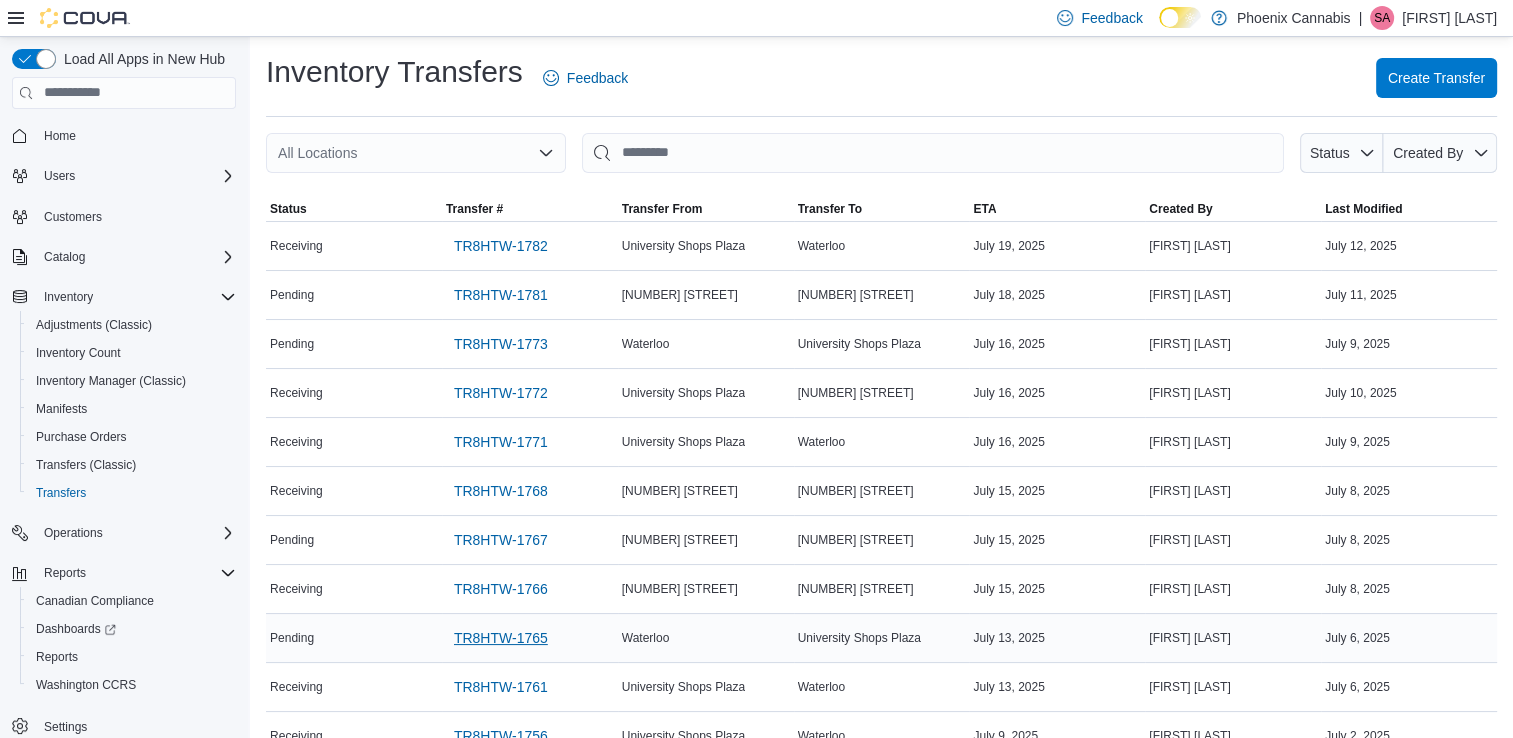 scroll, scrollTop: 0, scrollLeft: 0, axis: both 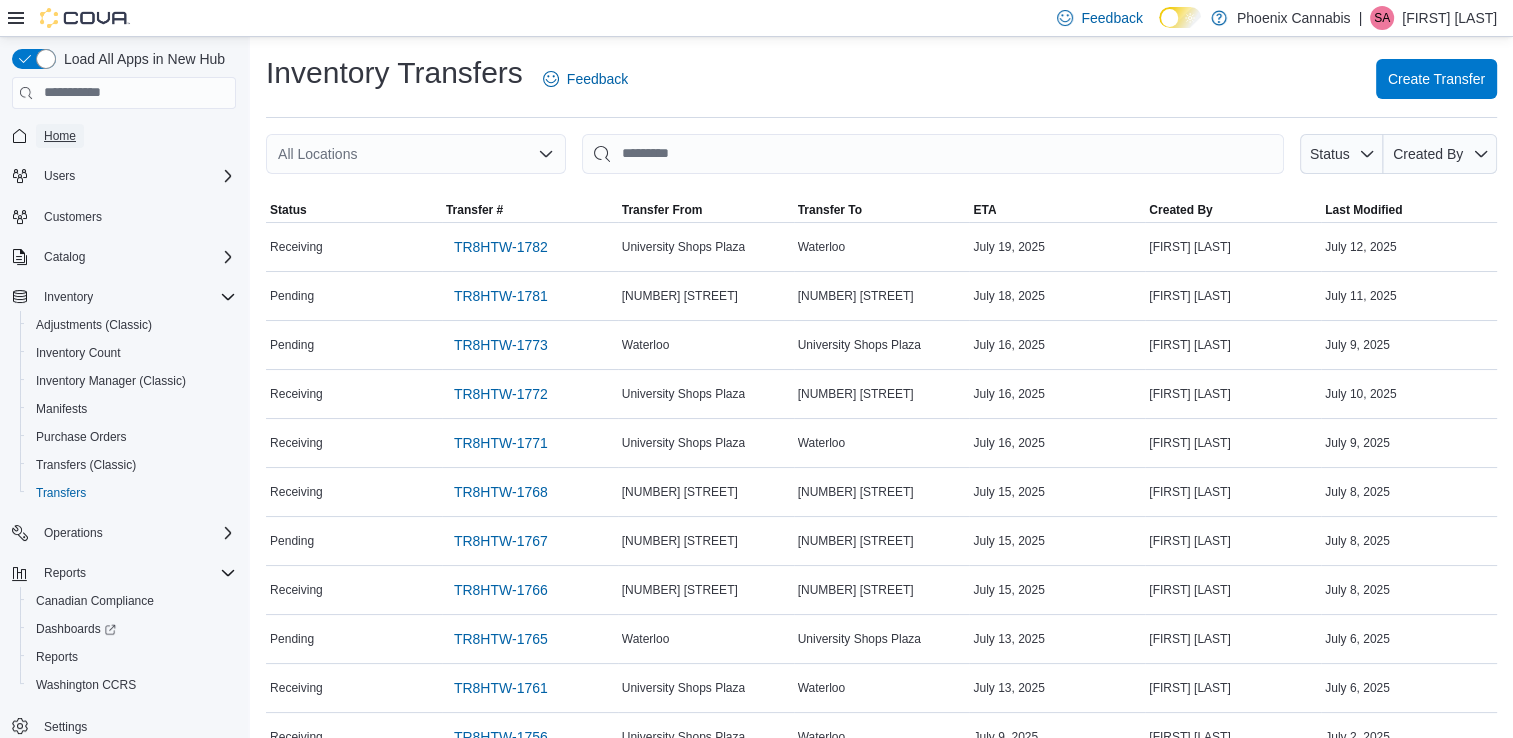 click on "Home" at bounding box center (60, 136) 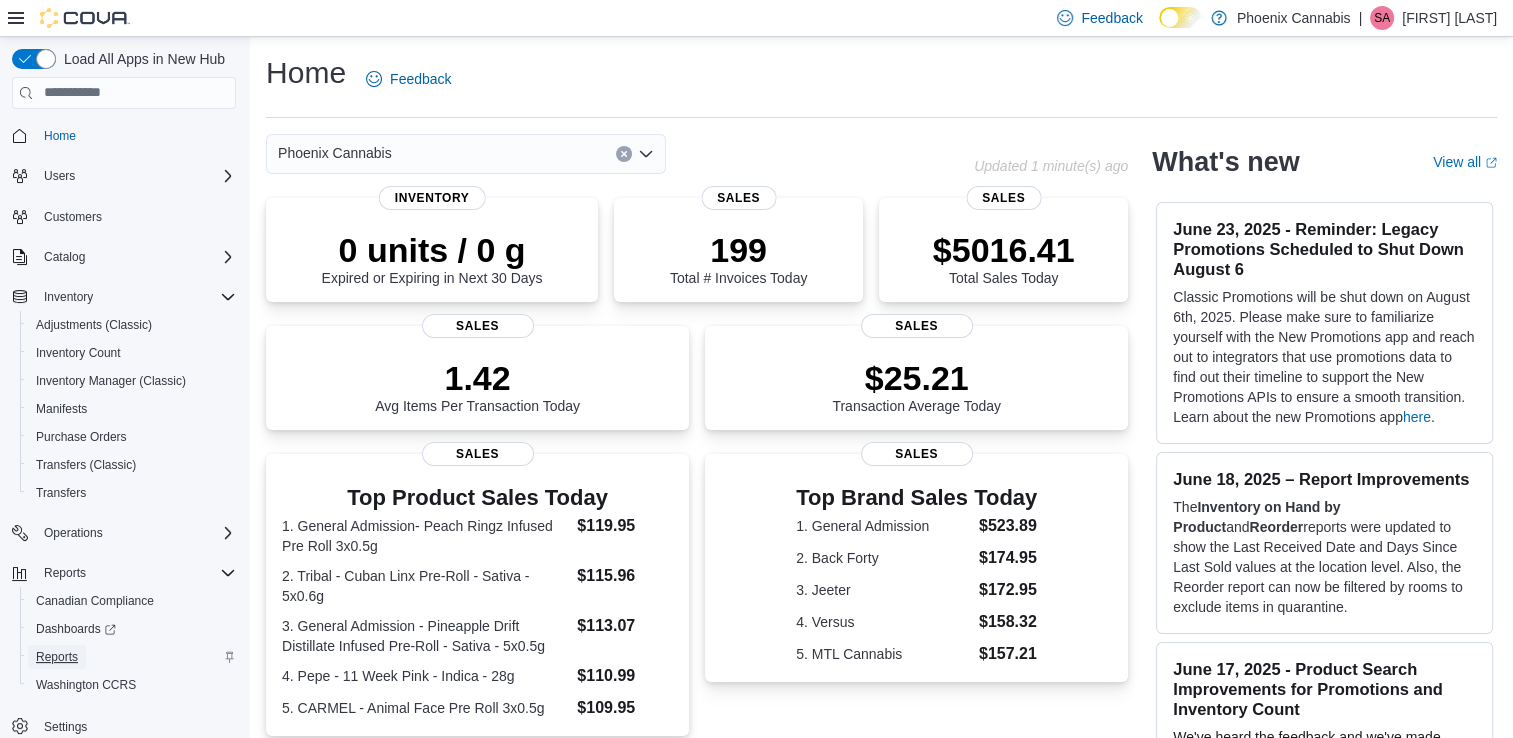 click on "Reports" at bounding box center (57, 657) 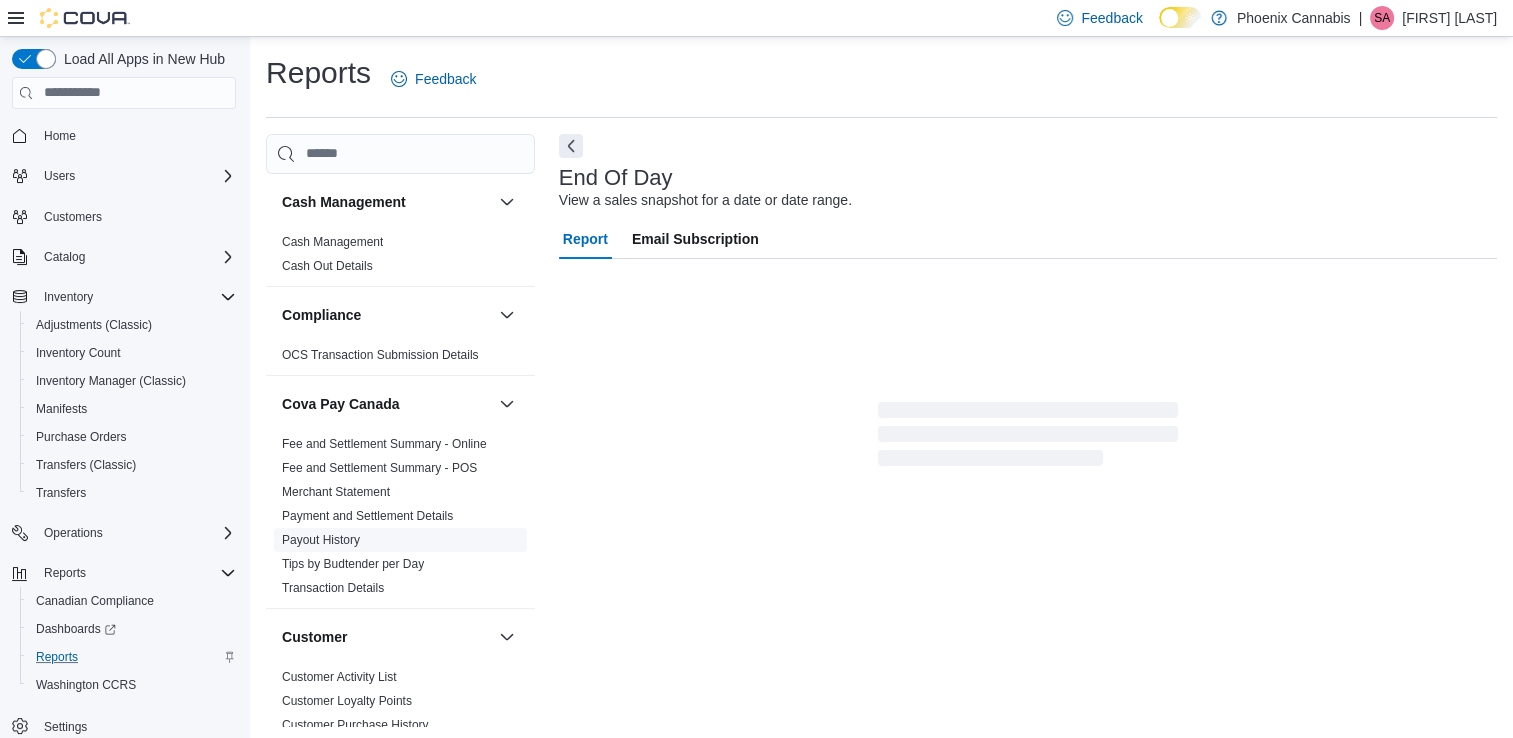 scroll, scrollTop: 5, scrollLeft: 0, axis: vertical 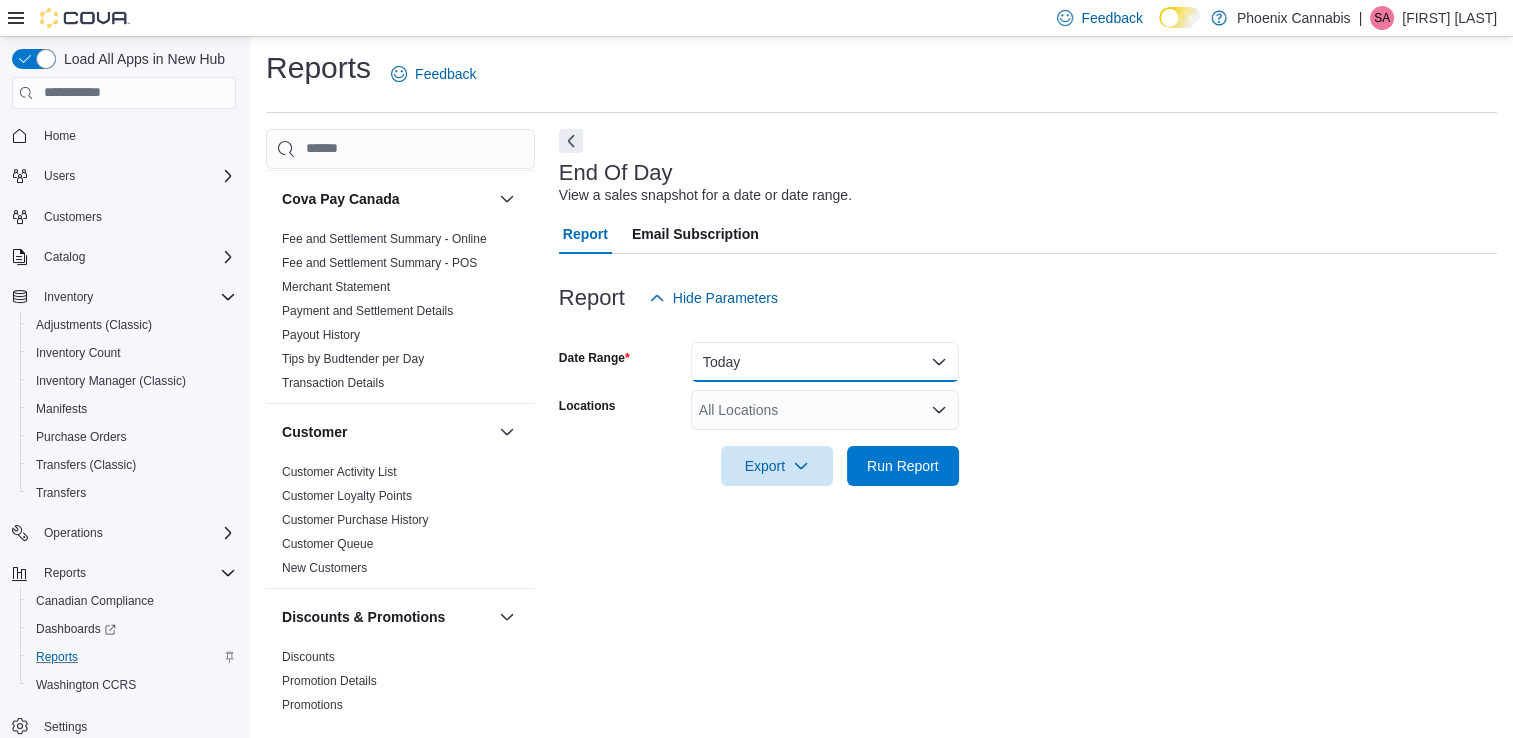 click on "Today" at bounding box center (825, 362) 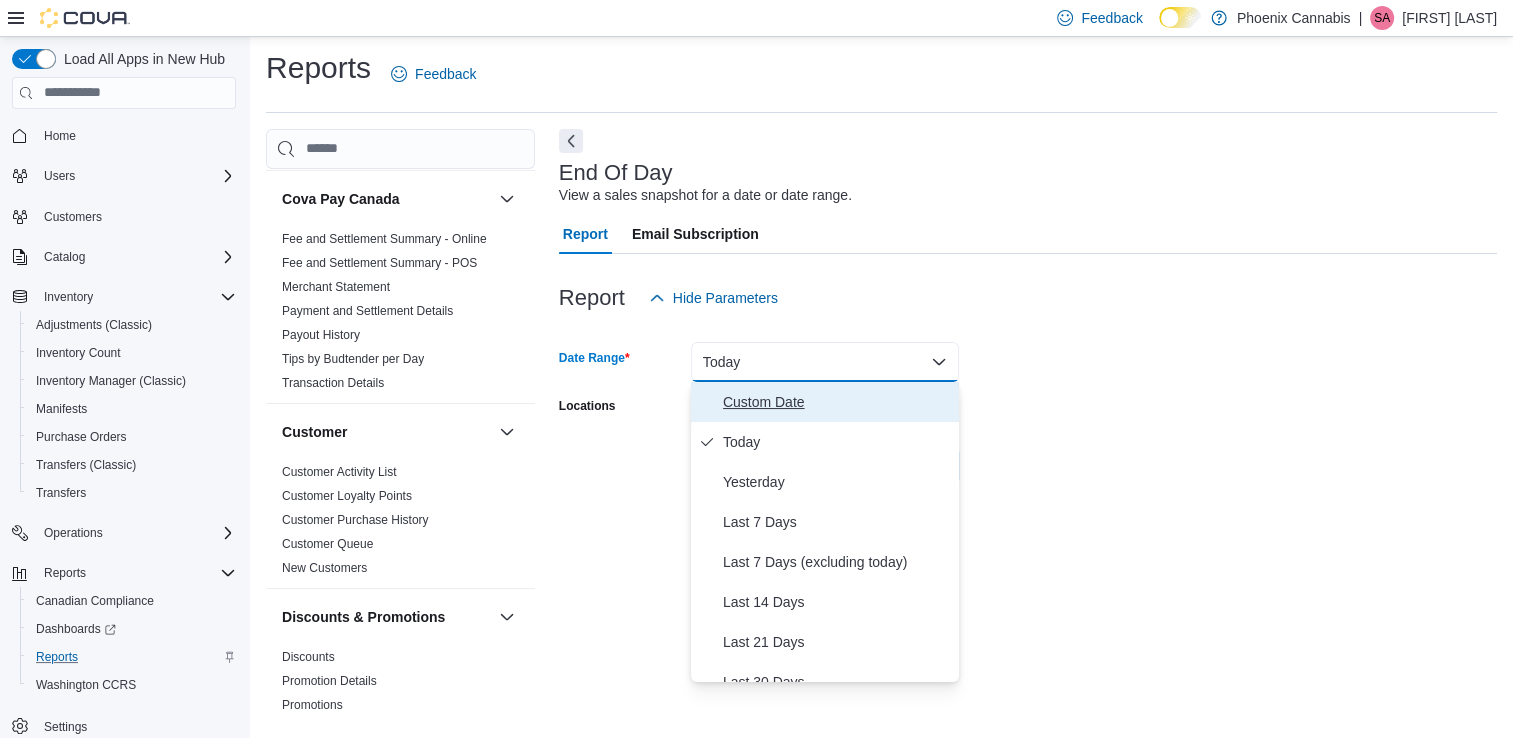 click on "Custom Date" at bounding box center (837, 402) 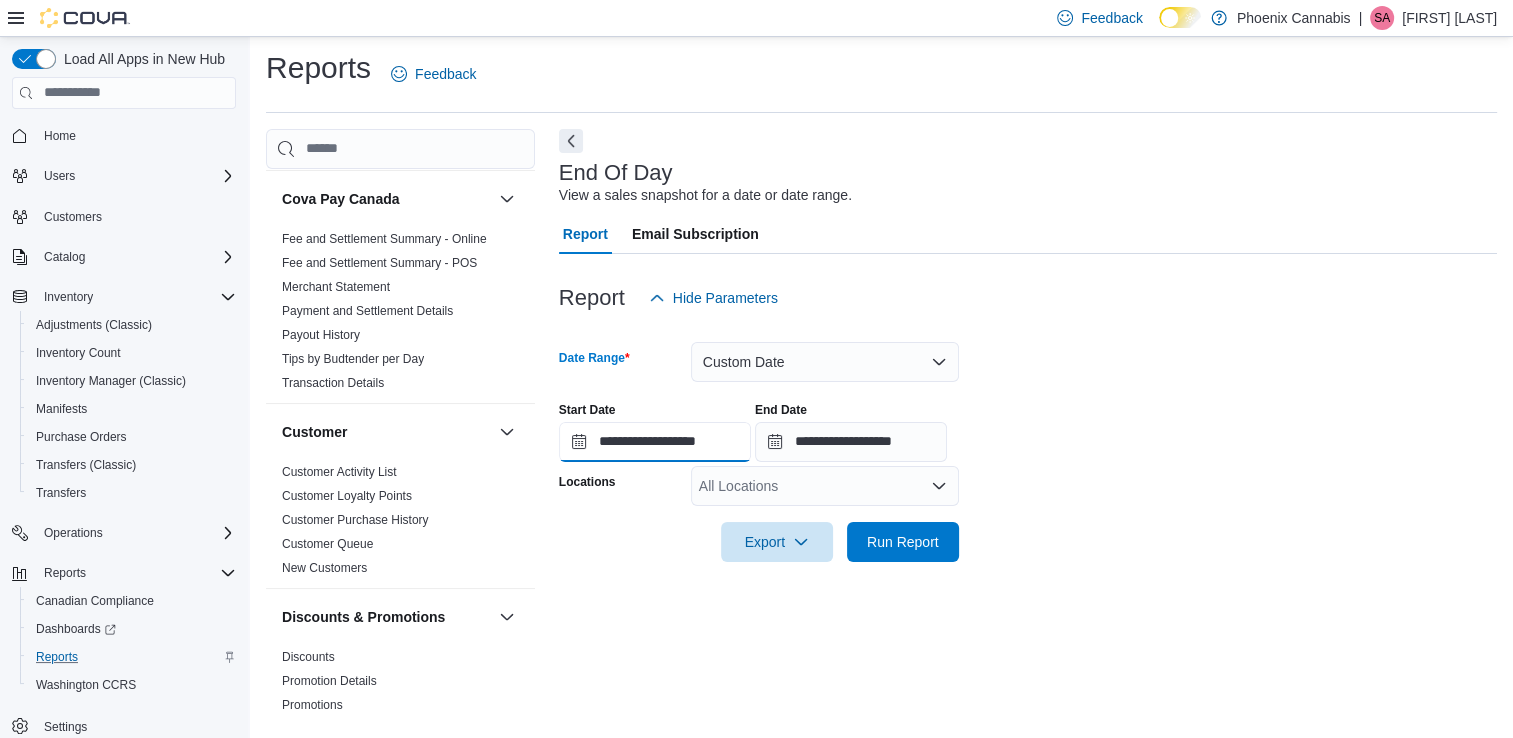 click on "**********" at bounding box center (655, 442) 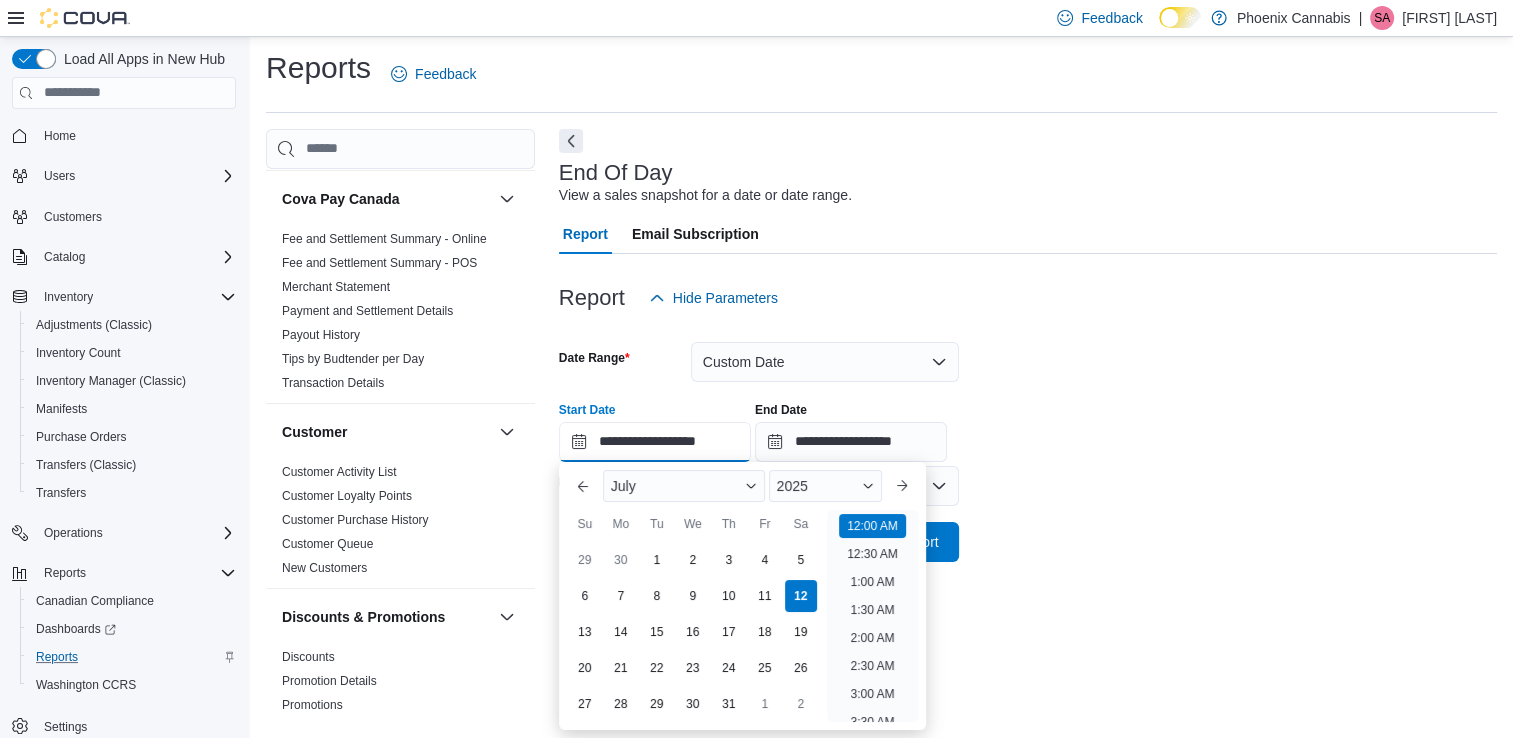 scroll, scrollTop: 62, scrollLeft: 0, axis: vertical 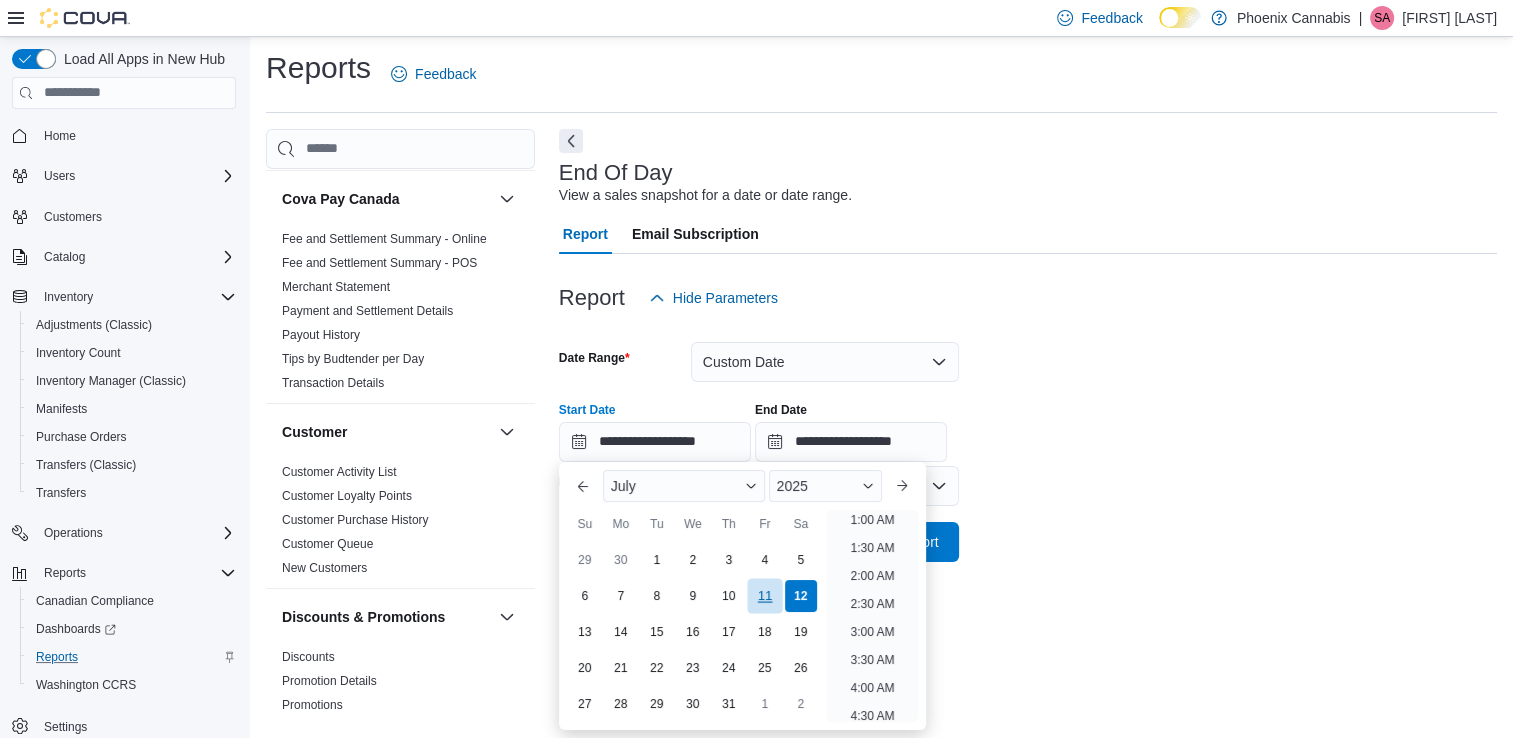 click on "11" at bounding box center (764, 595) 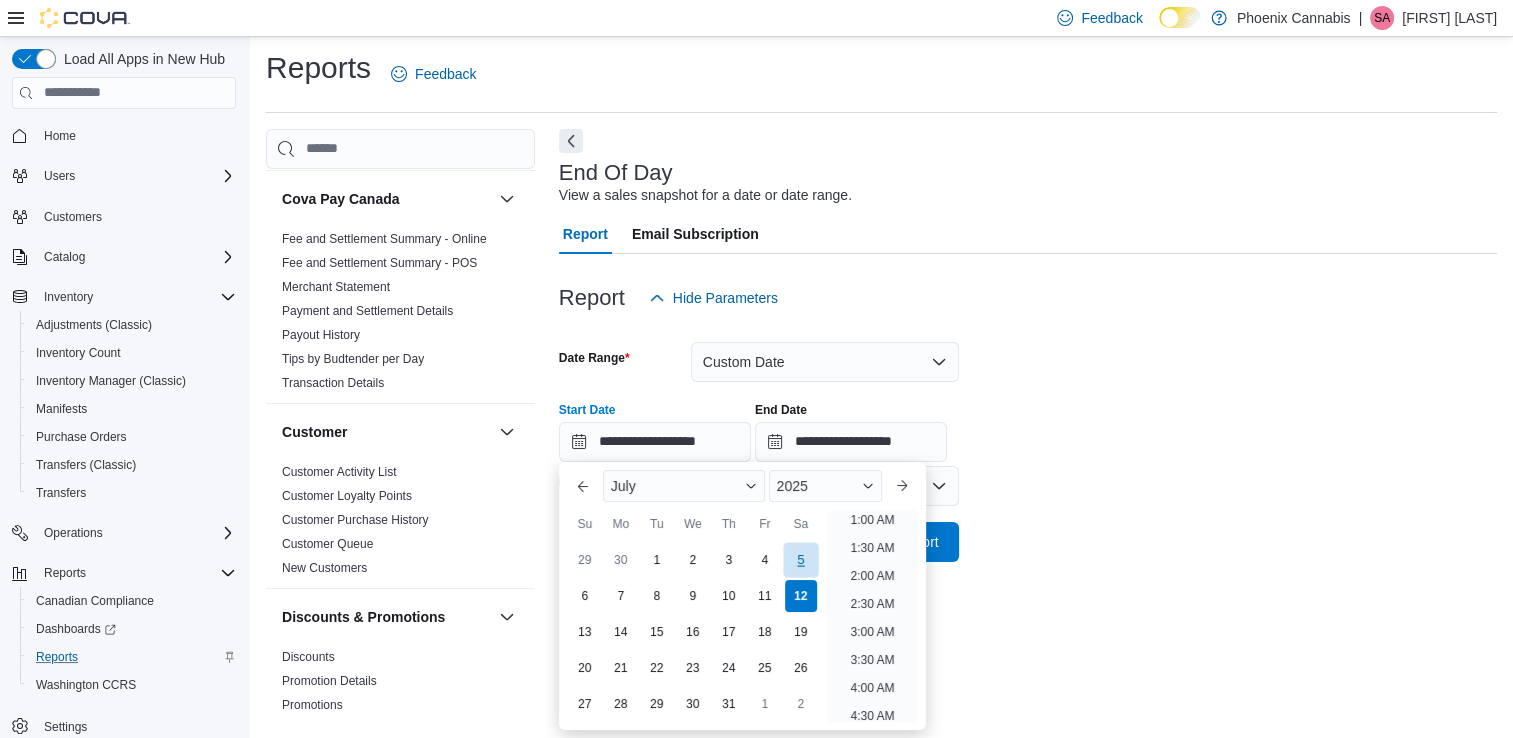 type on "**********" 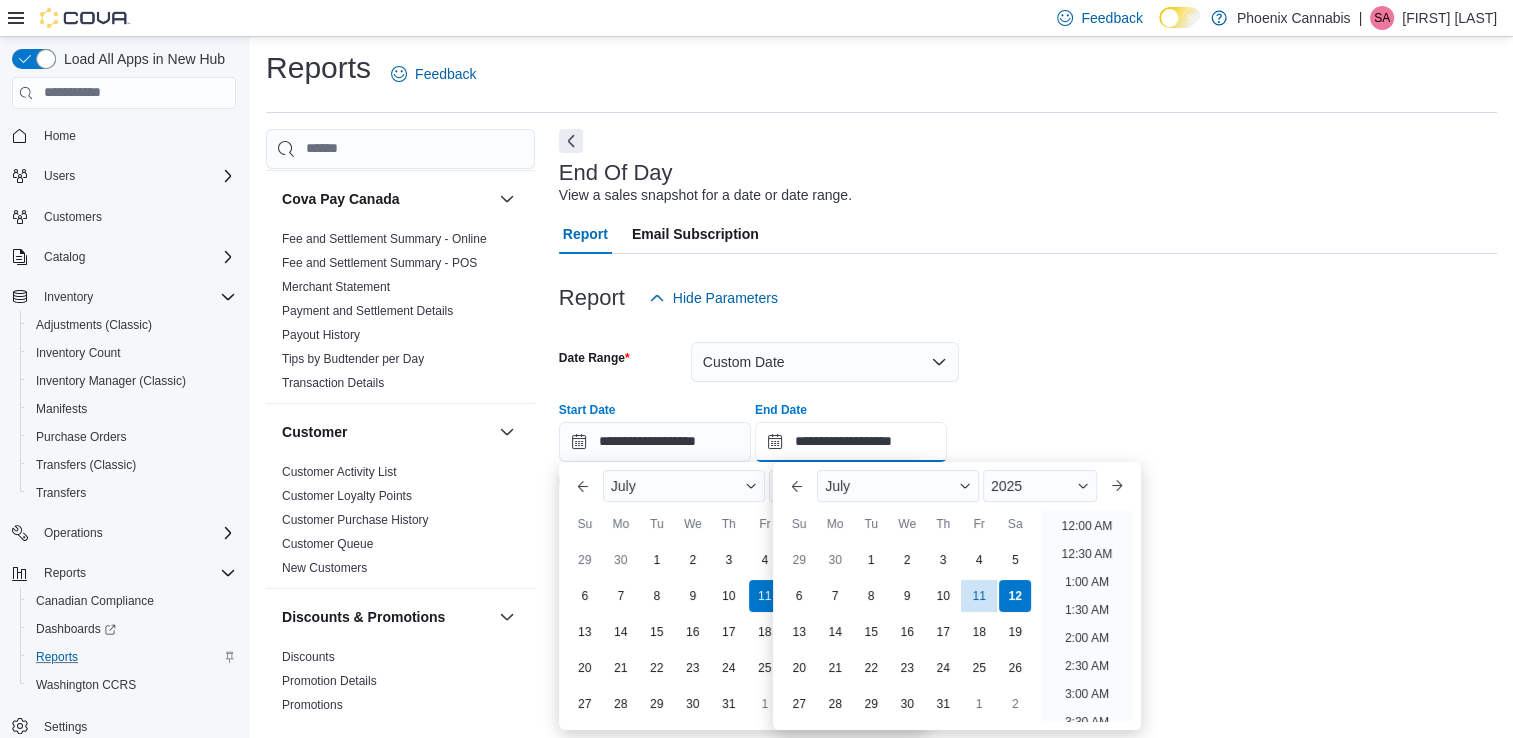 click on "**********" at bounding box center (851, 442) 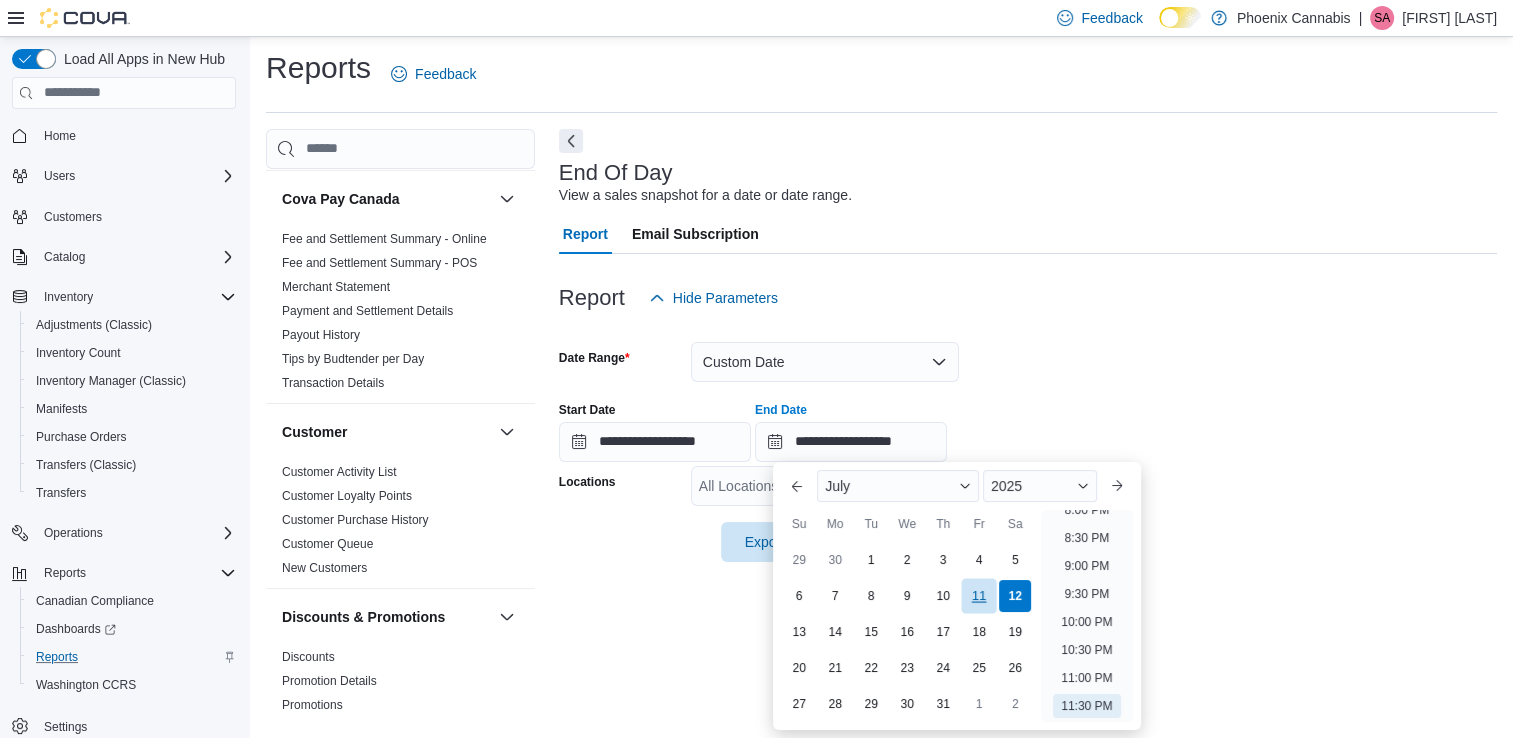 click on "11" at bounding box center [979, 595] 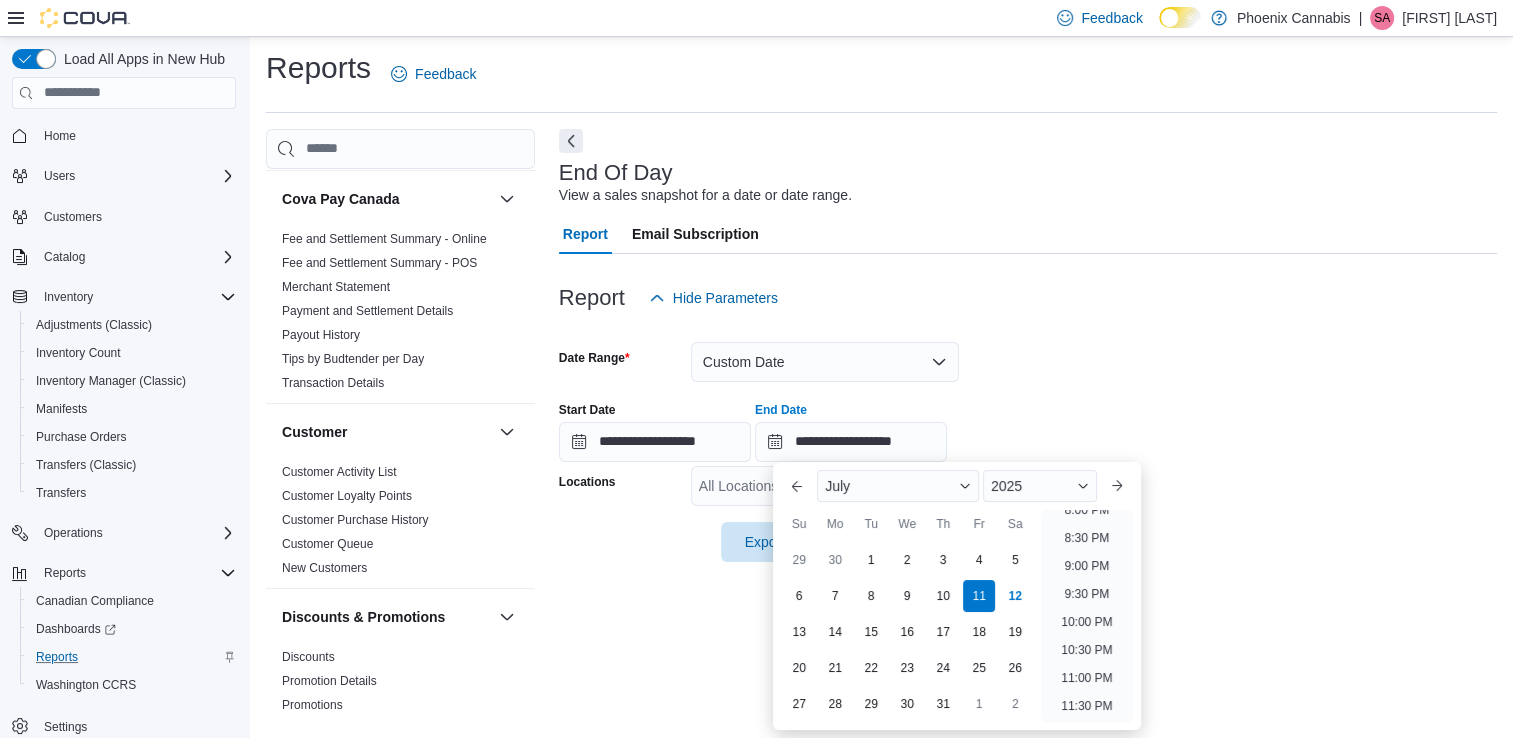 click on "**********" at bounding box center (1028, 440) 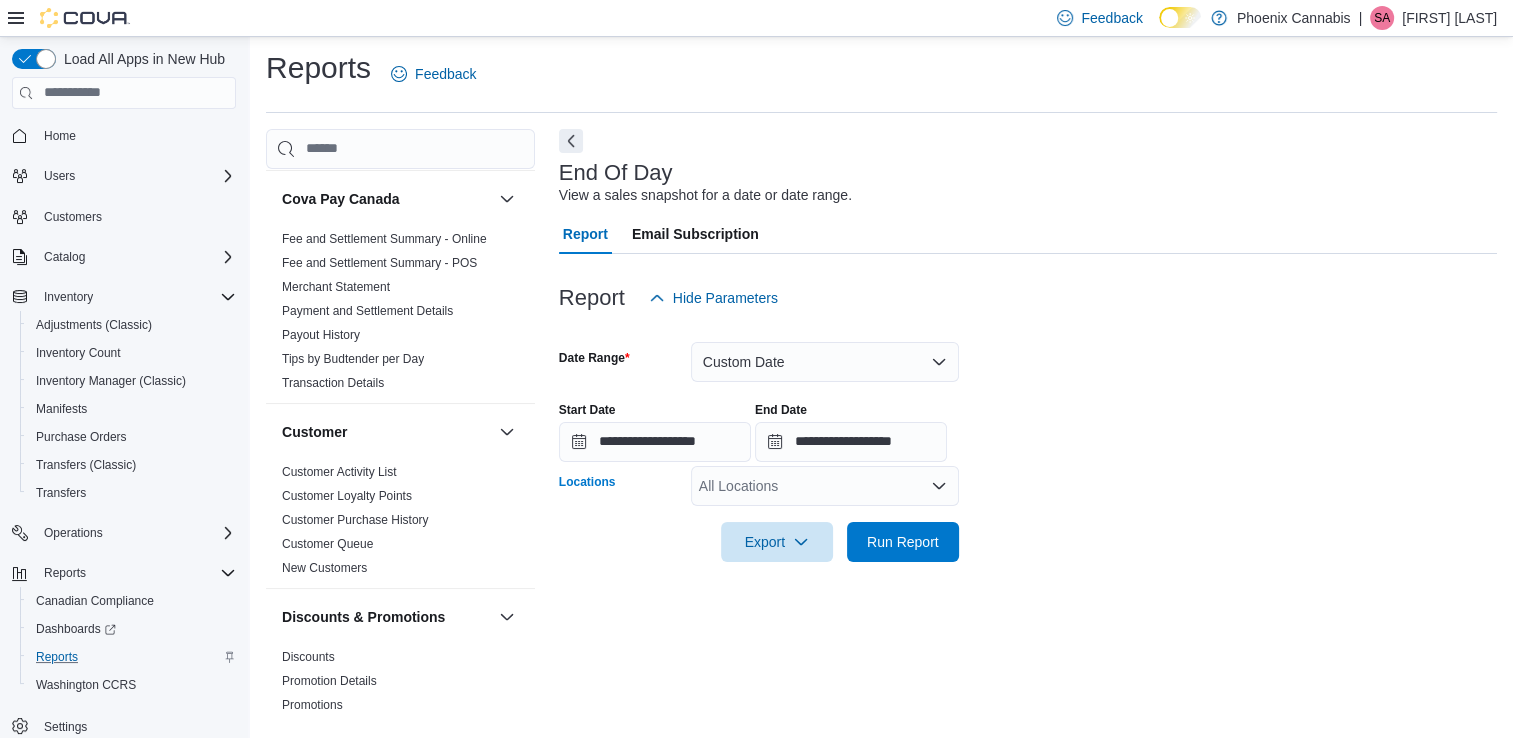 click on "All Locations" at bounding box center (825, 486) 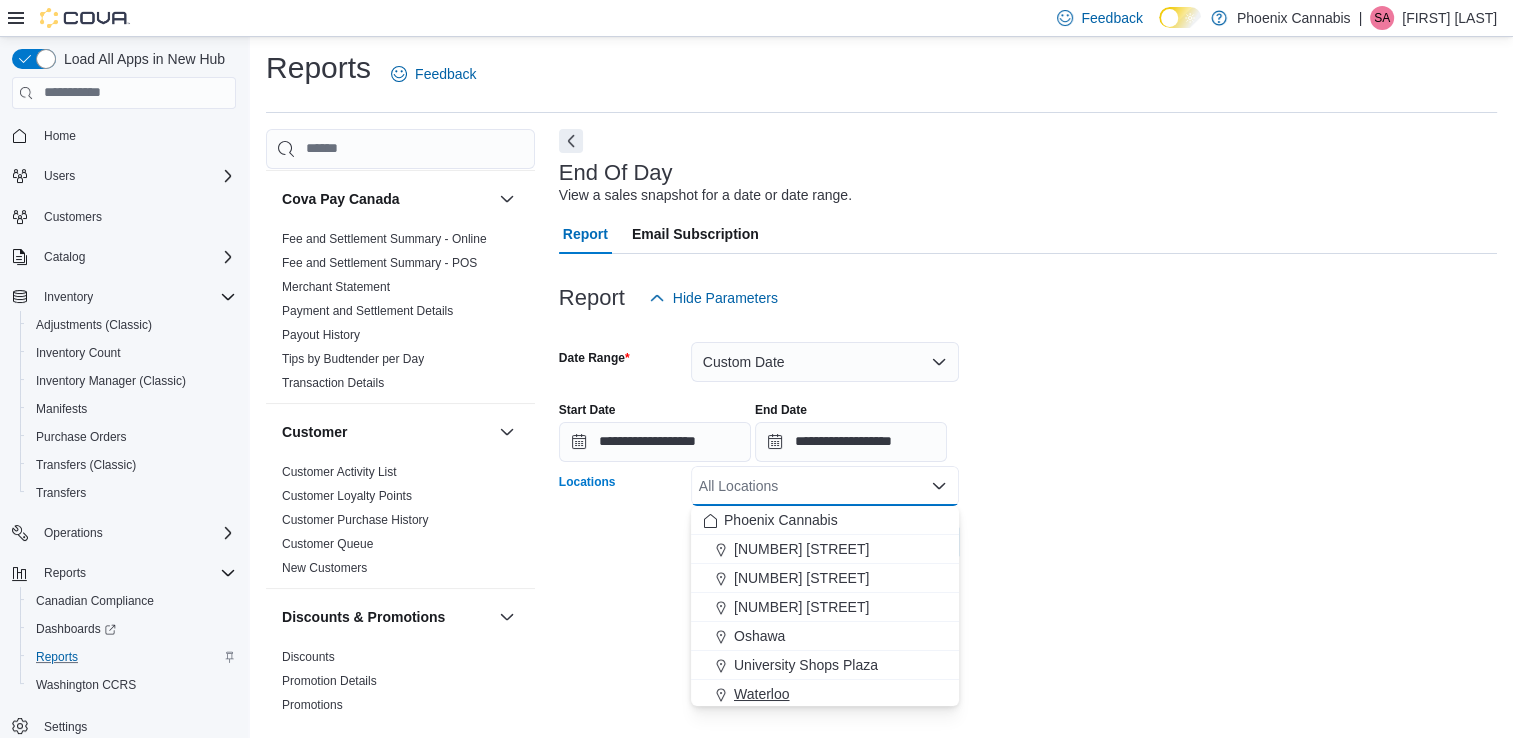 click on "Waterloo" at bounding box center [825, 694] 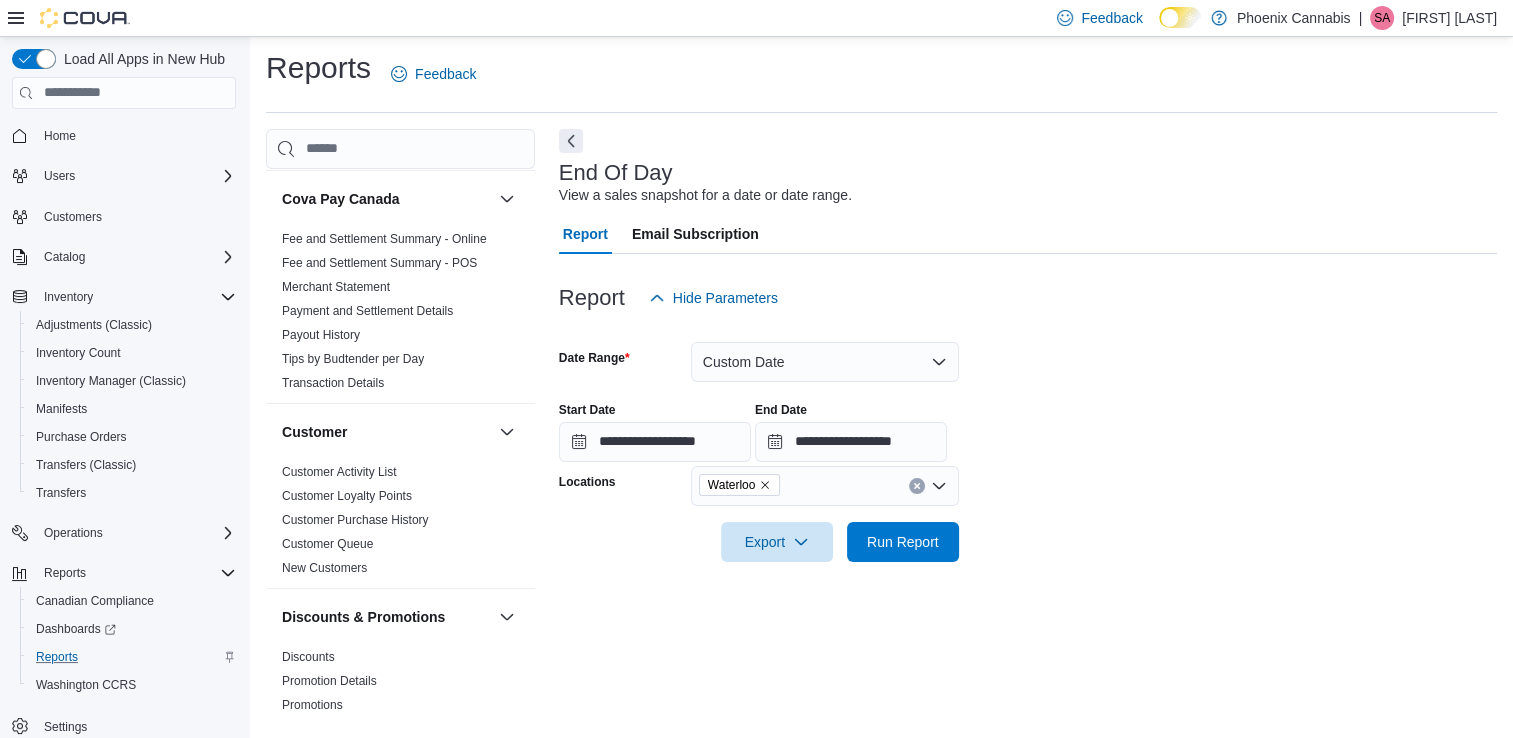click on "**********" at bounding box center (1028, 440) 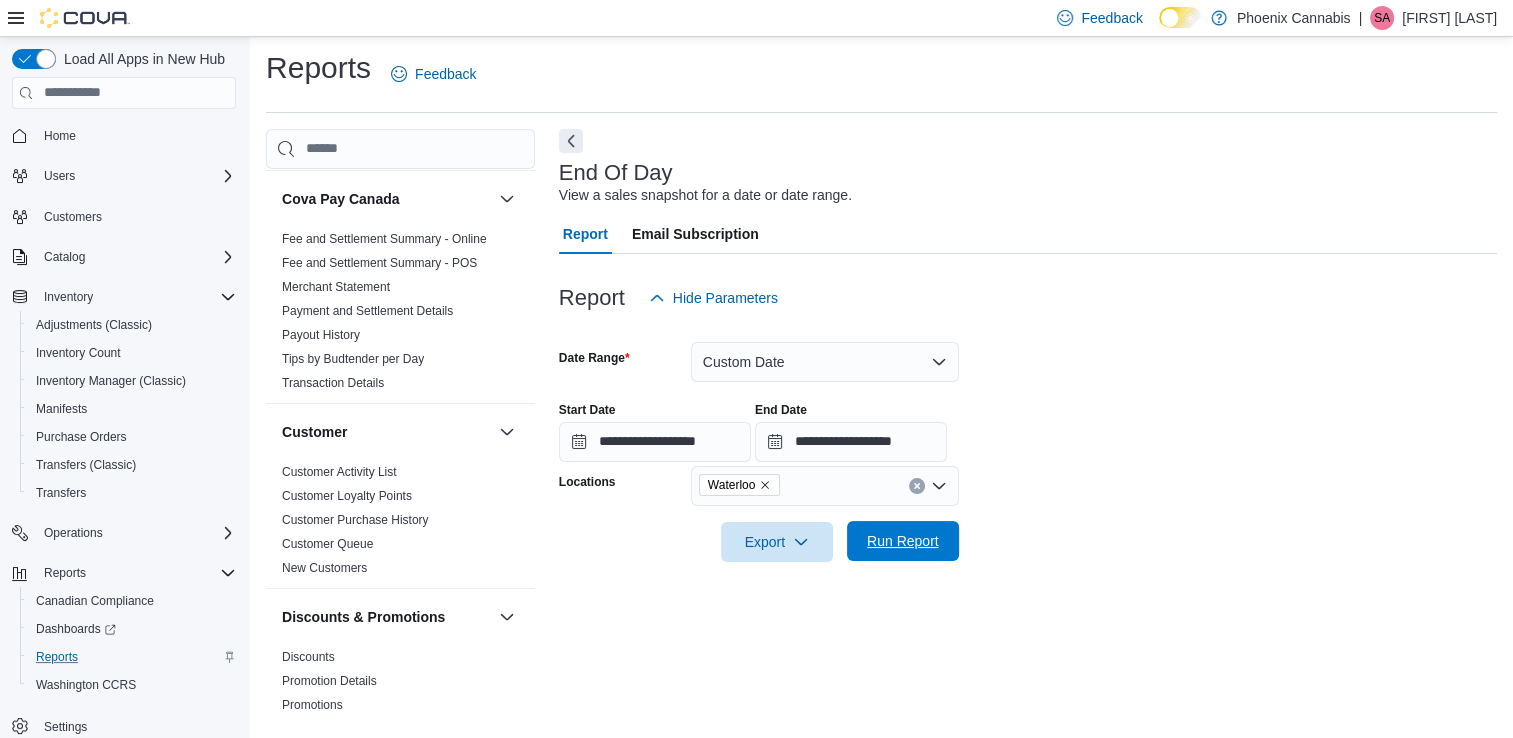 click on "Run Report" at bounding box center [903, 541] 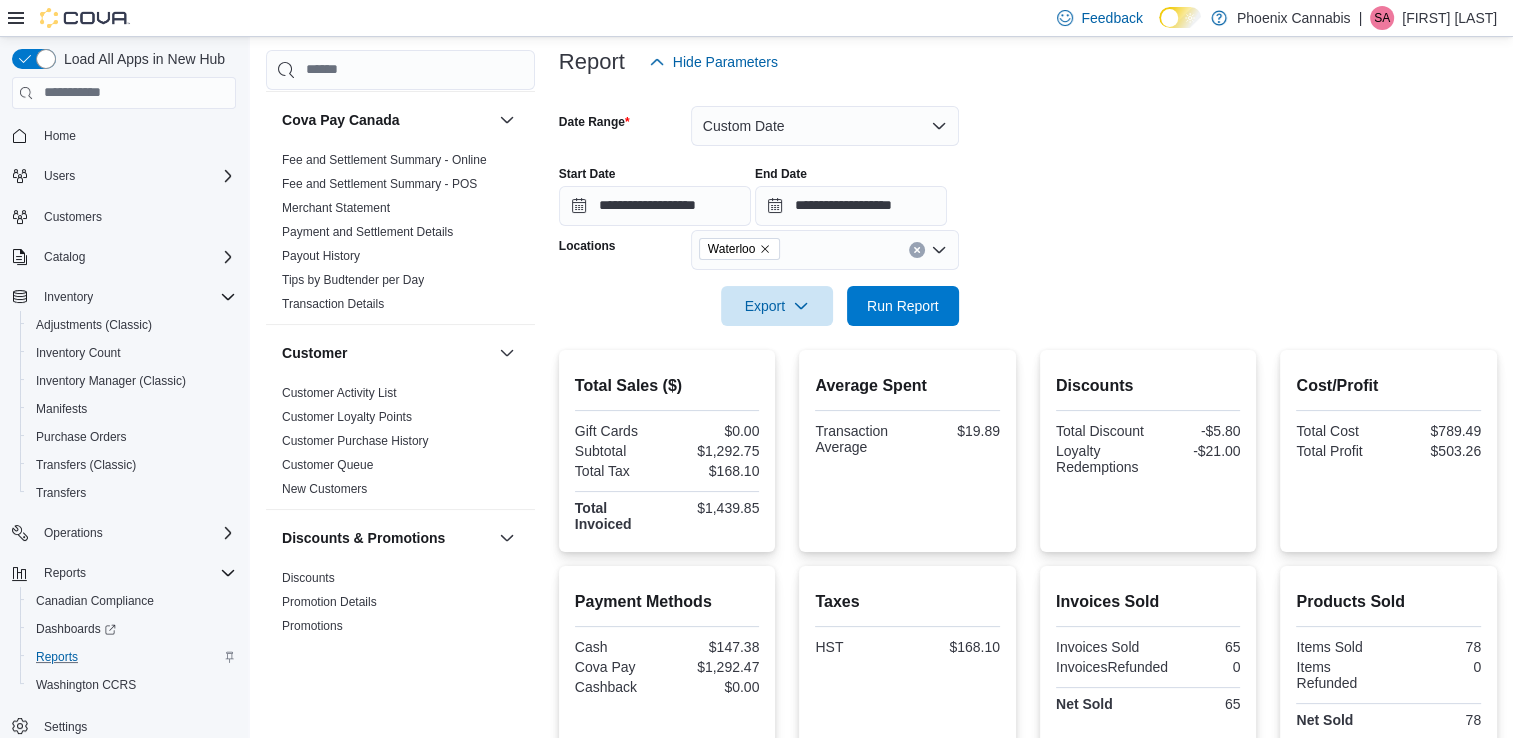 scroll, scrollTop: 100, scrollLeft: 0, axis: vertical 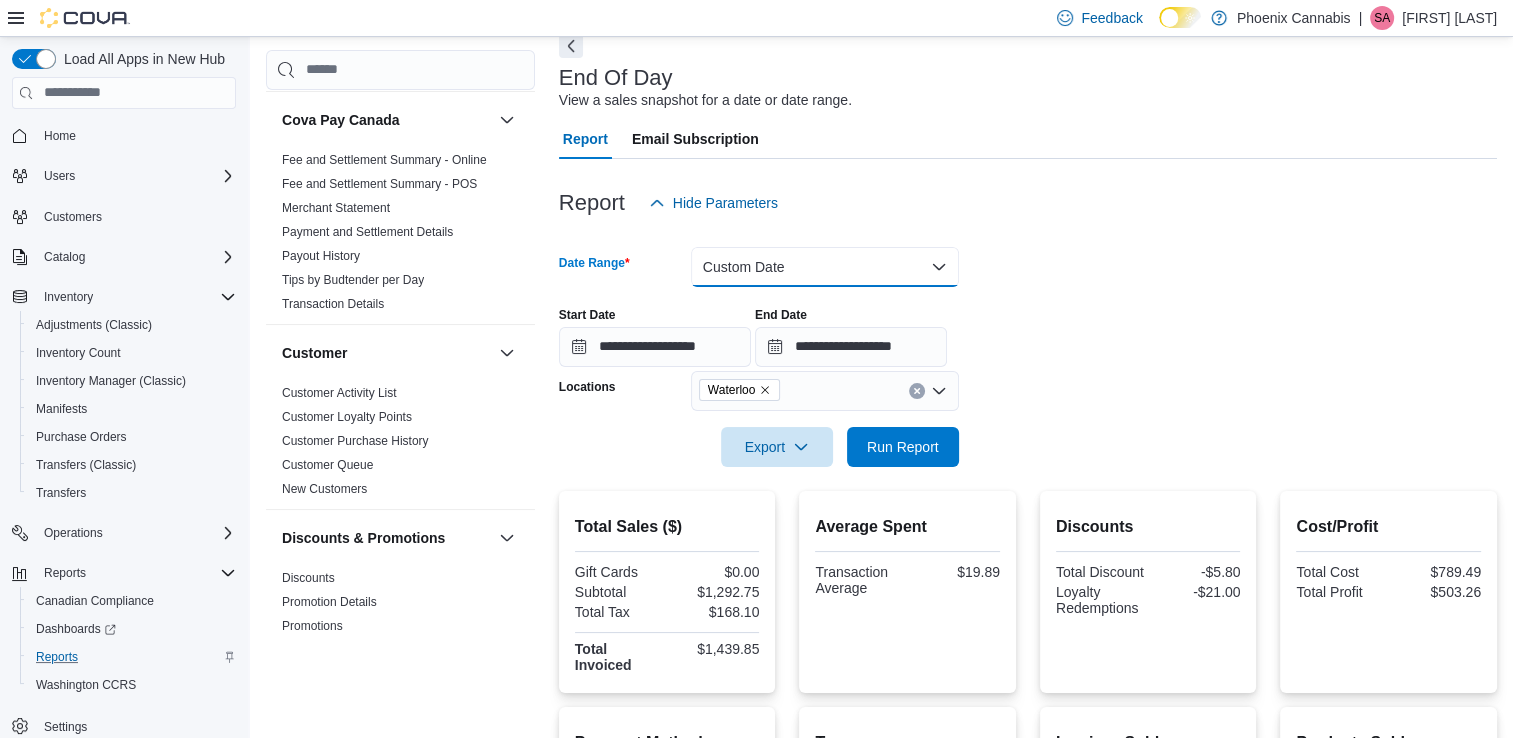 click on "Custom Date" at bounding box center [825, 267] 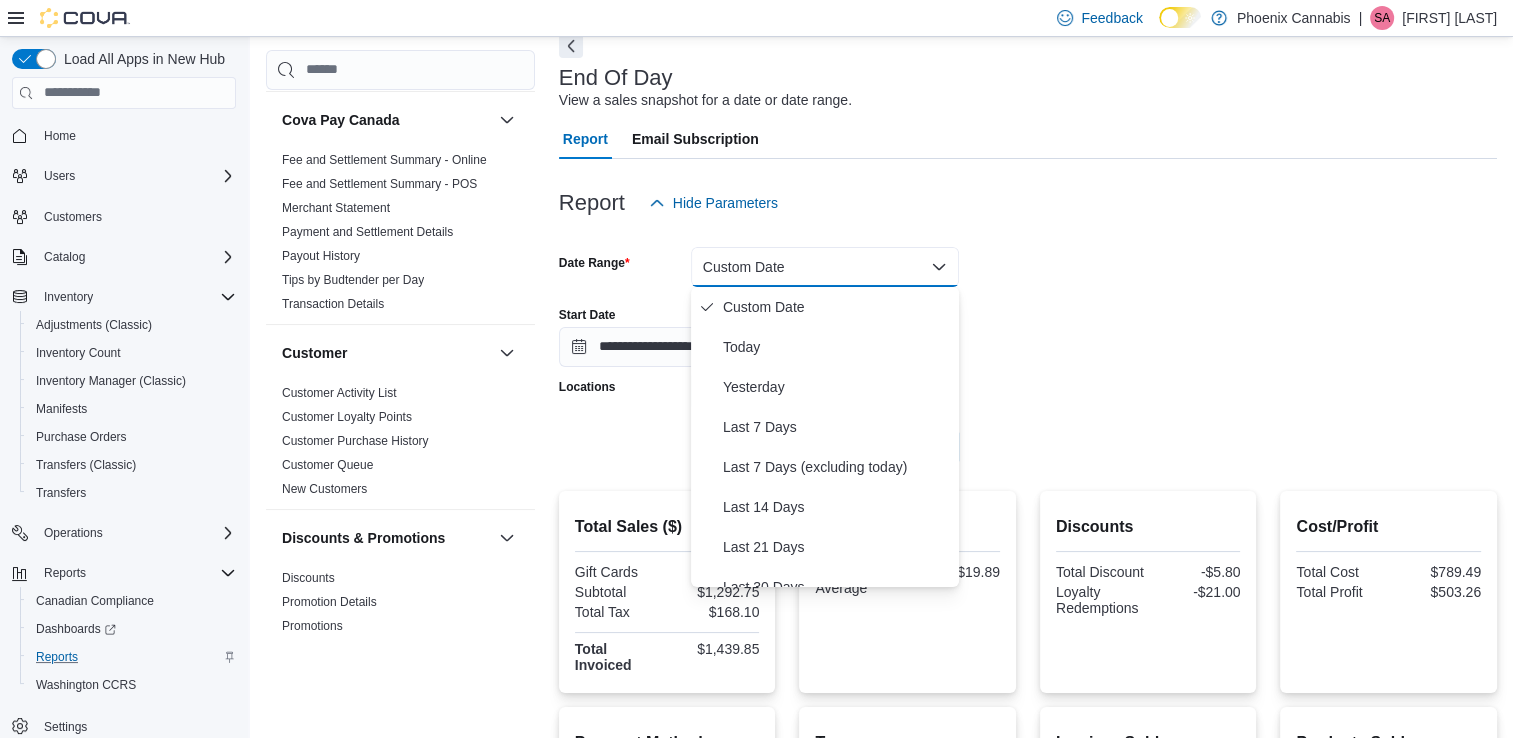 drag, startPoint x: 1238, startPoint y: 183, endPoint x: 1087, endPoint y: 235, distance: 159.70285 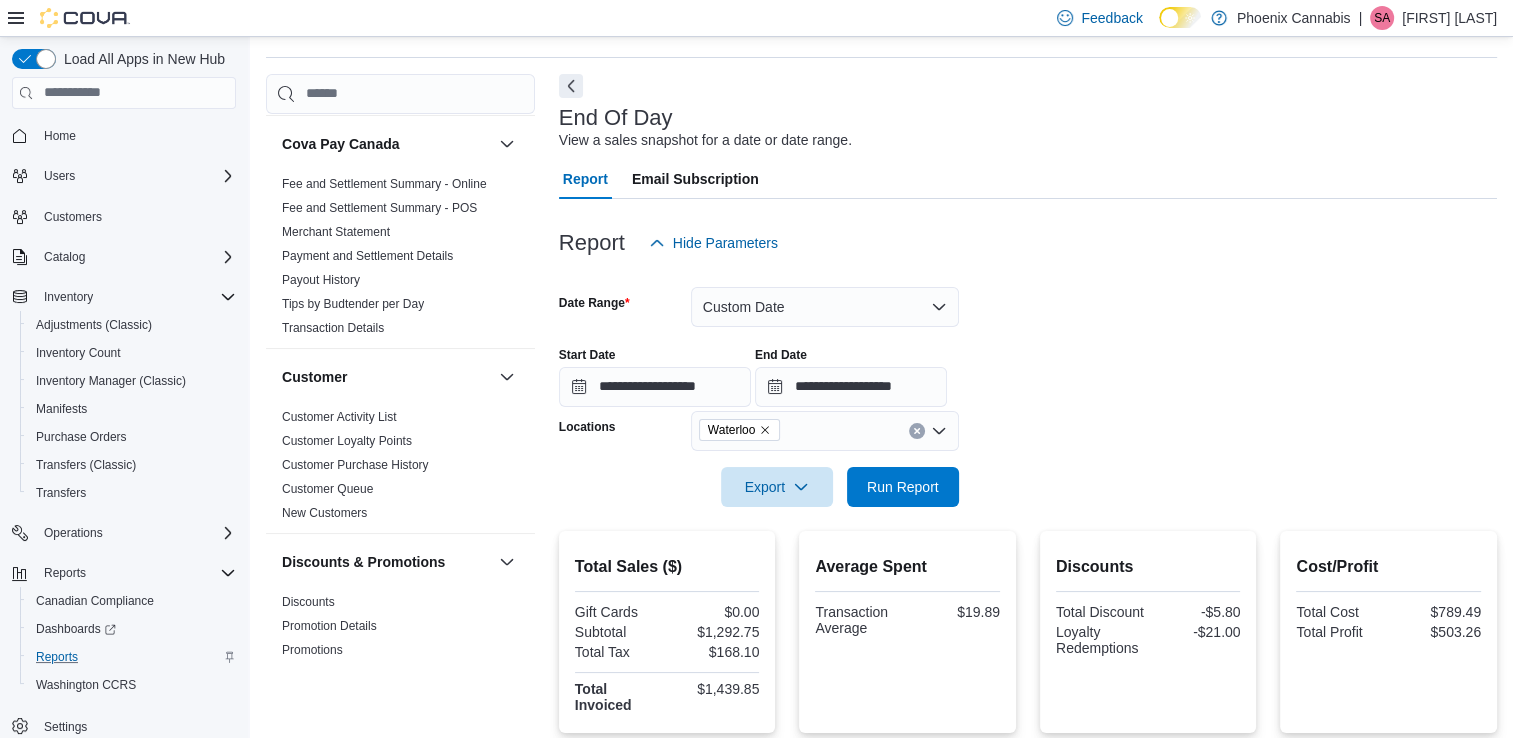 scroll, scrollTop: 0, scrollLeft: 0, axis: both 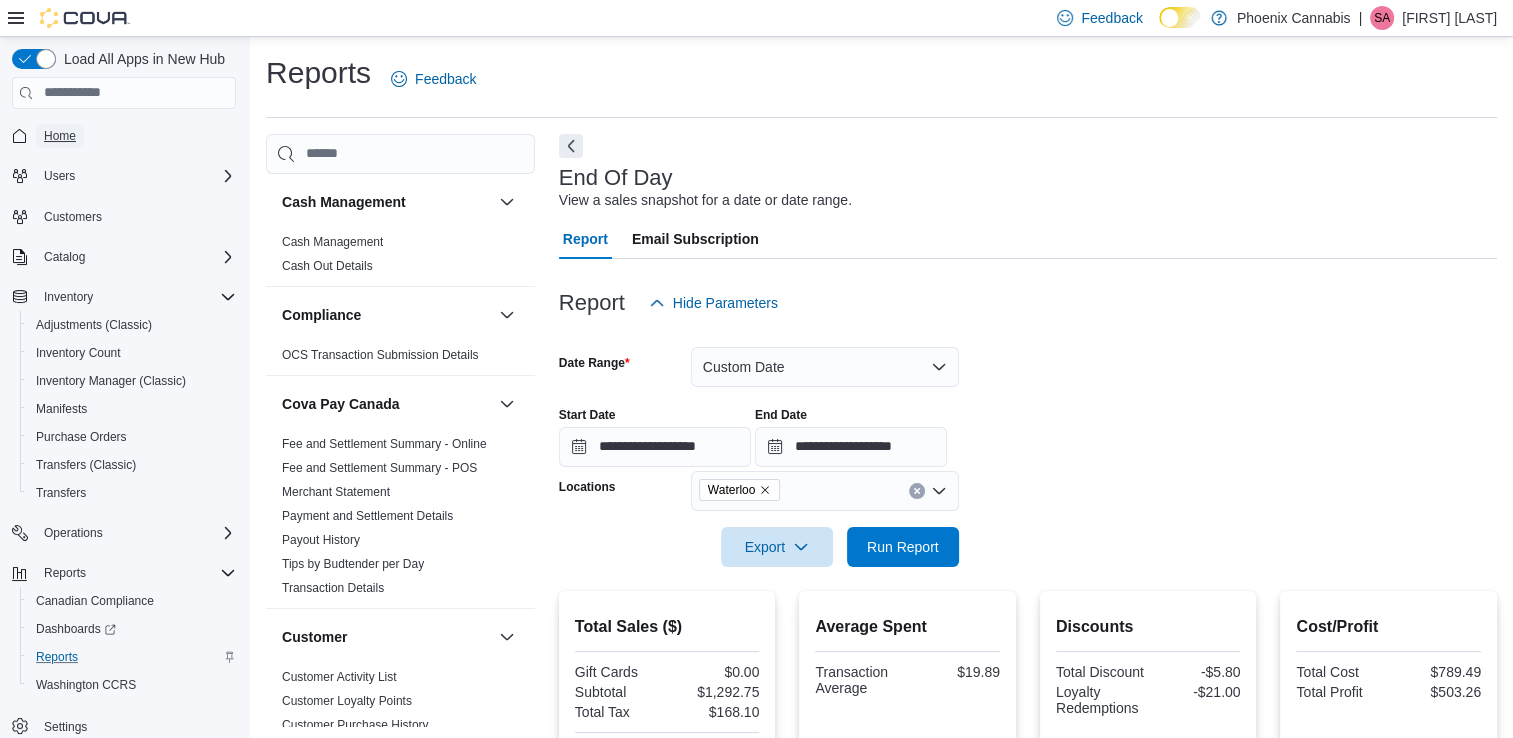 click on "Home" at bounding box center [60, 136] 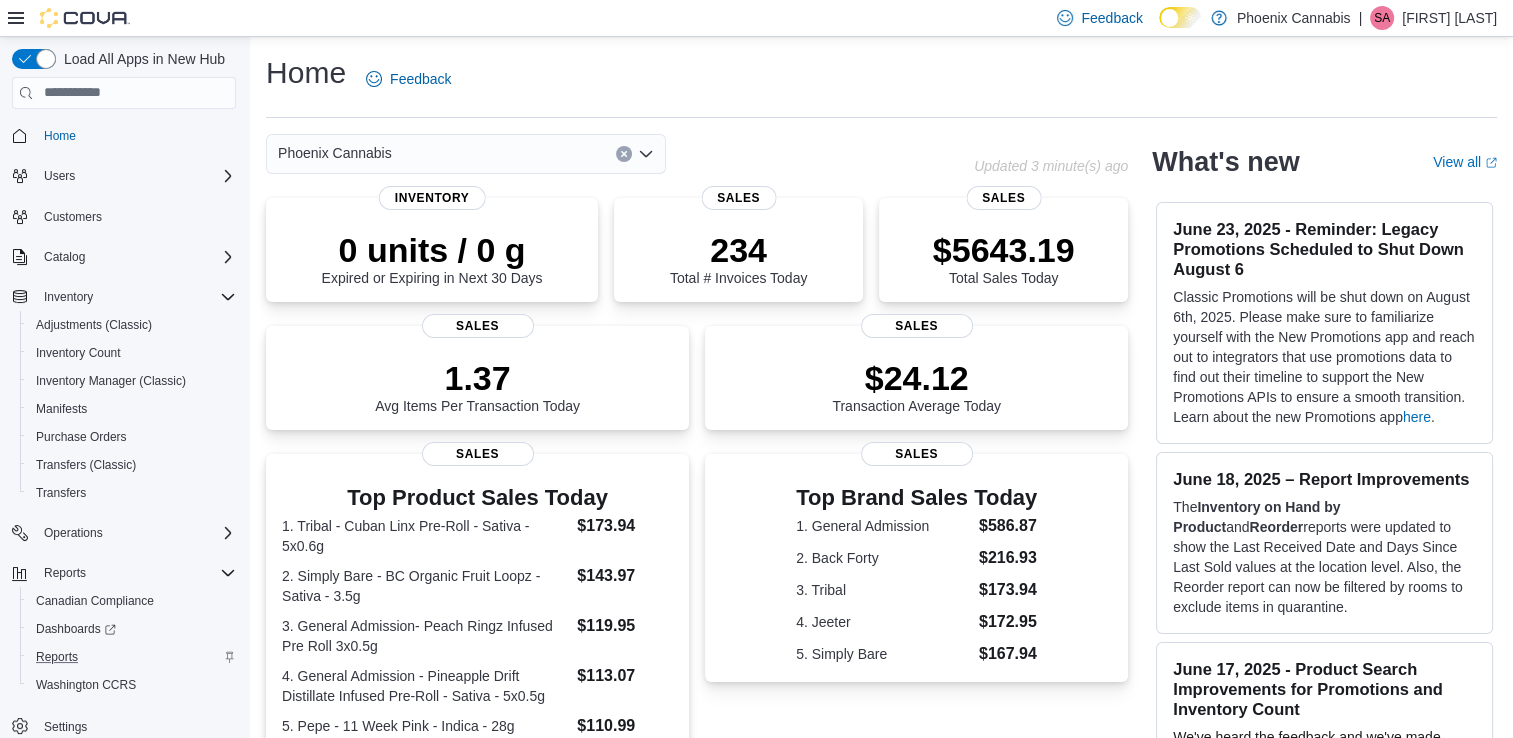 click 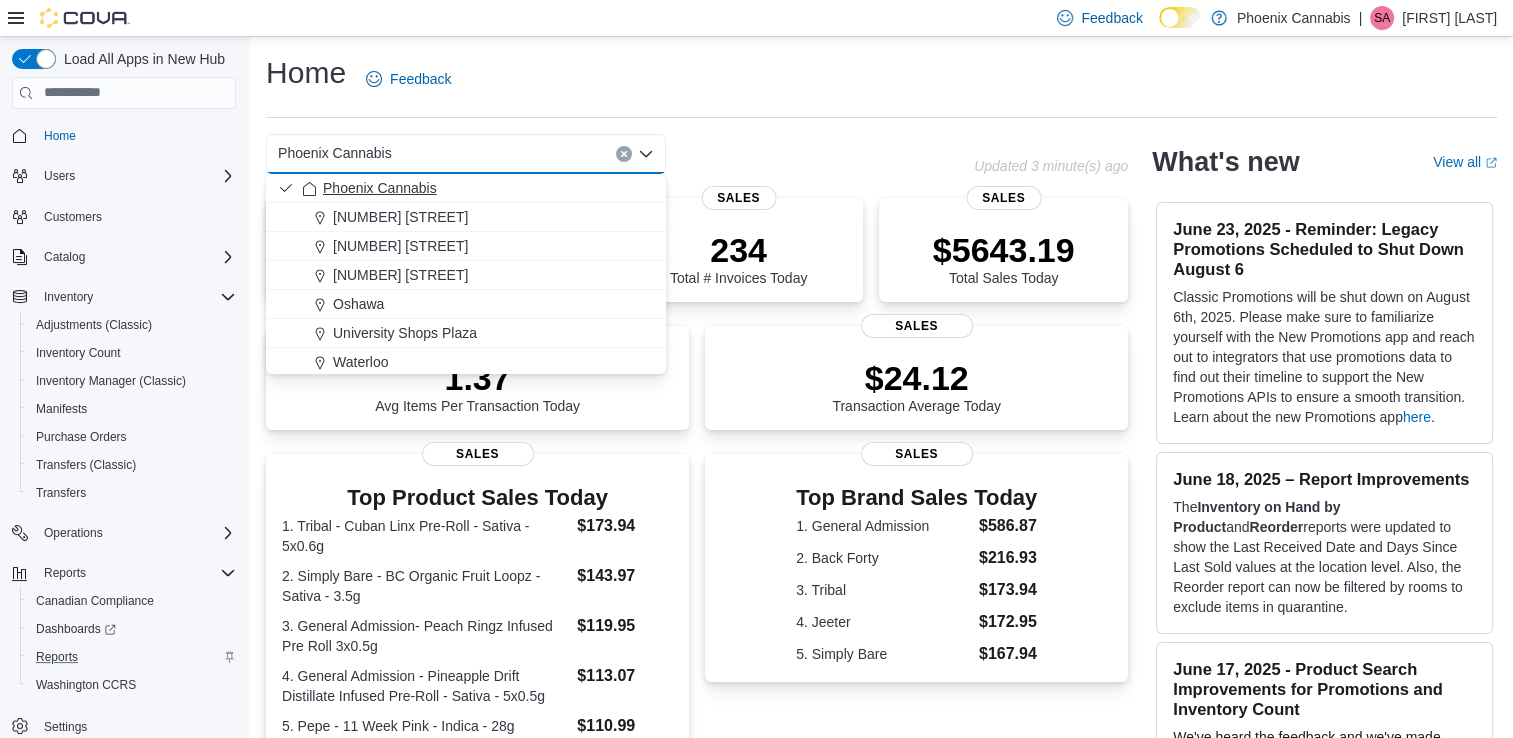 click on "Phoenix Cannabis" at bounding box center (380, 188) 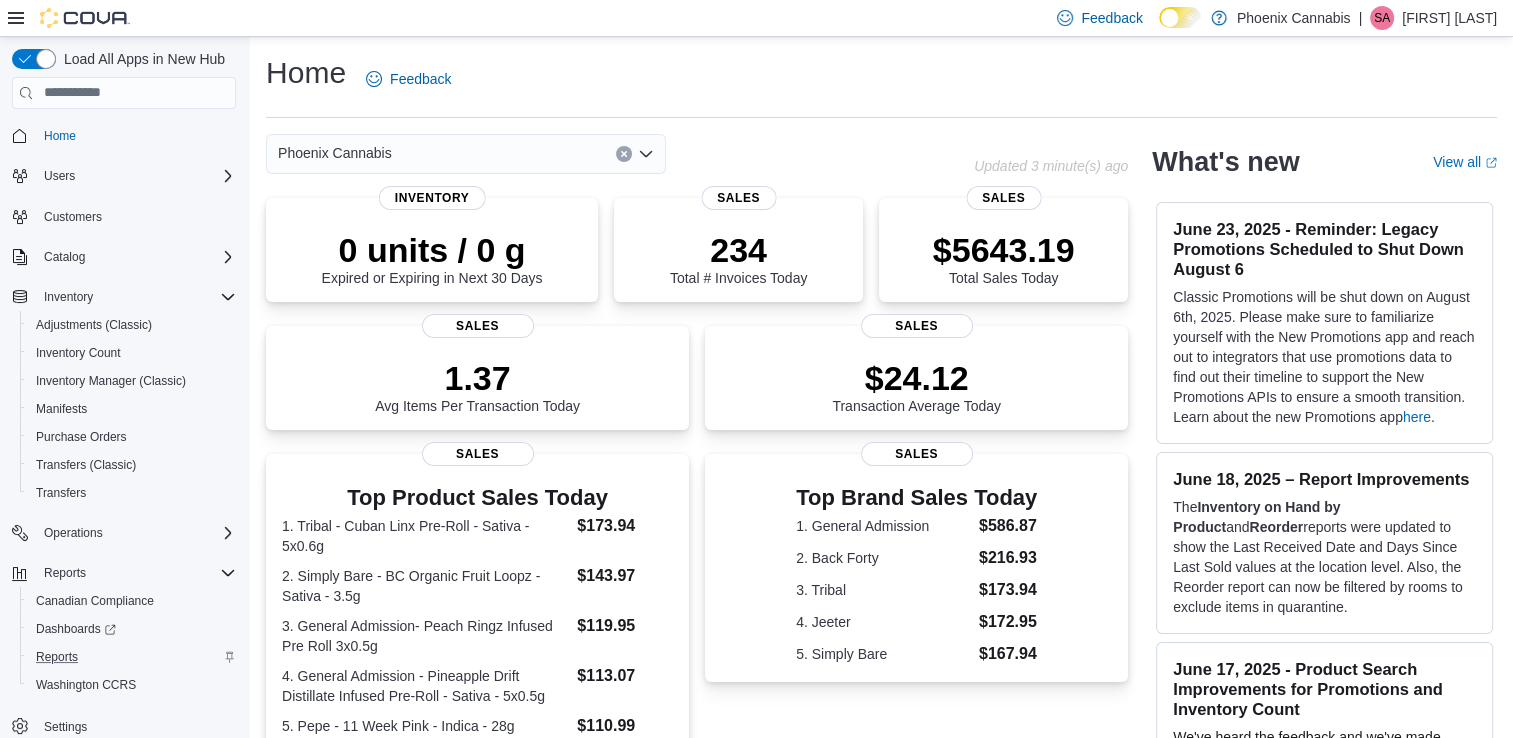 click 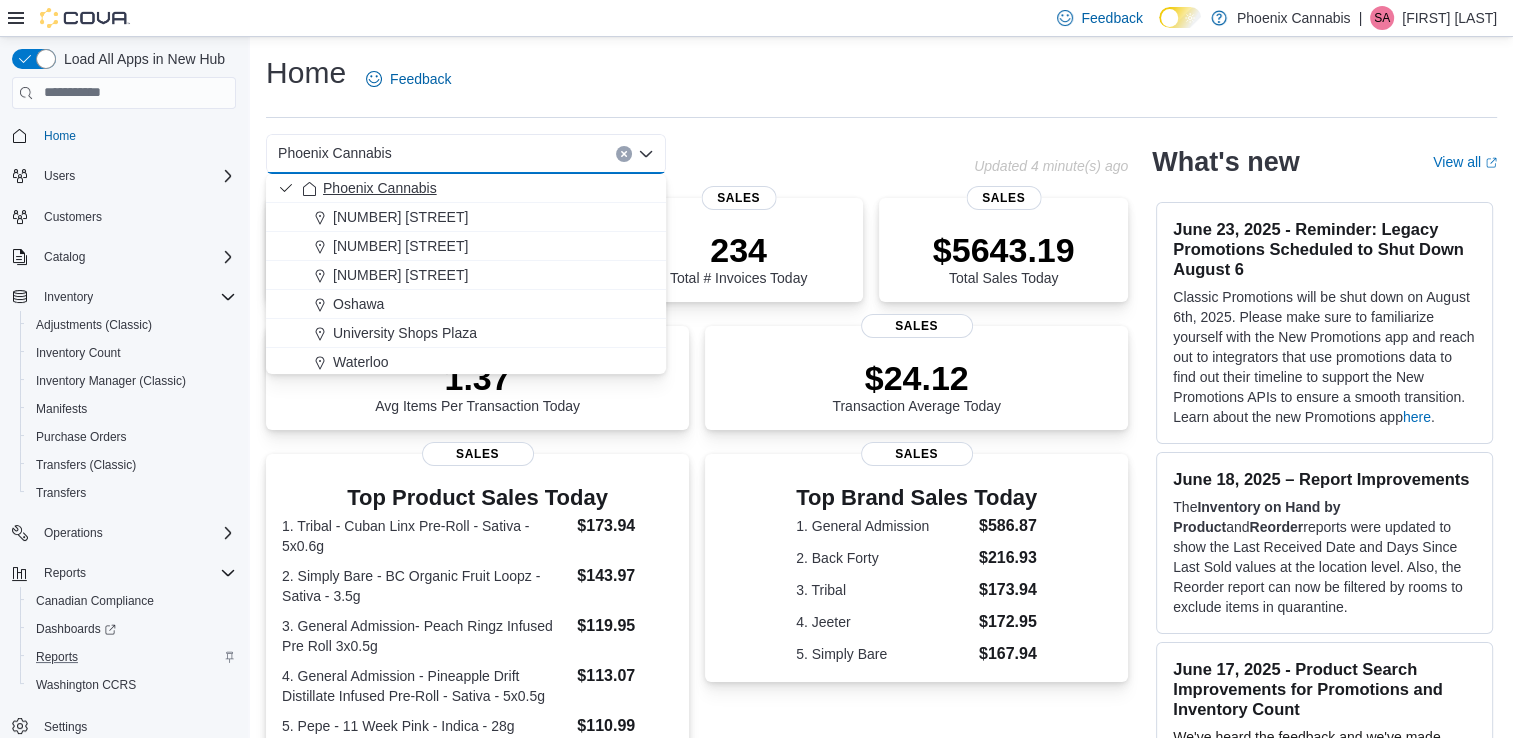 click on "Phoenix Cannabis" at bounding box center (380, 188) 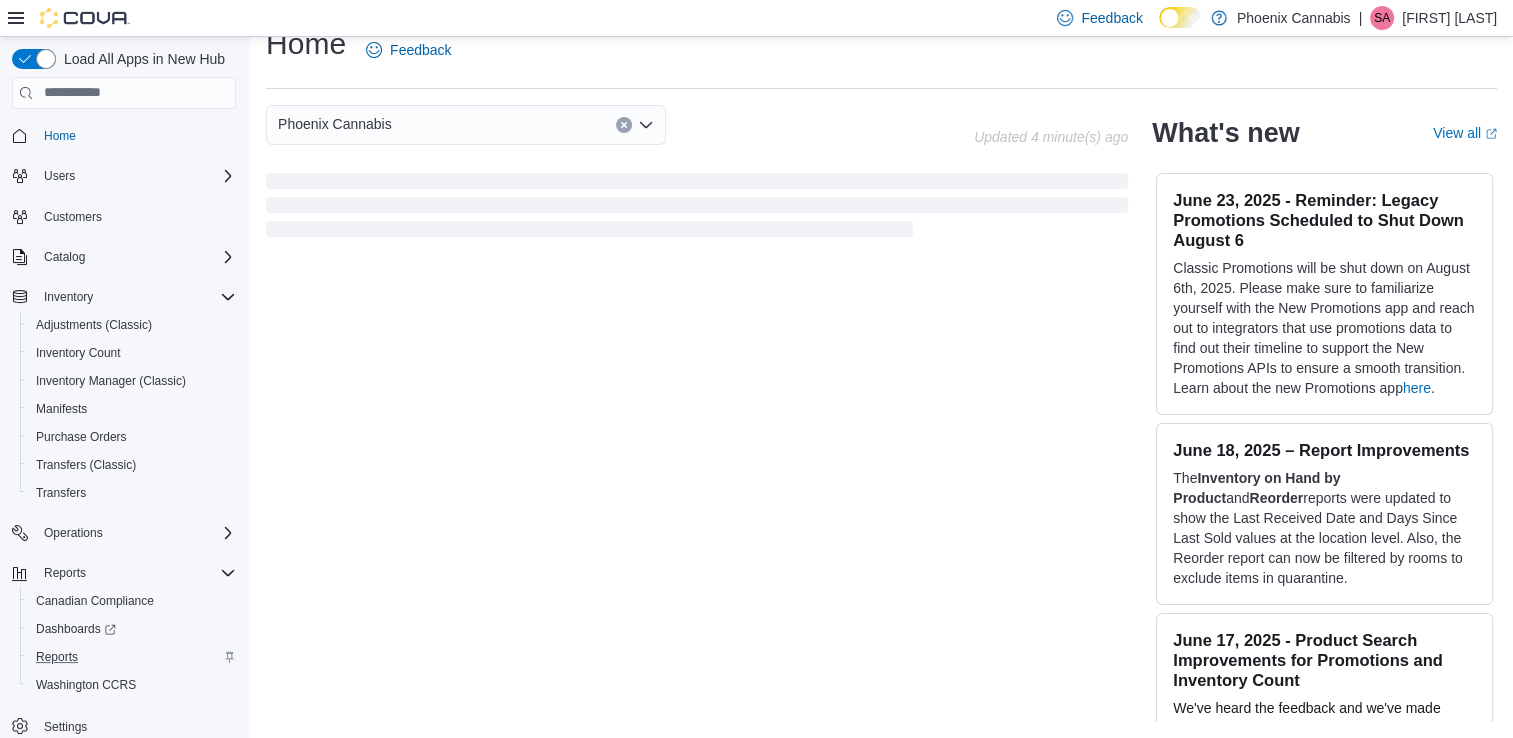 scroll, scrollTop: 64, scrollLeft: 0, axis: vertical 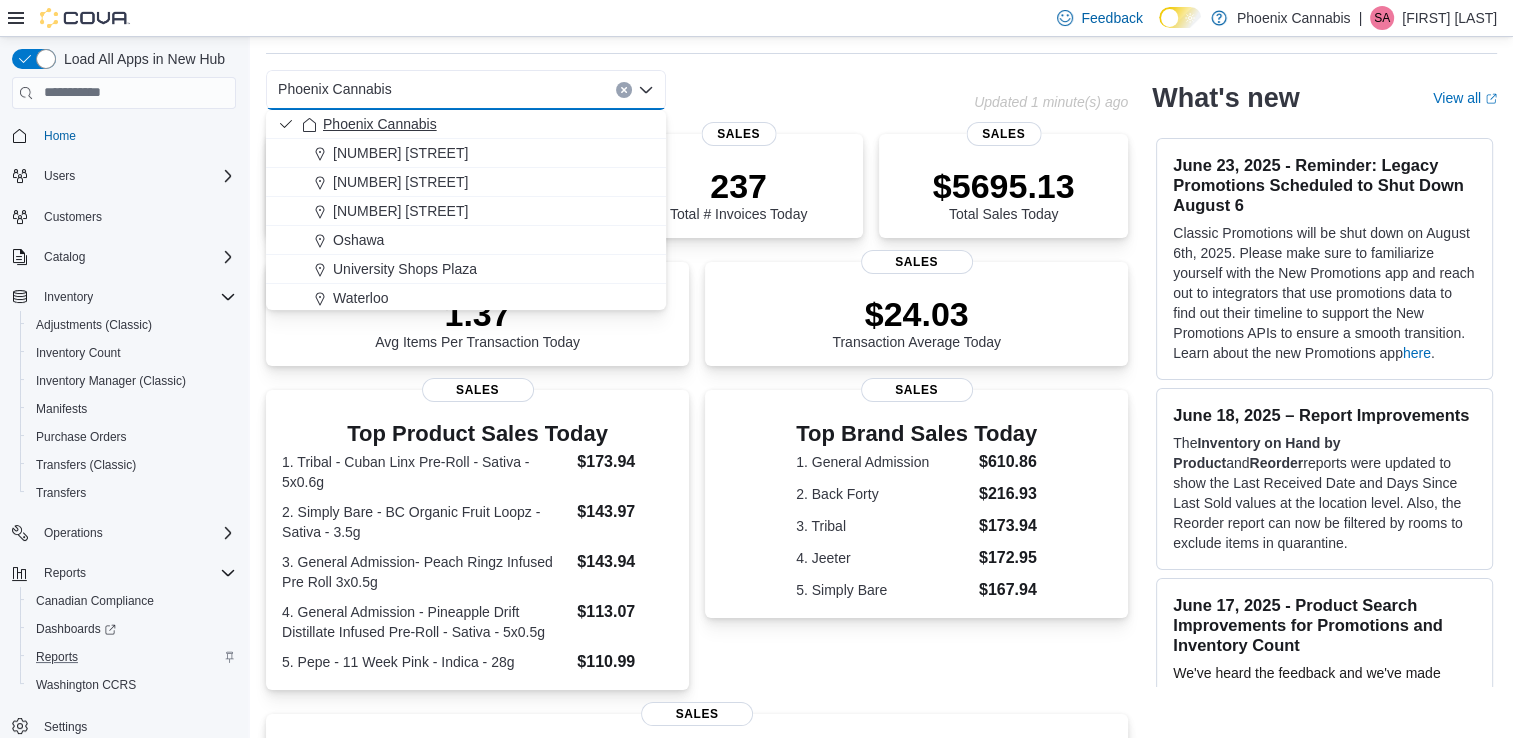 click on "Phoenix Cannabis" at bounding box center (380, 124) 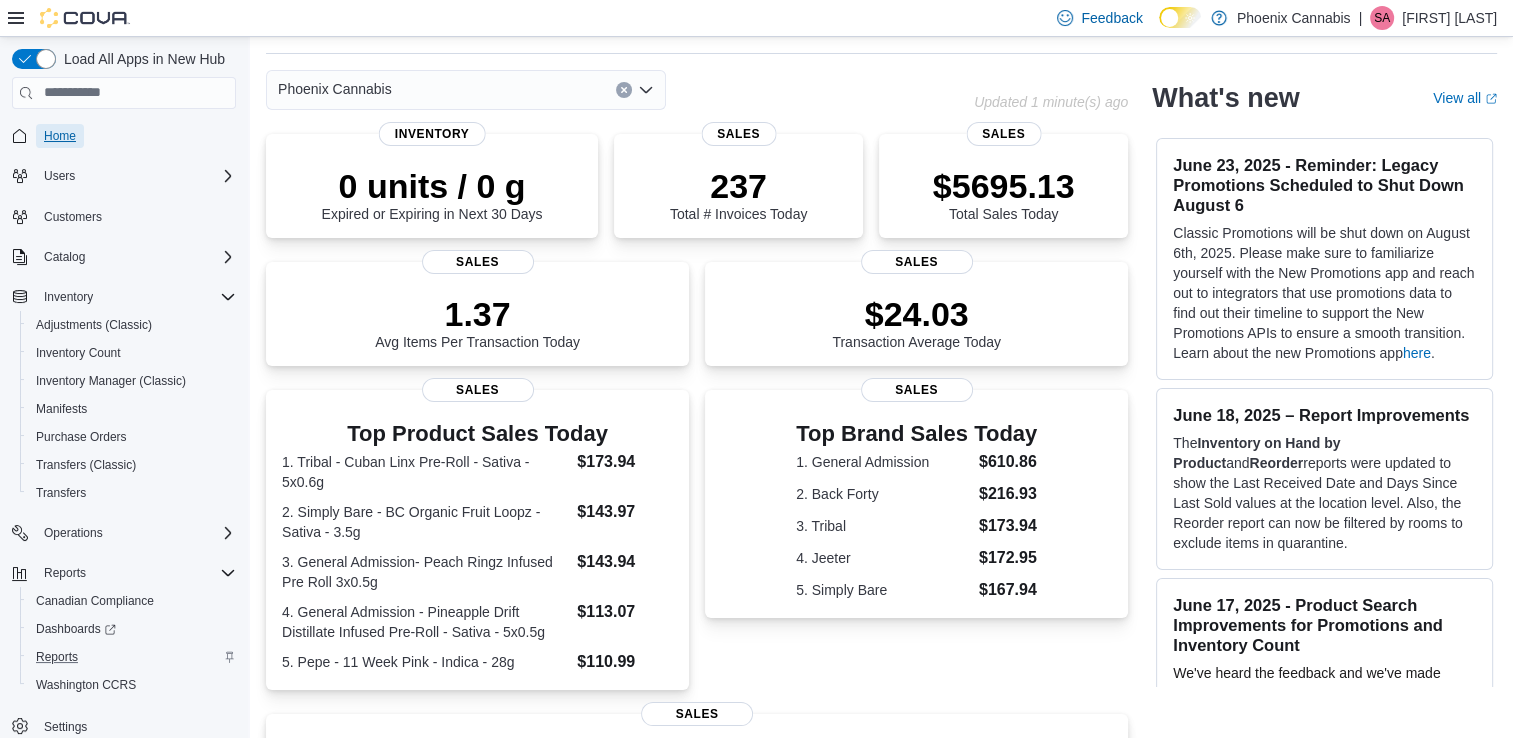 click on "Home" at bounding box center [60, 136] 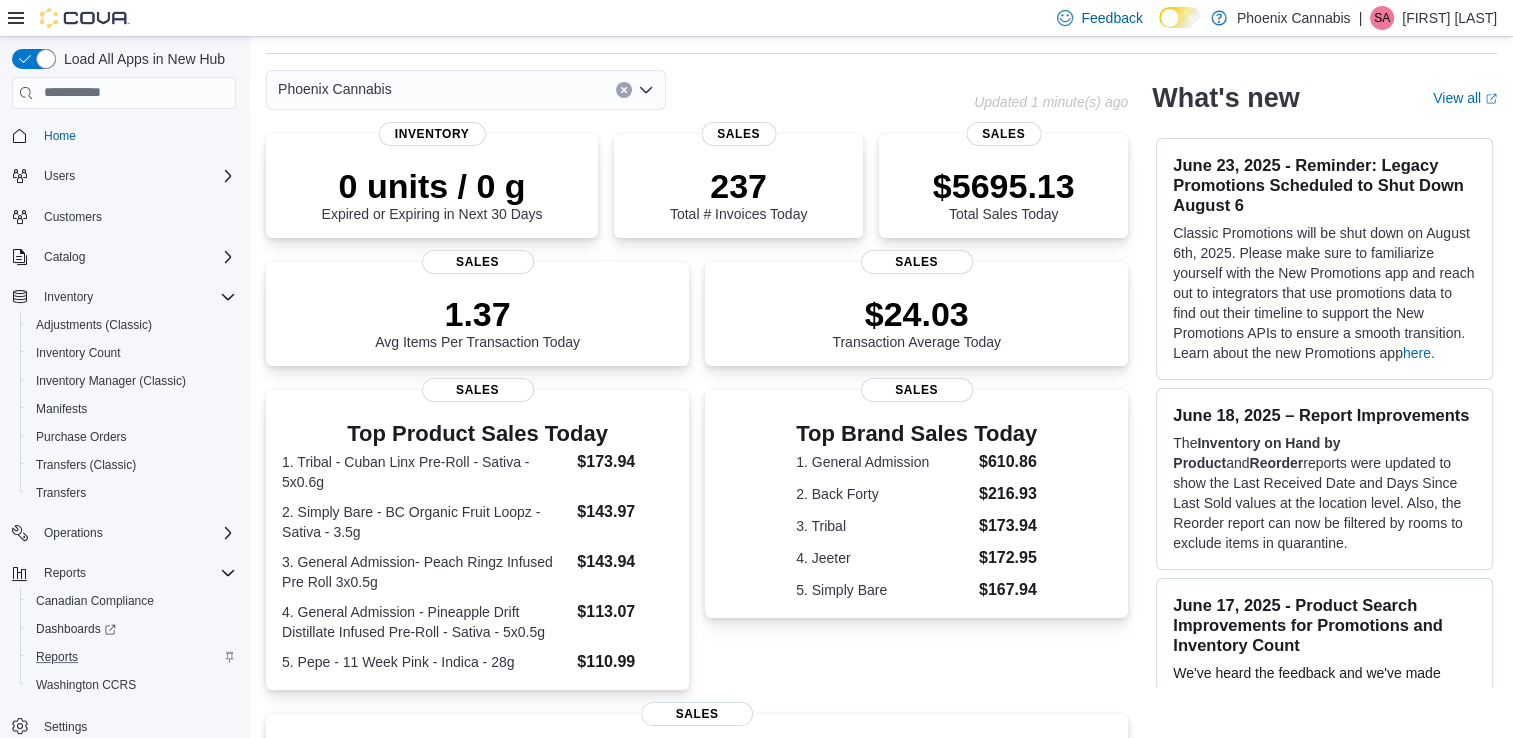click 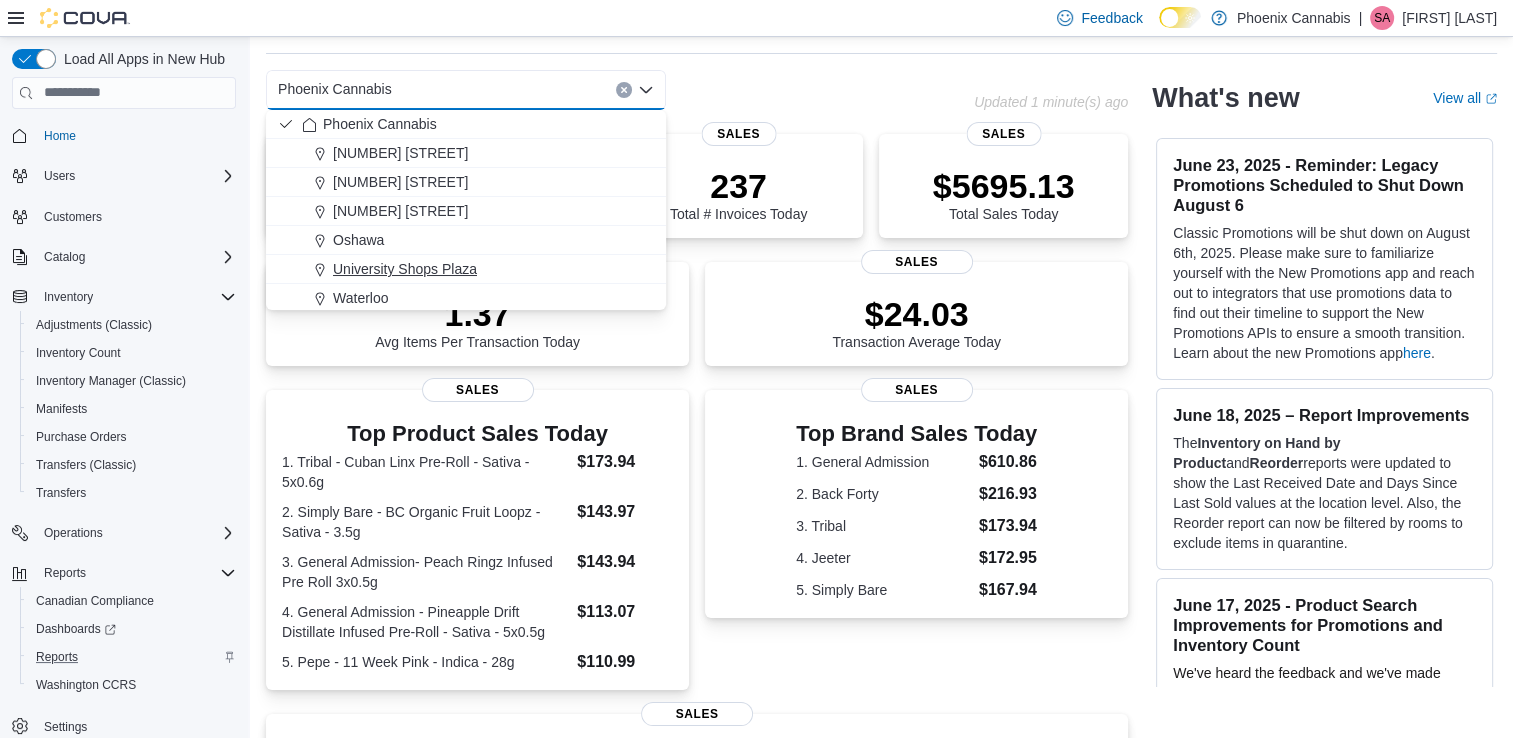 click on "University Shops Plaza" at bounding box center (405, 269) 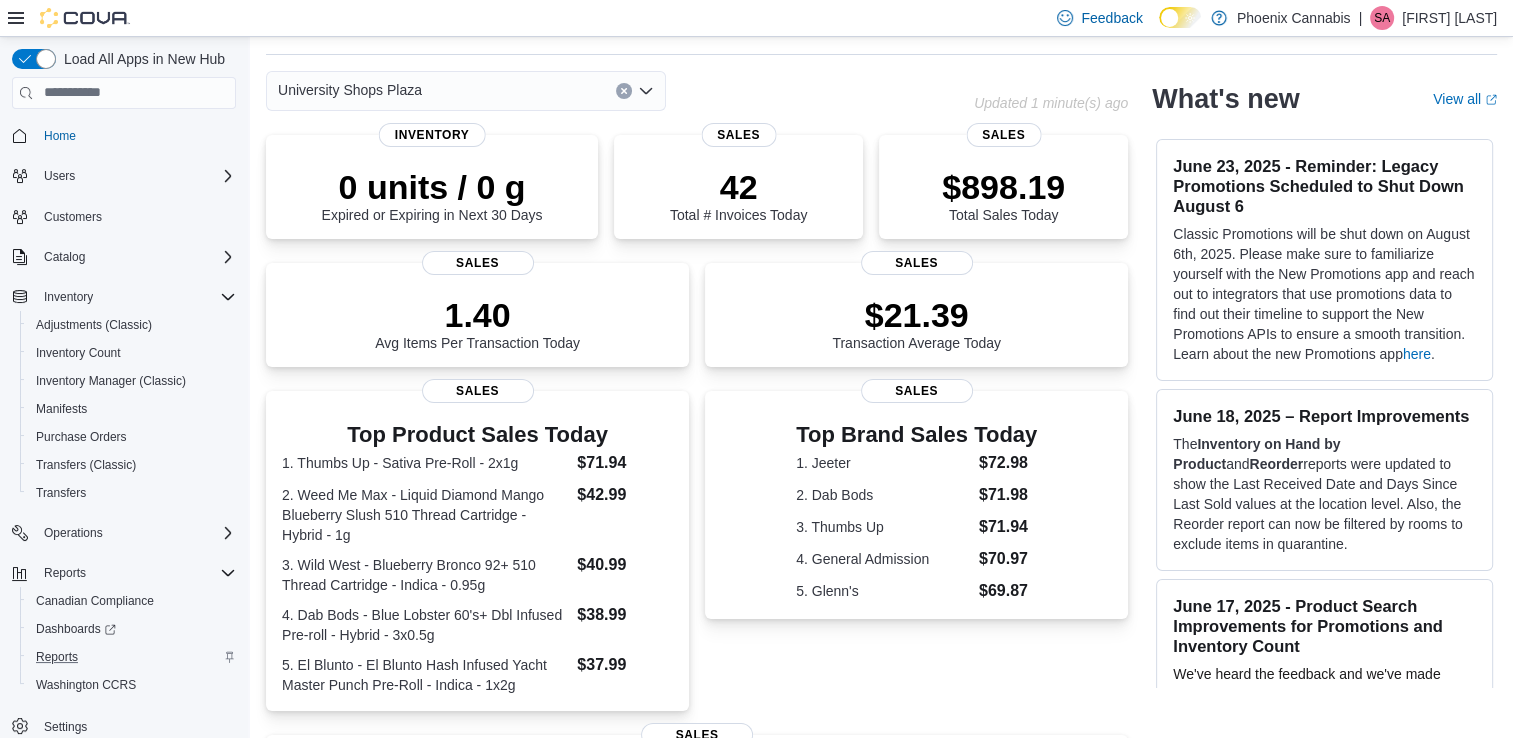 scroll, scrollTop: 0, scrollLeft: 0, axis: both 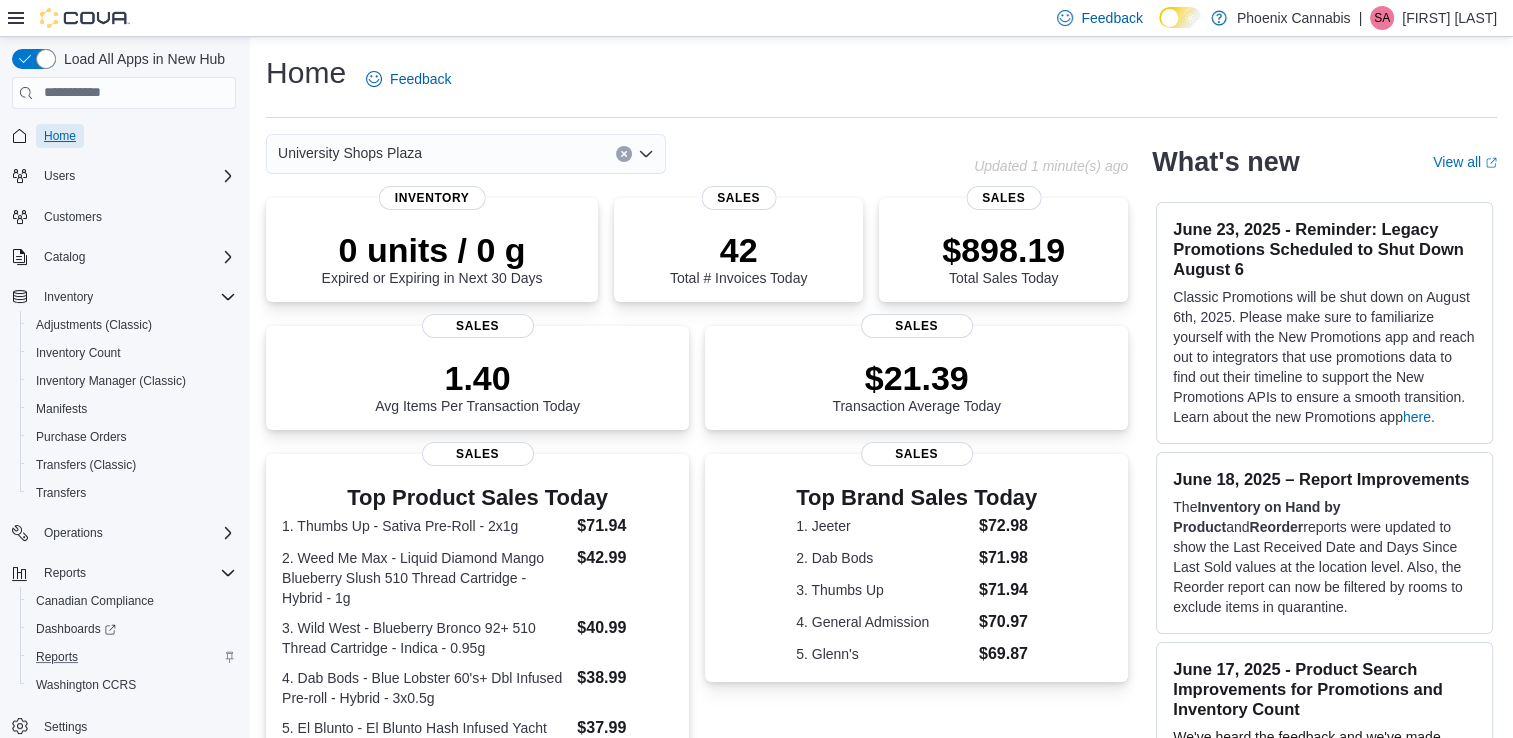 click on "Home" at bounding box center (60, 136) 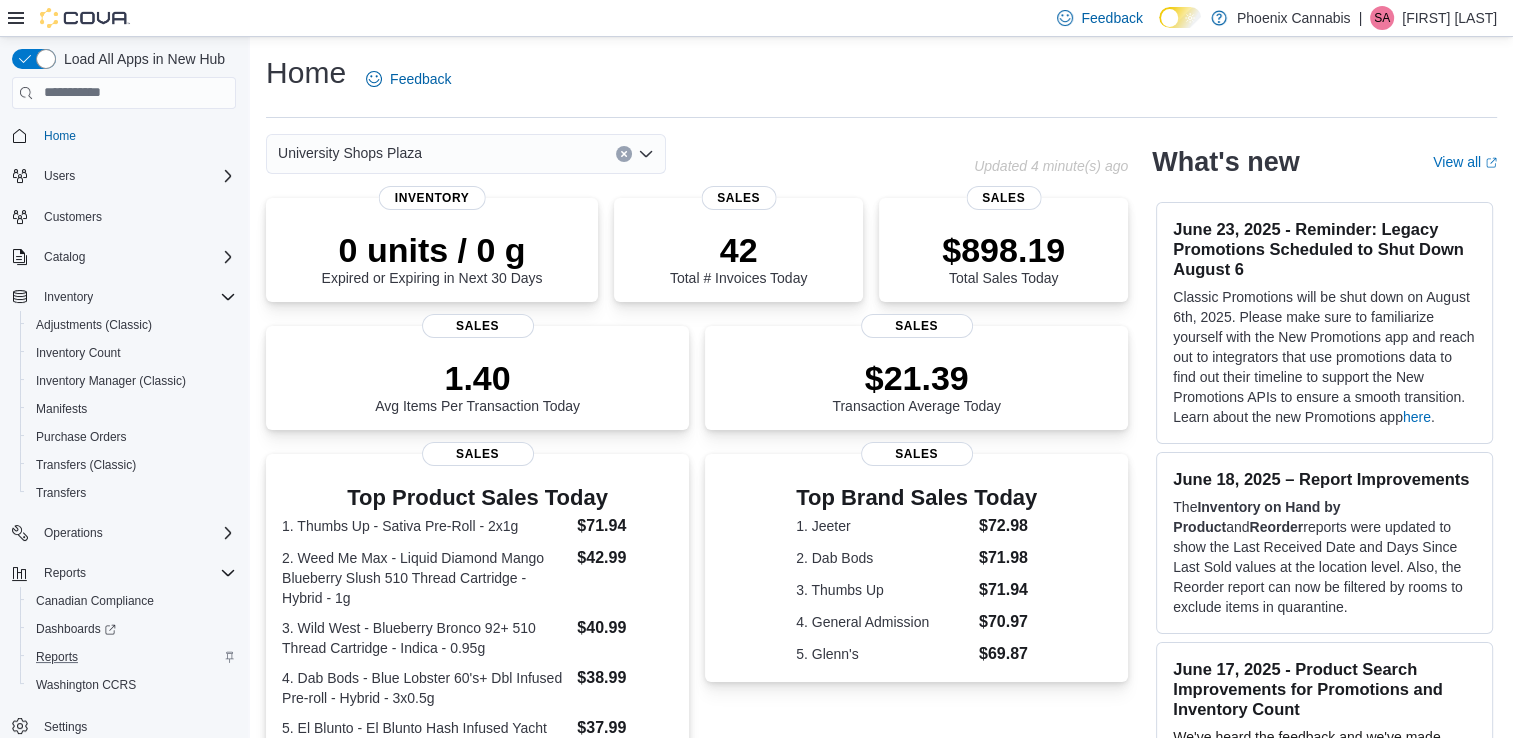drag, startPoint x: 644, startPoint y: 149, endPoint x: 631, endPoint y: 148, distance: 13.038404 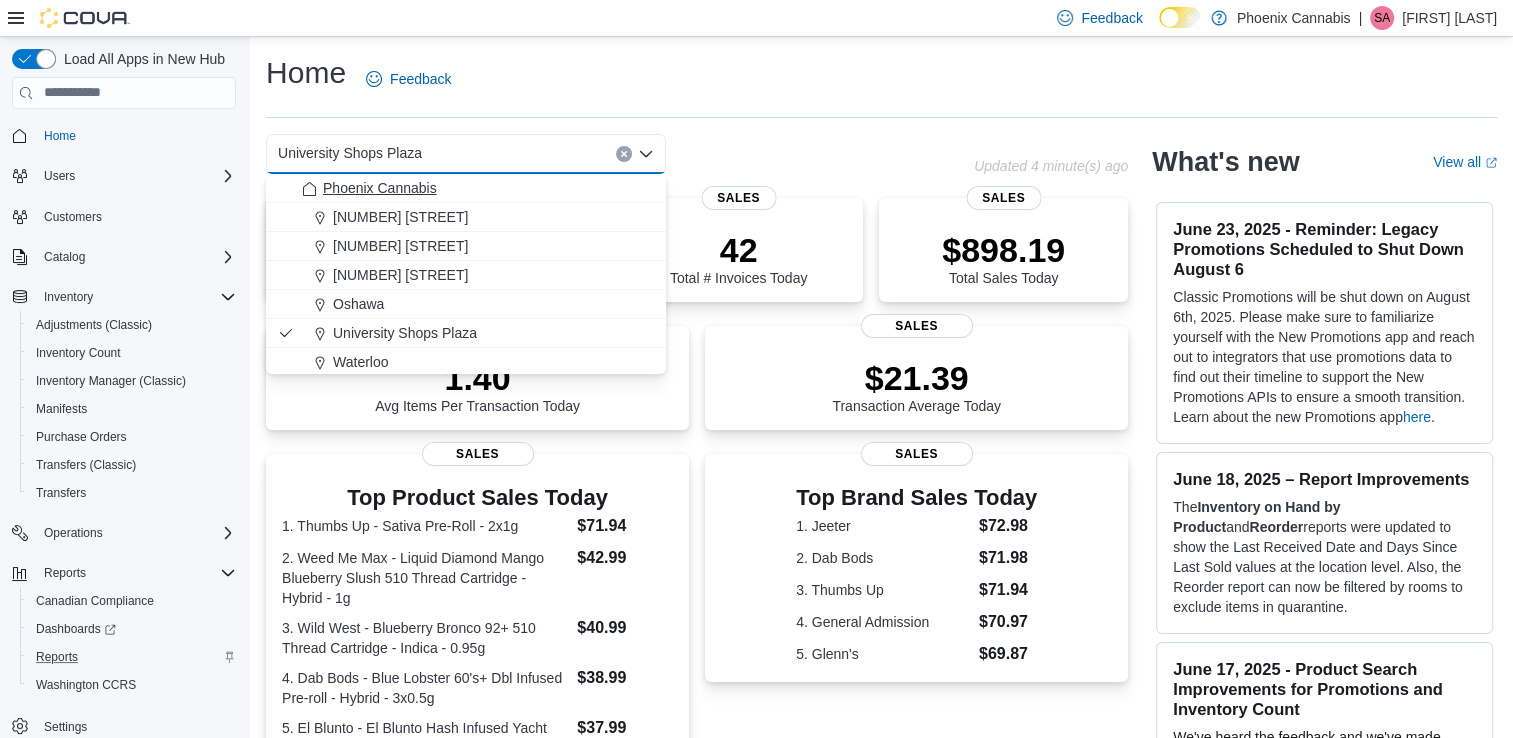 click on "Phoenix Cannabis" at bounding box center [380, 188] 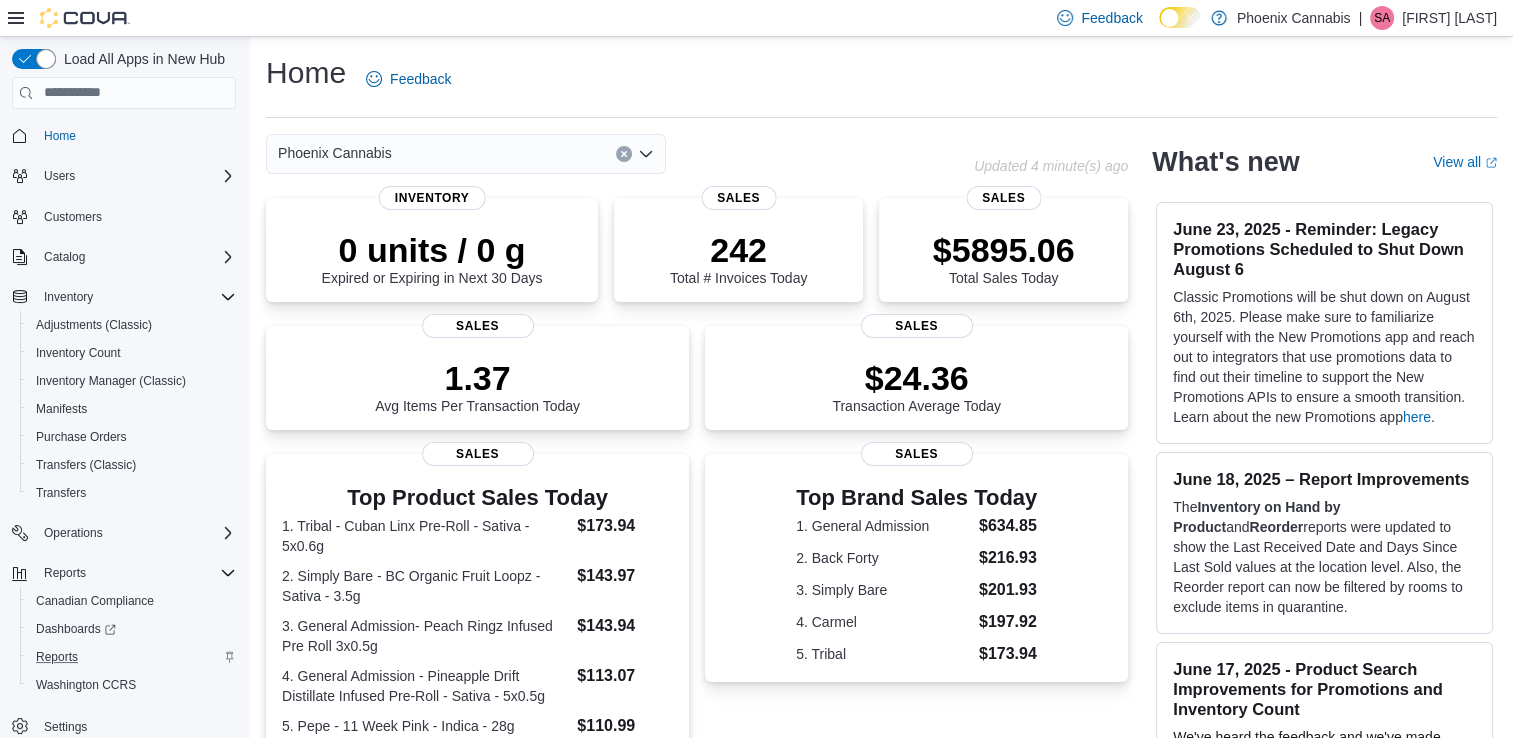 drag, startPoint x: 652, startPoint y: 155, endPoint x: 636, endPoint y: 168, distance: 20.615528 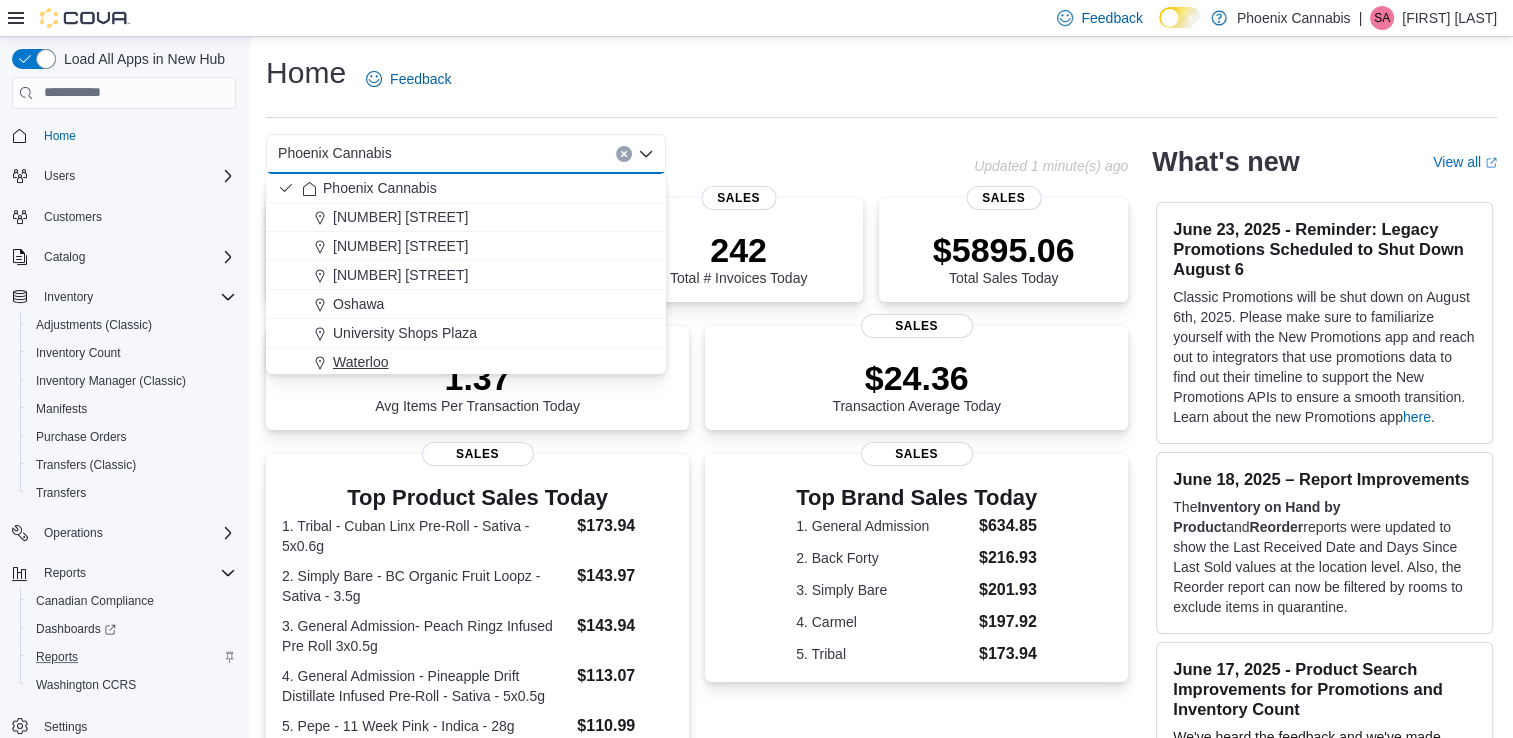 click on "Waterloo" at bounding box center (478, 362) 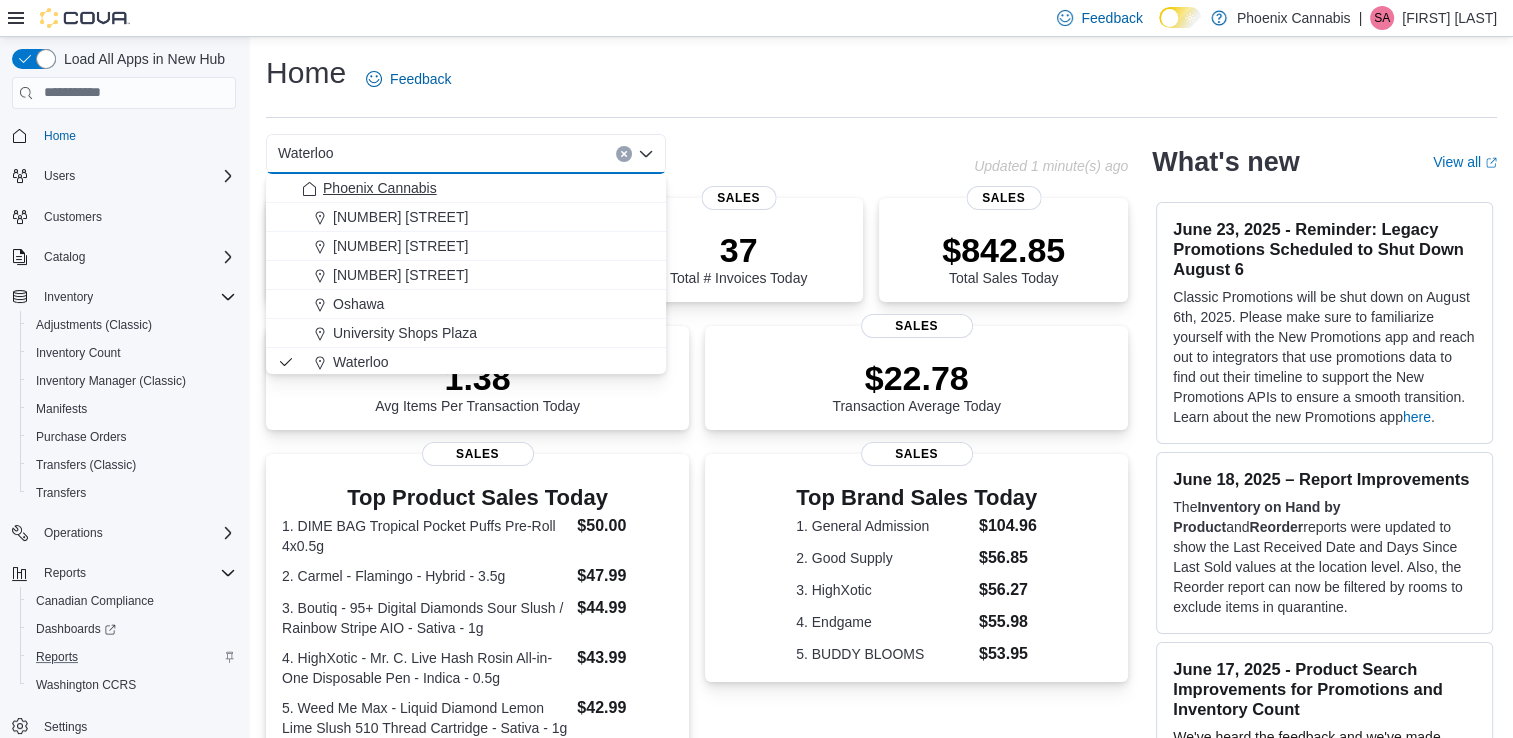 click on "Phoenix Cannabis" at bounding box center (380, 188) 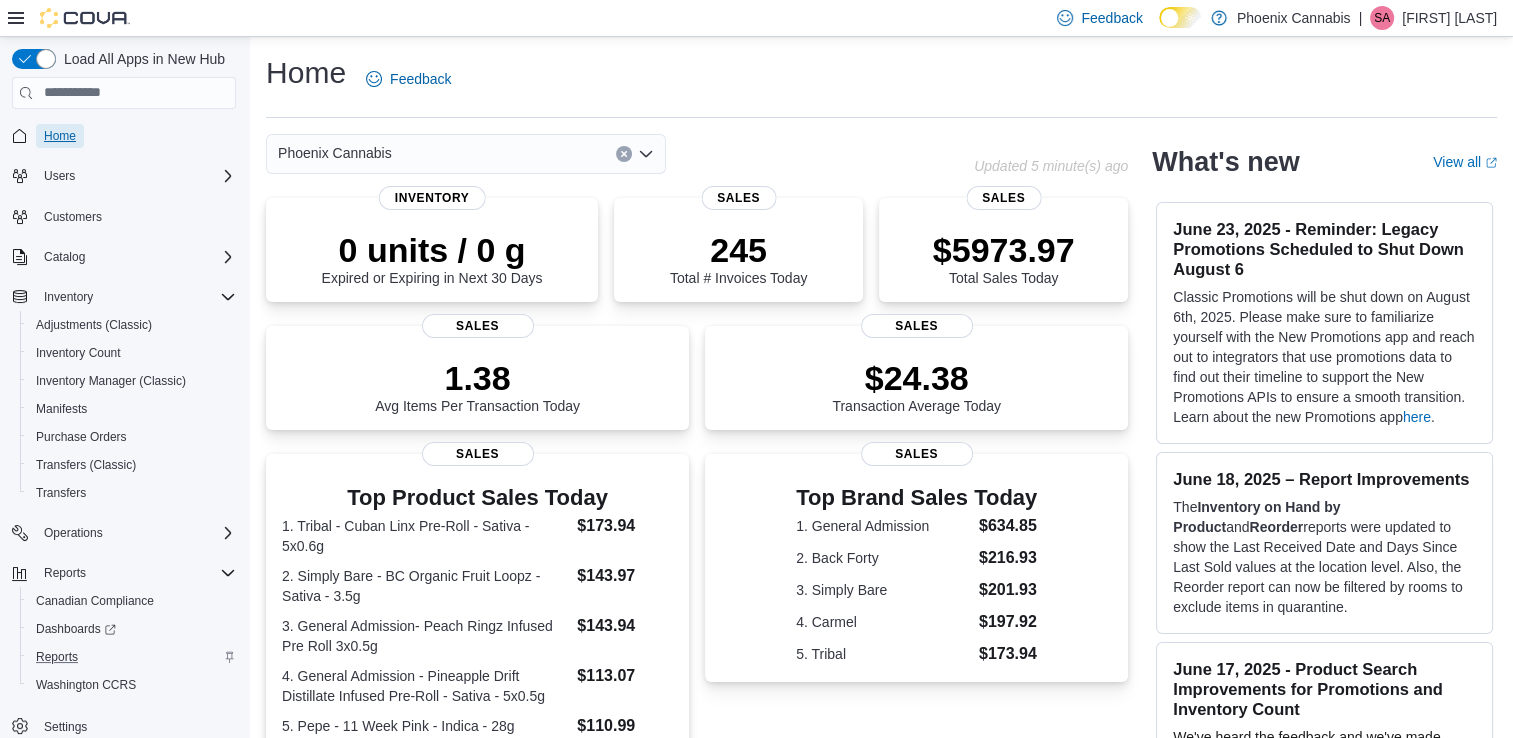 click on "Home" at bounding box center [60, 136] 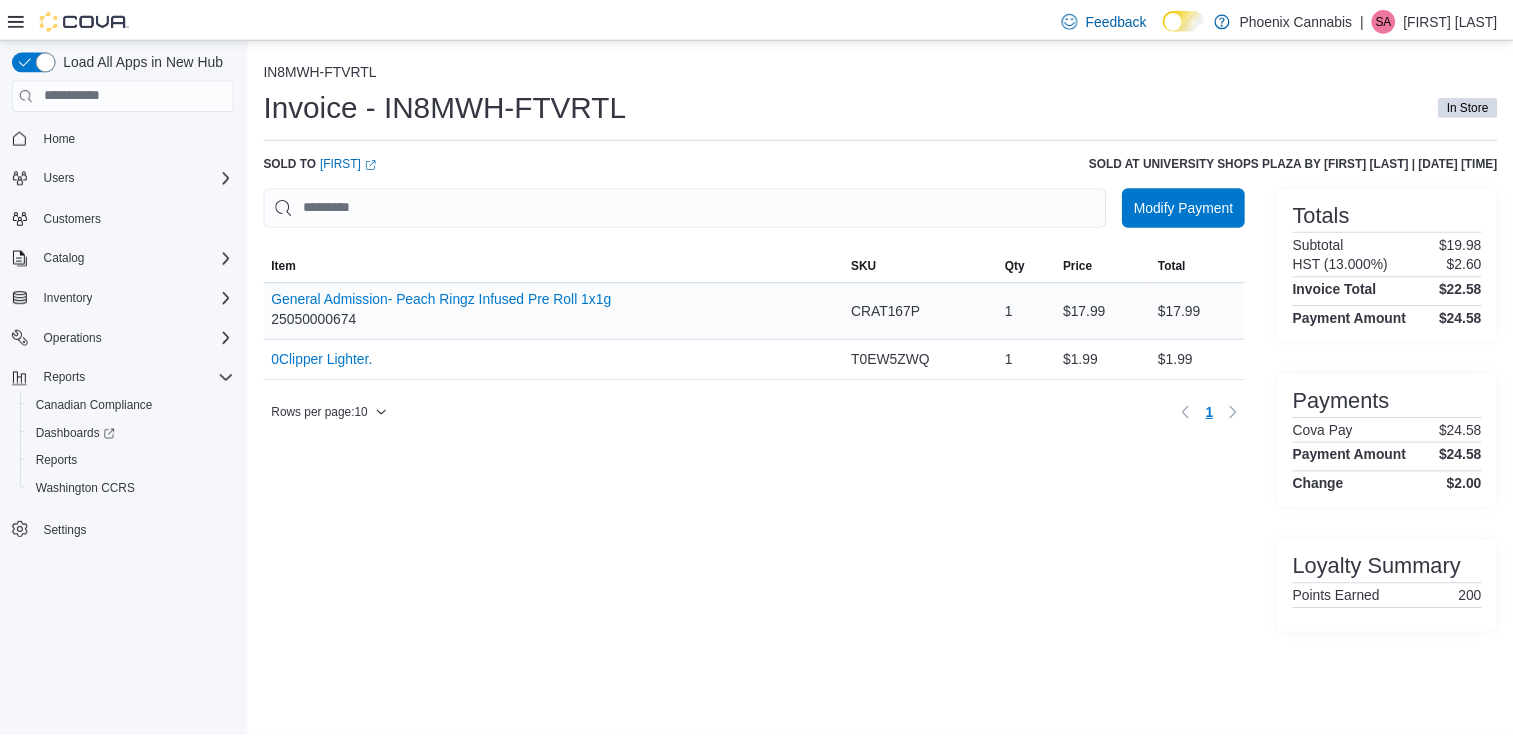 scroll, scrollTop: 0, scrollLeft: 0, axis: both 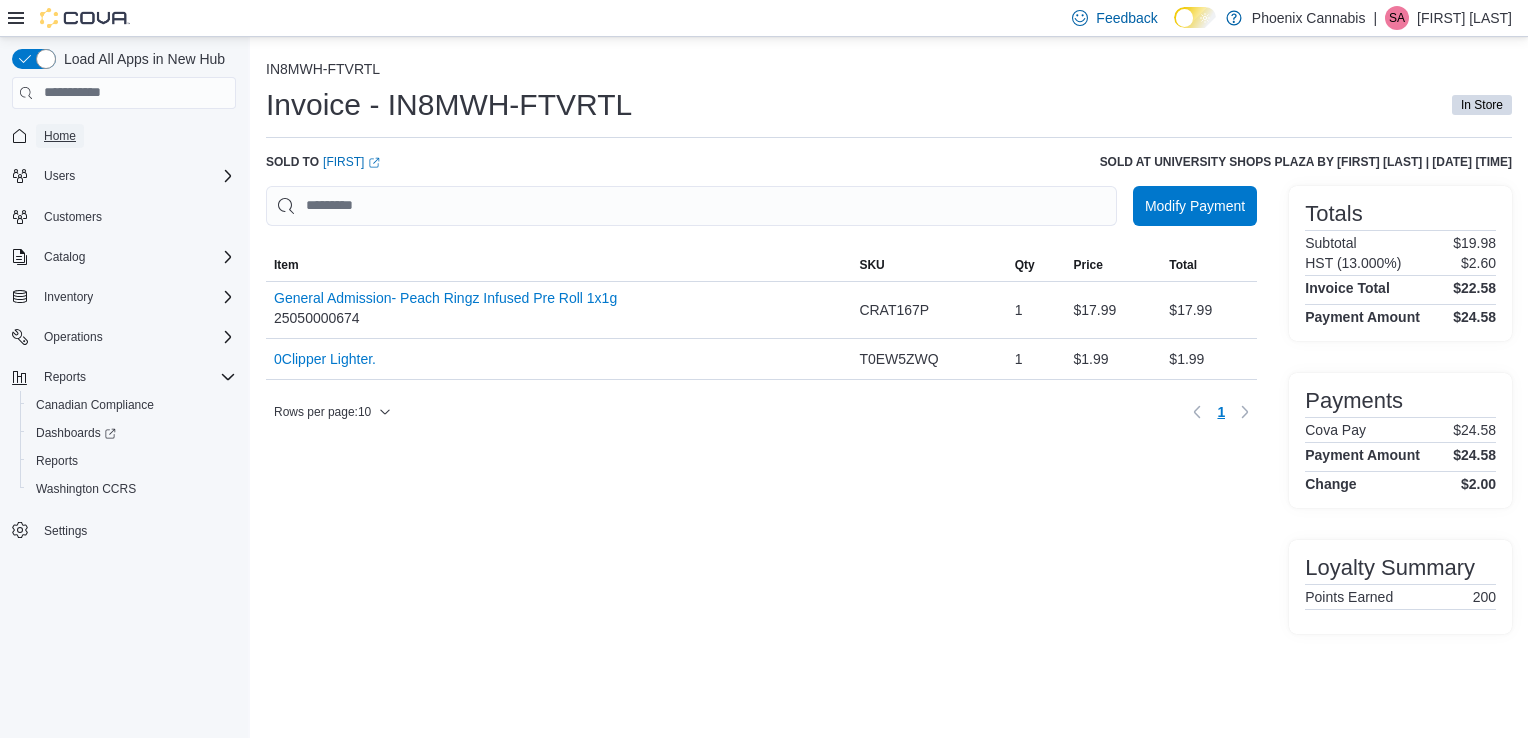 click on "Home" at bounding box center (60, 136) 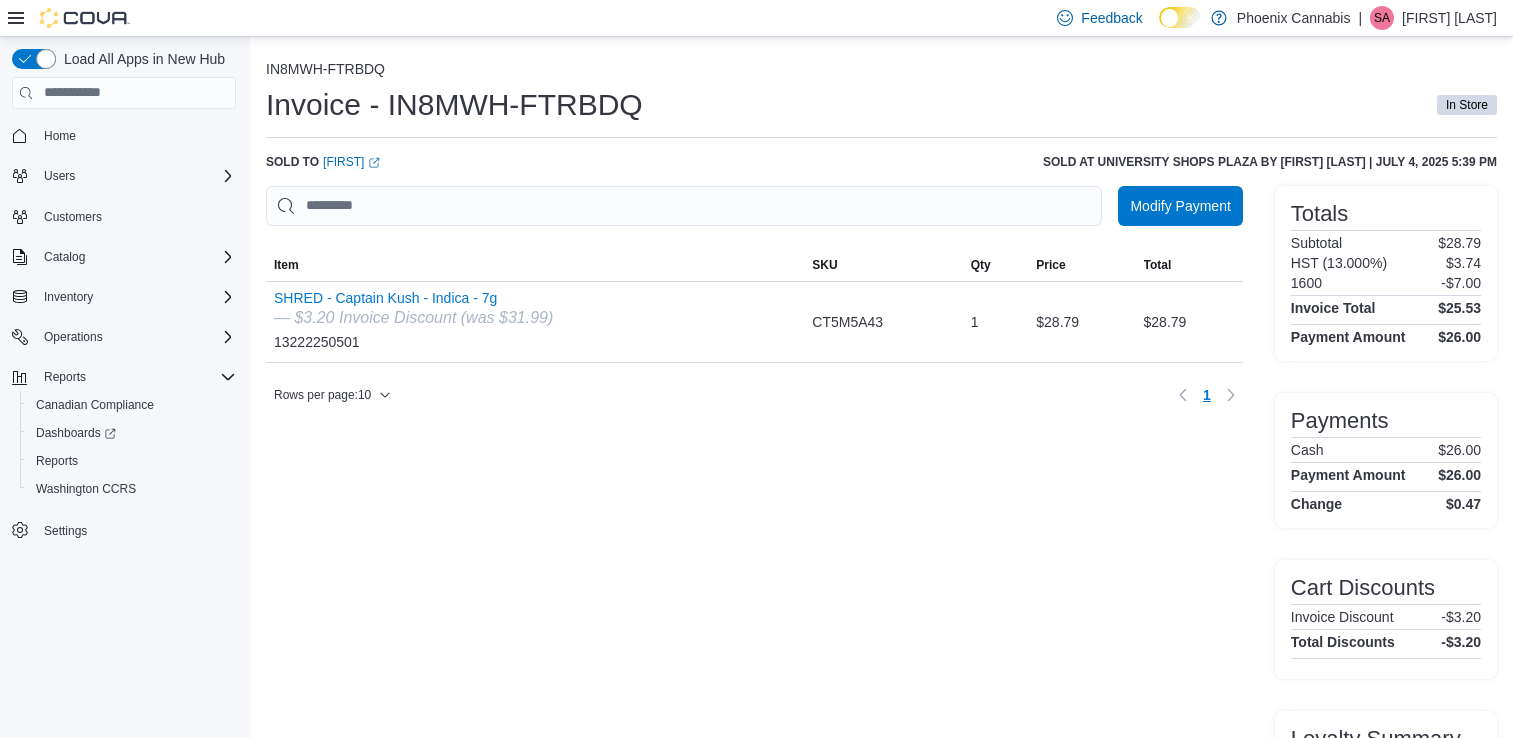 scroll, scrollTop: 0, scrollLeft: 0, axis: both 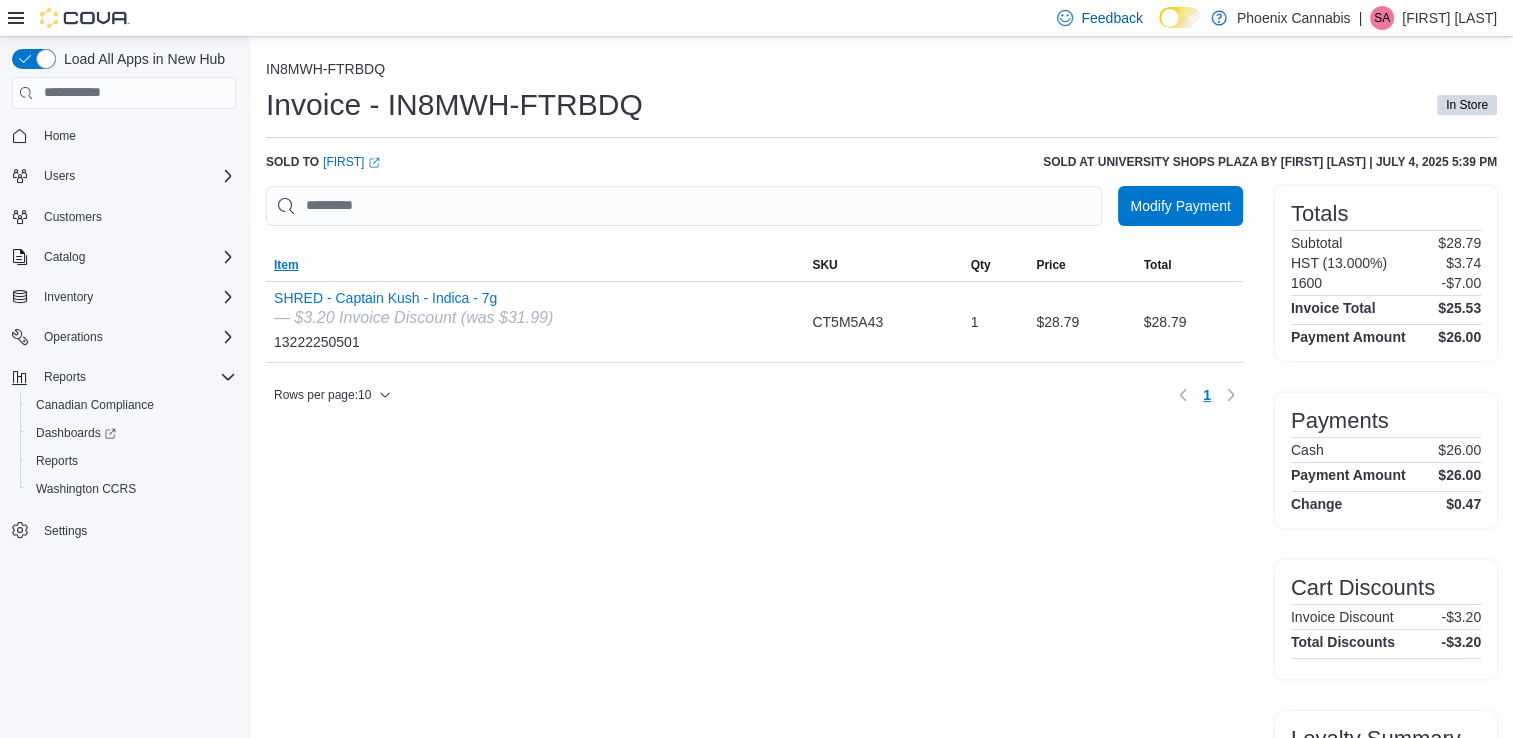 click on "[FIRST]  (opens in a new tab or window)" at bounding box center [351, 162] 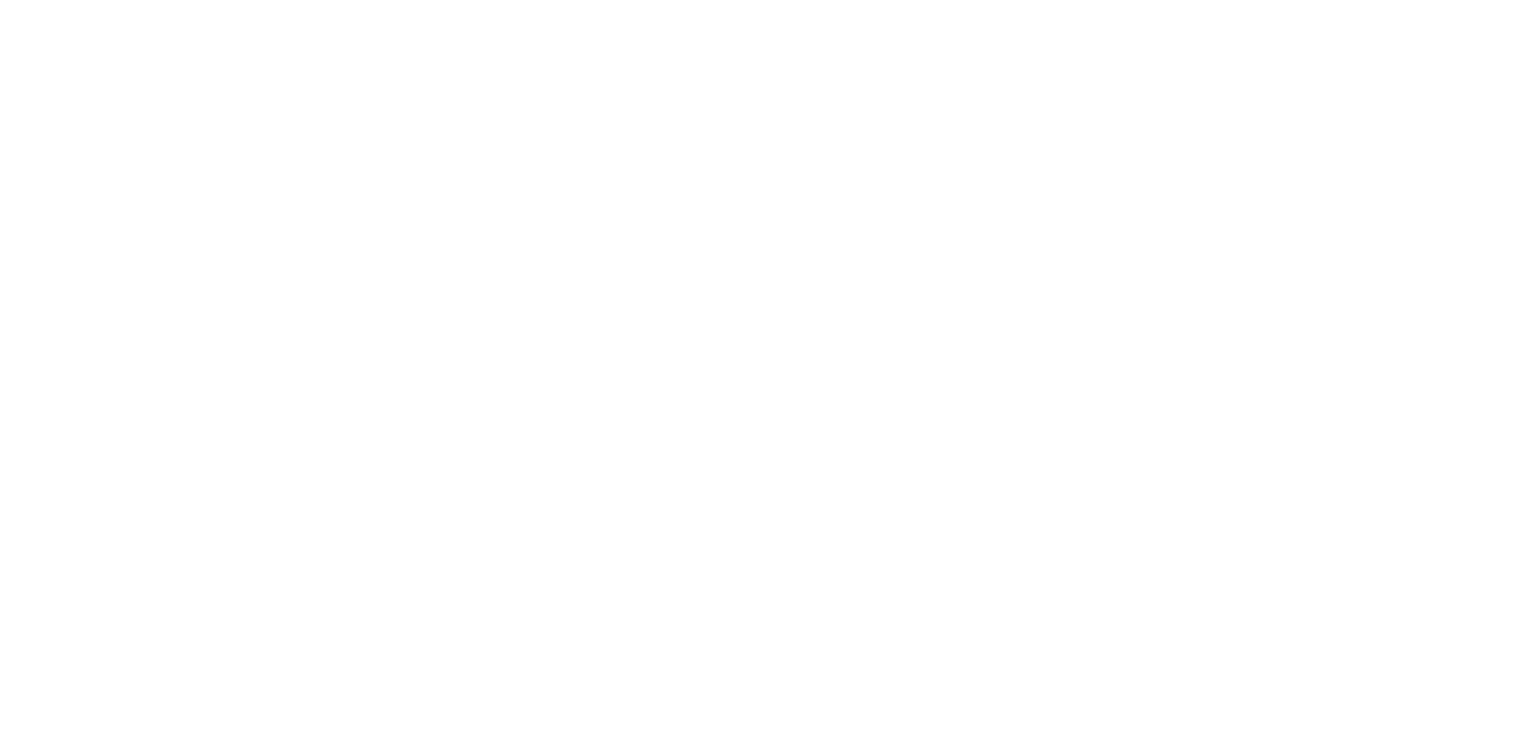 scroll, scrollTop: 0, scrollLeft: 0, axis: both 